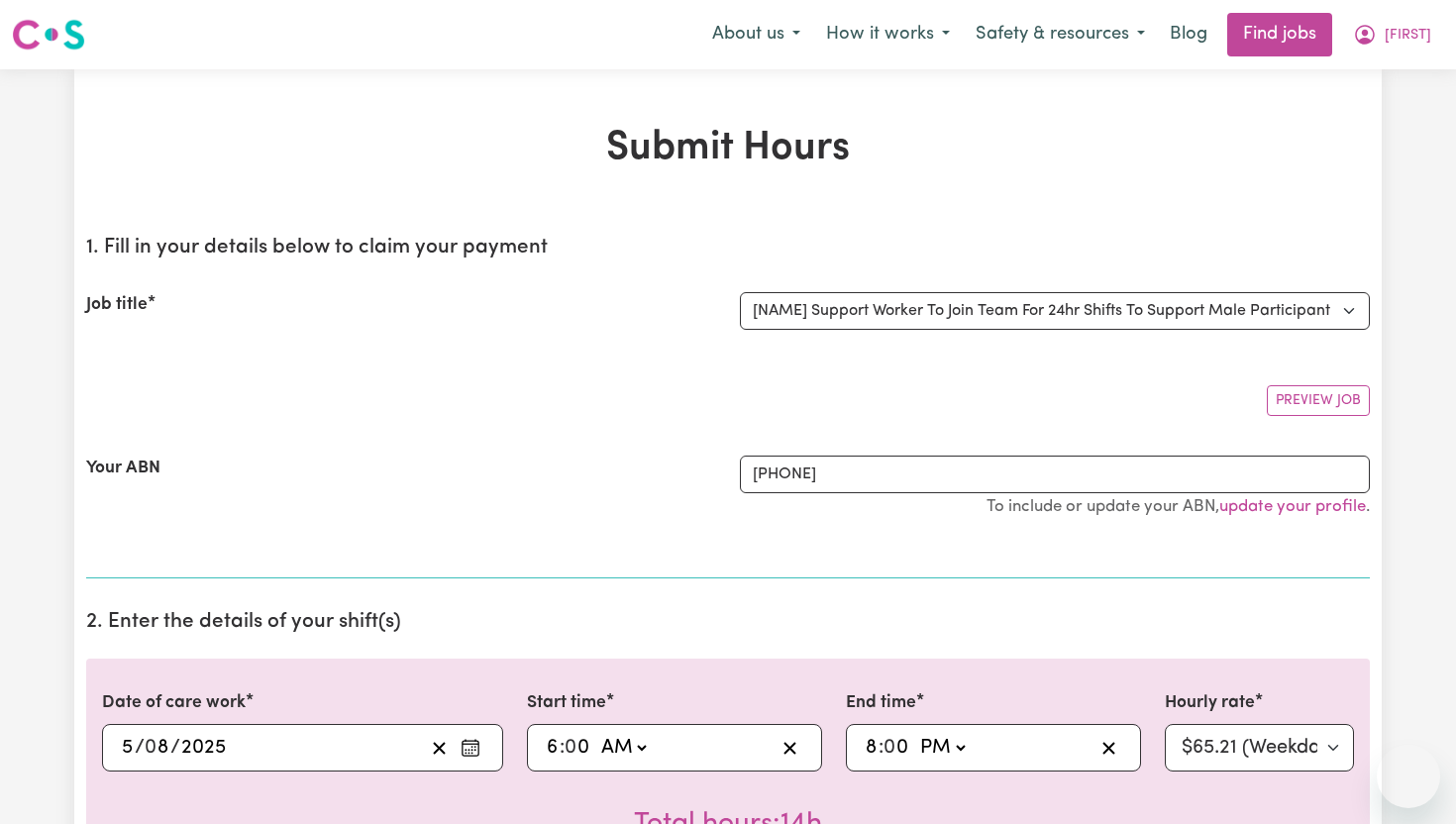 select on "14121" 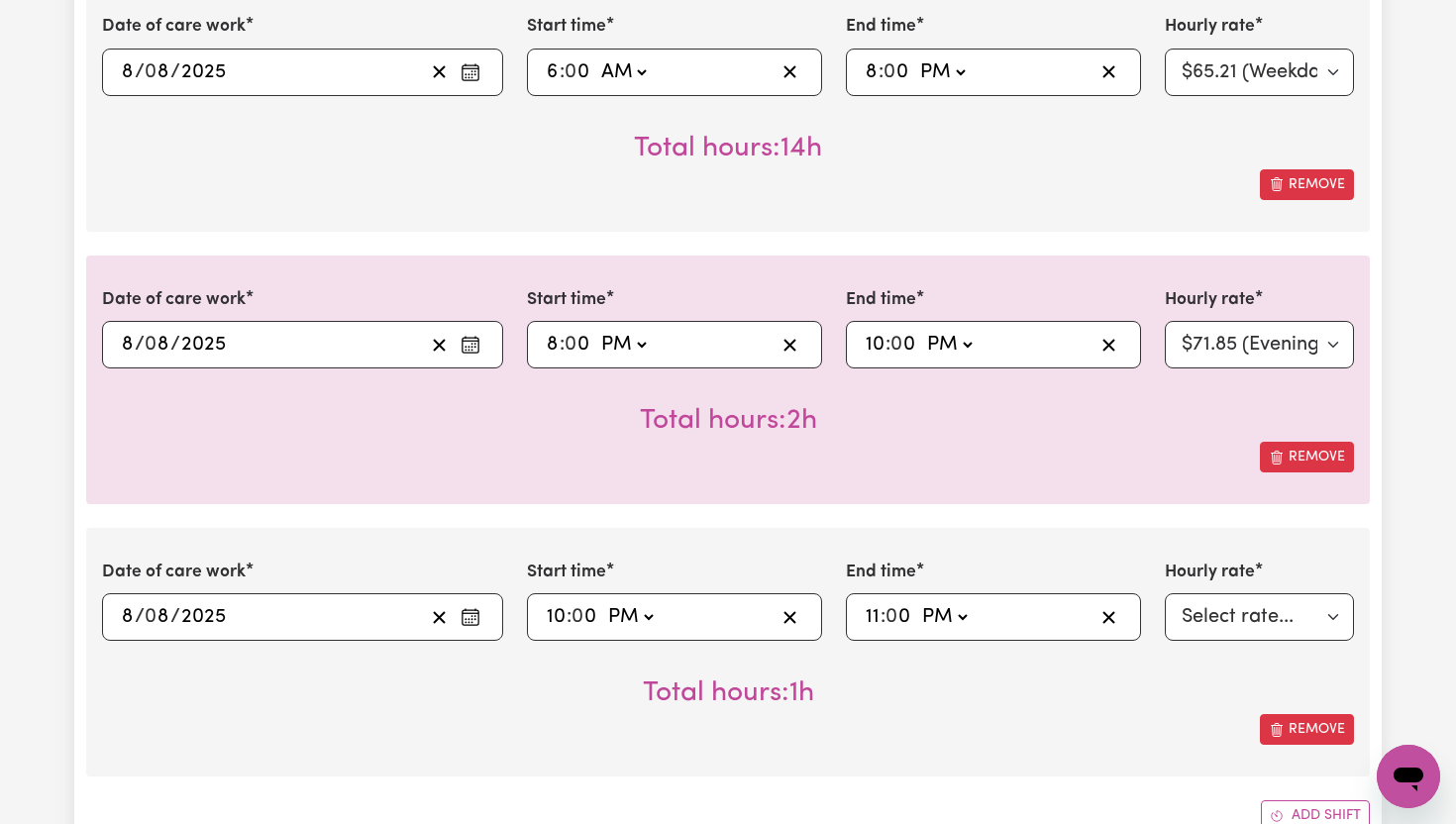 scroll, scrollTop: 0, scrollLeft: 0, axis: both 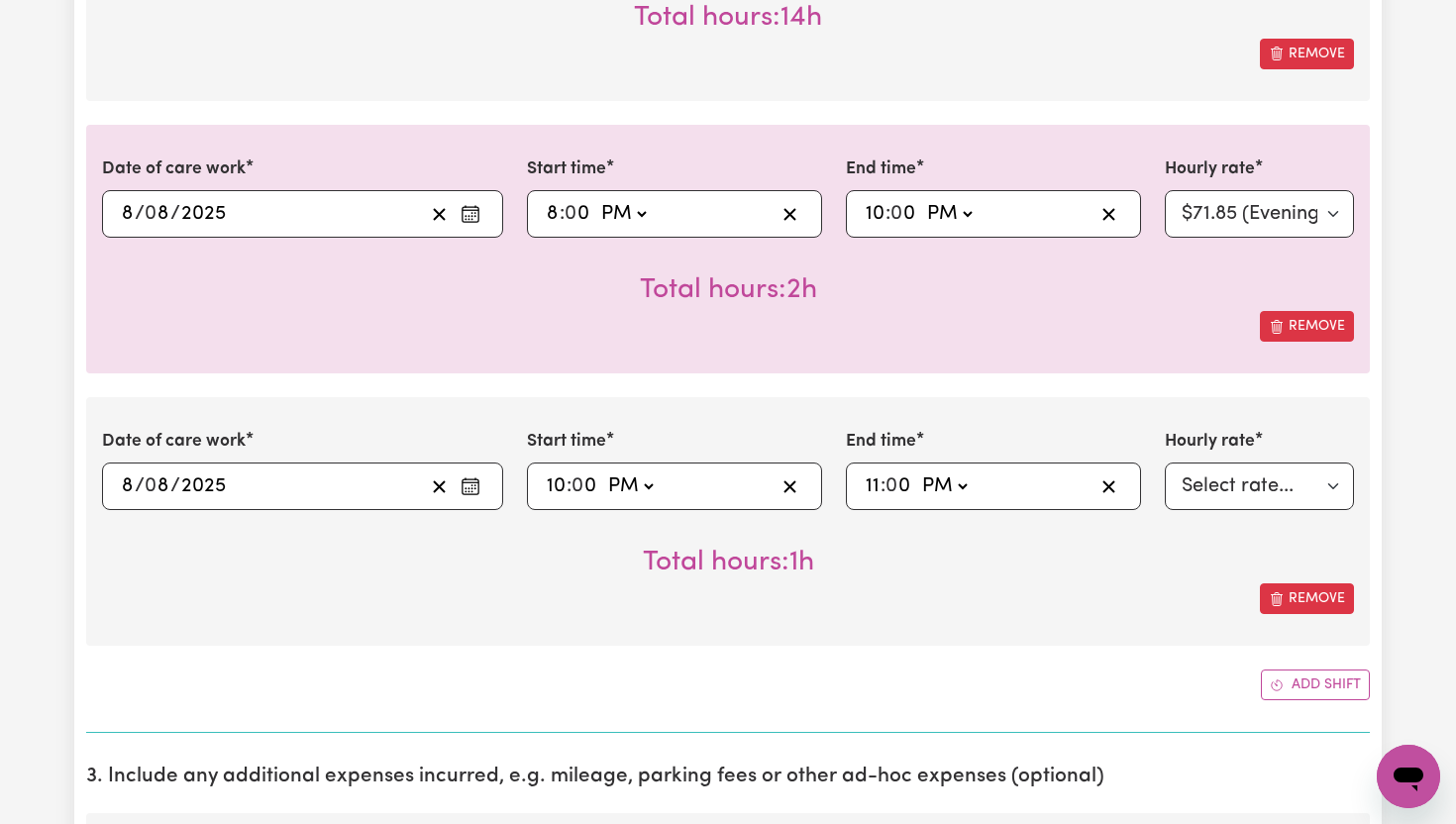 click 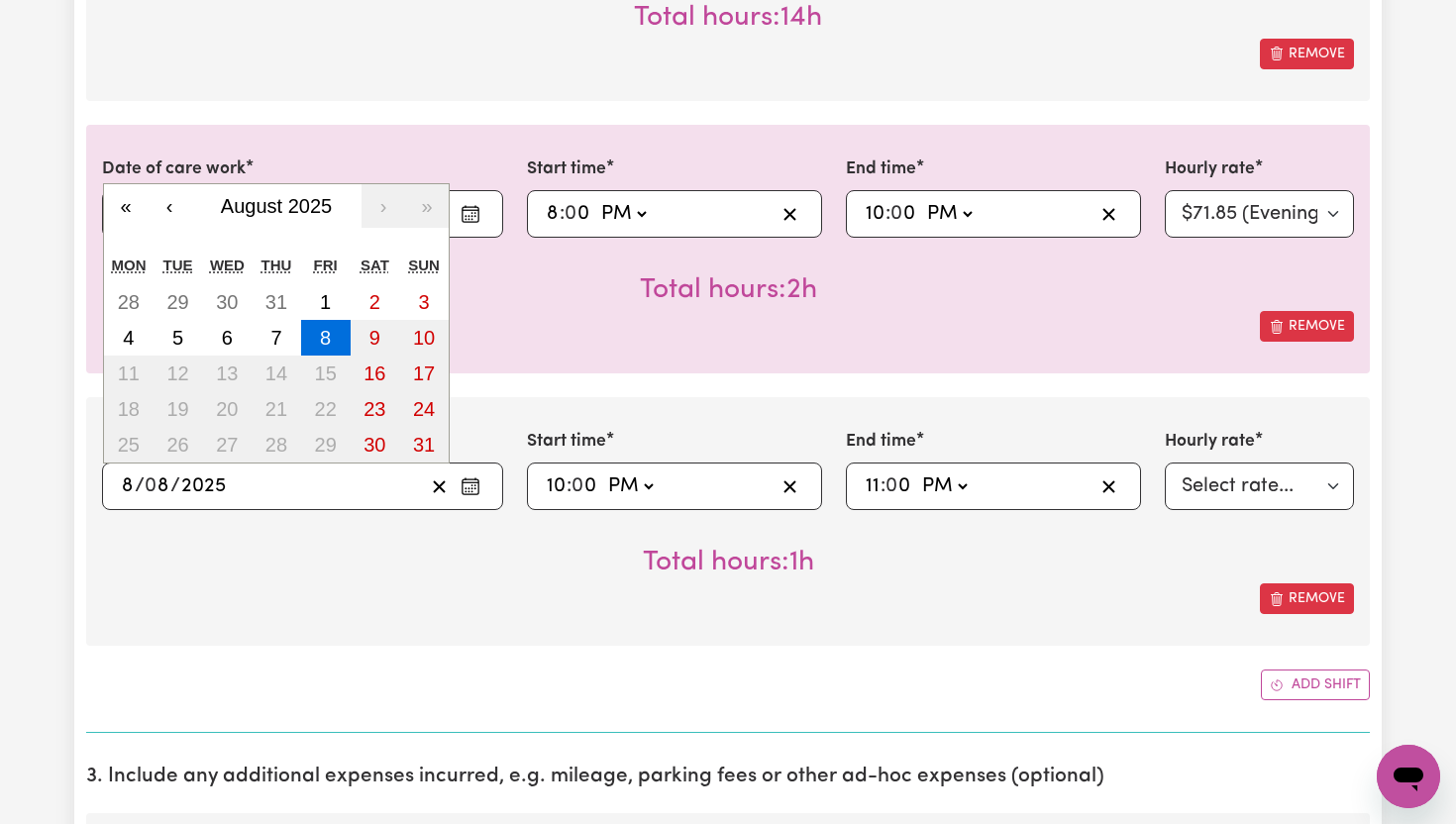 click on "Date of care work 2025-08-05 5 / 0 8 / 2025 « ‹ August 2025 › » Mon Tue Wed Thu Fri Sat Sun 28 29 30 31 1 2 3 4 5 6 7 8 9 10 11 12 13 14 15 16 17 18 19 20 21 22 23 24 25 26 27 28 29 30 31 Start time 06:00 6 : 0 0   AM PM End time 20:00 8 : 0 0   AM PM Hourly rate Select rate... $65.21 (Weekday) $91.76 (Saturday) $118.32 (Sunday) $144.87 (Public Holiday) $71.85 (Evening Care) $276.32 (Overnight) Total hours:  14h  Remove Date of care work 2025-08-05 5 / 0 8 / 2025 « ‹ August 2025 › » Mon Tue Wed Thu Fri Sat Sun 28 29 30 31 1 2 3 4 5 6 7 8 9 10 11 12 13 14 15 16 17 18 19 20 21 22 23 24 25 26 27 28 29 30 31 Start time 20:00 8 : 0 0   AM PM End time 22:00 10 : 0 0   AM PM Hourly rate Select rate... $65.21 (Weekday) $91.76 (Saturday) $118.32 (Sunday) $144.87 (Public Holiday) $71.85 (Evening Care) $276.32 (Overnight) Total hours:  2h  Remove Date of care work 2025-08-05 5 / 0 8 / 2025 « ‹ August 2025 › » Mon Tue Wed Thu Fri Sat Sun 28 29 30 31 1 2 3 4 5 6 7 8 9 10 11 12 13 14 15 16 17 18 19 20 21" at bounding box center (728, -951) 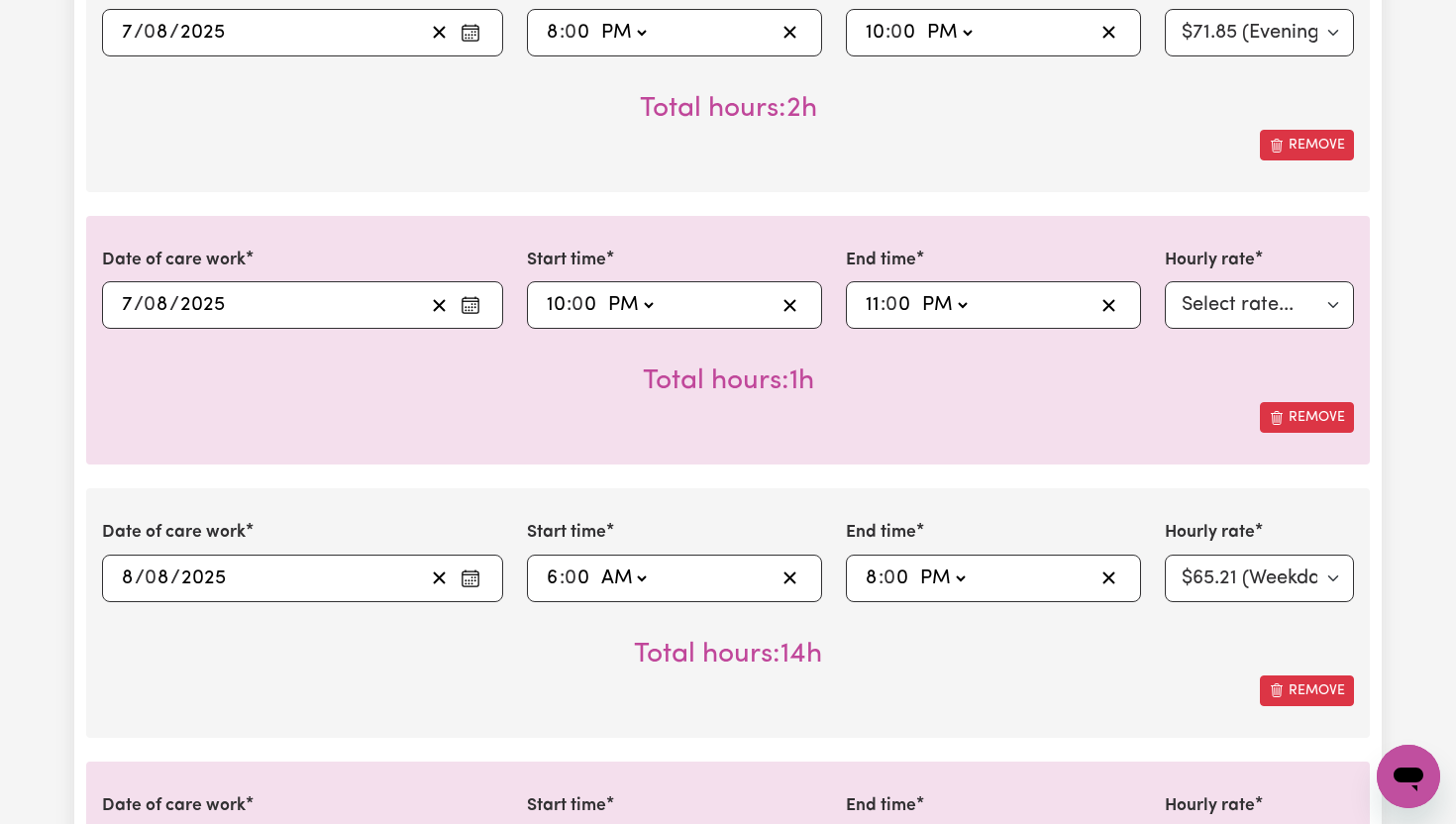scroll, scrollTop: 2306, scrollLeft: 0, axis: vertical 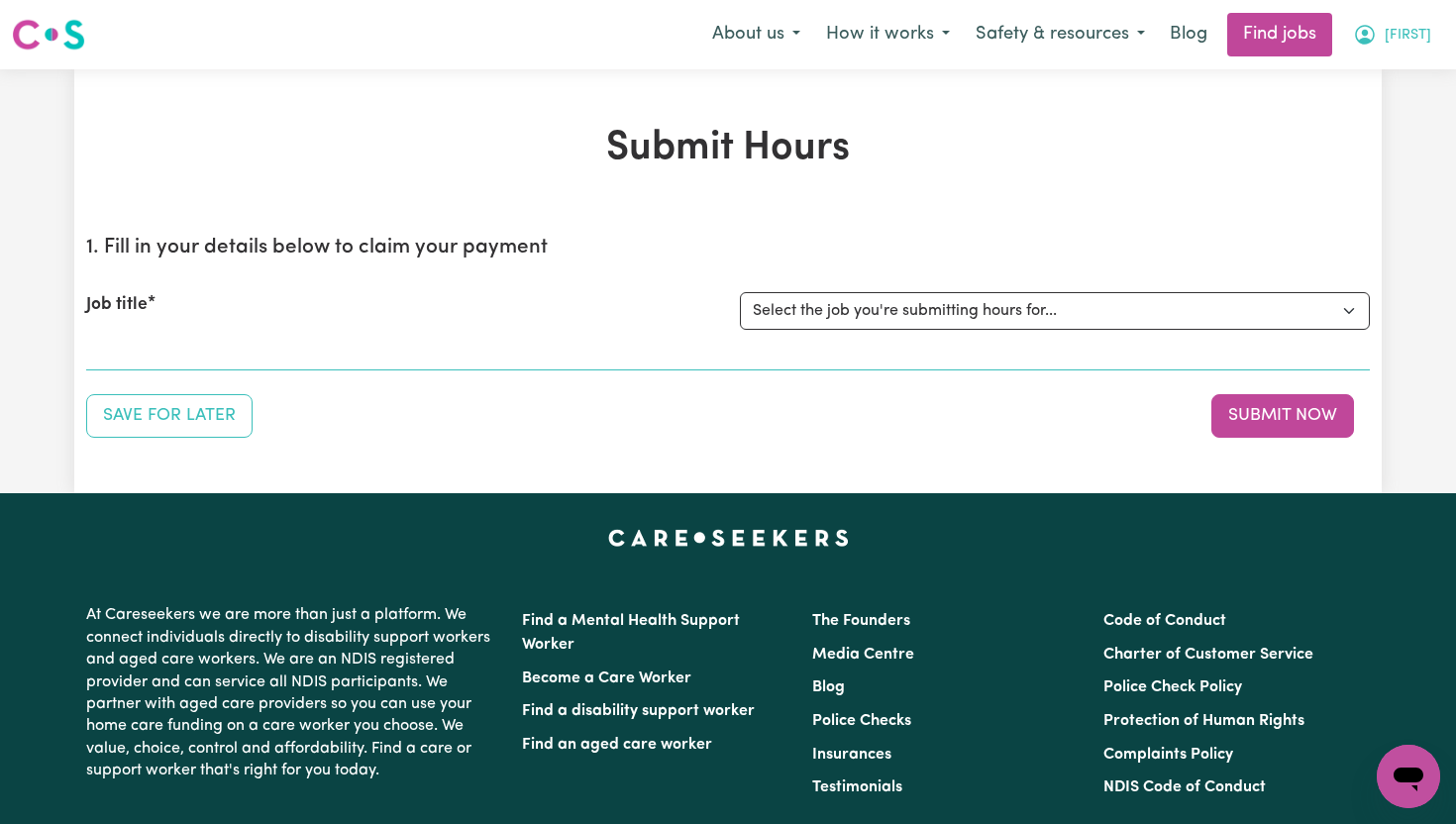 click on "[FIRST]" at bounding box center (1407, 36) 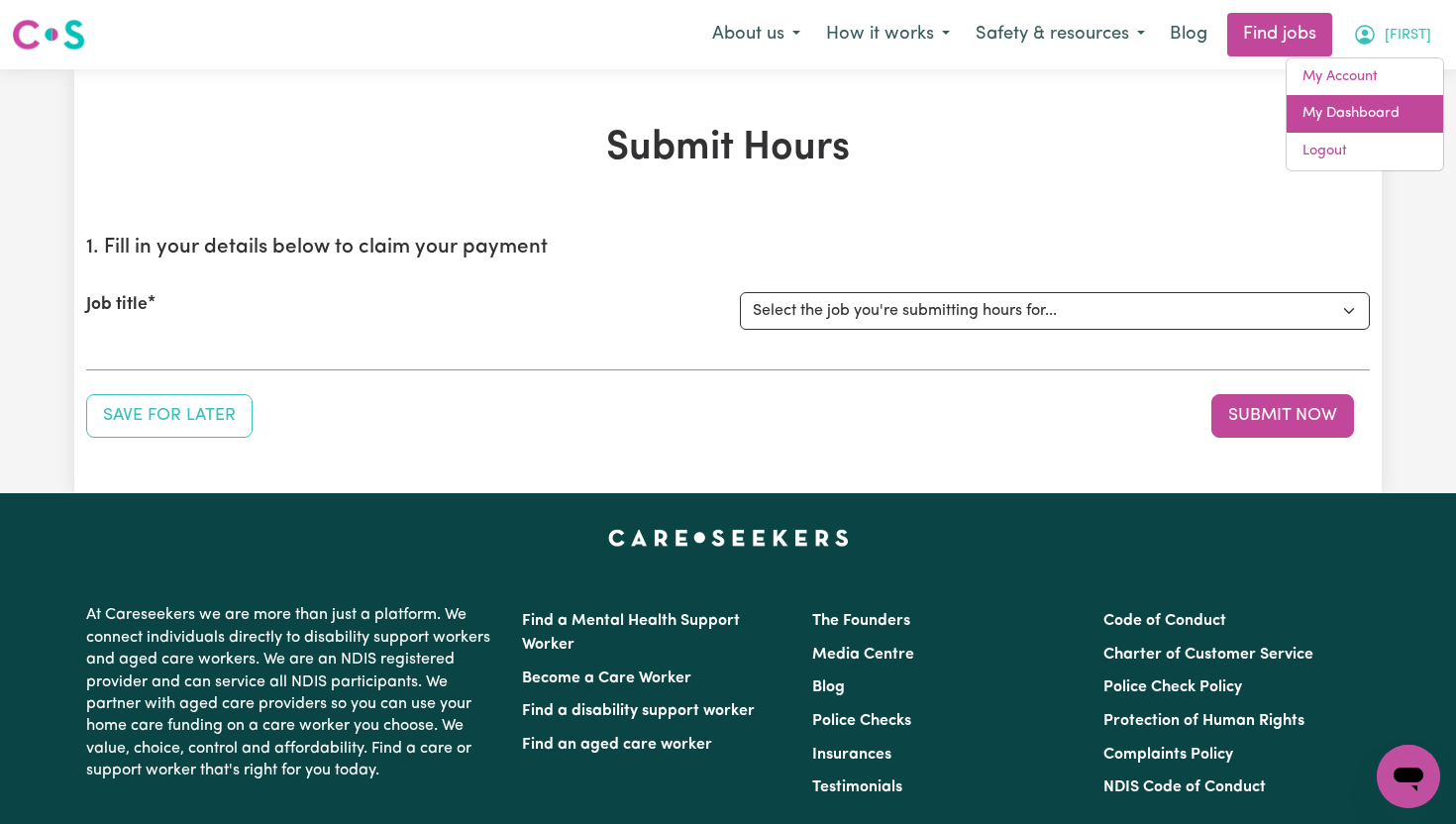 click on "My Dashboard" at bounding box center (1365, 114) 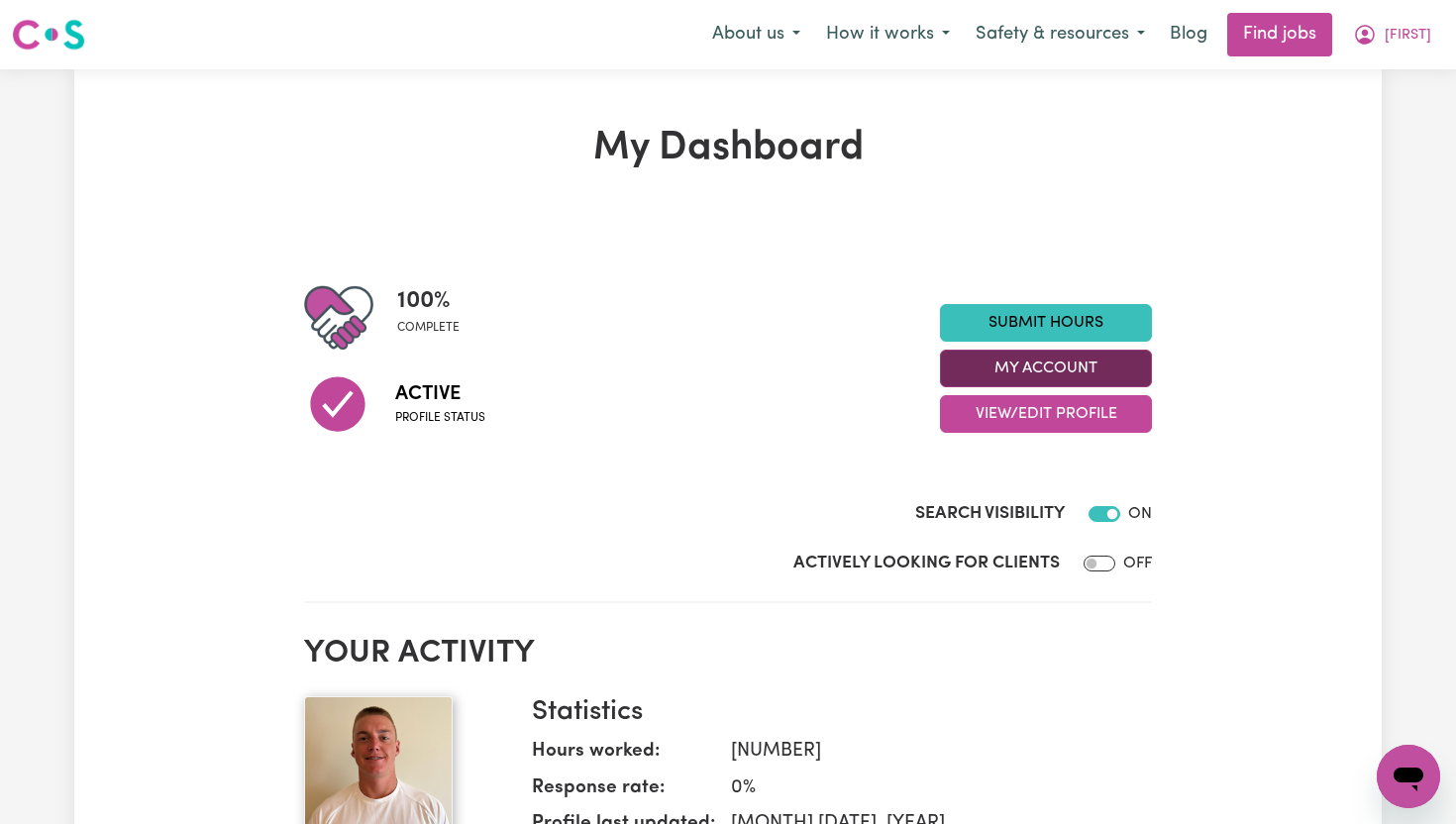 click on "My Account" at bounding box center [1046, 368] 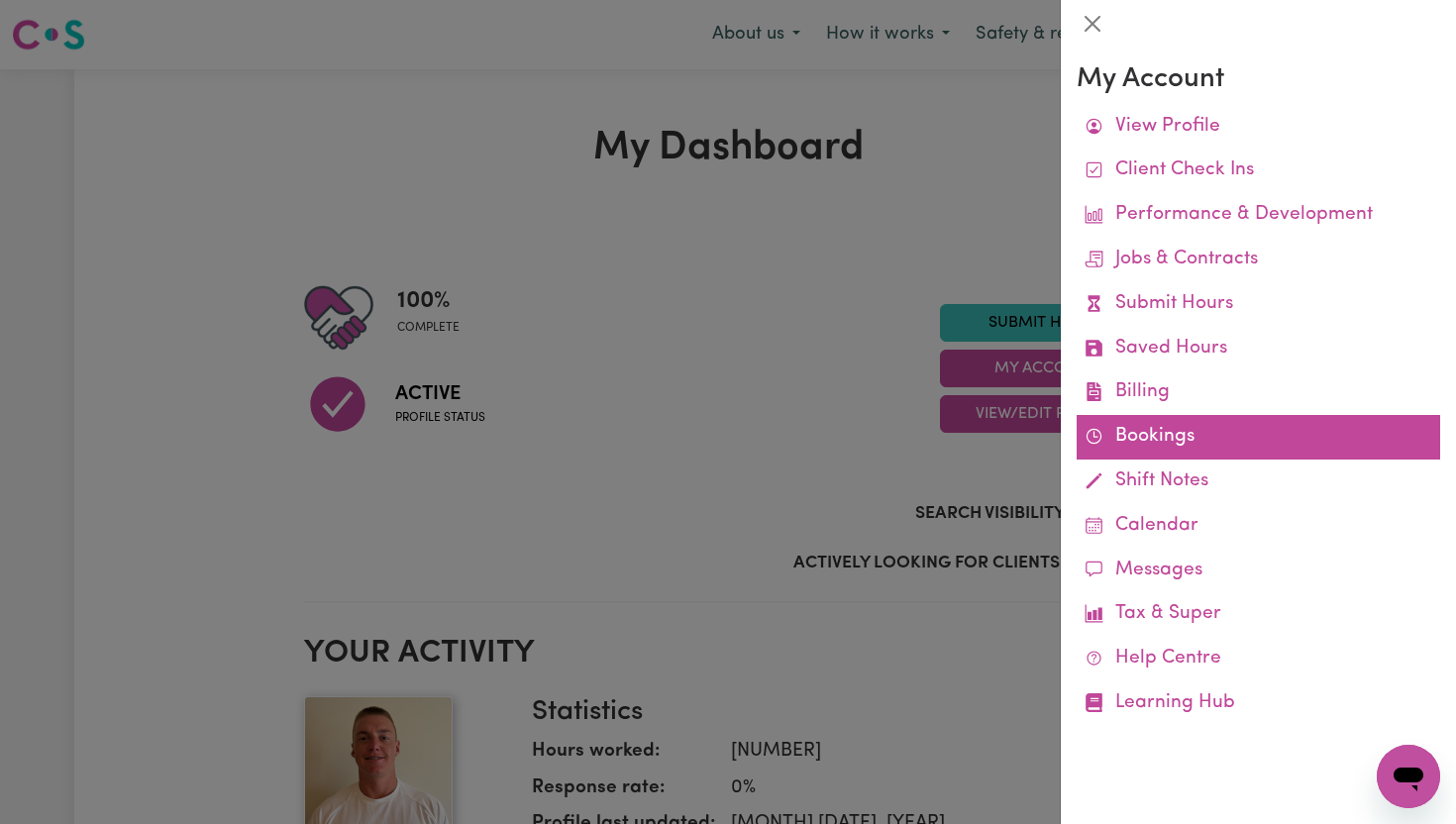 click on "Bookings" at bounding box center [1258, 437] 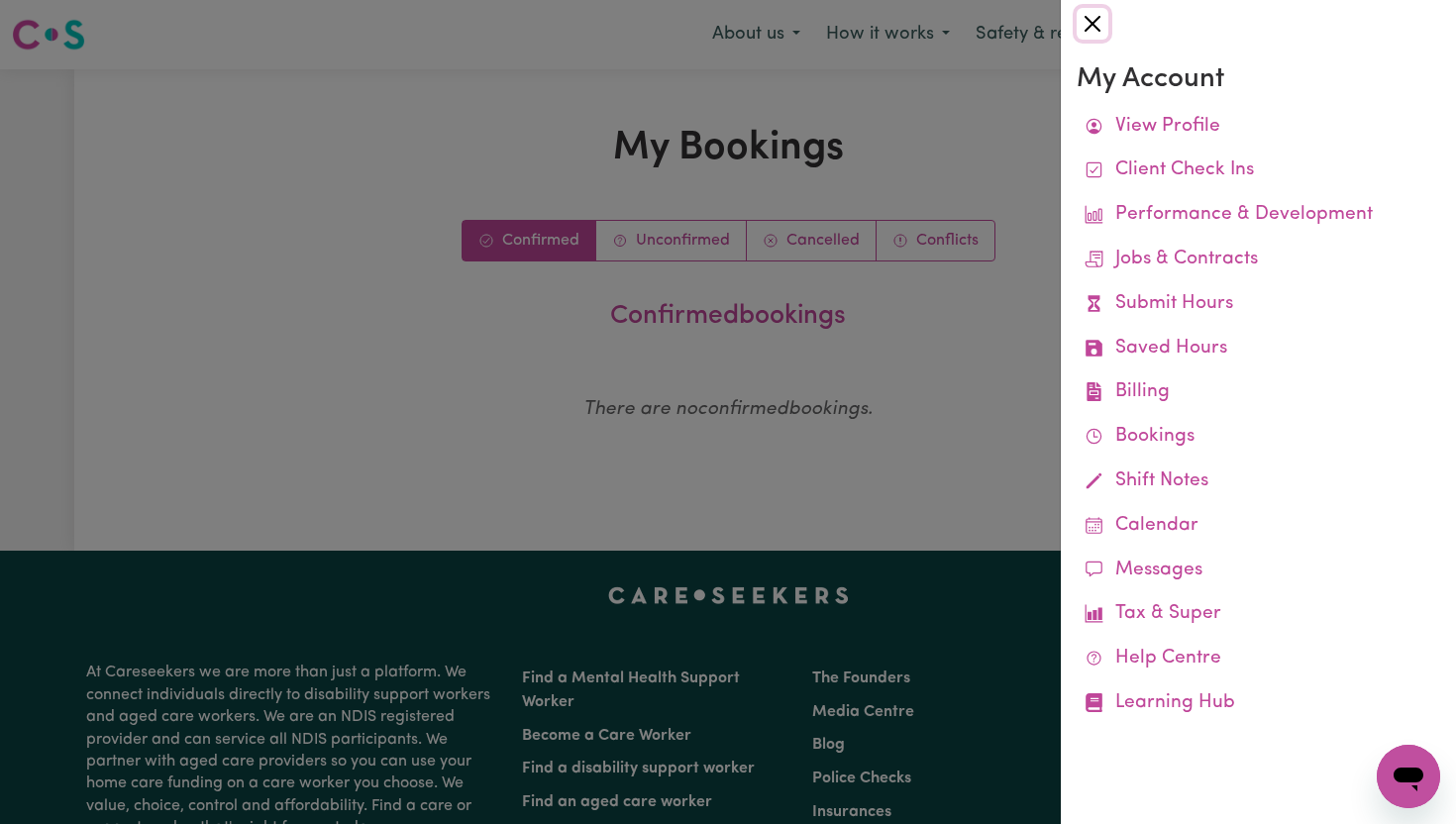 click at bounding box center (1092, 24) 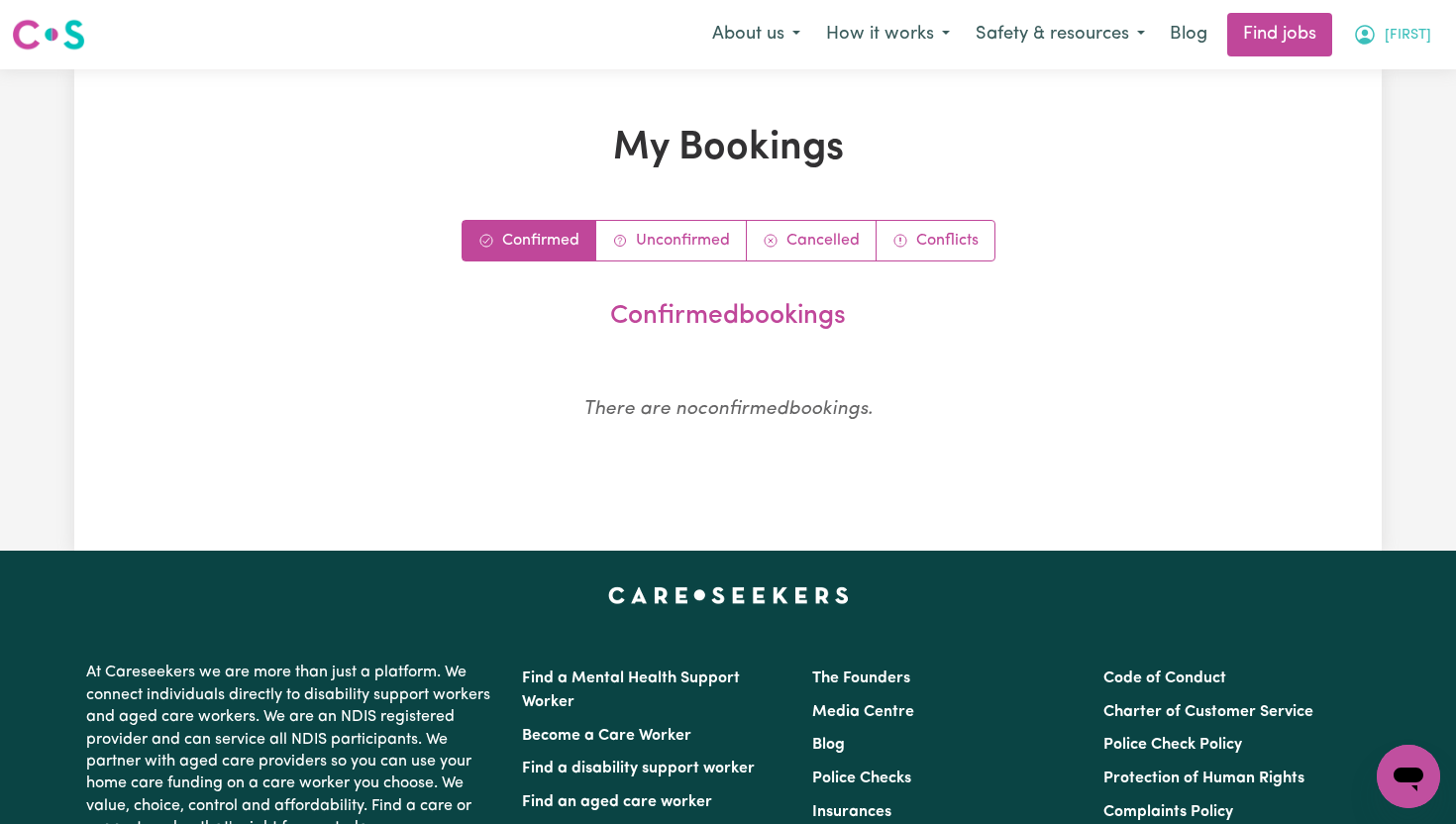 click on "[FIRST]" at bounding box center (1407, 36) 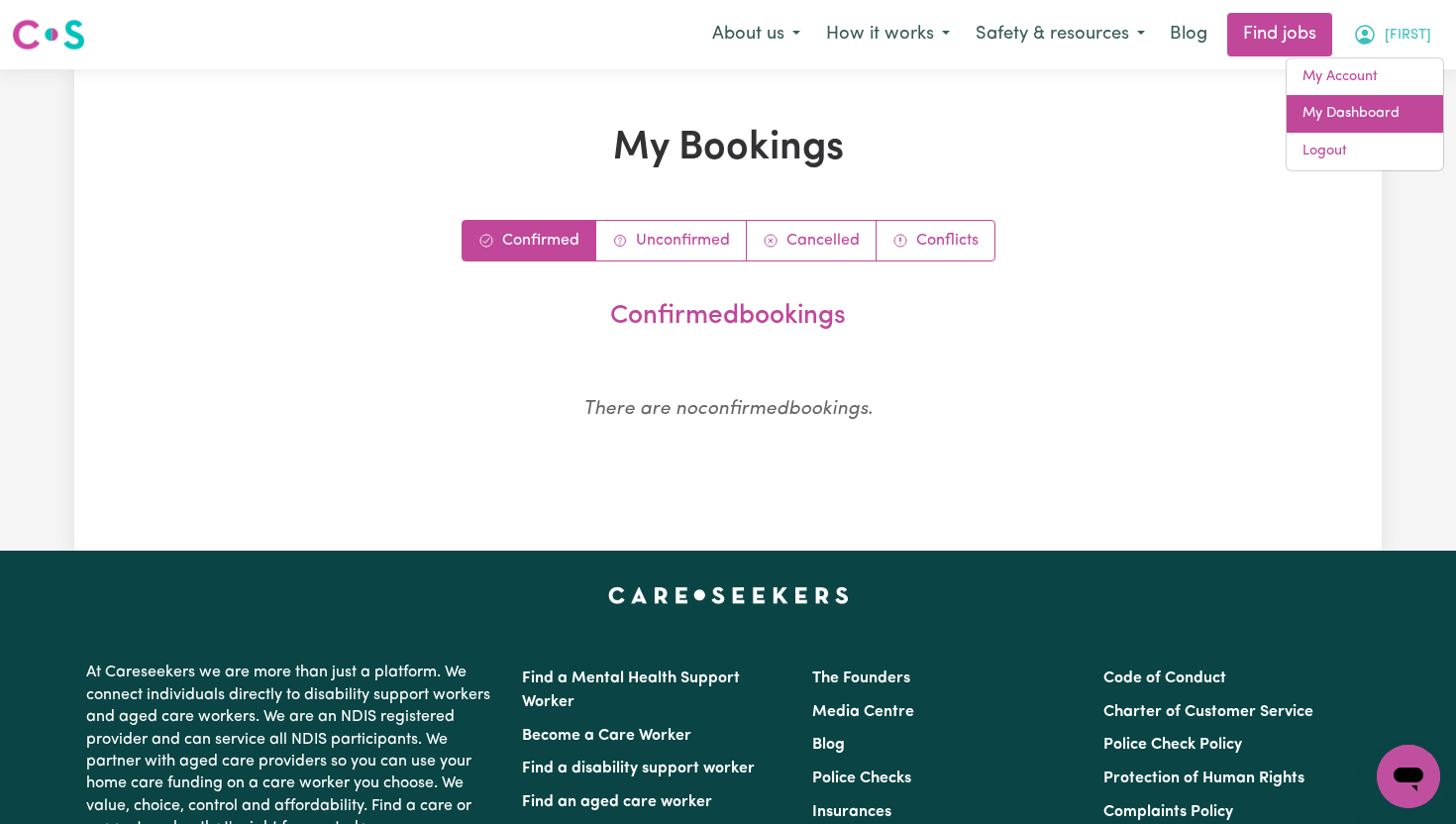 click on "My Dashboard" at bounding box center (1365, 114) 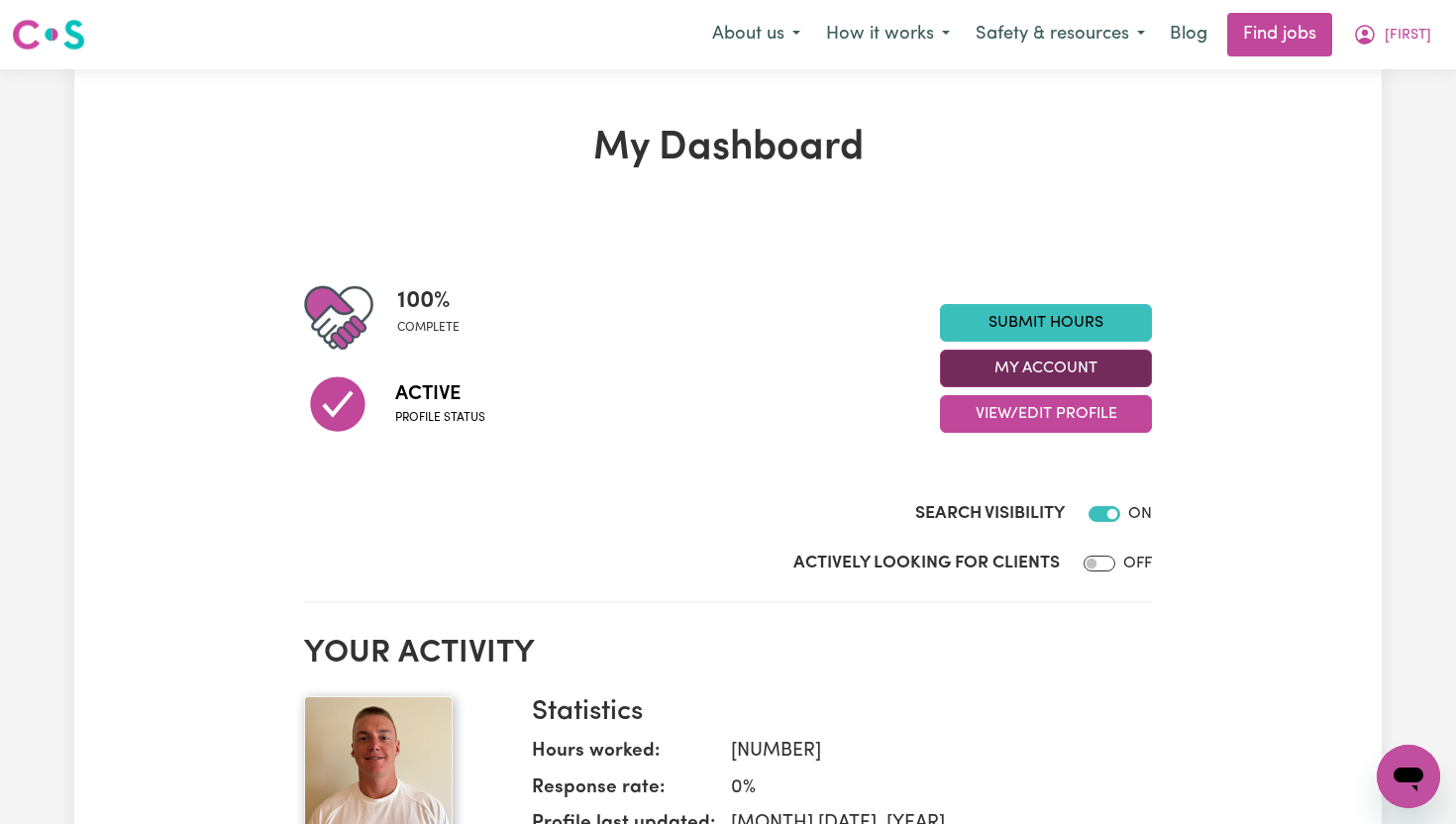 click on "My Account" at bounding box center [1046, 368] 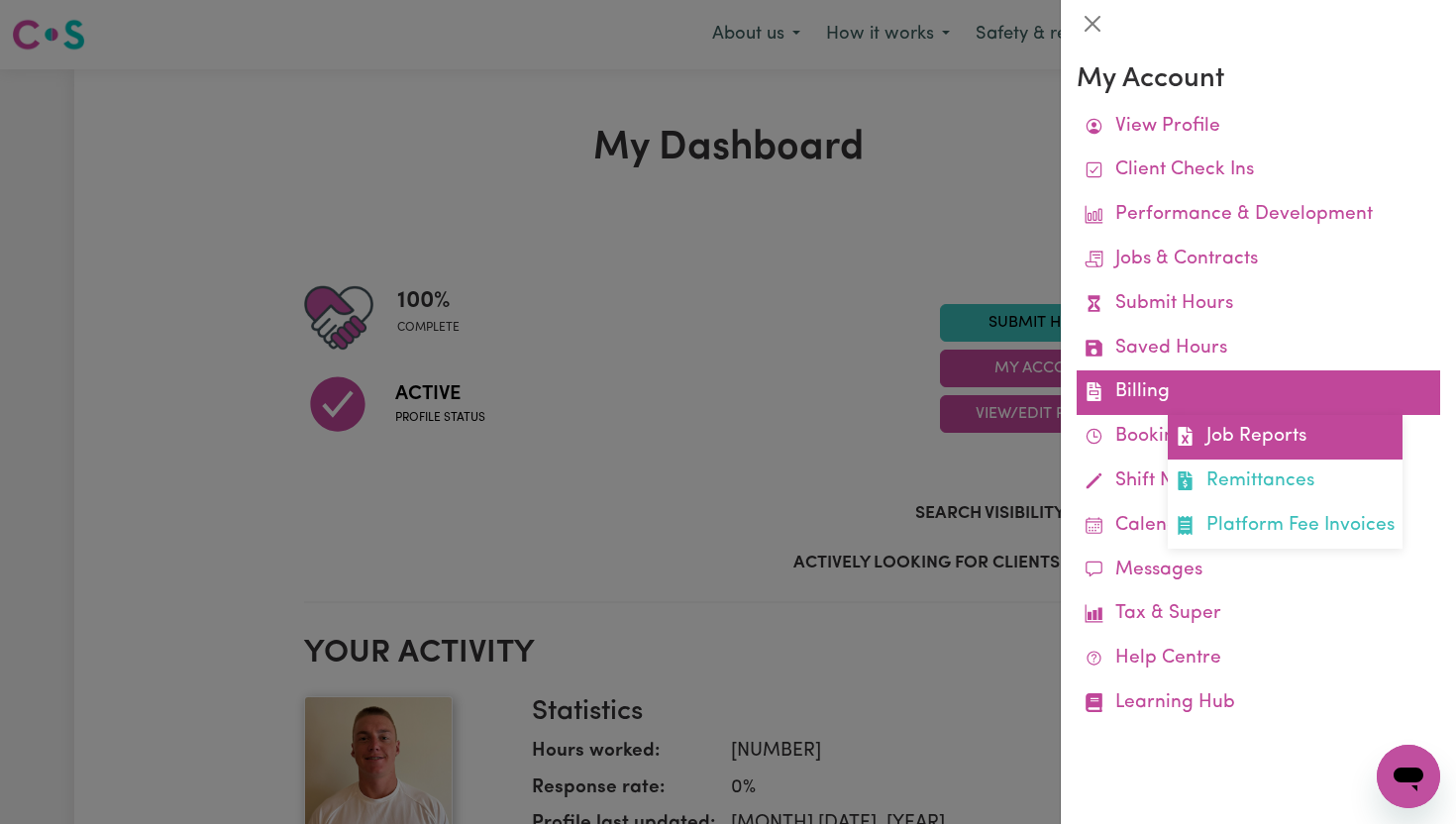 click on "Job Reports" at bounding box center (1285, 437) 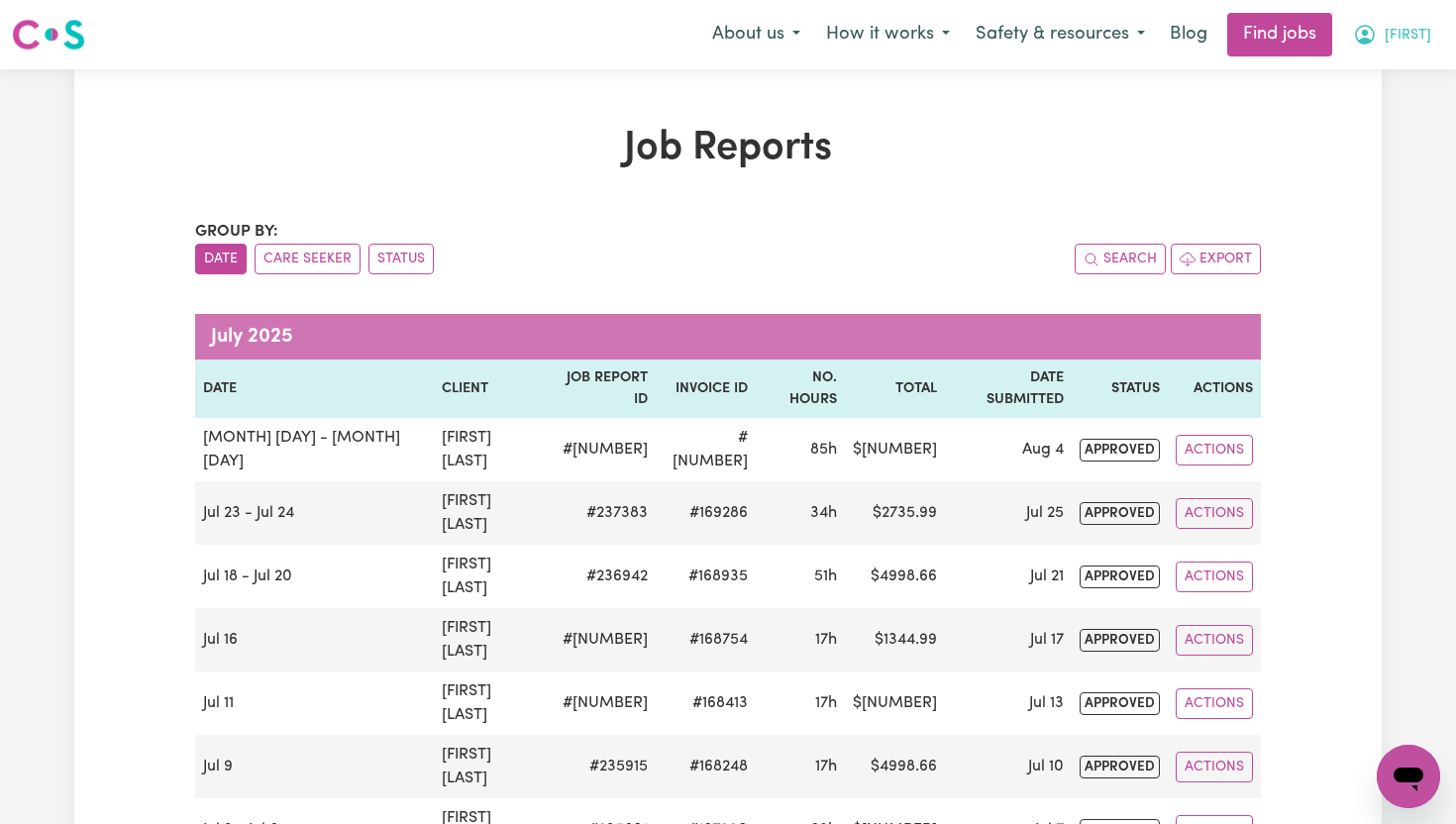 click on "[FIRST]" at bounding box center (1407, 36) 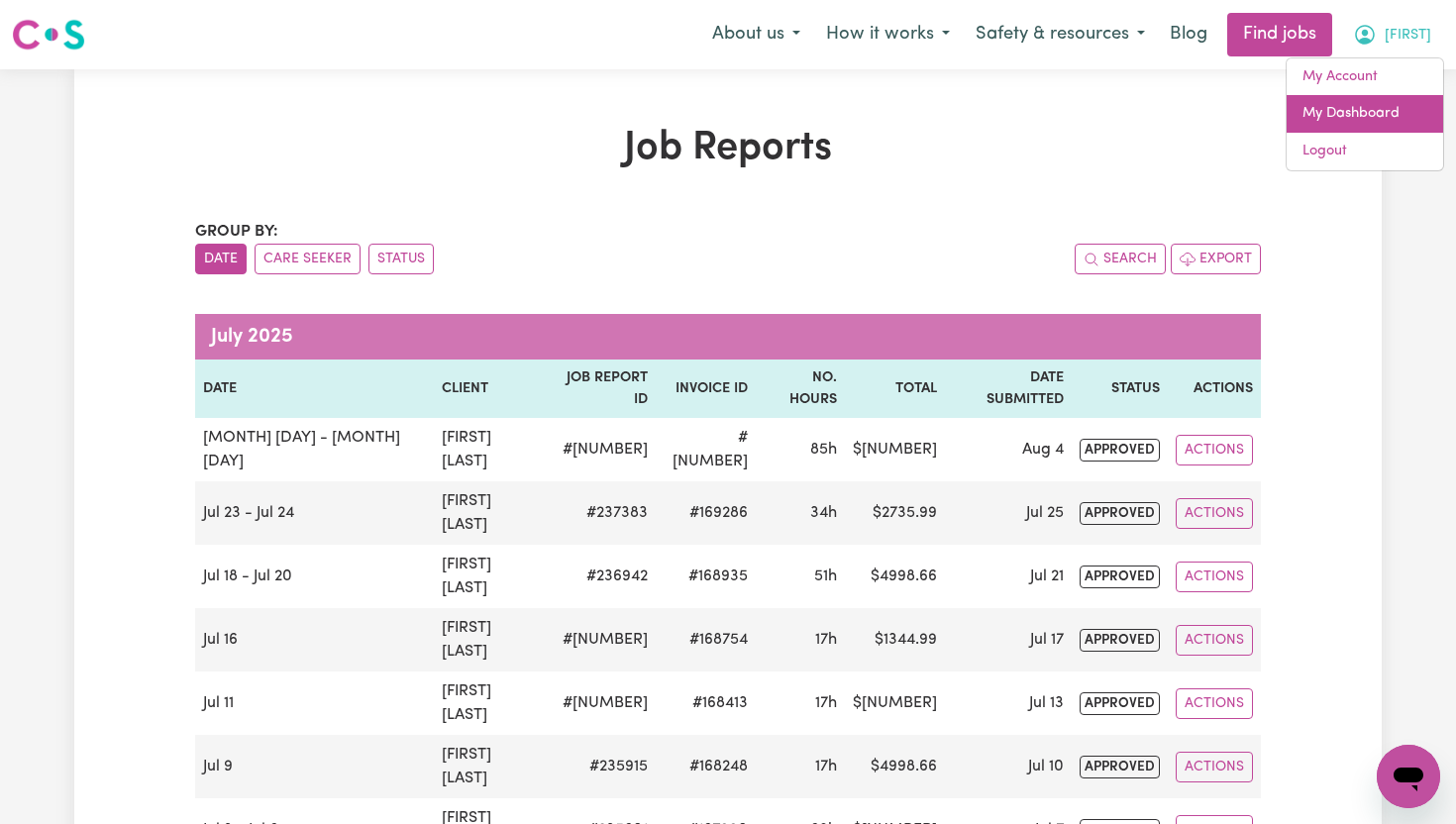 click on "My Dashboard" at bounding box center (1365, 114) 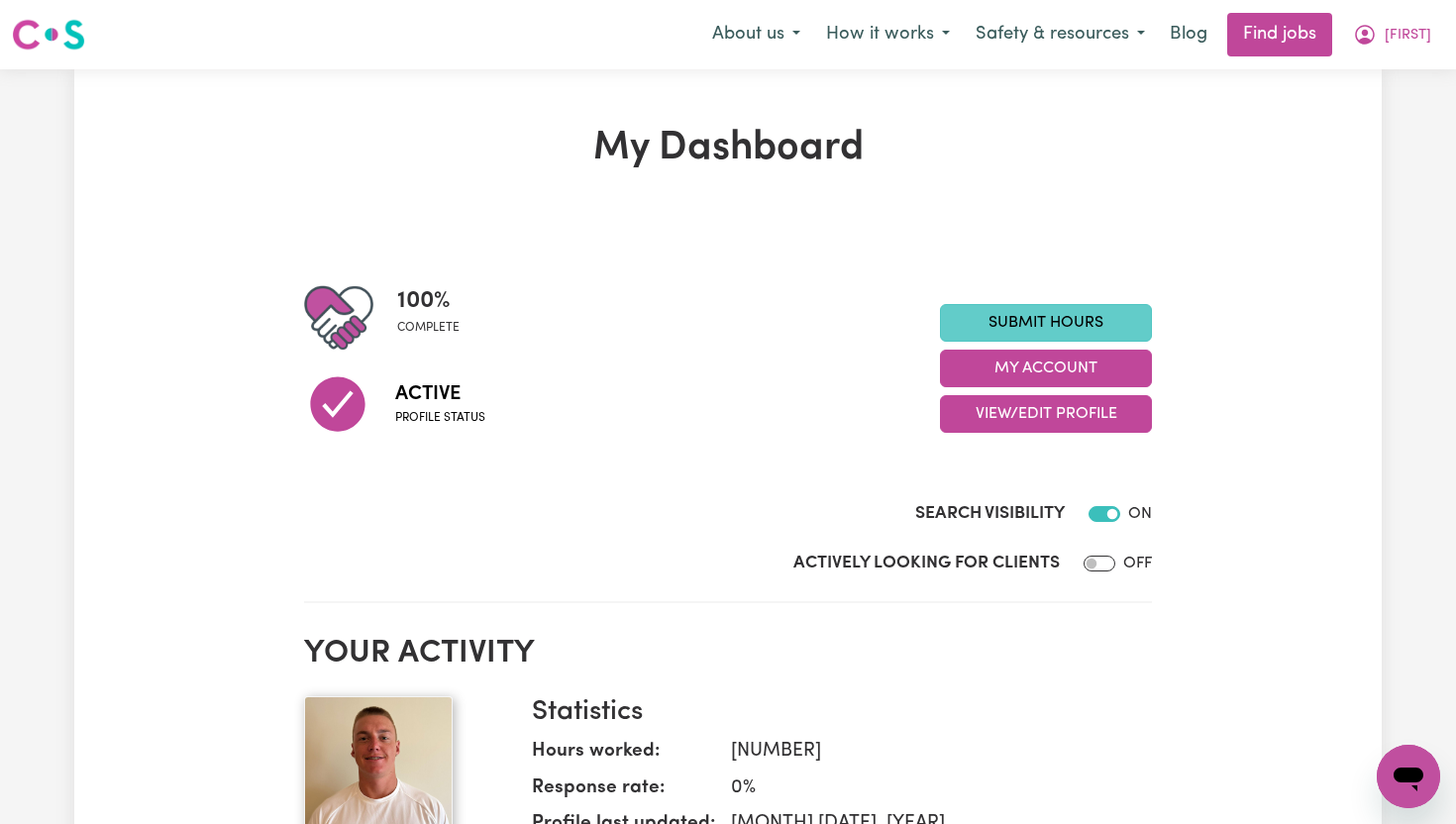 click on "Submit Hours" at bounding box center (1046, 323) 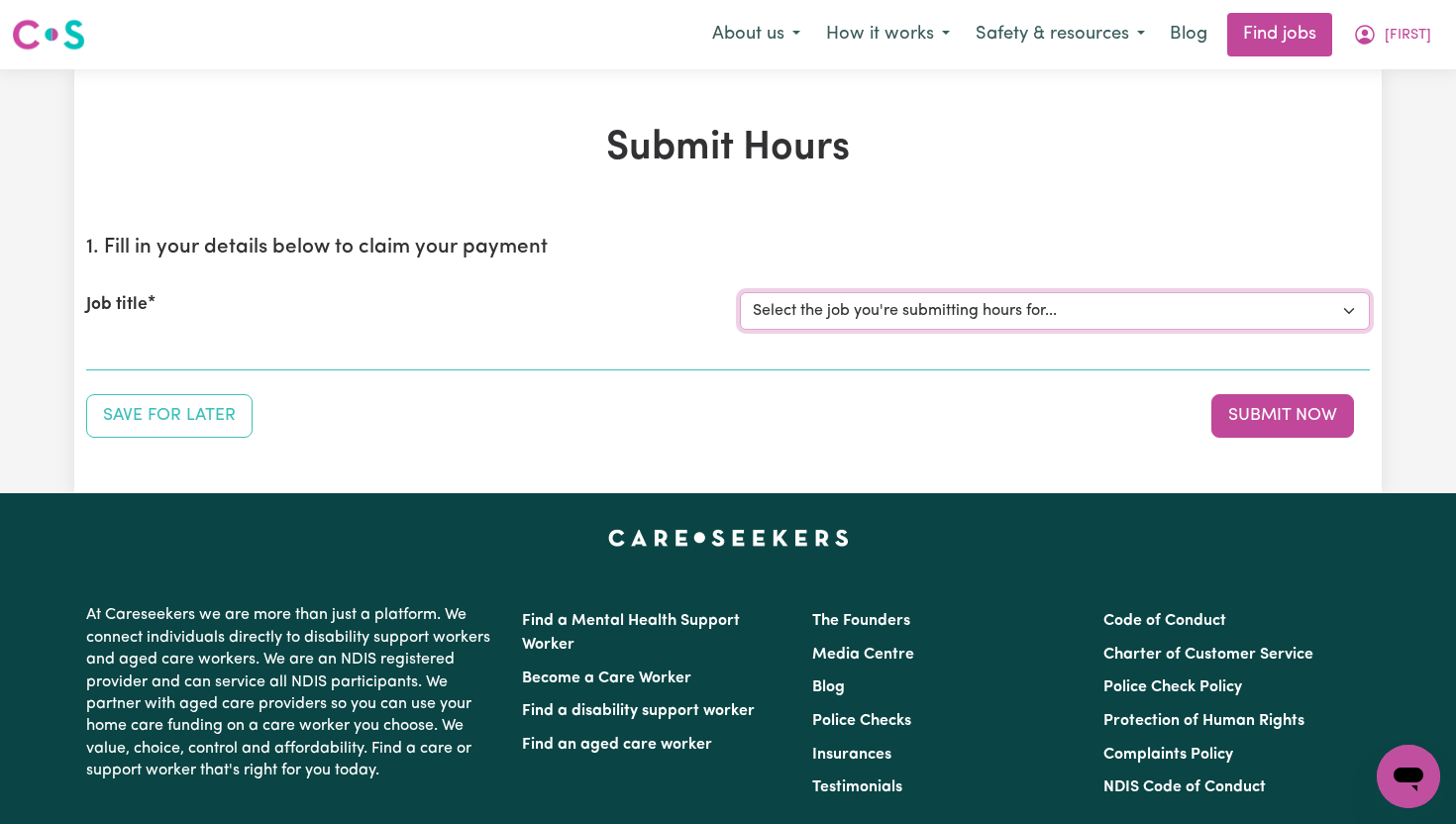 click on "Select the job you're submitting hours for... [NAME] Support Worker To Join Team For 24hr Shifts To Support Male Participant In Labrador, [STATE]" at bounding box center [1055, 311] 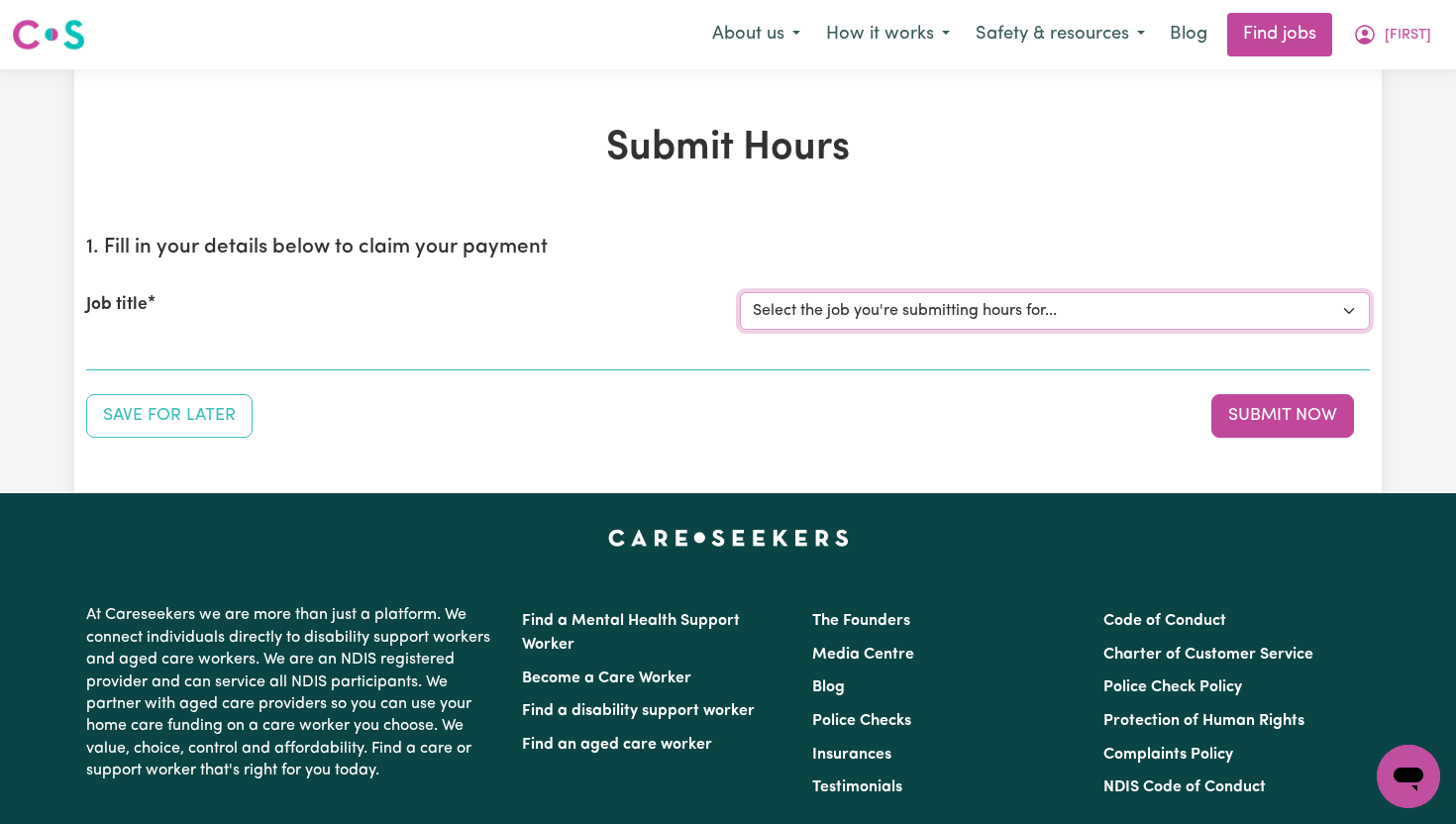 select on "14121" 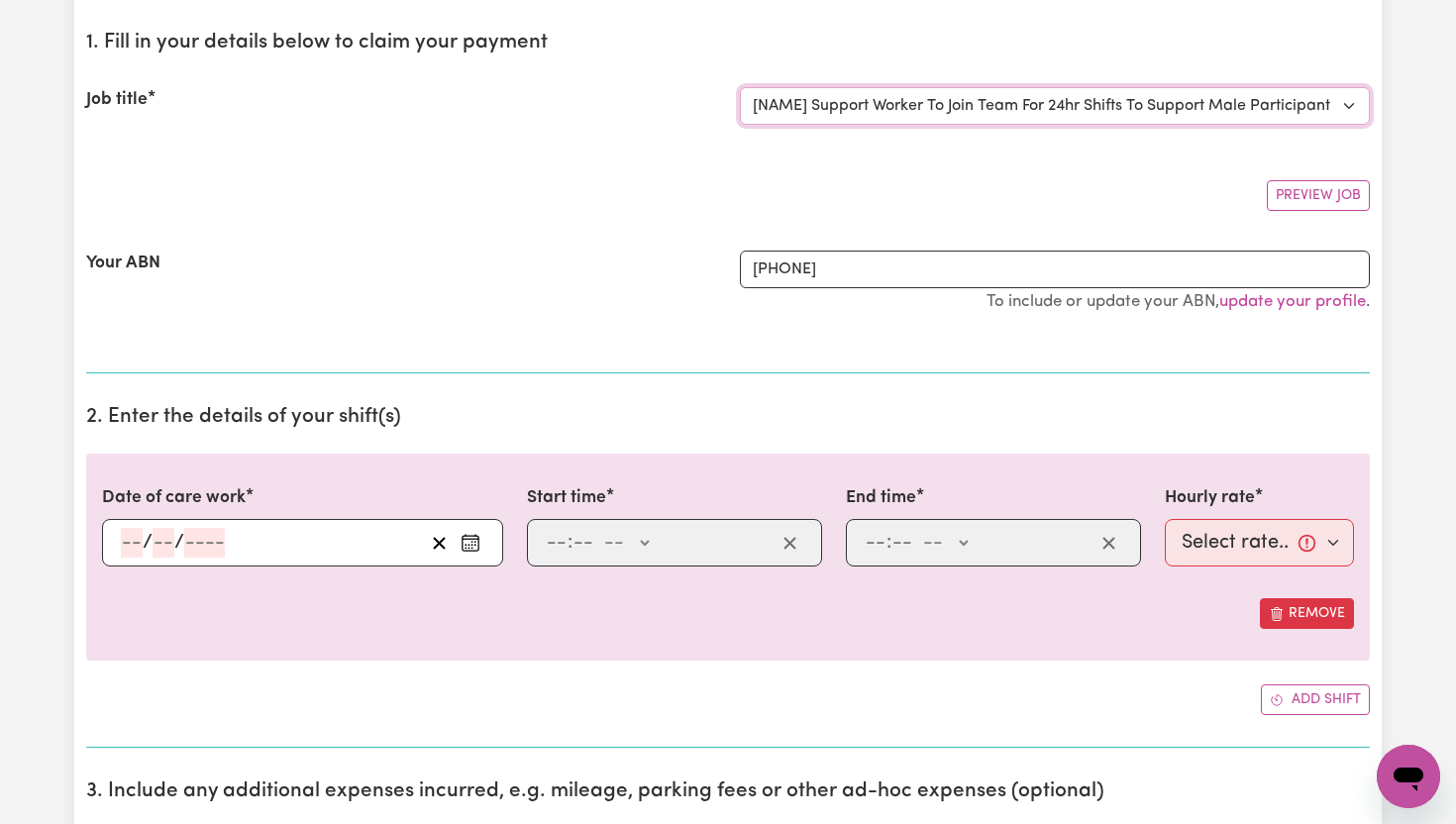 scroll, scrollTop: 226, scrollLeft: 0, axis: vertical 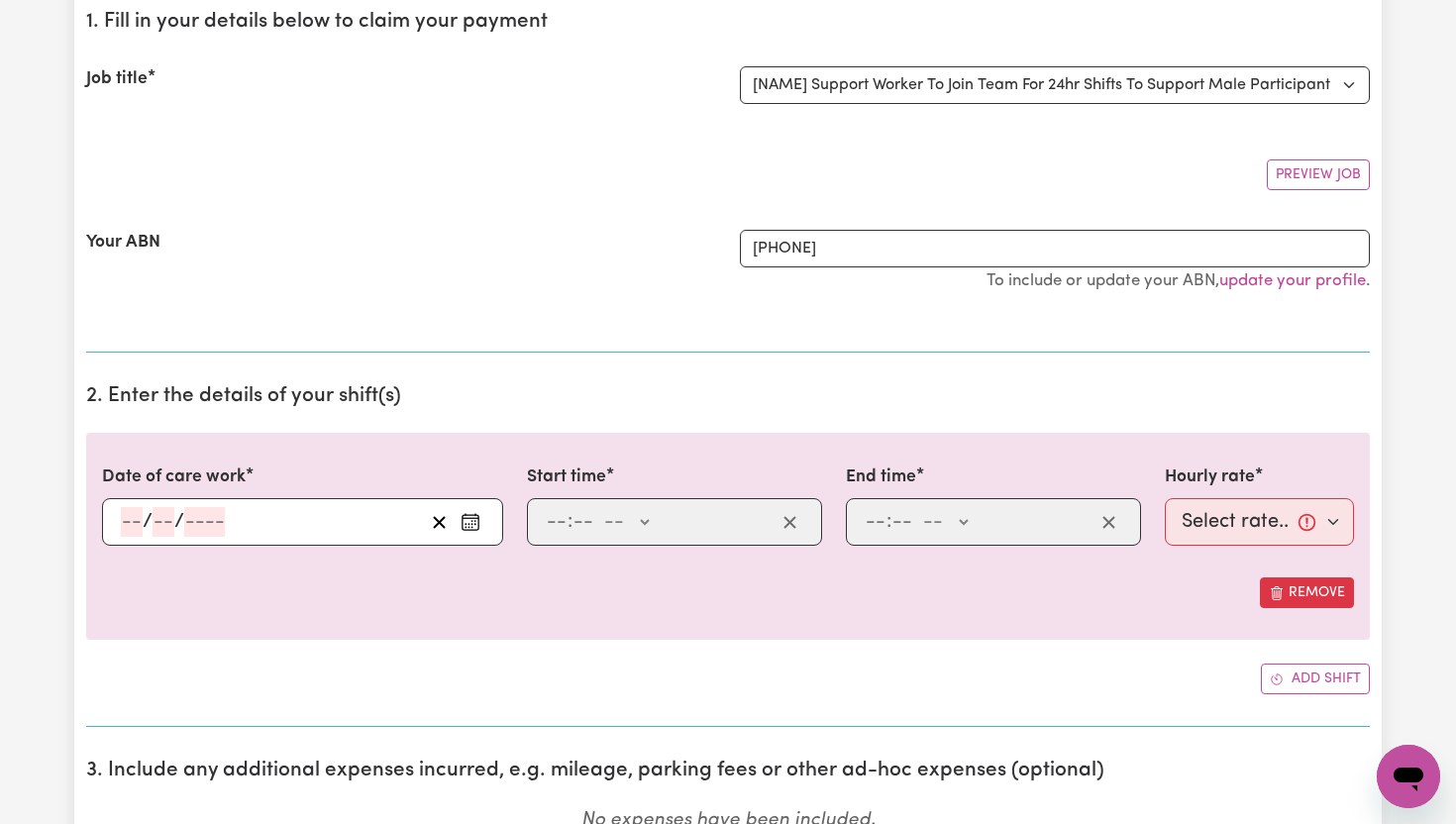 click 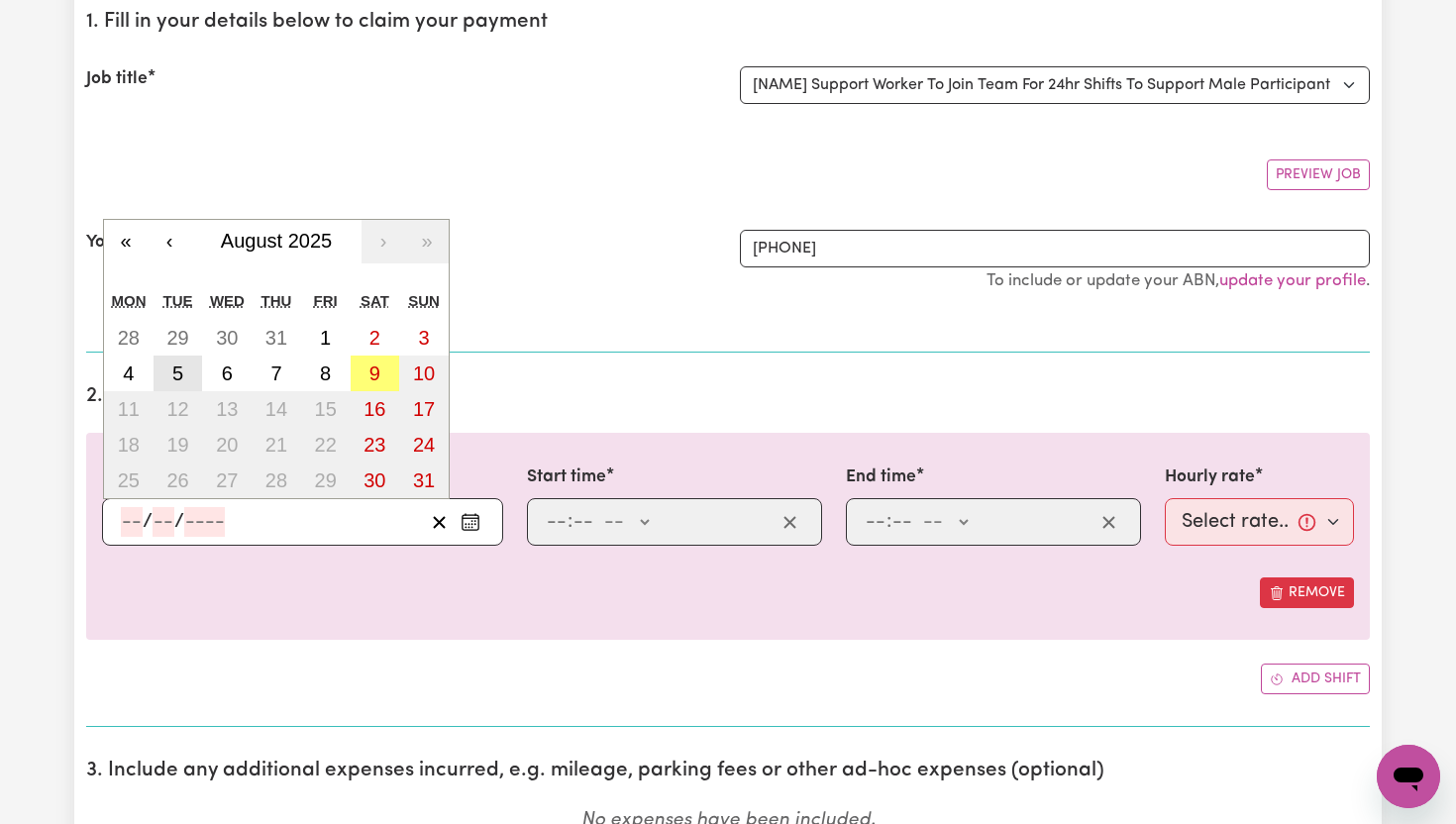 click on "5" at bounding box center [177, 373] 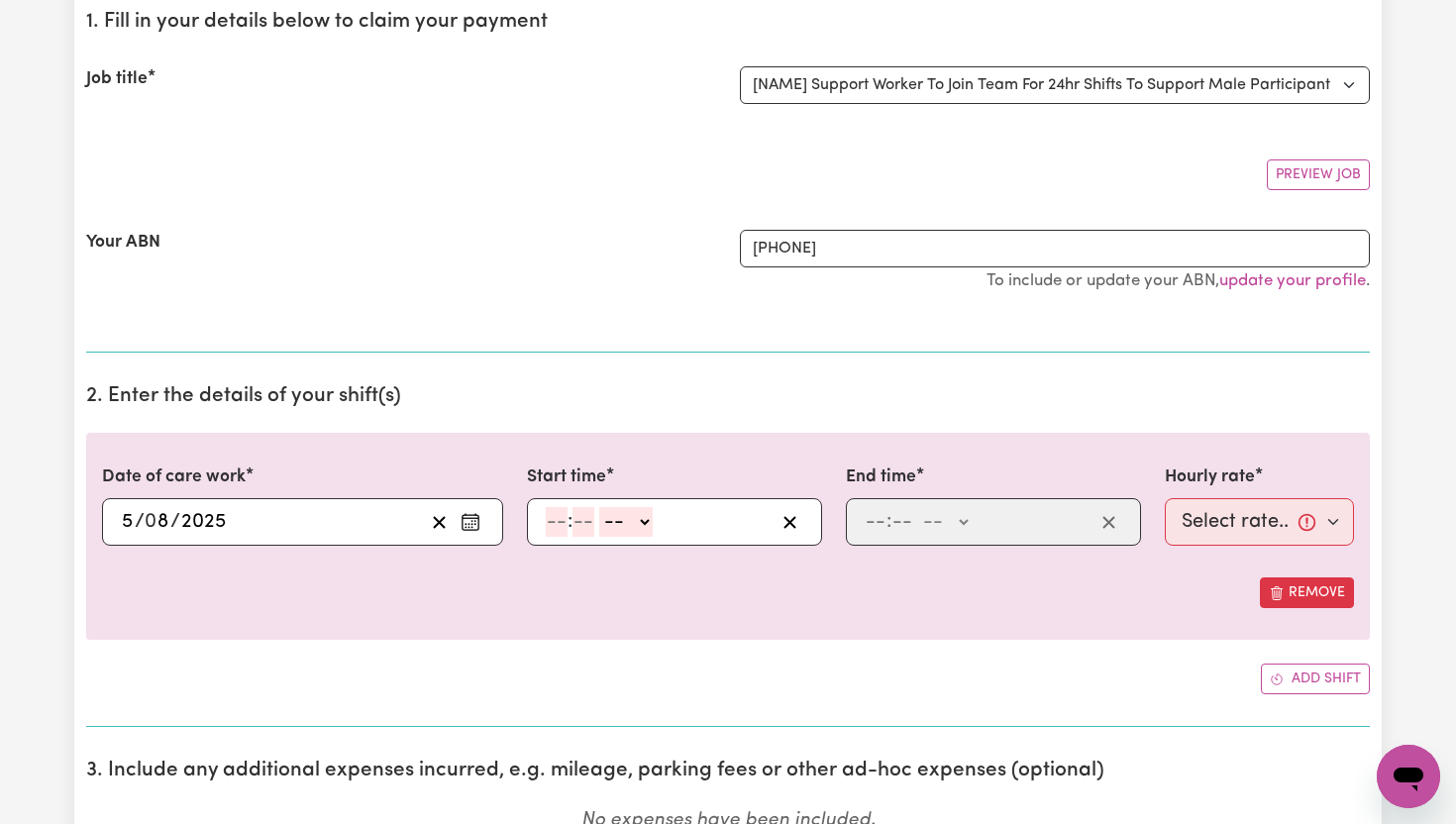 click 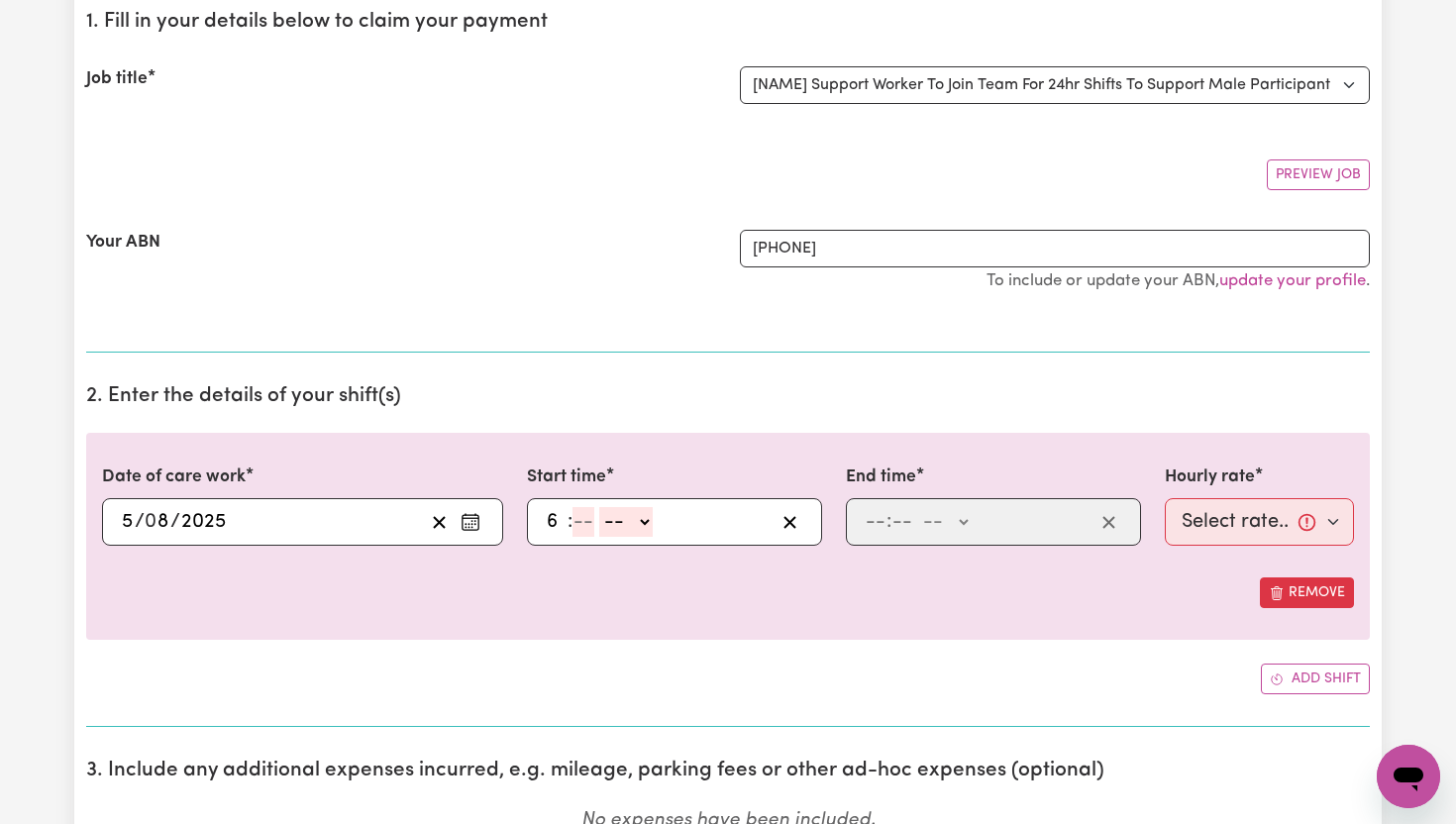type on "6" 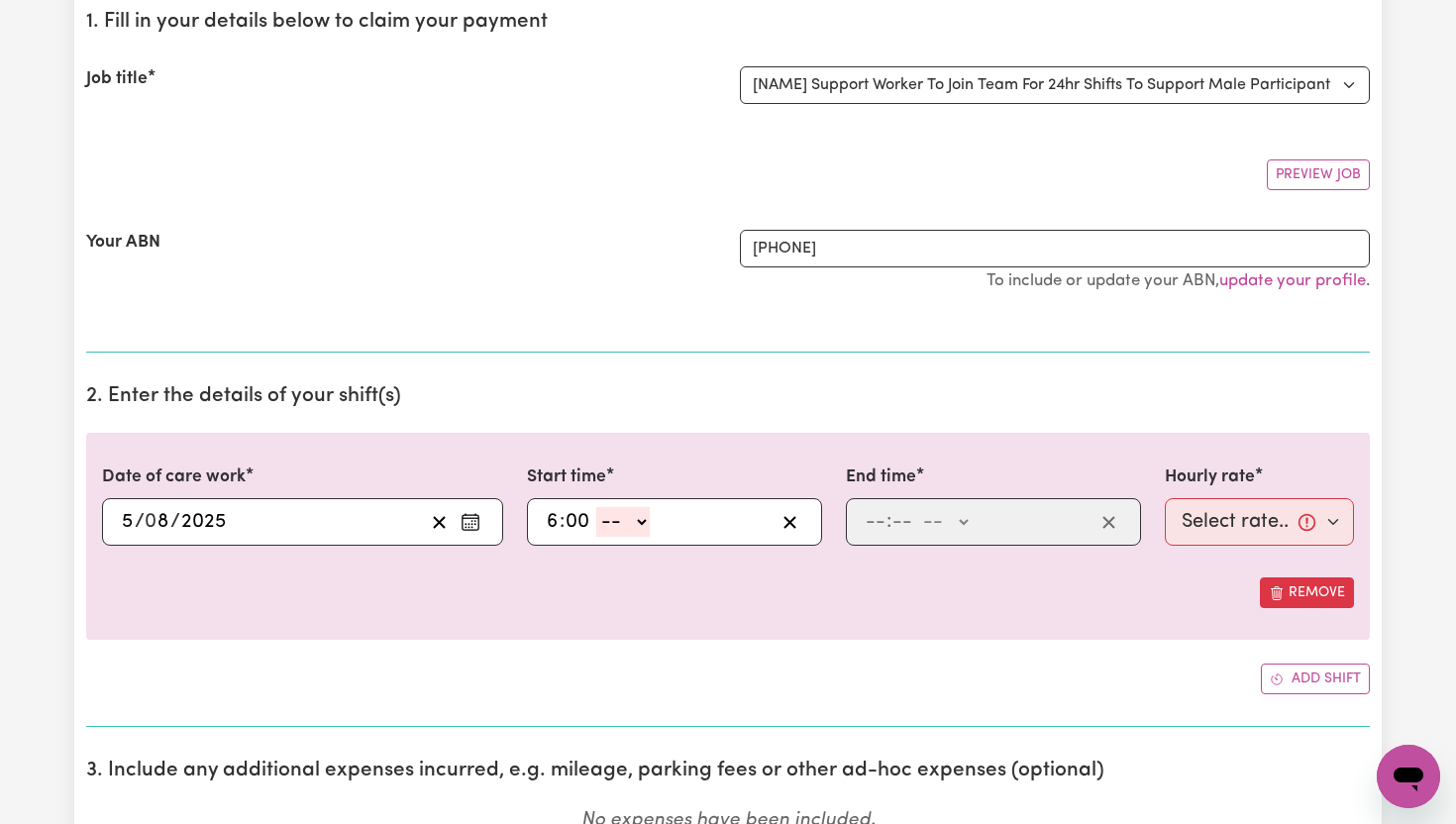 type on "00" 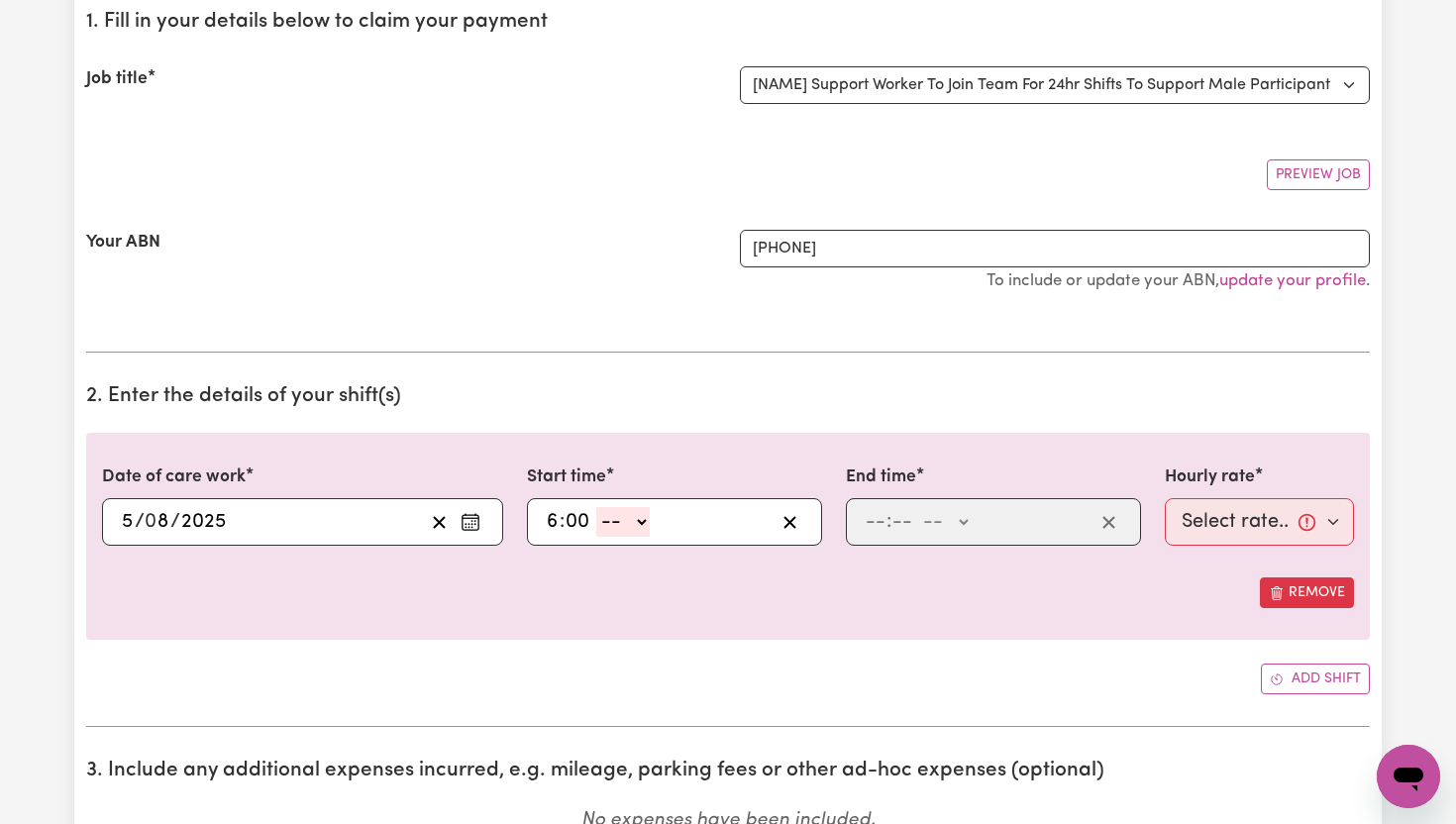 click on "-- AM PM" 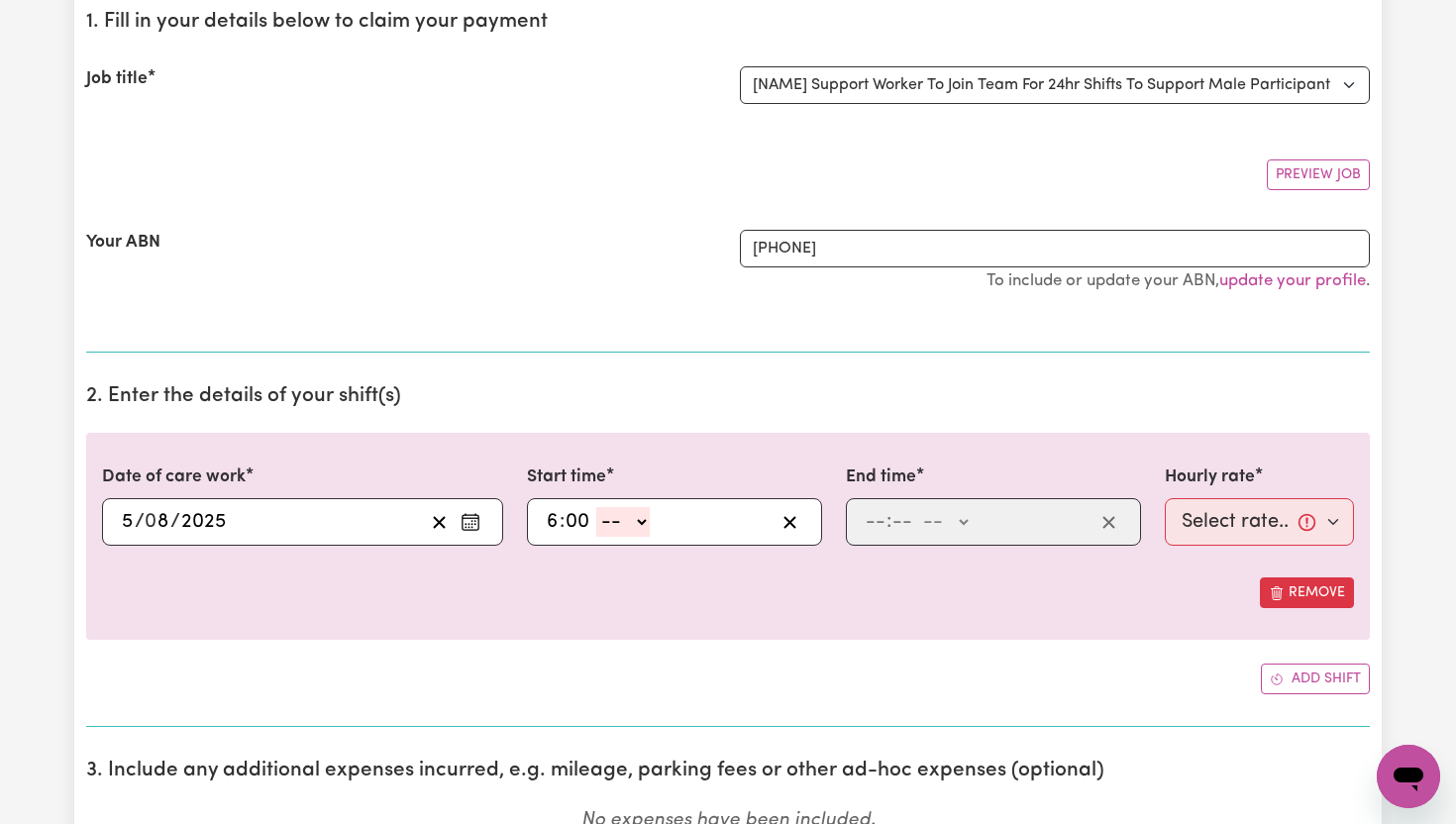 select on "am" 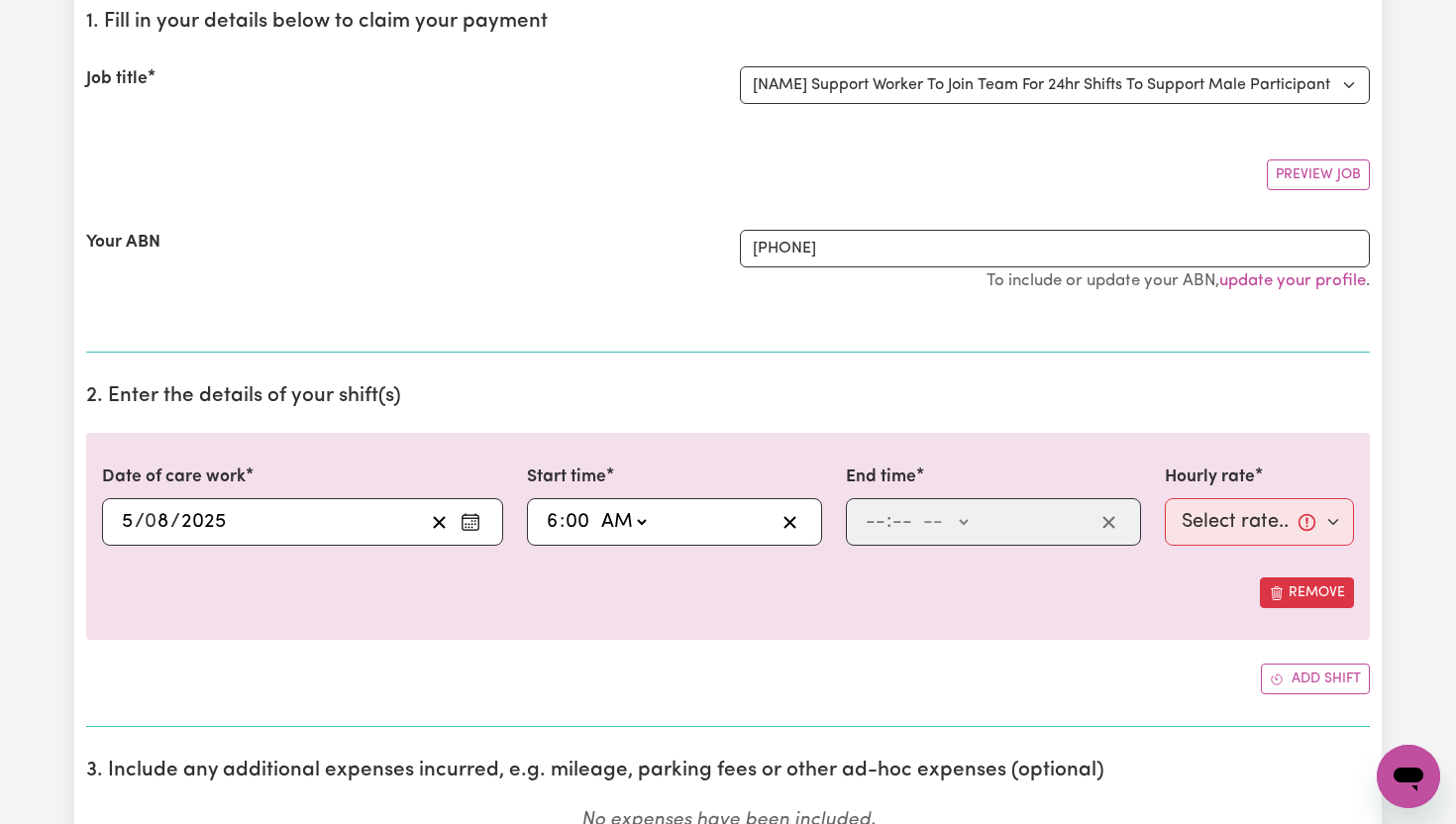 type on "06:00" 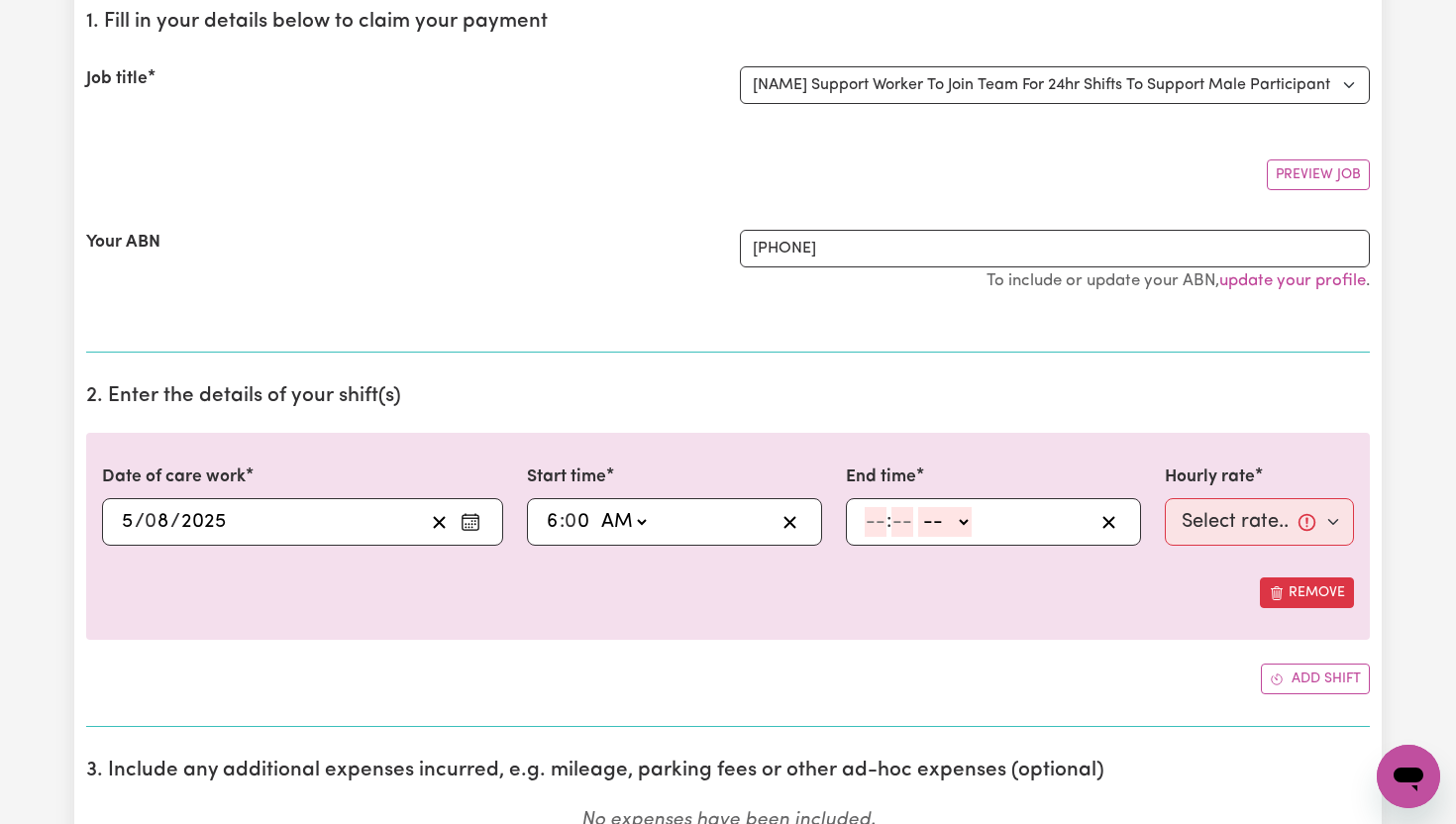 click 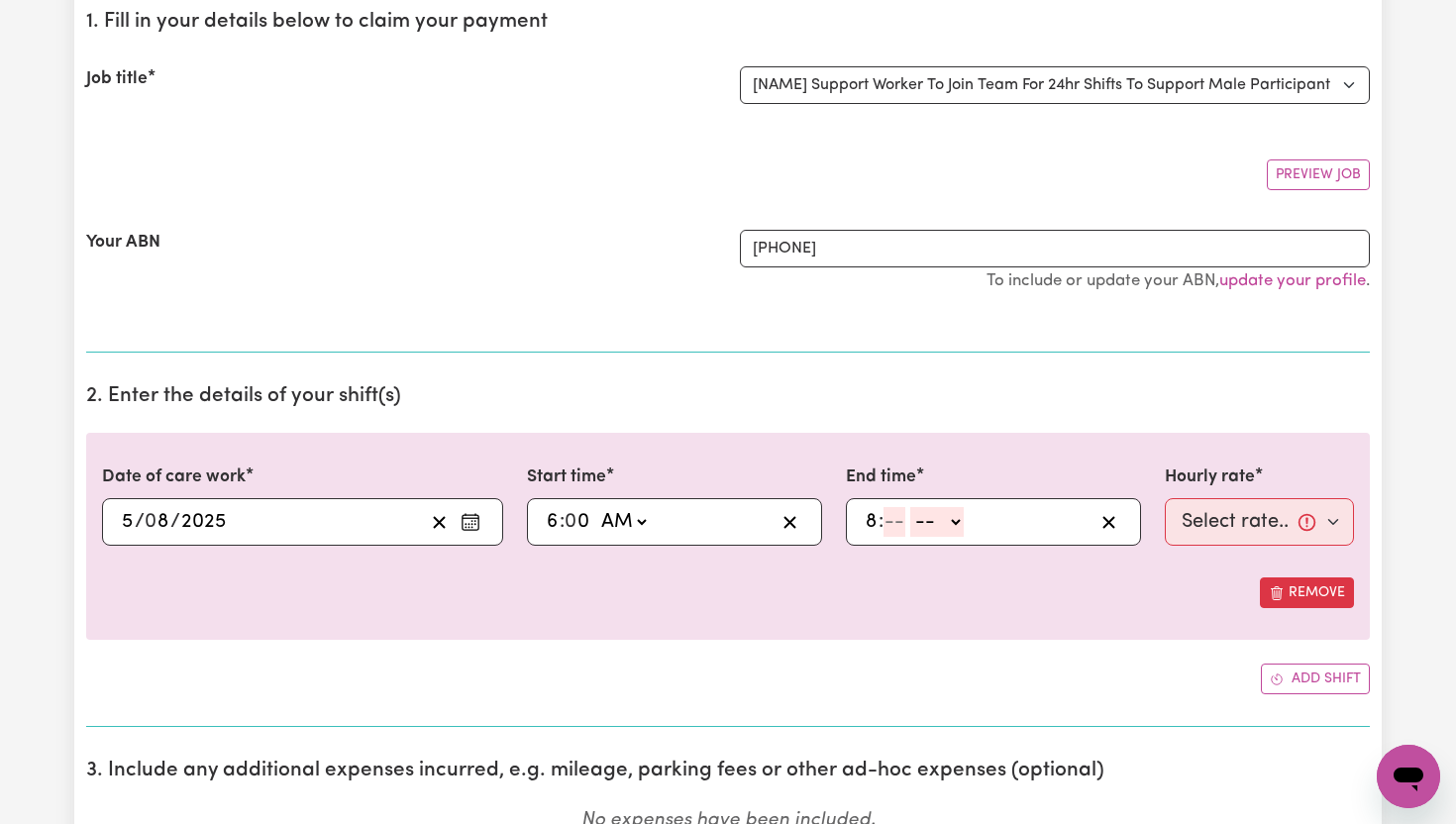 type on "8" 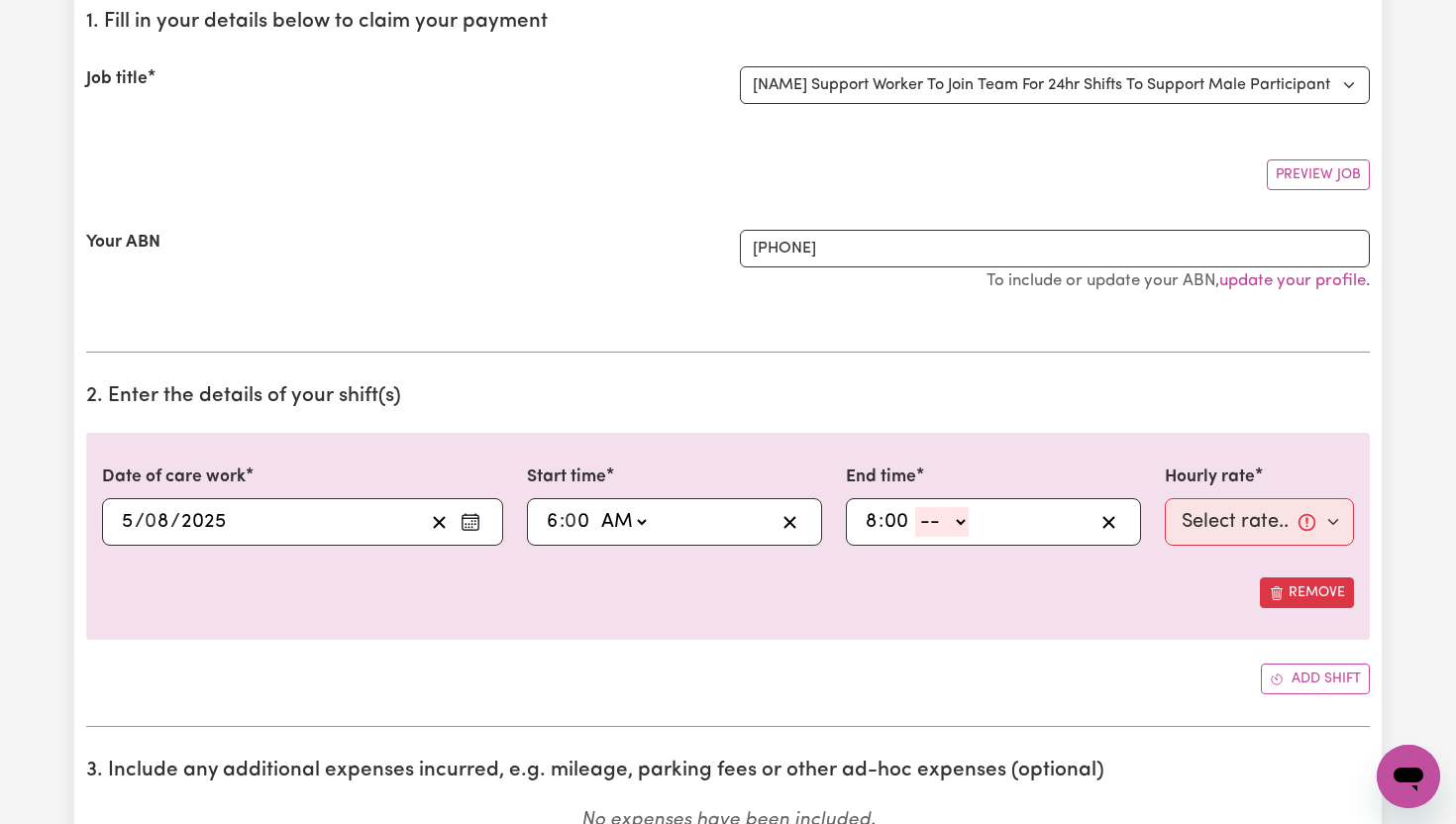 type on "00" 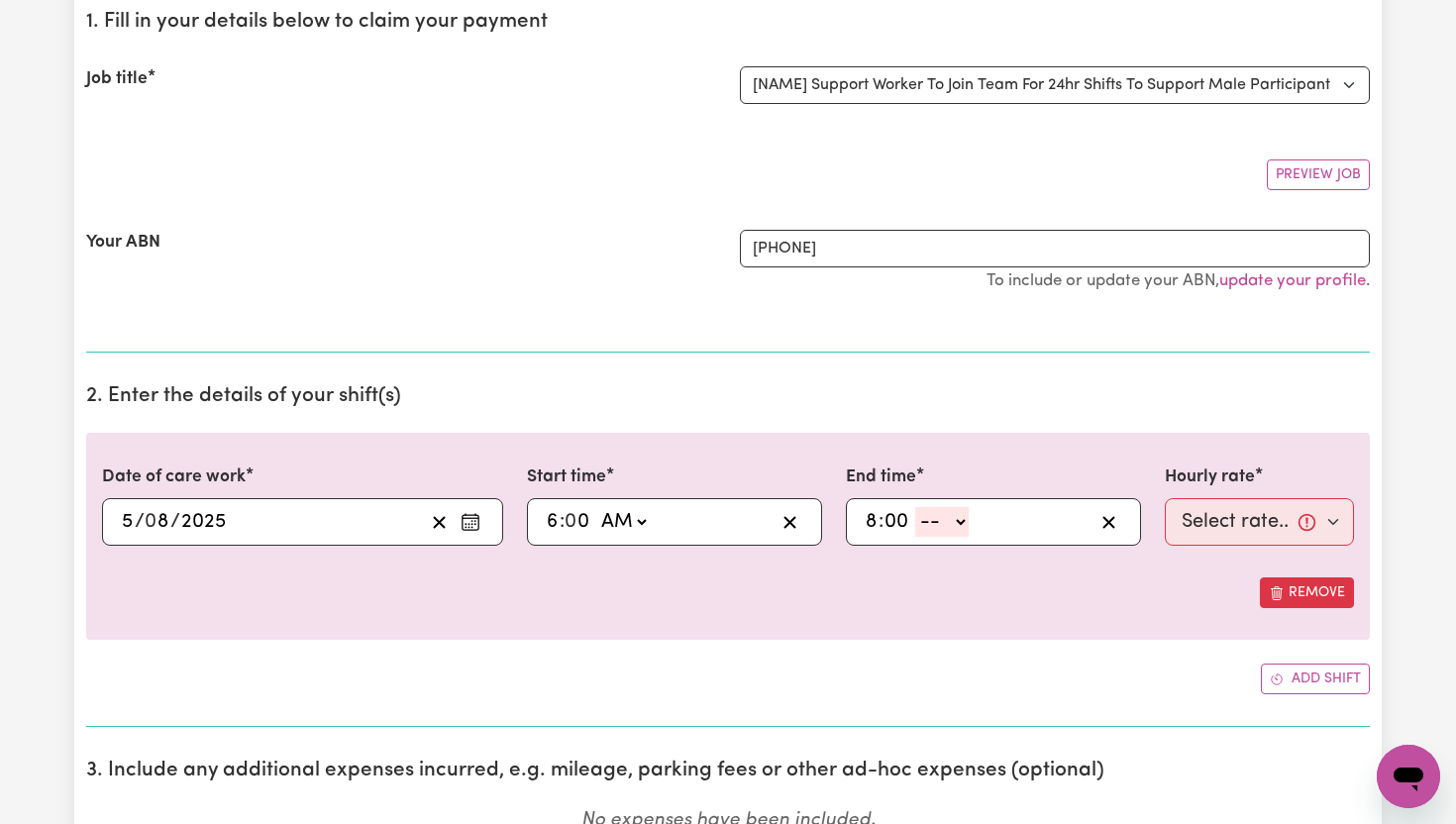 click on "-- AM PM" 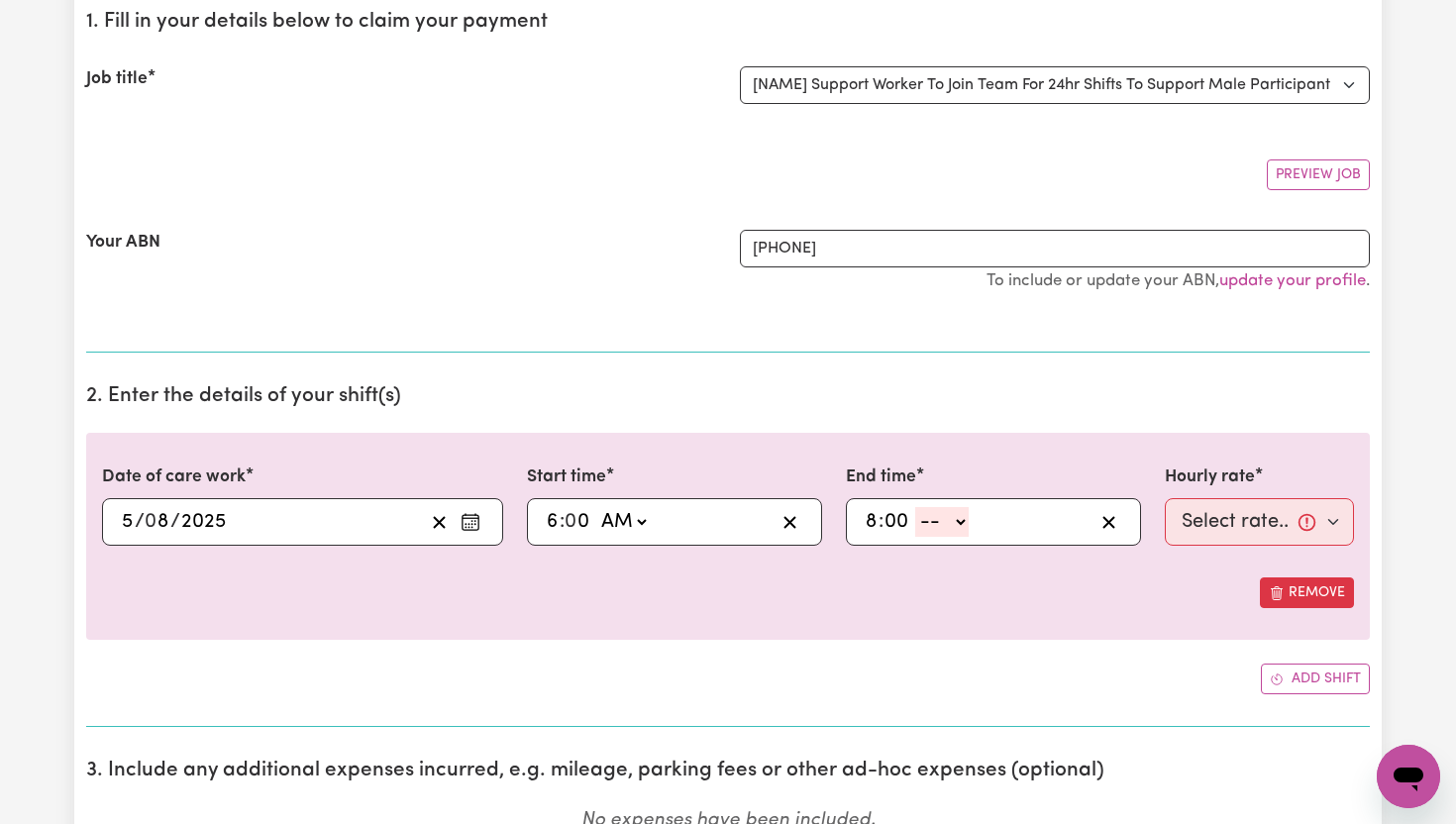 select on "pm" 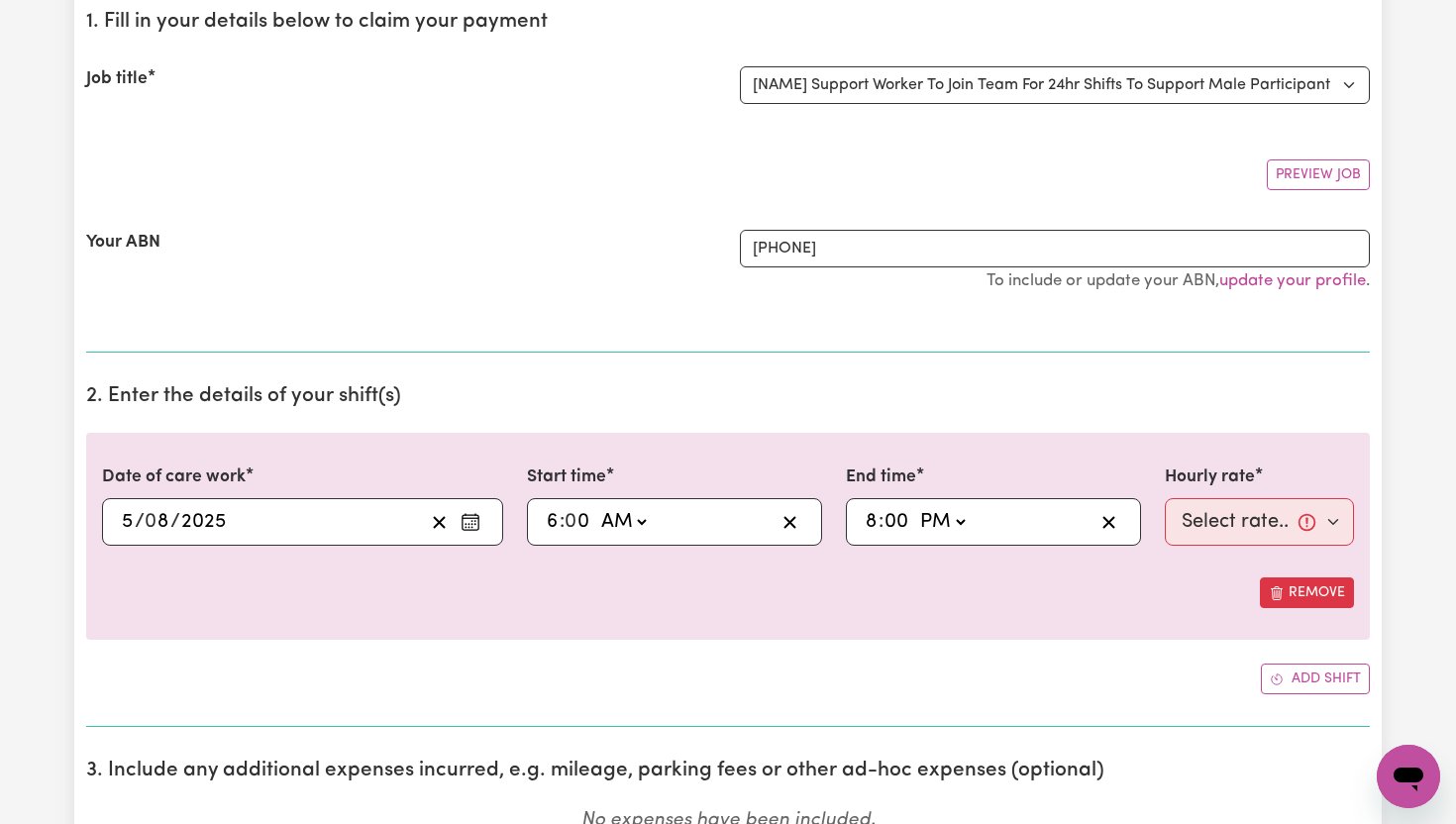 type on "20:00" 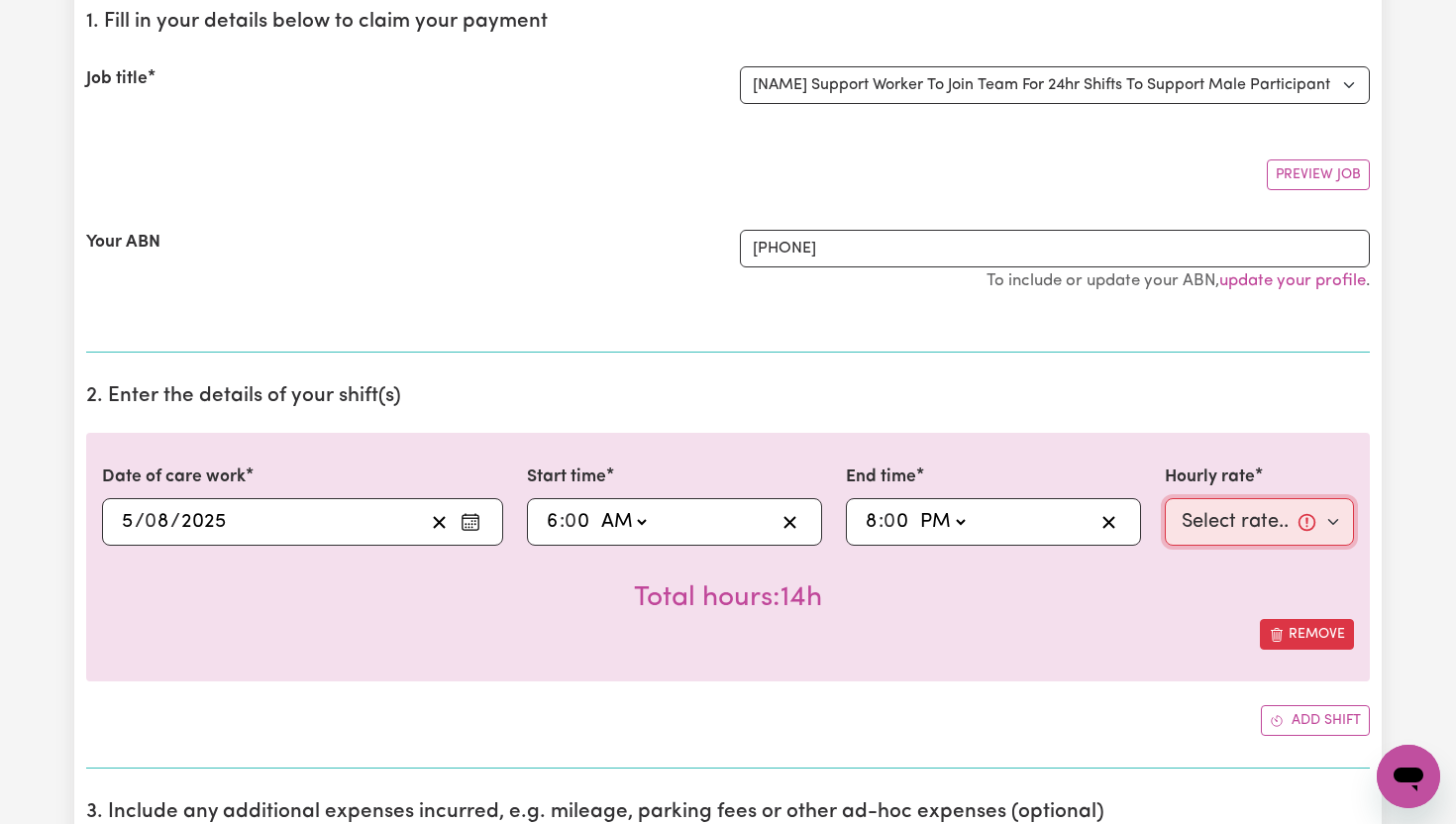 click on "Select rate... $65.21 (Weekday) $91.76 (Saturday) $118.32 (Sunday) $144.87 (Public Holiday) $71.85 (Evening Care) $276.32 (Overnight)" at bounding box center (1259, 522) 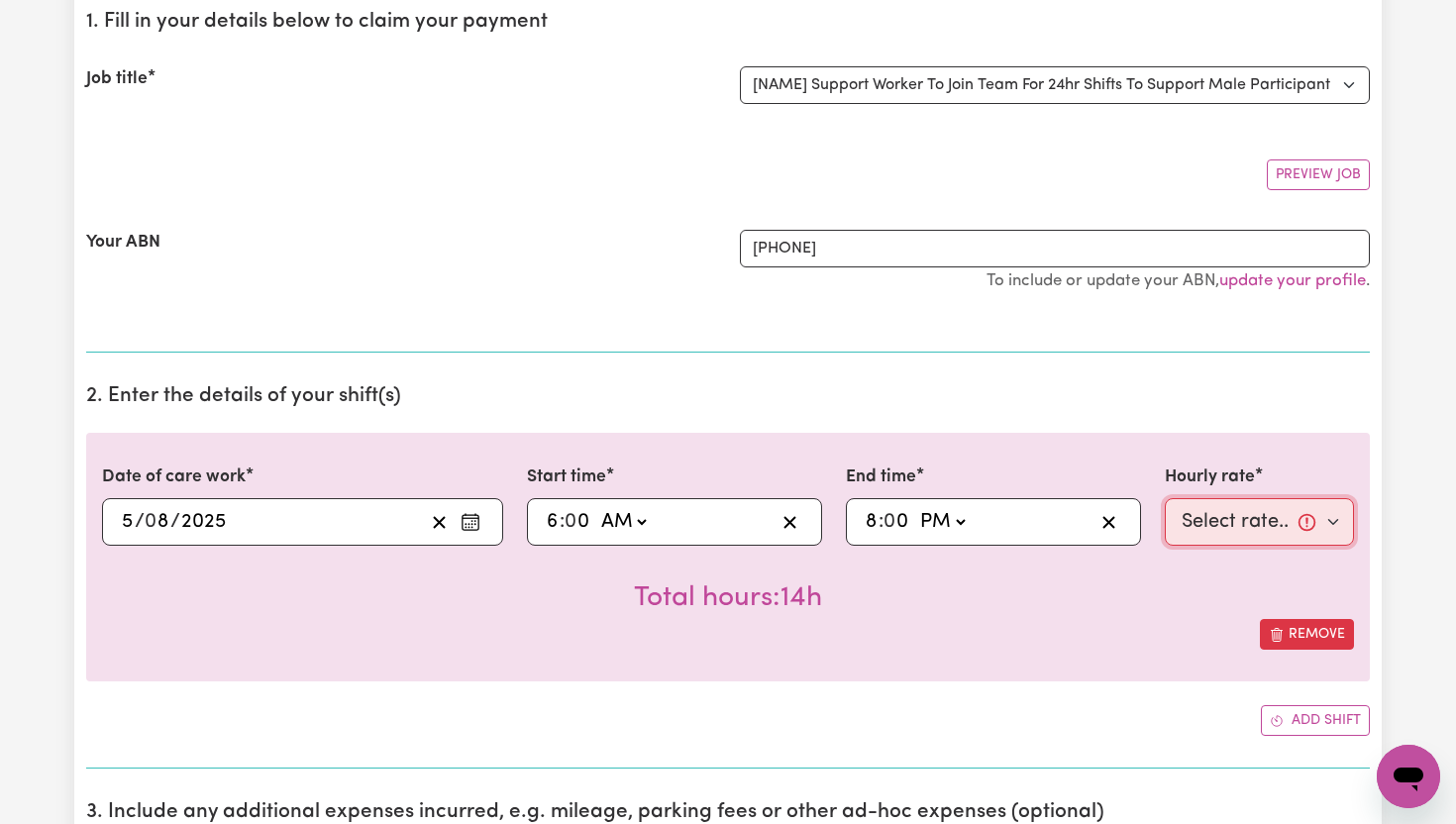 select on "65.21-Weekday" 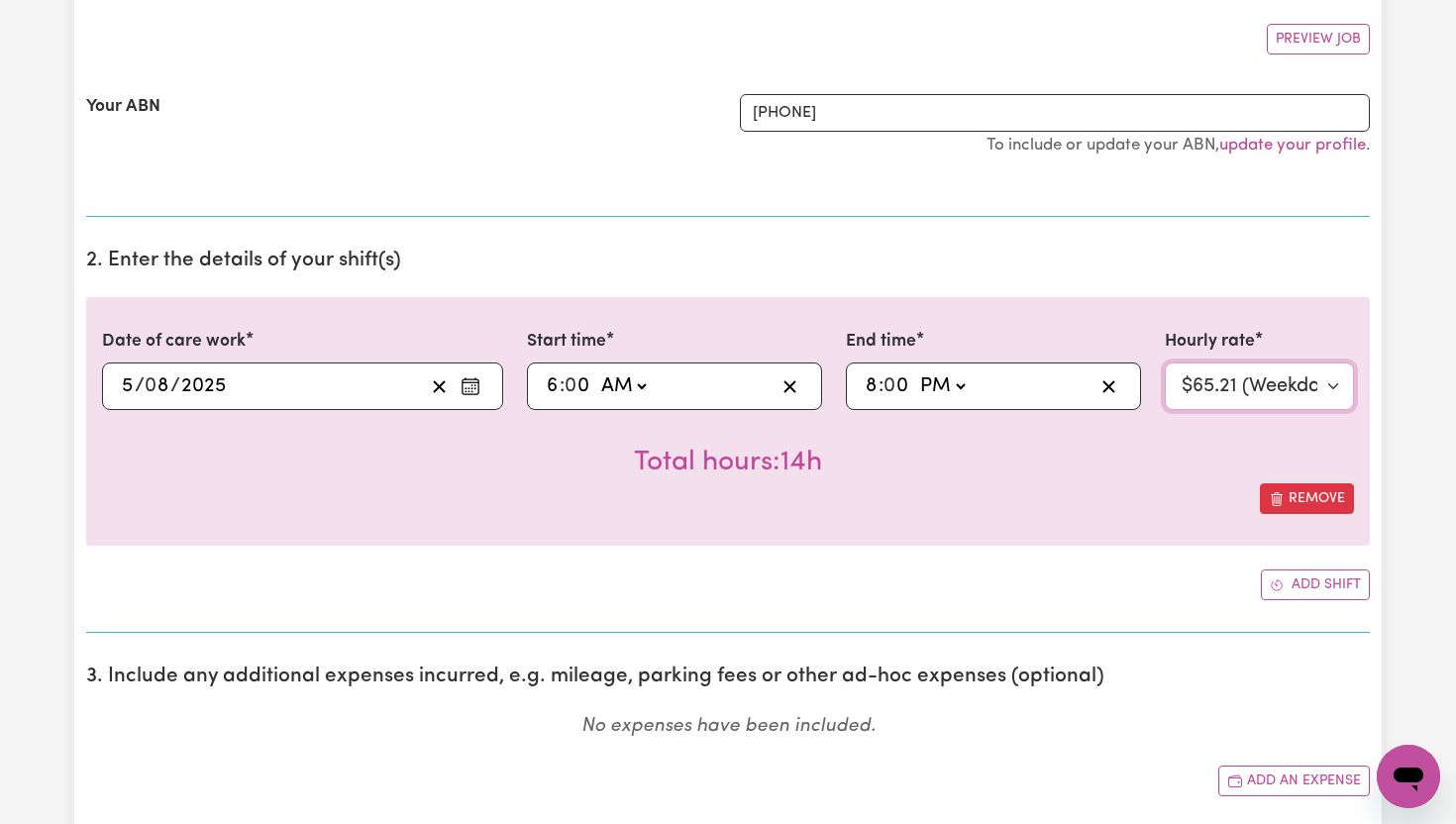 scroll, scrollTop: 362, scrollLeft: 0, axis: vertical 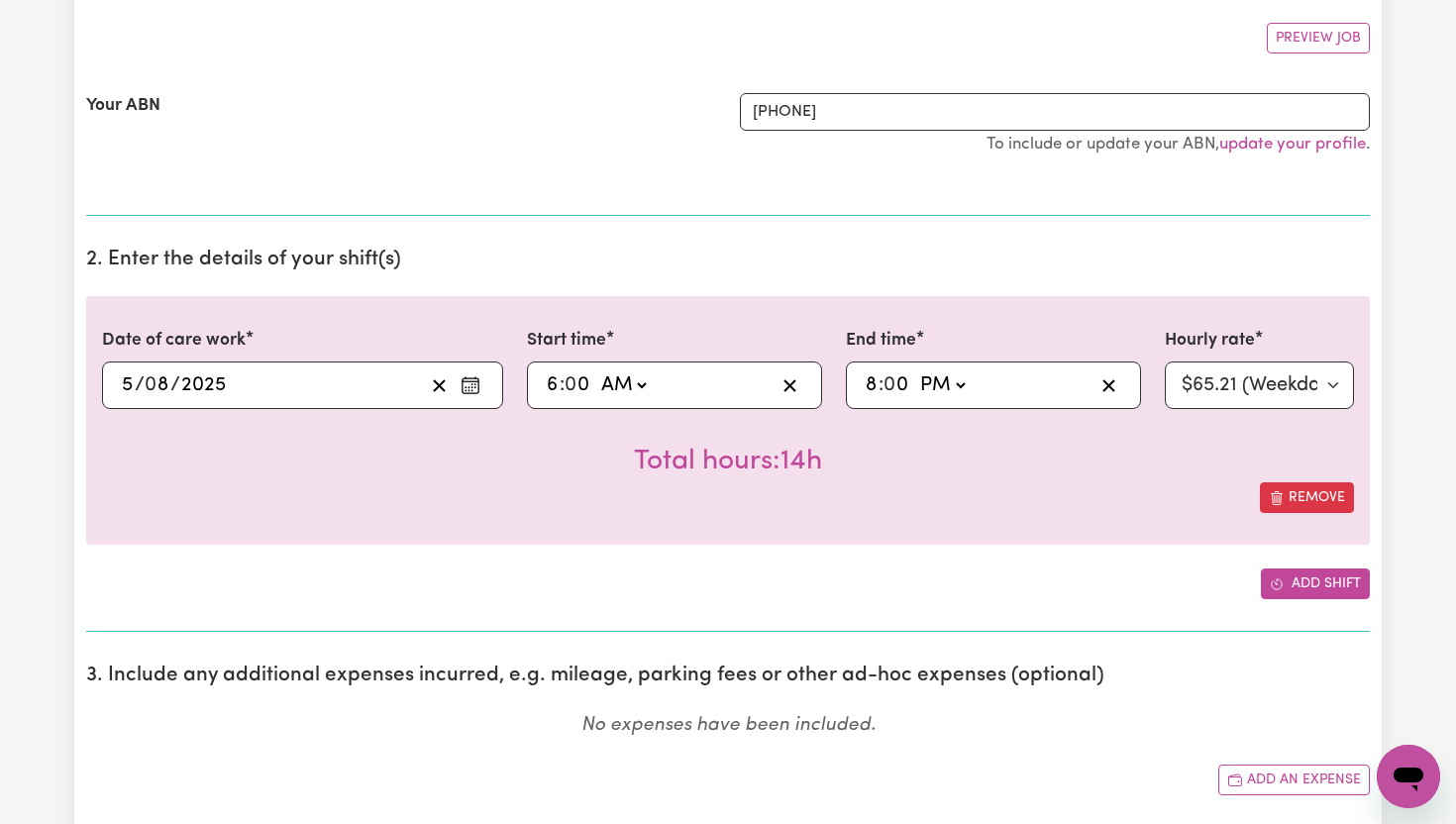 click on "Add shift" at bounding box center [1315, 583] 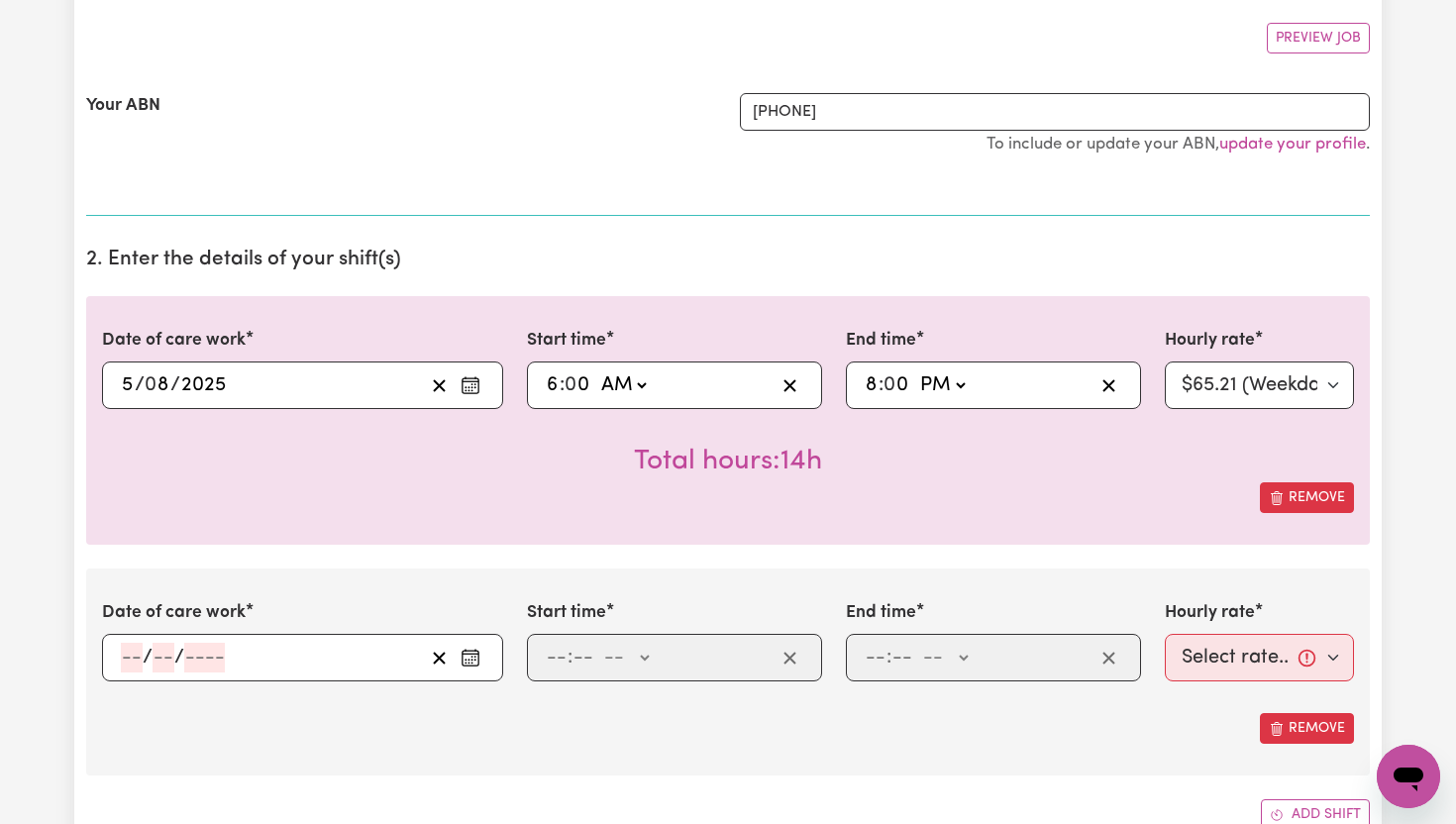 click 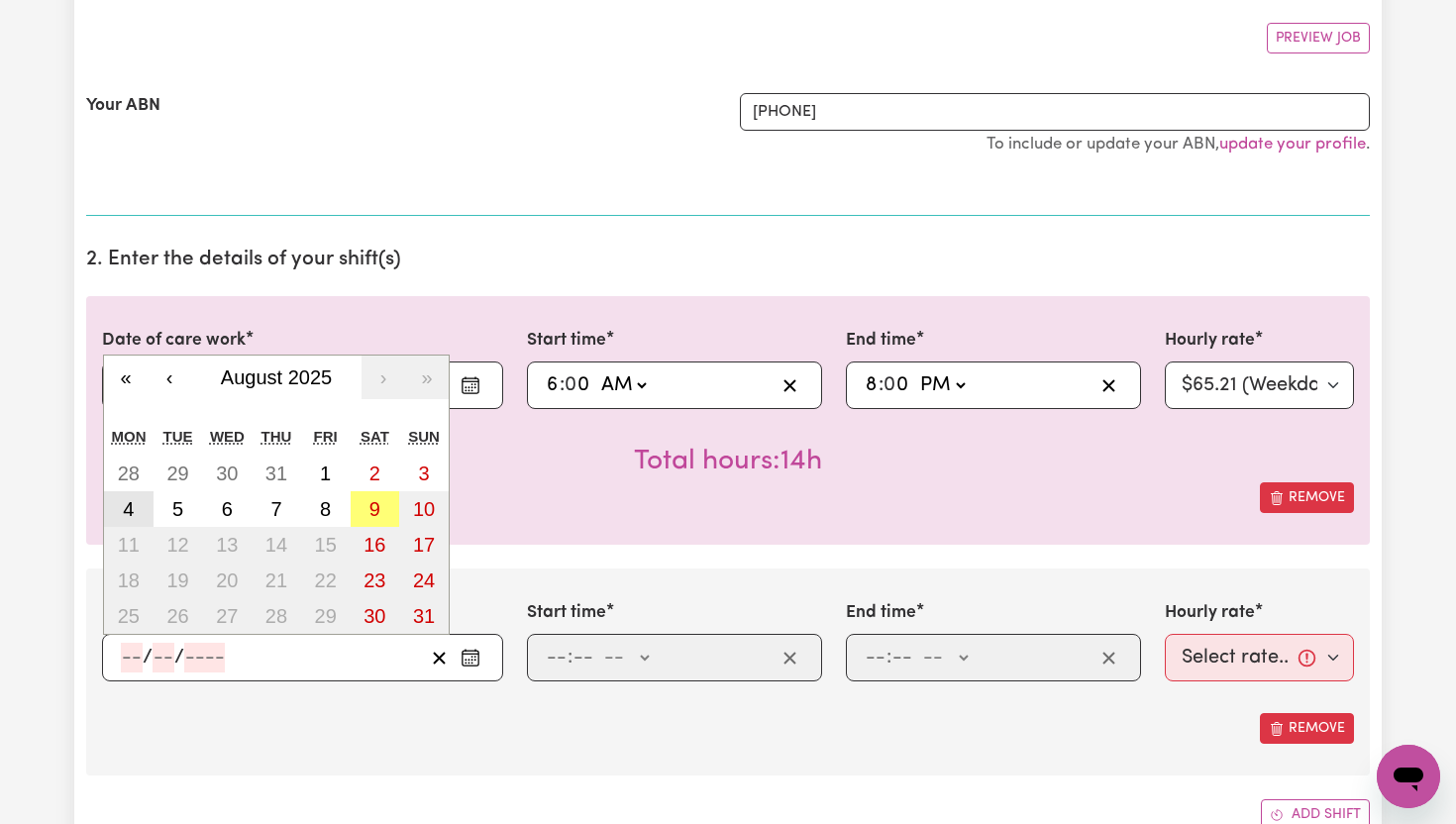 click on "4" at bounding box center [129, 509] 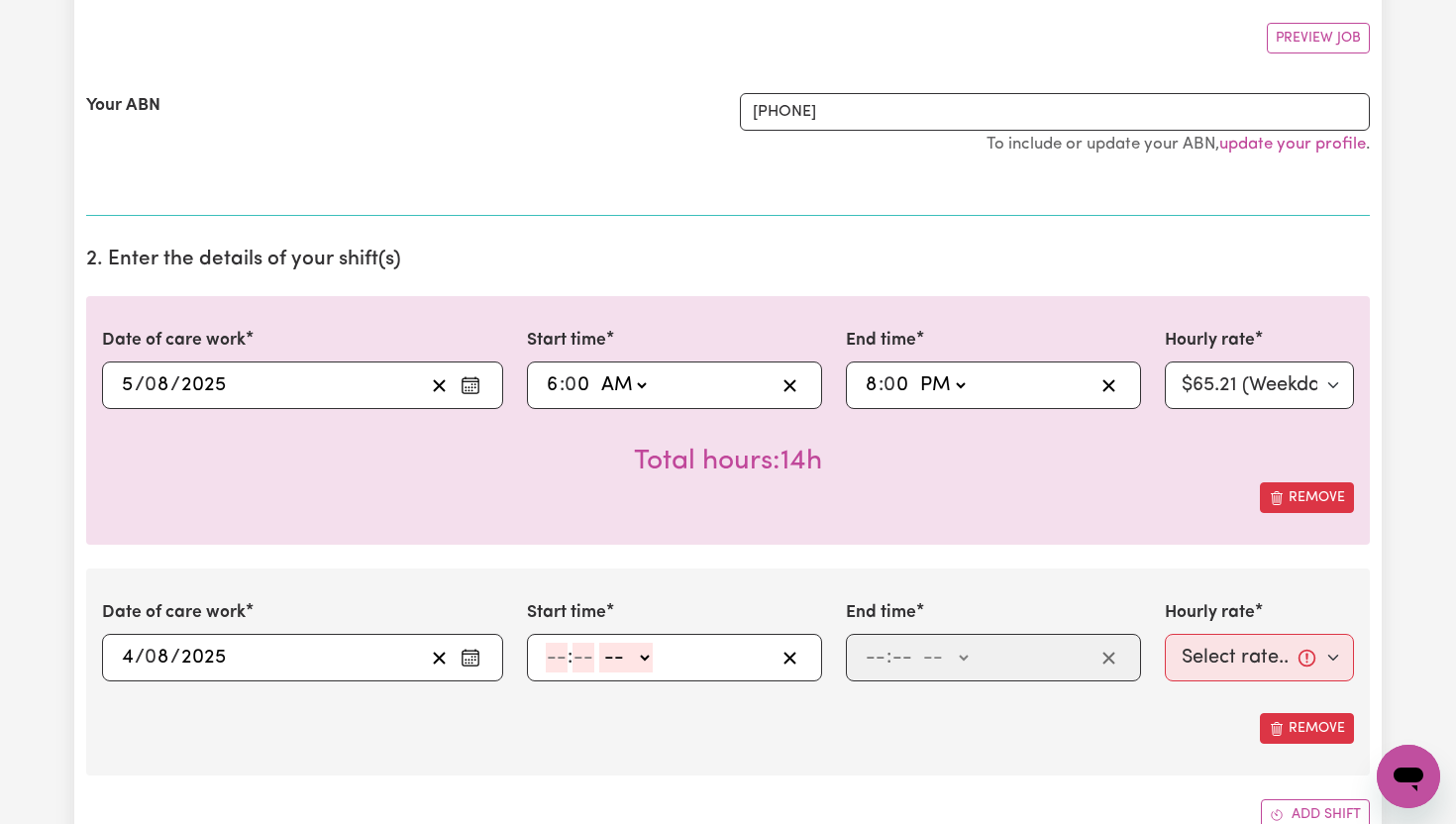 click 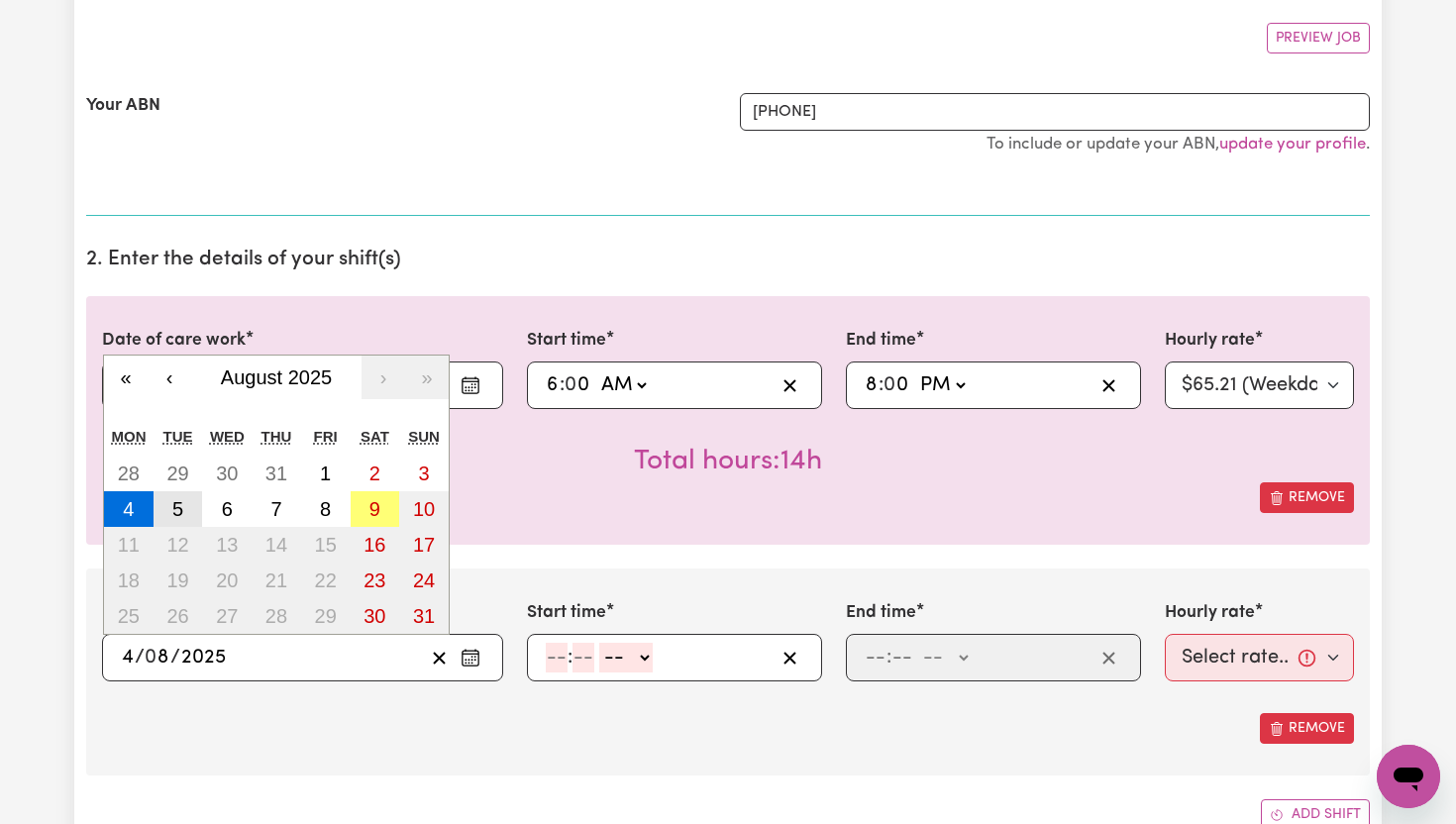 click on "5" at bounding box center (178, 509) 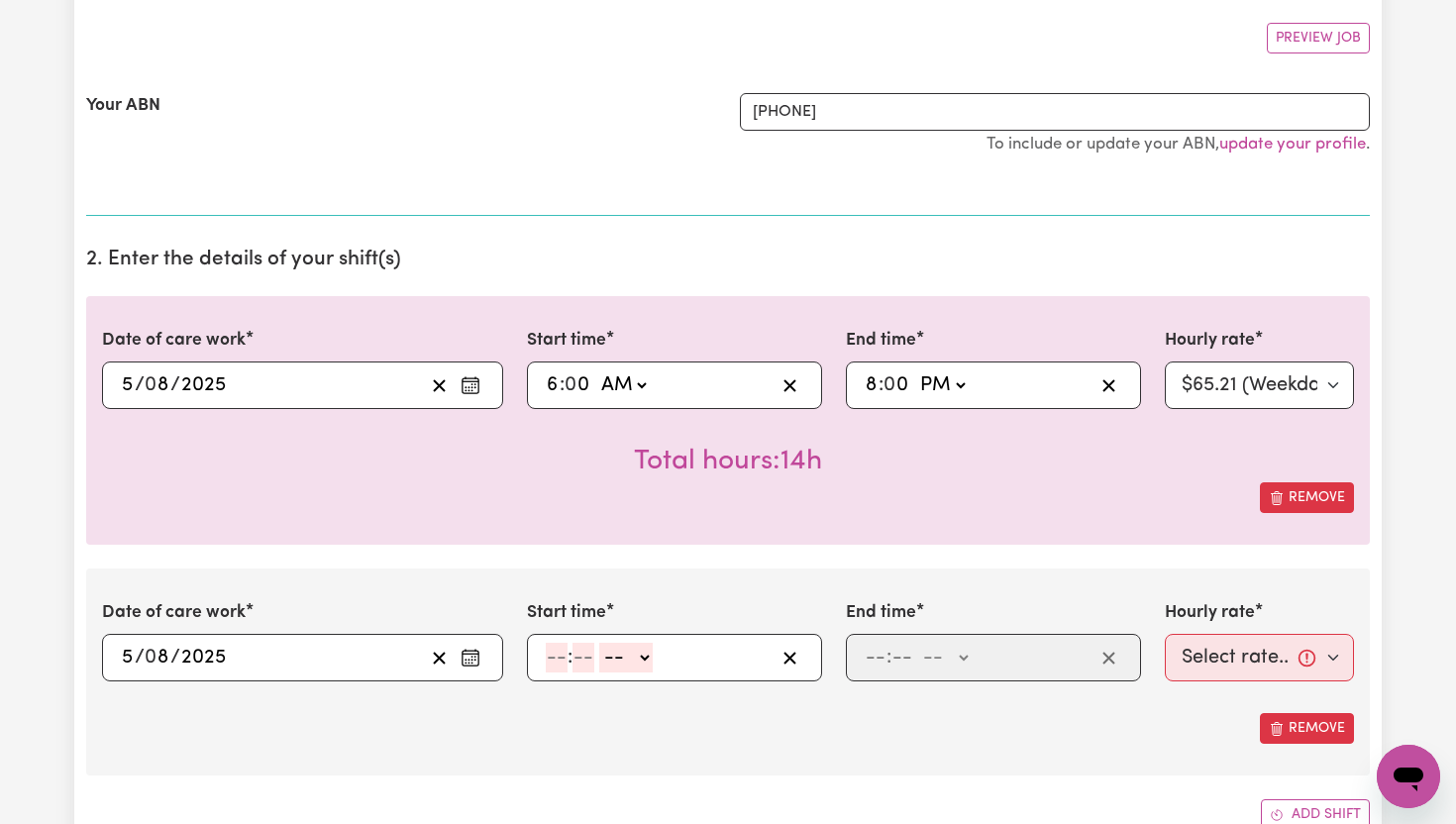 click 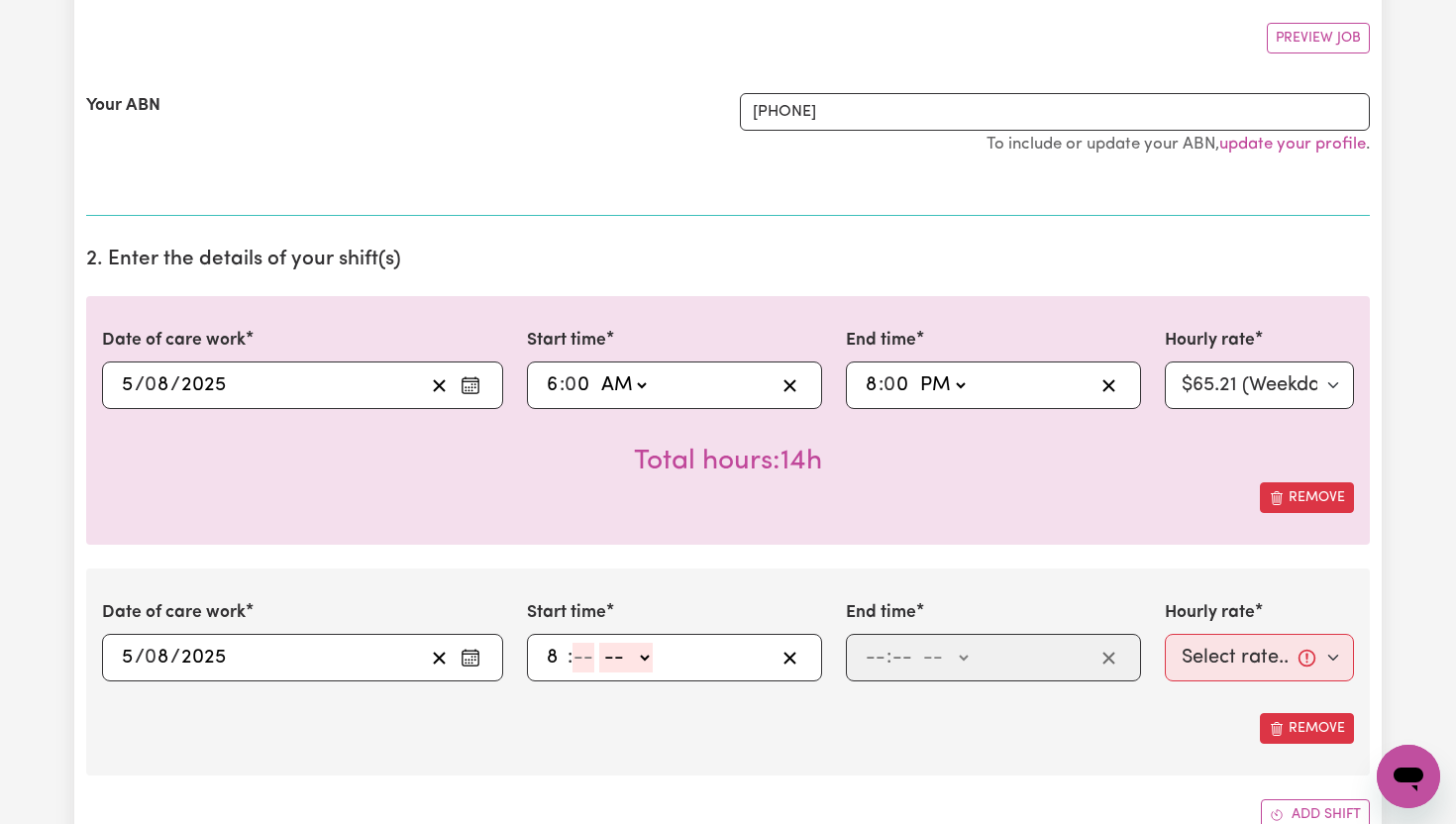 type on "8" 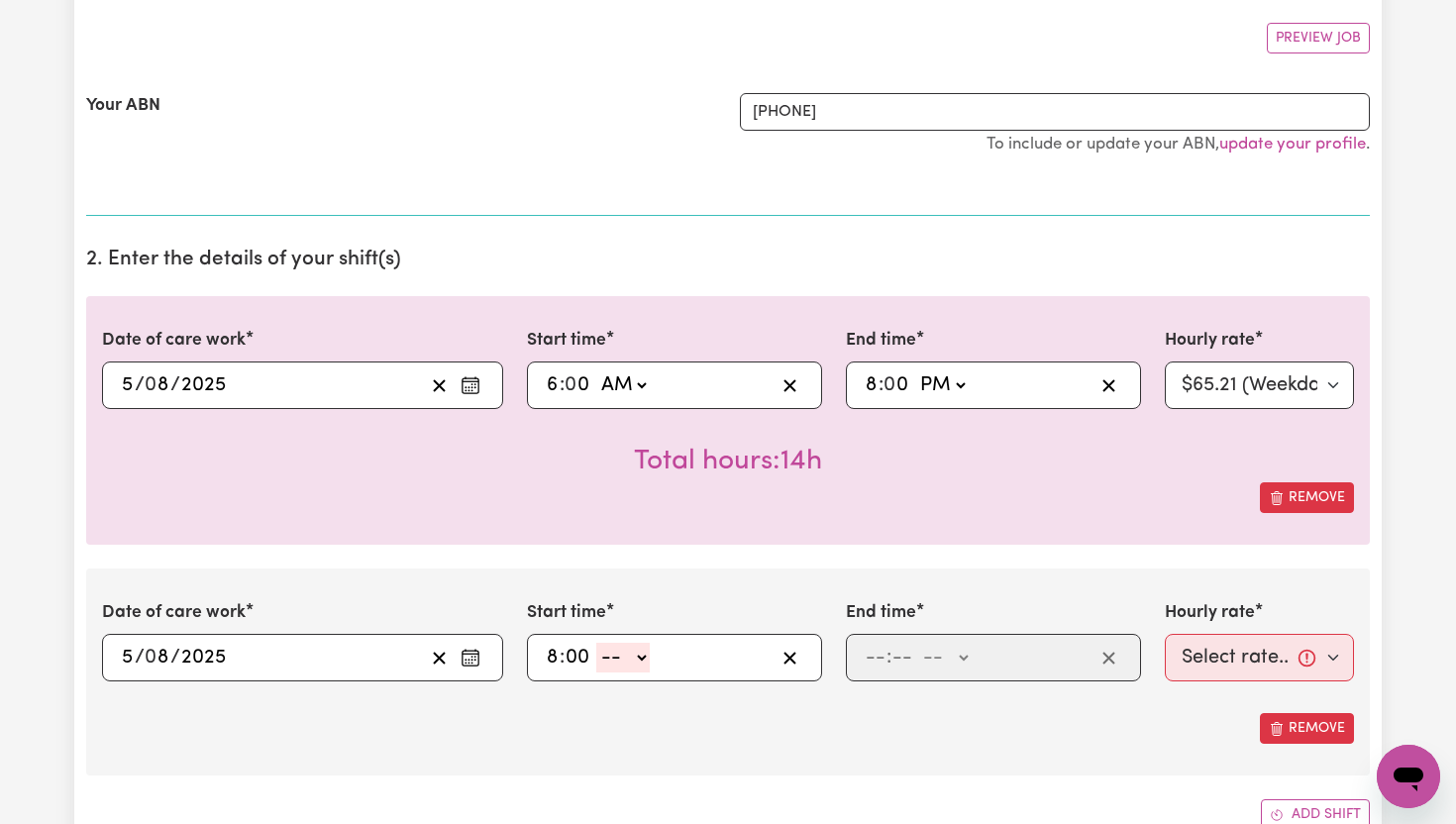 type on "00" 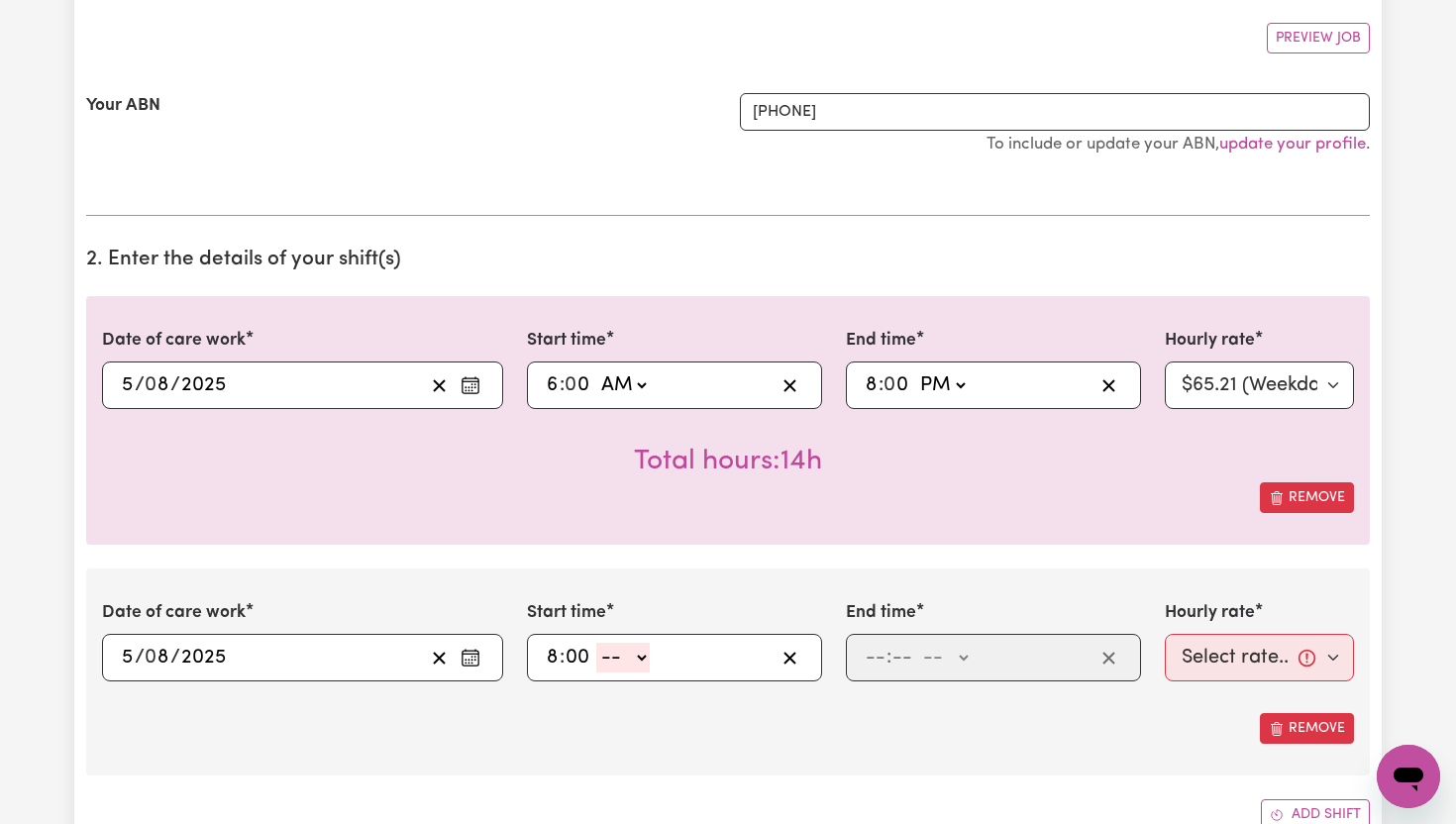 click on "-- AM PM" 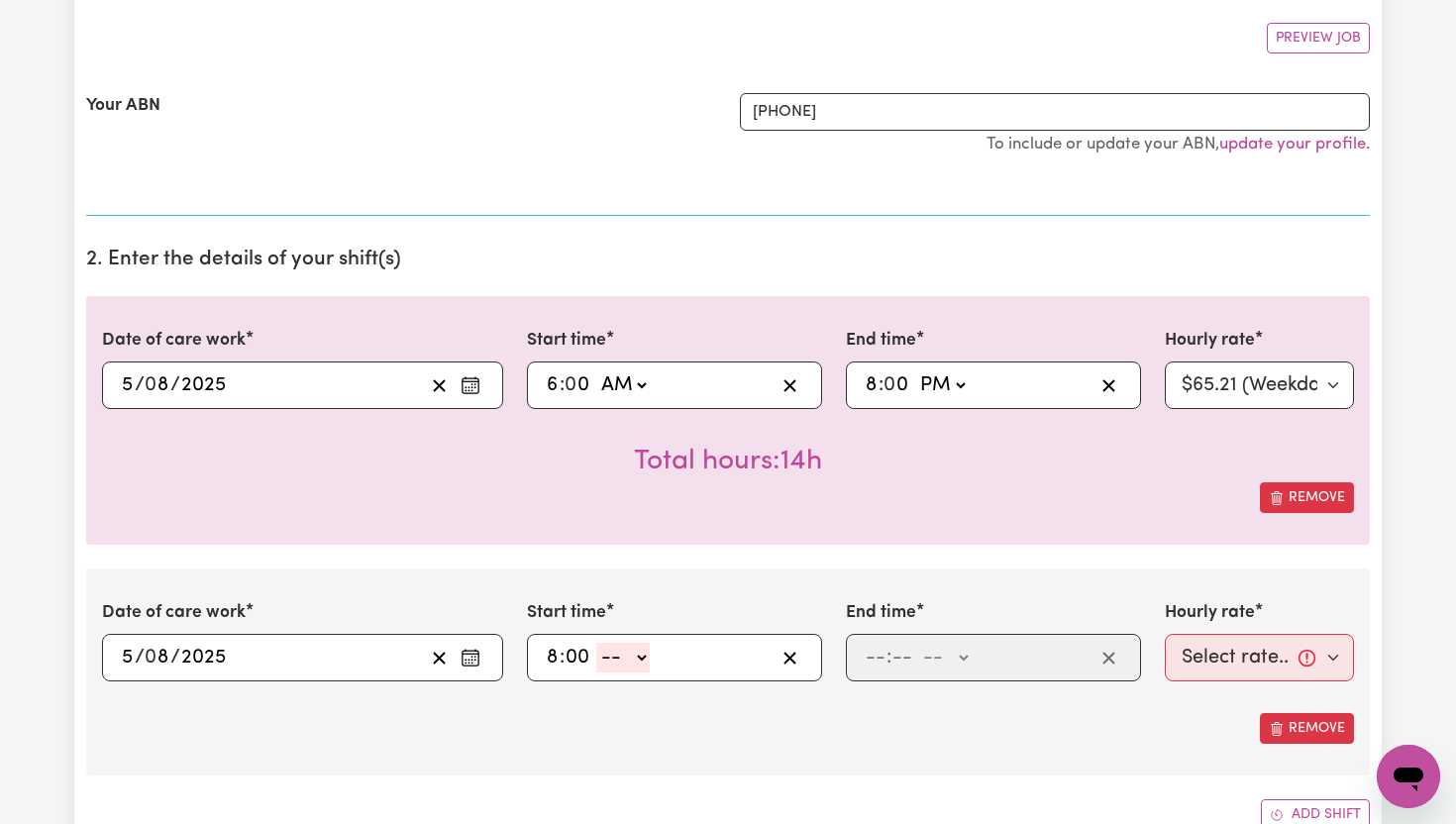 select on "pm" 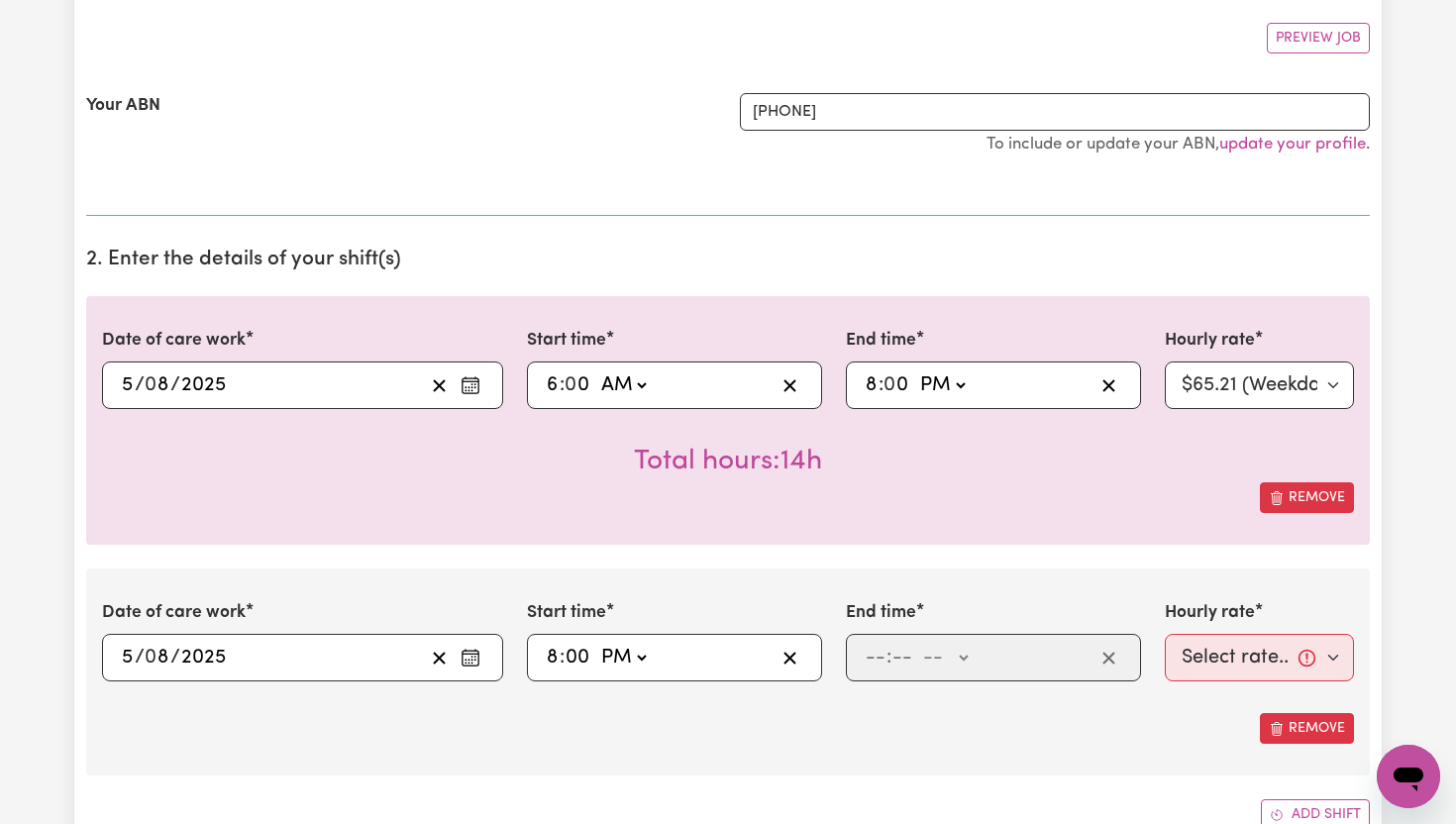 type on "20:00" 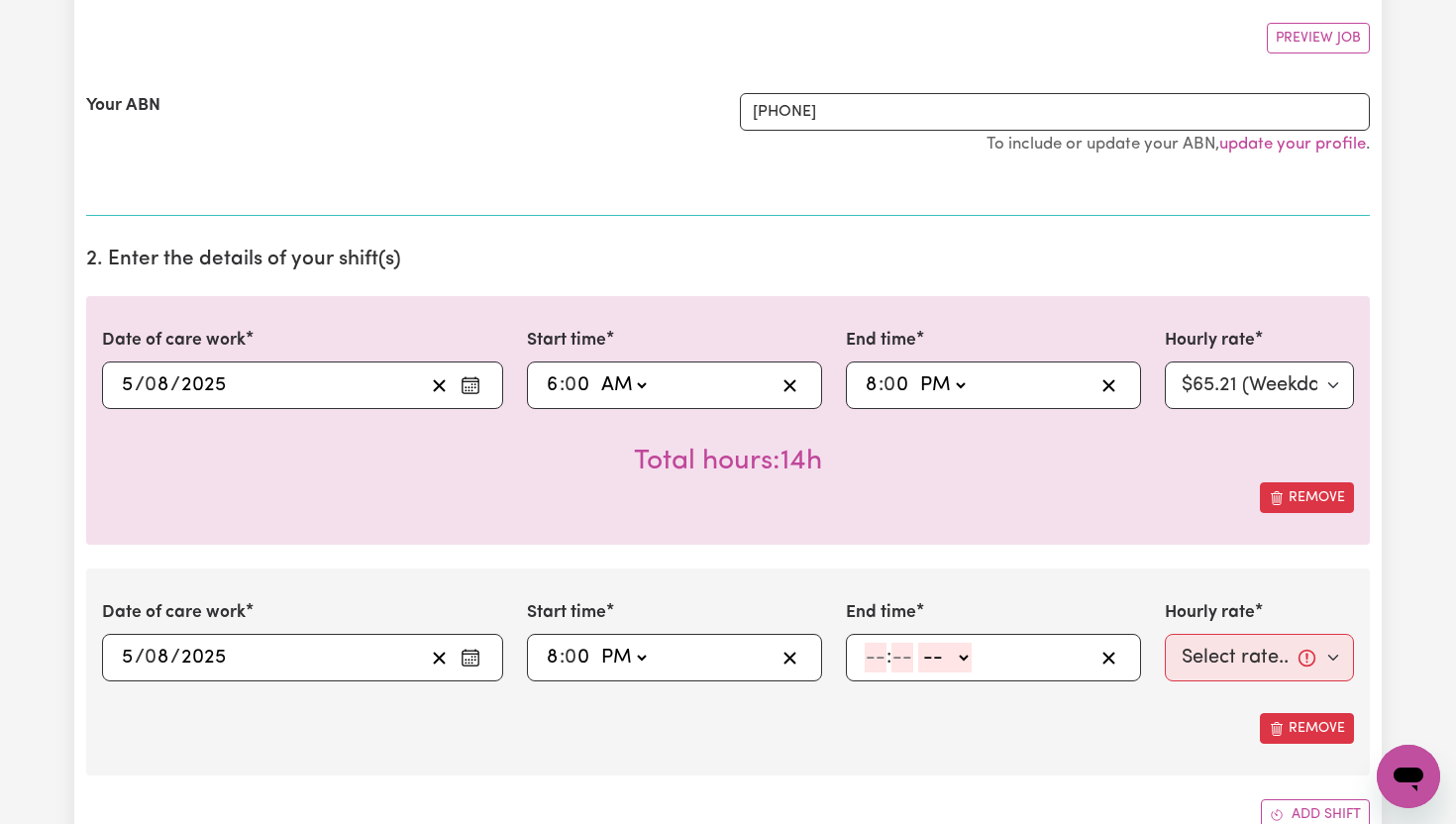 click 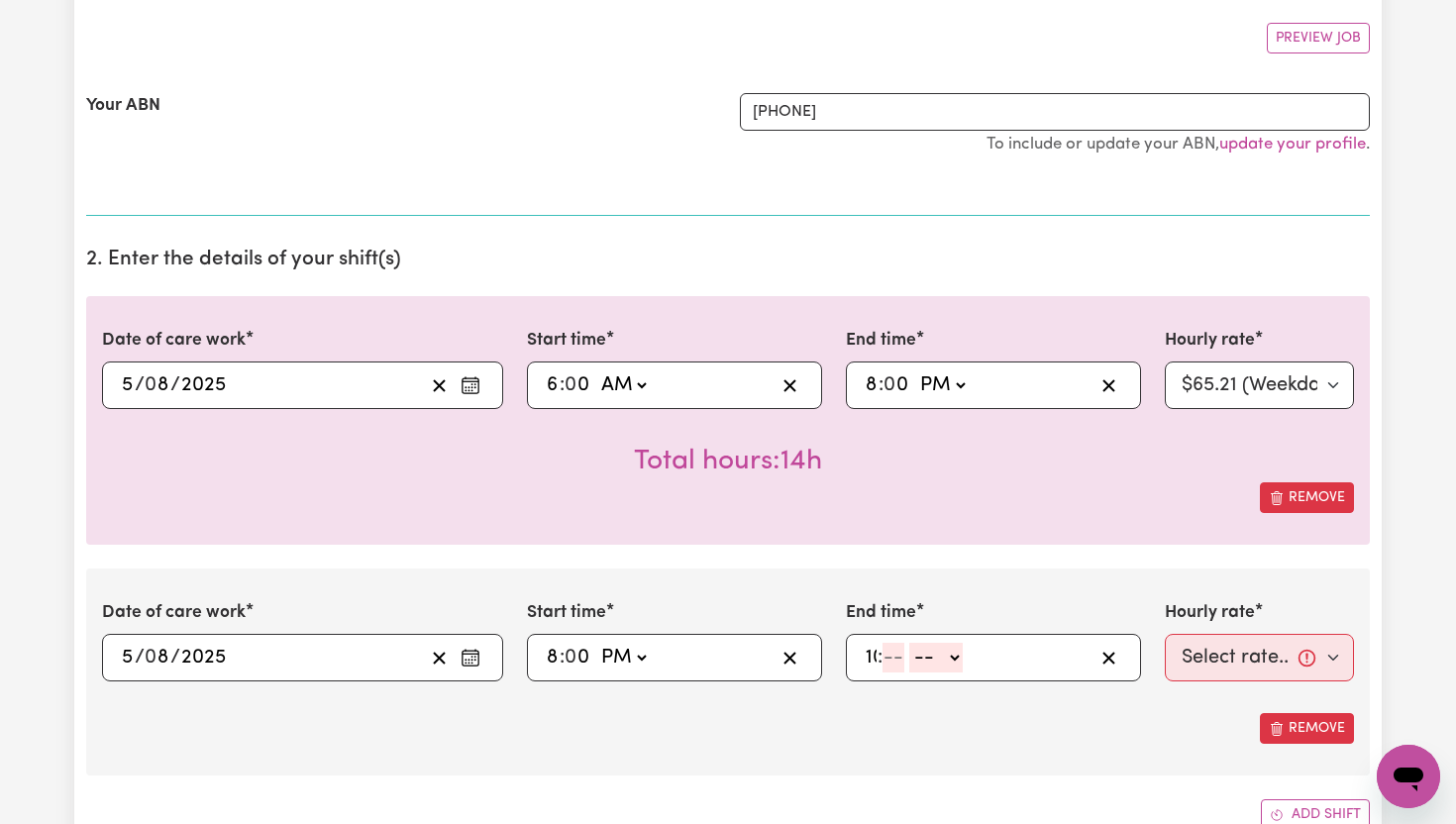 type on "10" 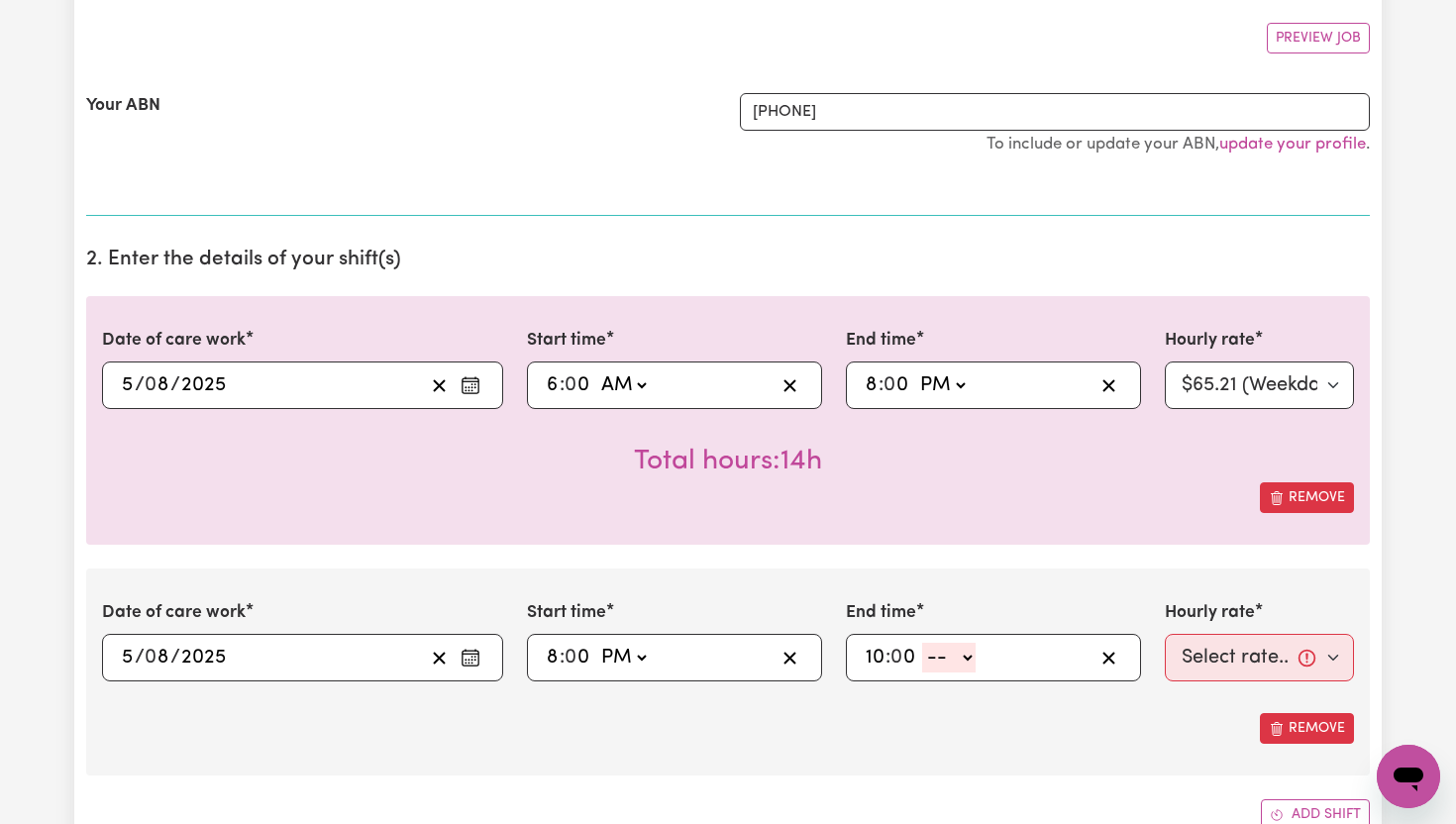 type on "0" 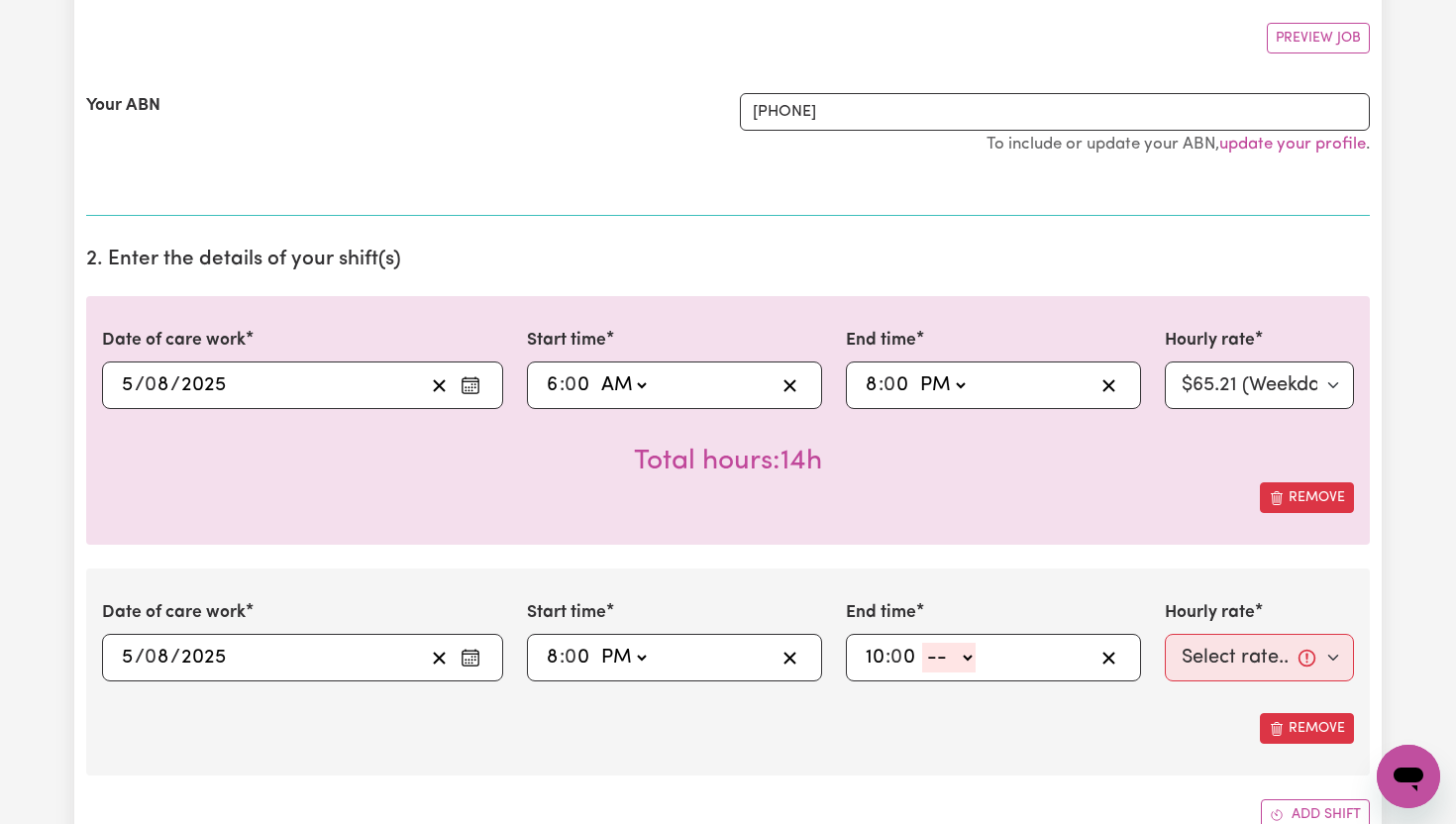 click on "-- AM PM" 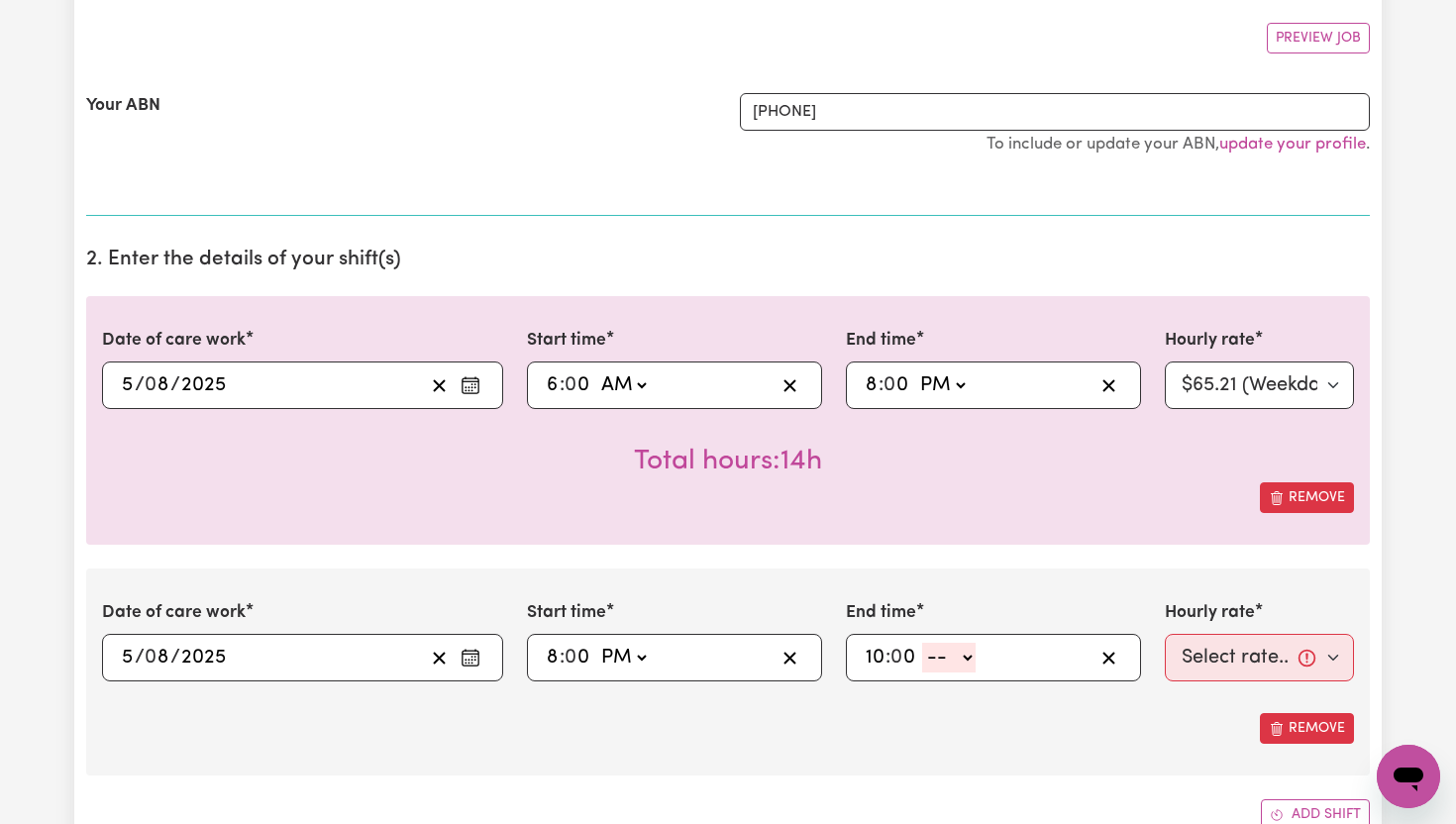 select on "pm" 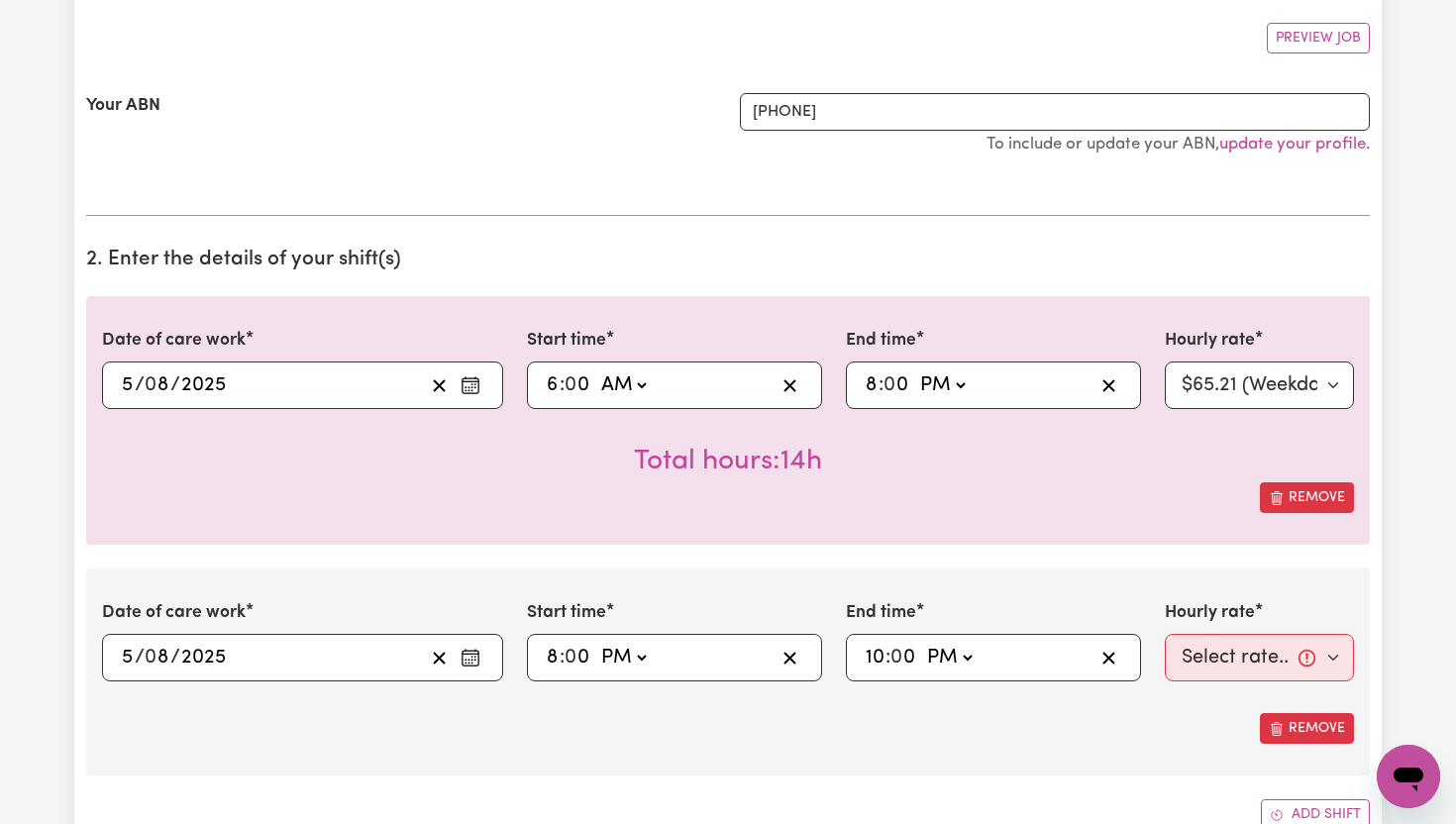 type on "22:00" 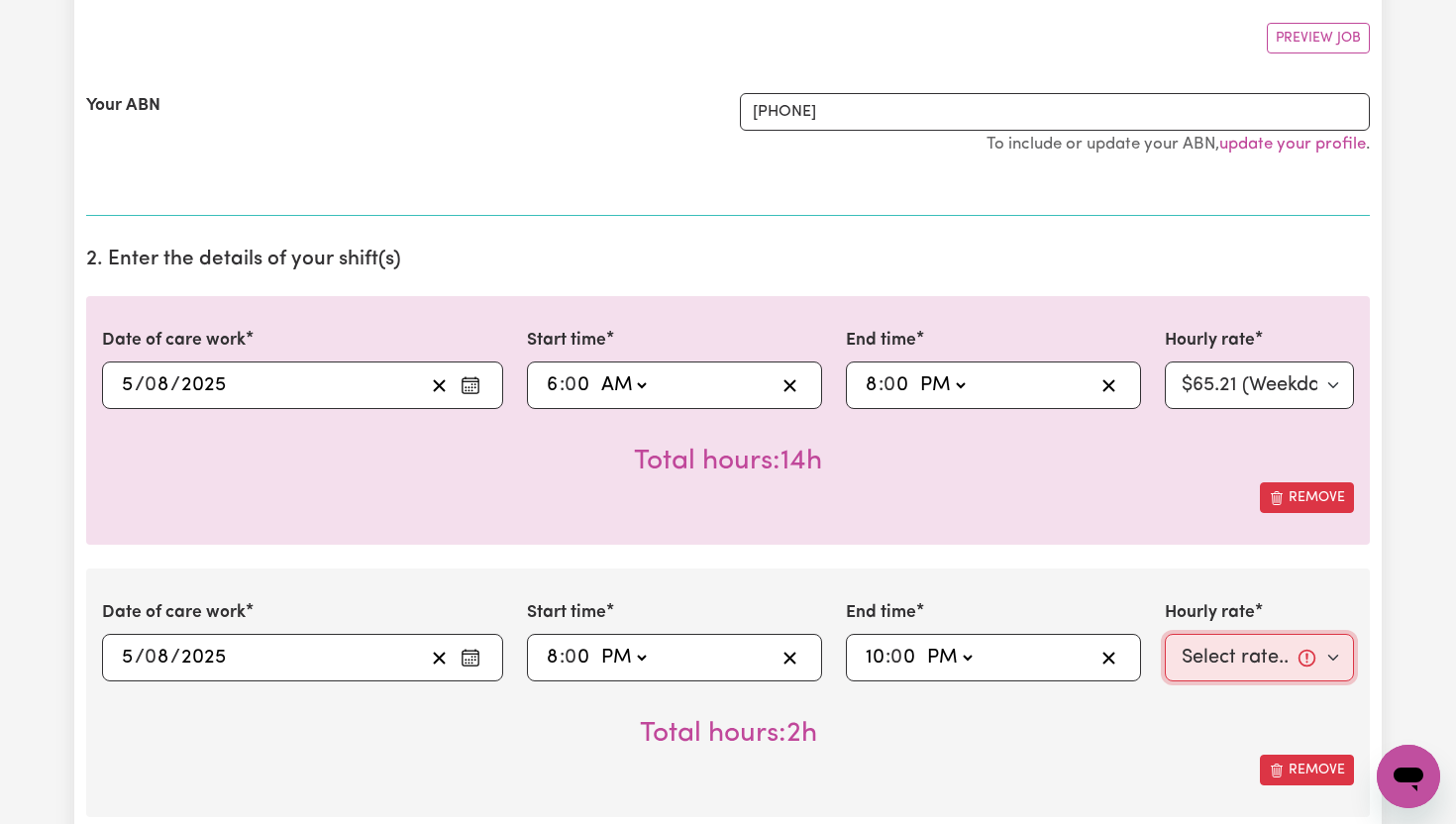 click on "Select rate... $65.21 (Weekday) $91.76 (Saturday) $118.32 (Sunday) $144.87 (Public Holiday) $71.85 (Evening Care) $276.32 (Overnight)" at bounding box center (1259, 658) 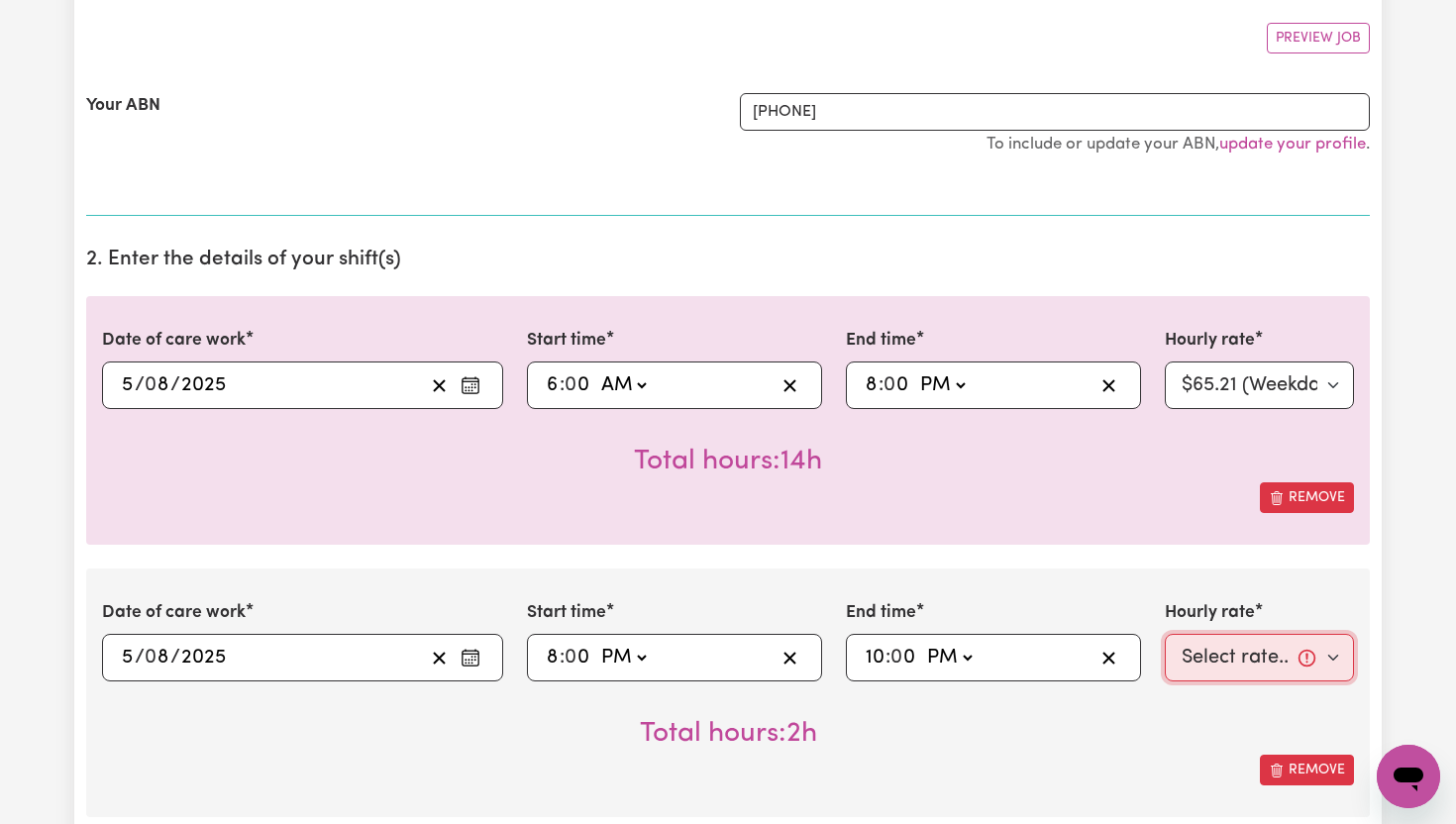 select on "71.85-EveningCare" 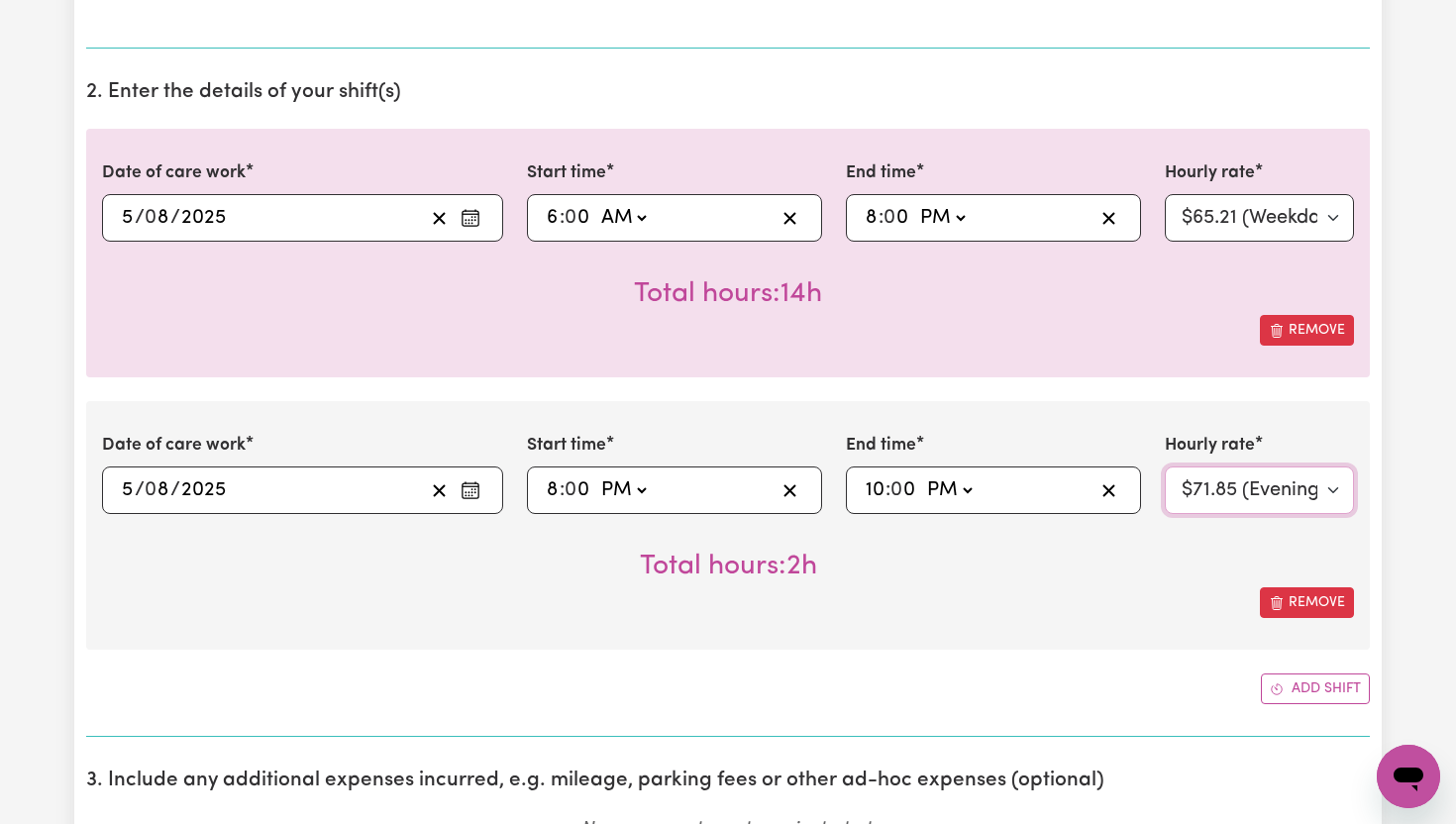 scroll, scrollTop: 532, scrollLeft: 0, axis: vertical 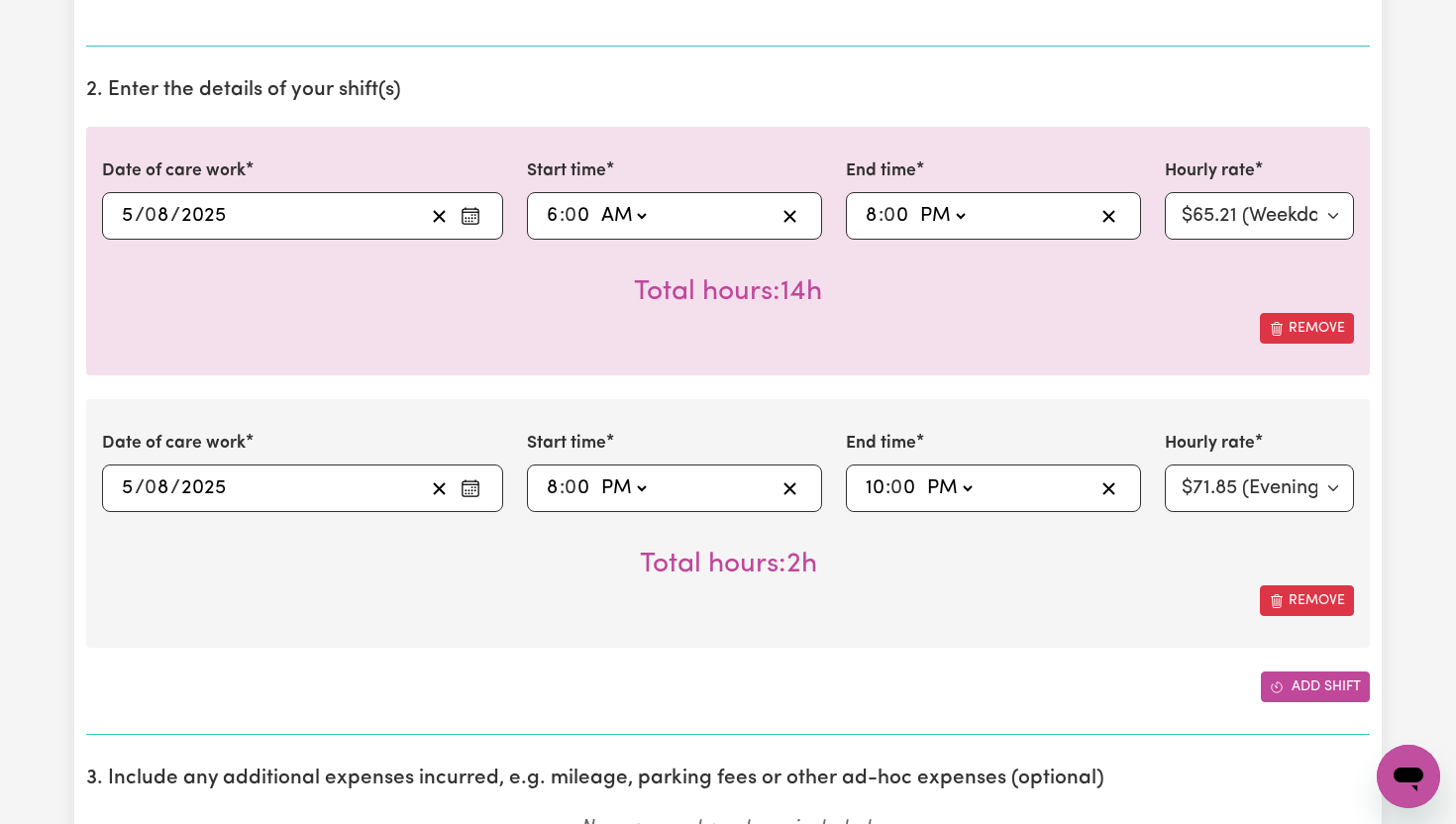 click on "Add shift" at bounding box center (1315, 686) 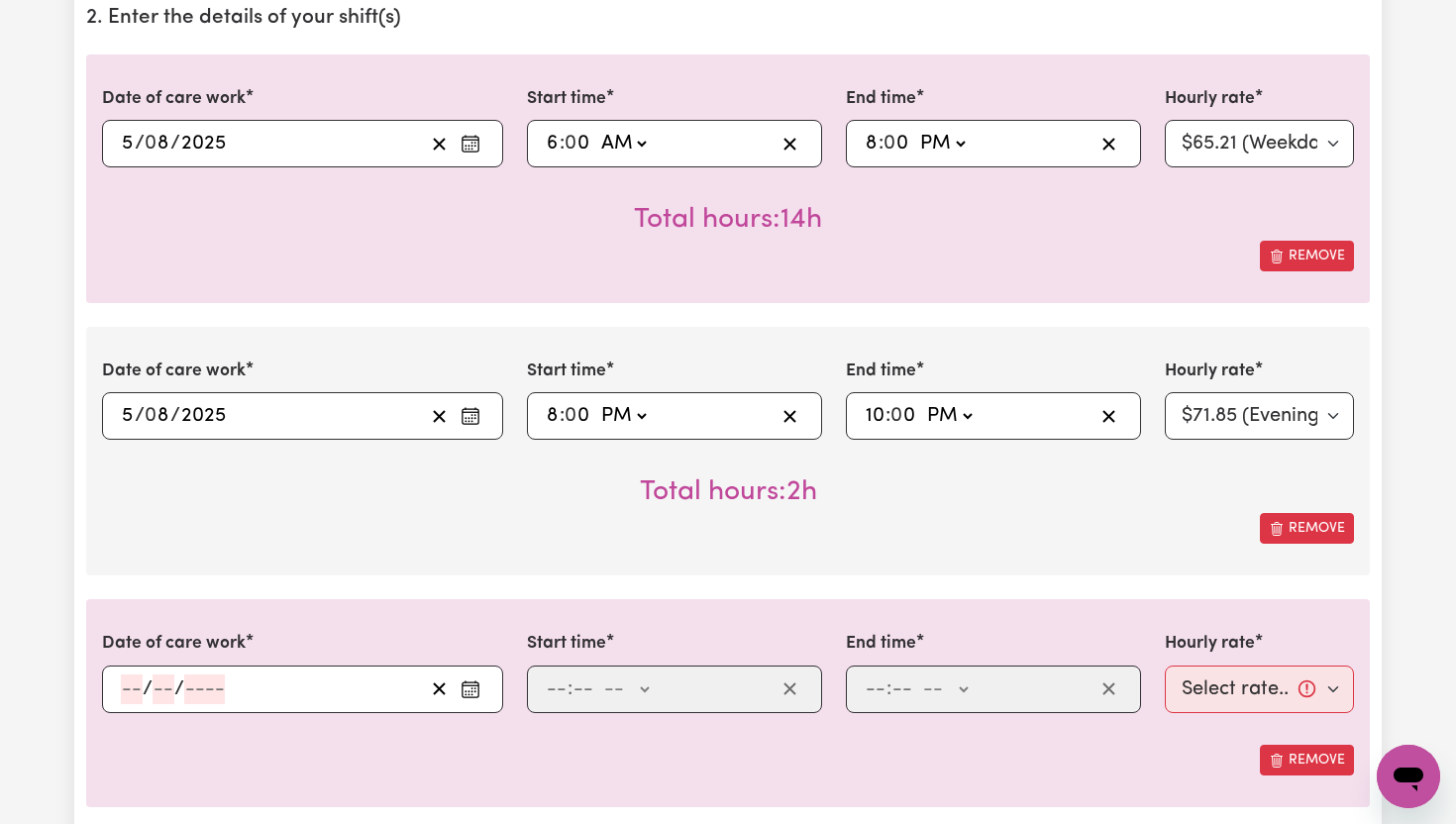 scroll, scrollTop: 606, scrollLeft: 0, axis: vertical 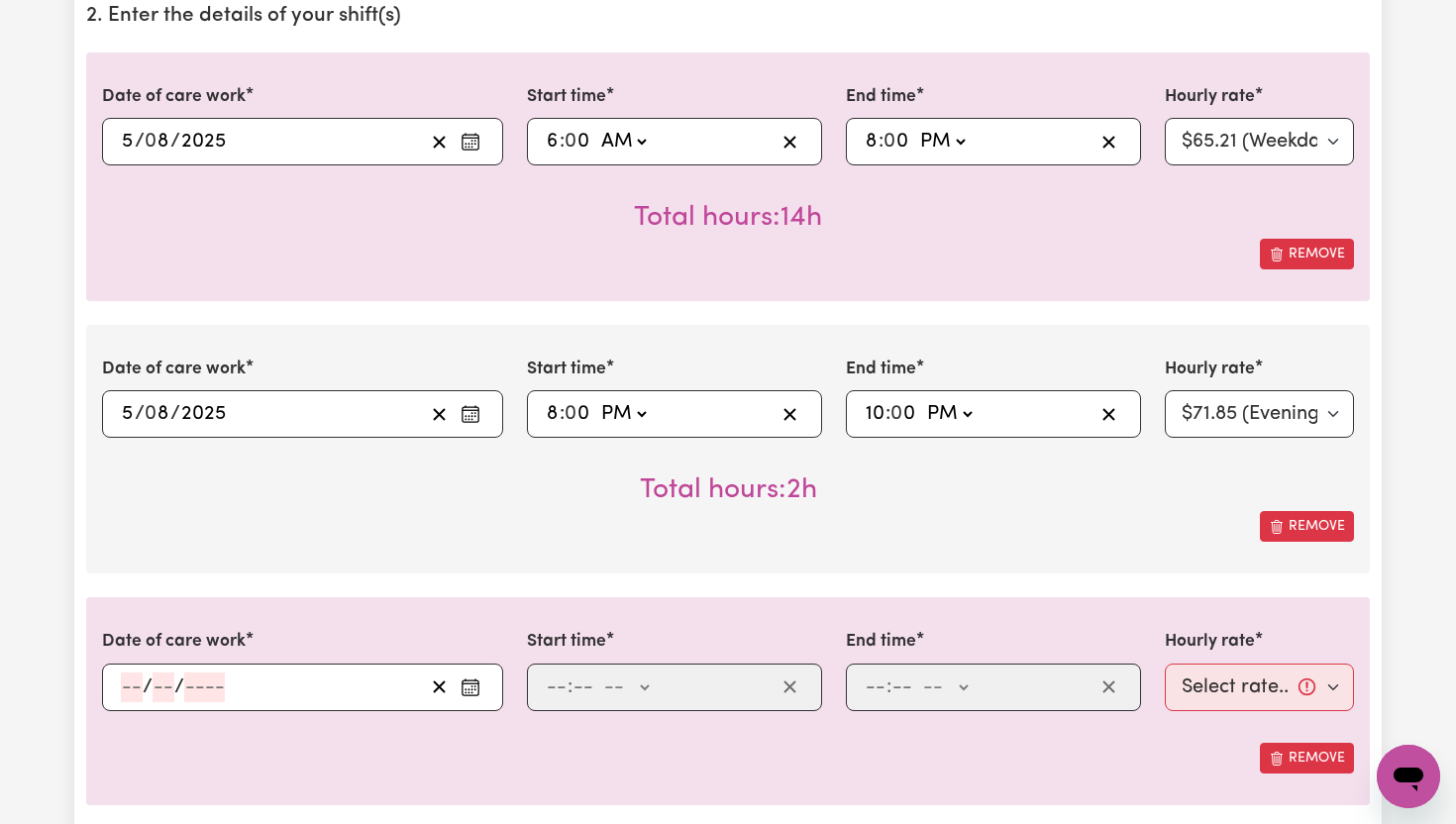 click 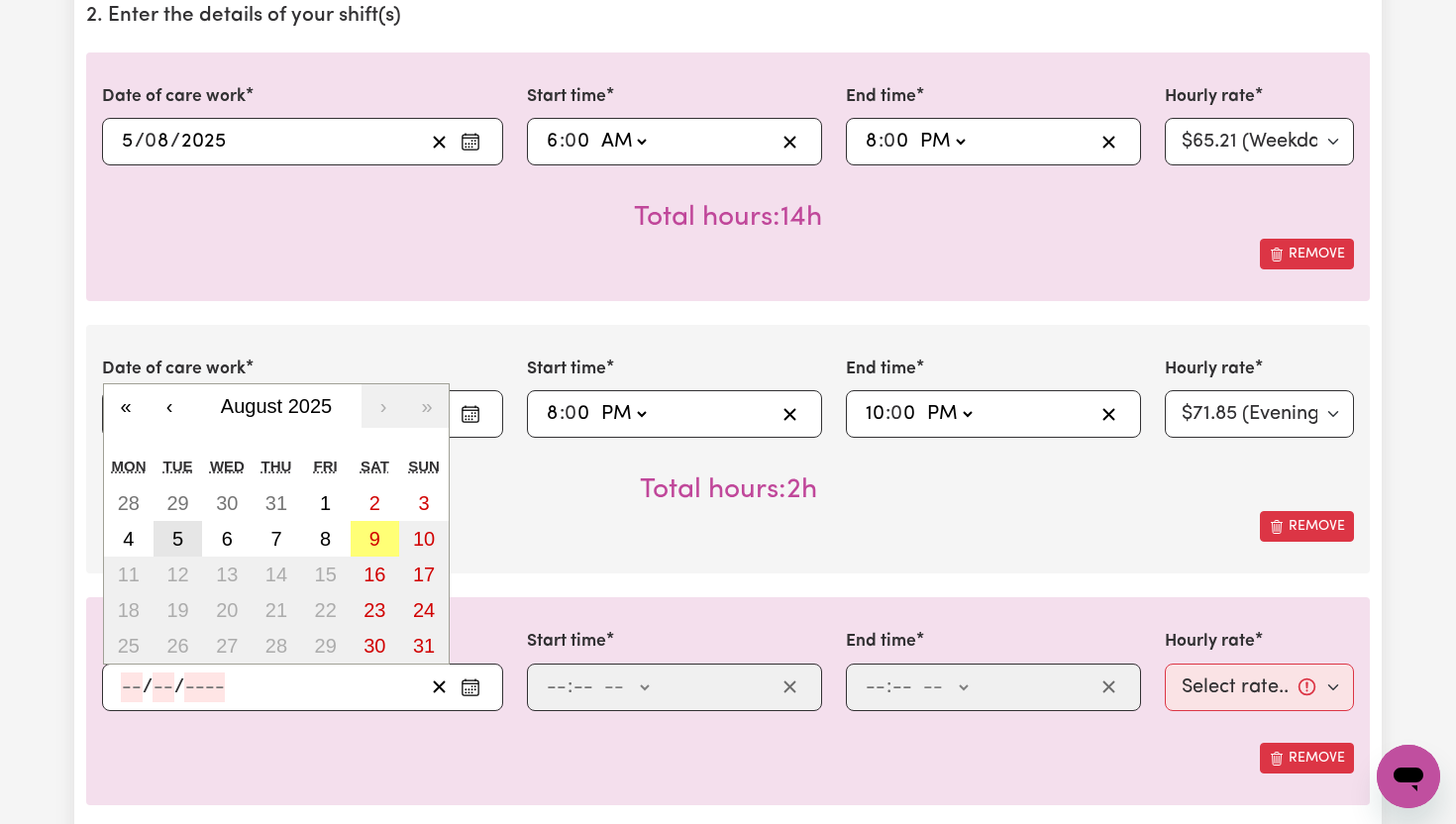 click on "5" at bounding box center (178, 539) 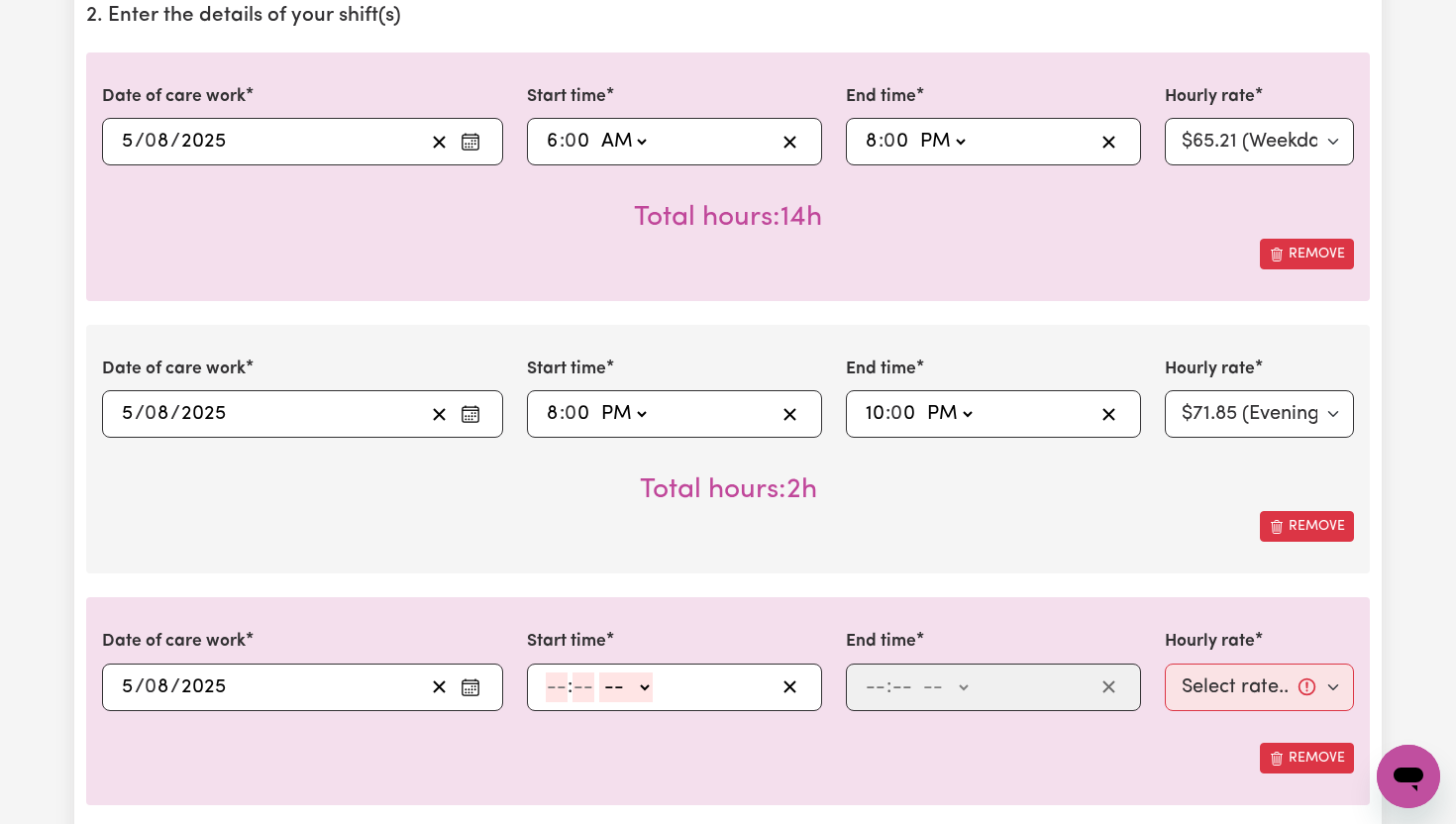 click 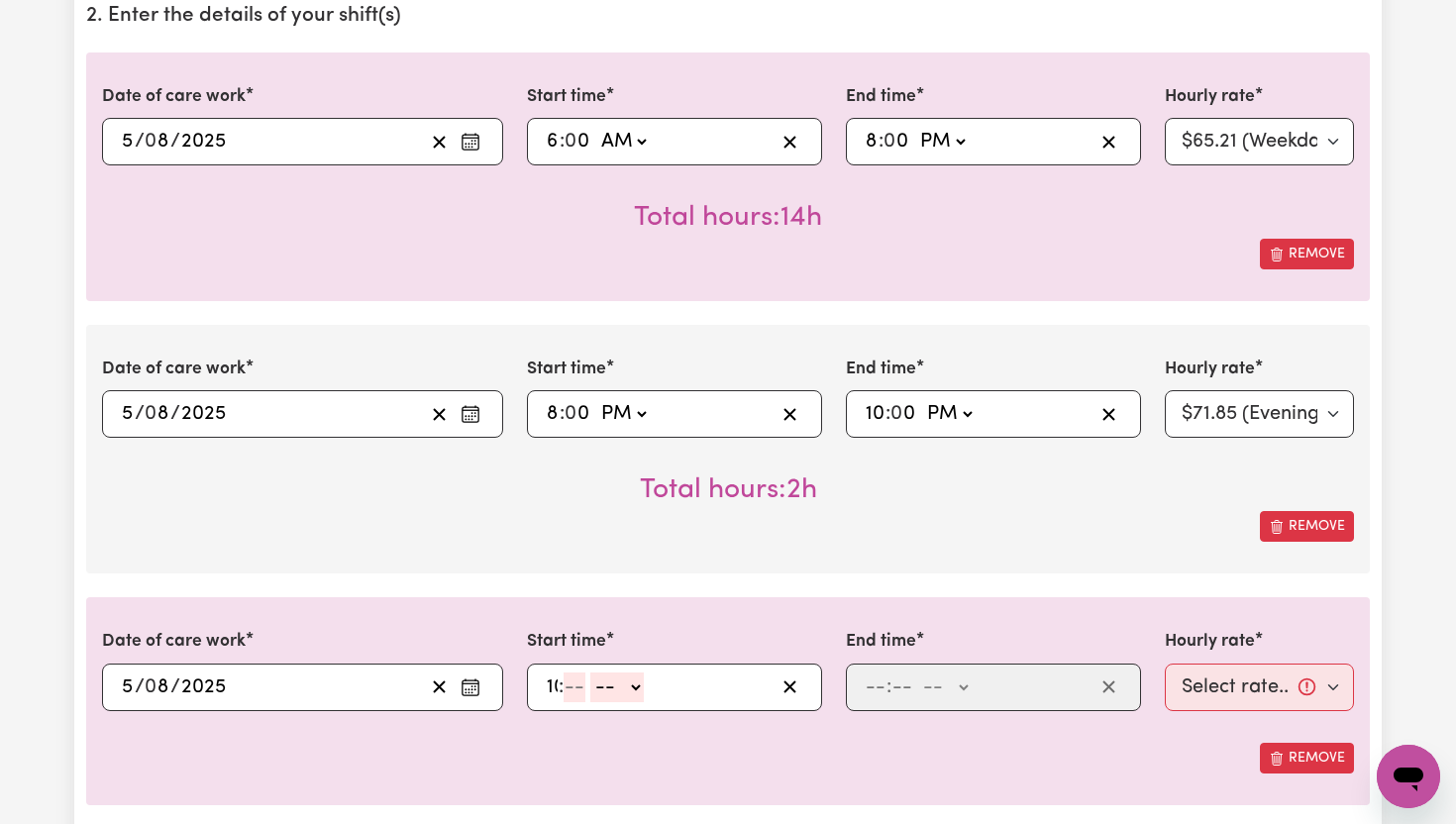 type on "10" 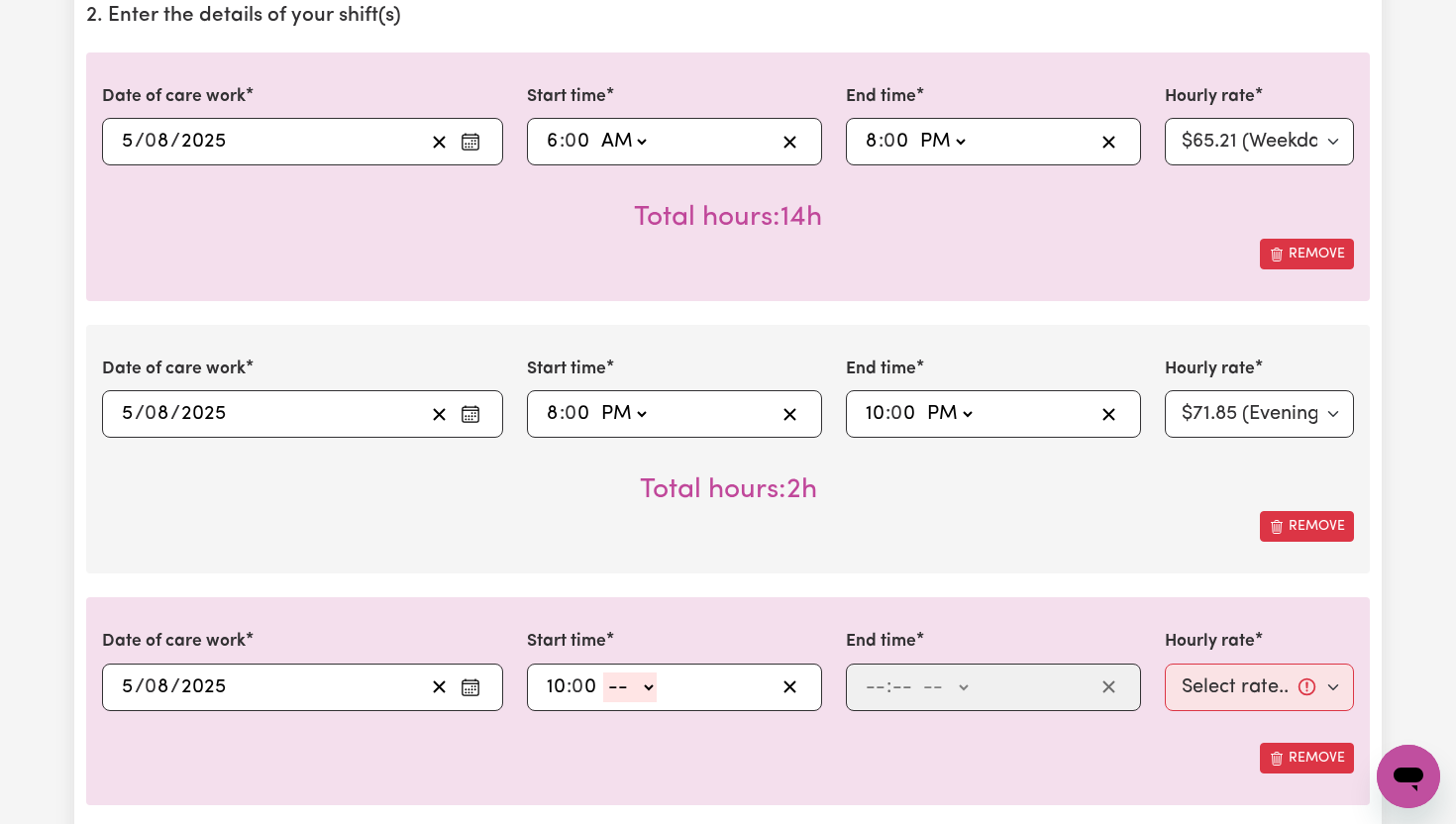 type on "0" 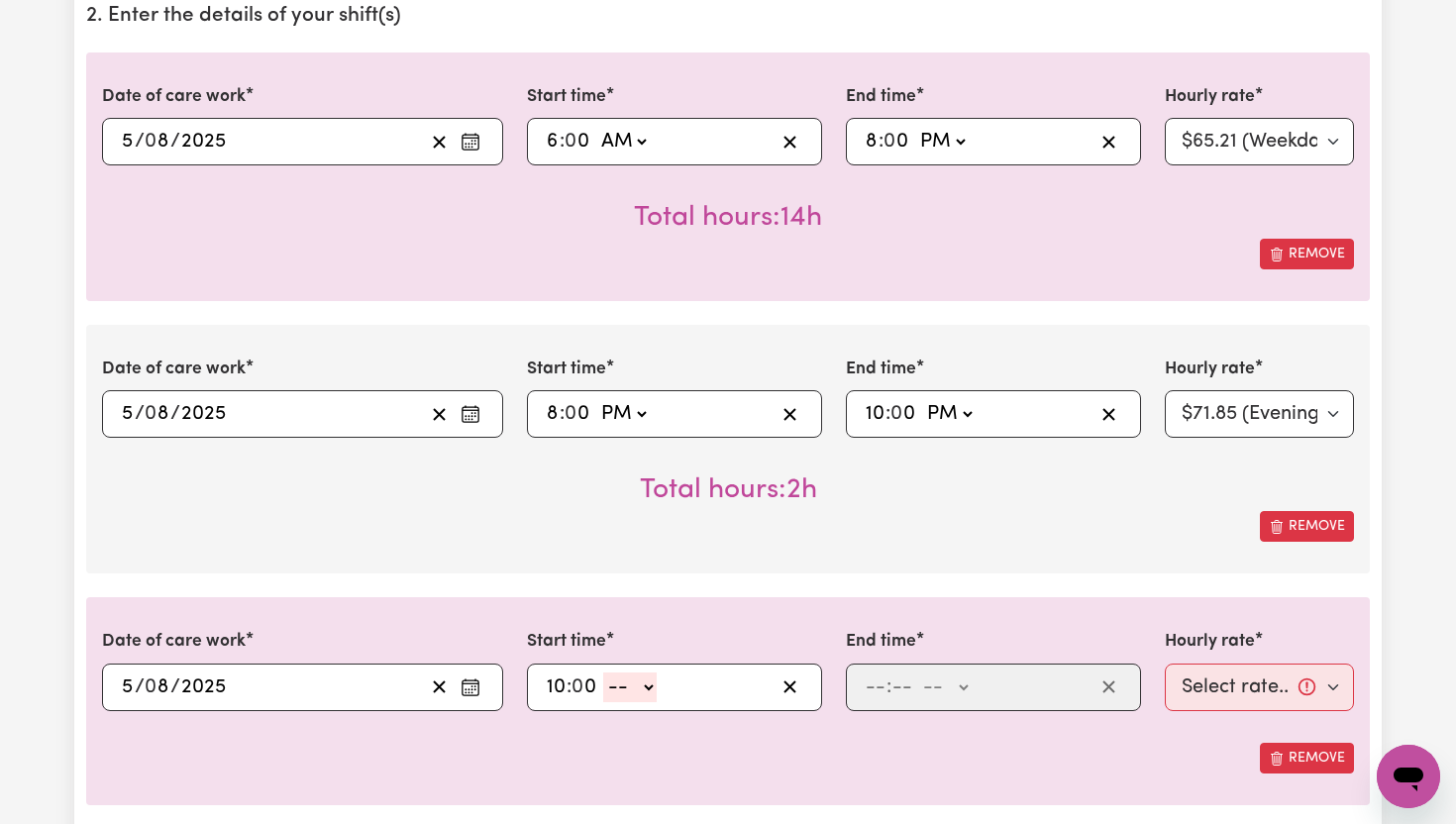click on "-- AM PM" 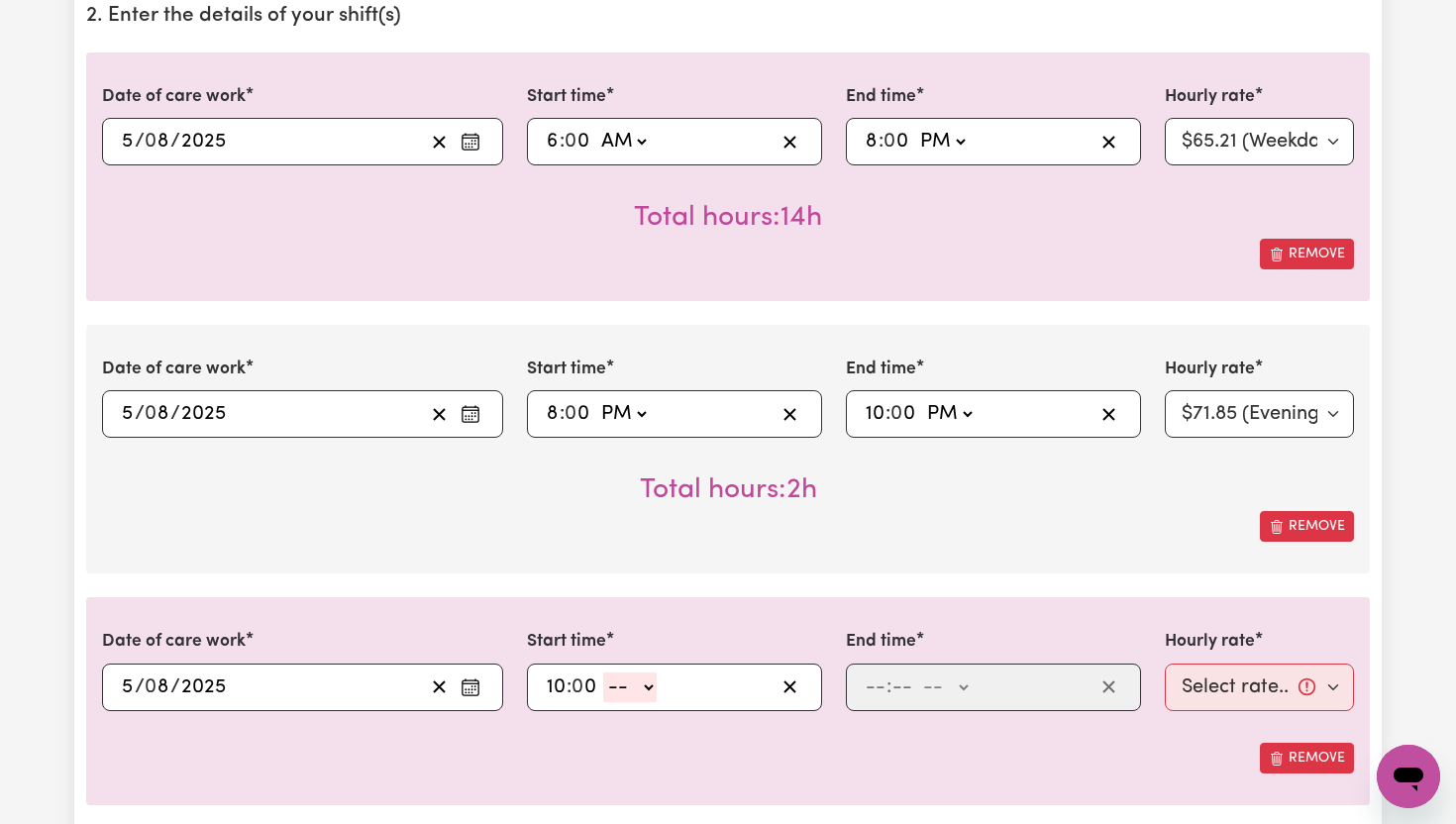 select on "pm" 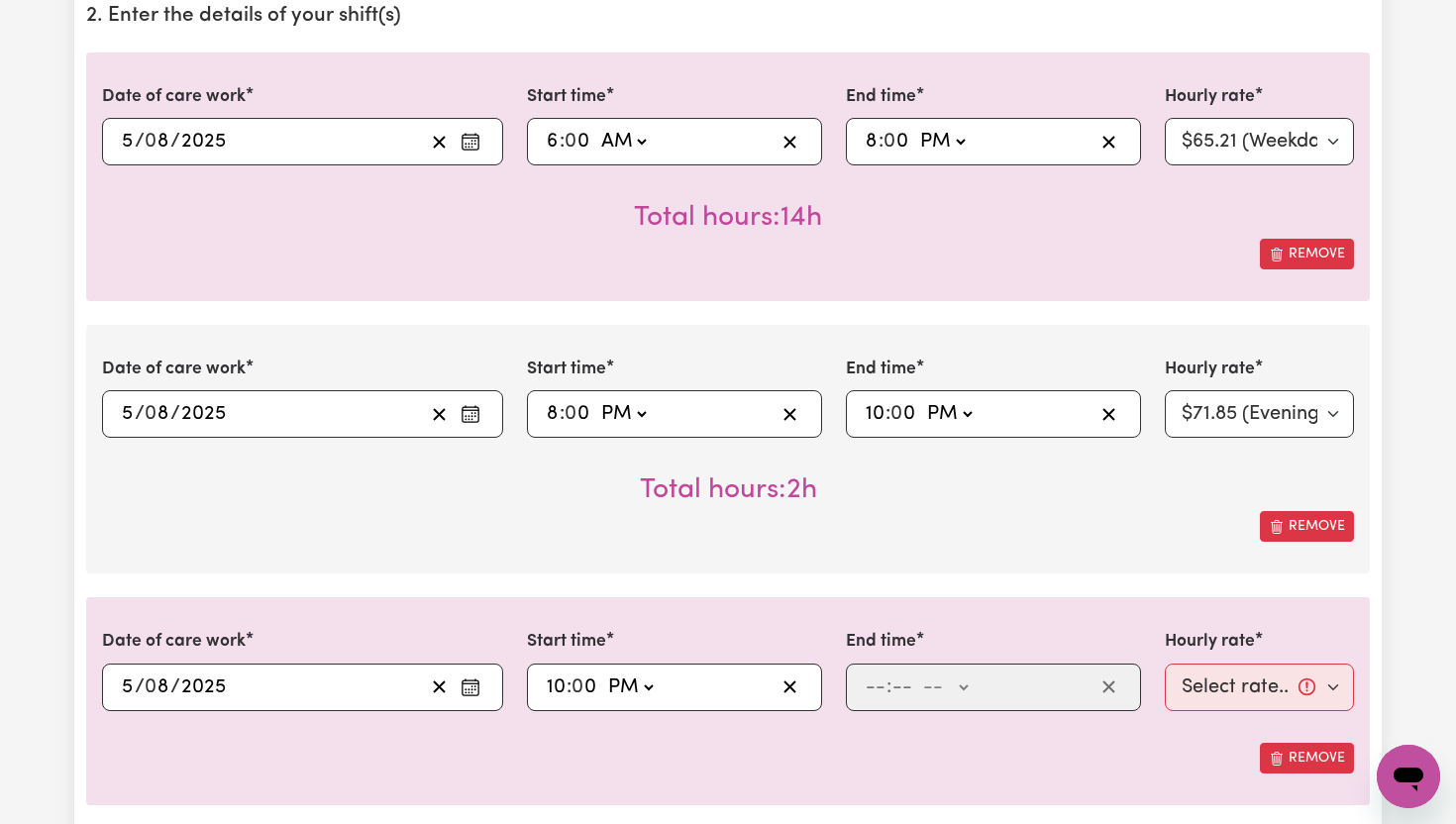 type on "22:00" 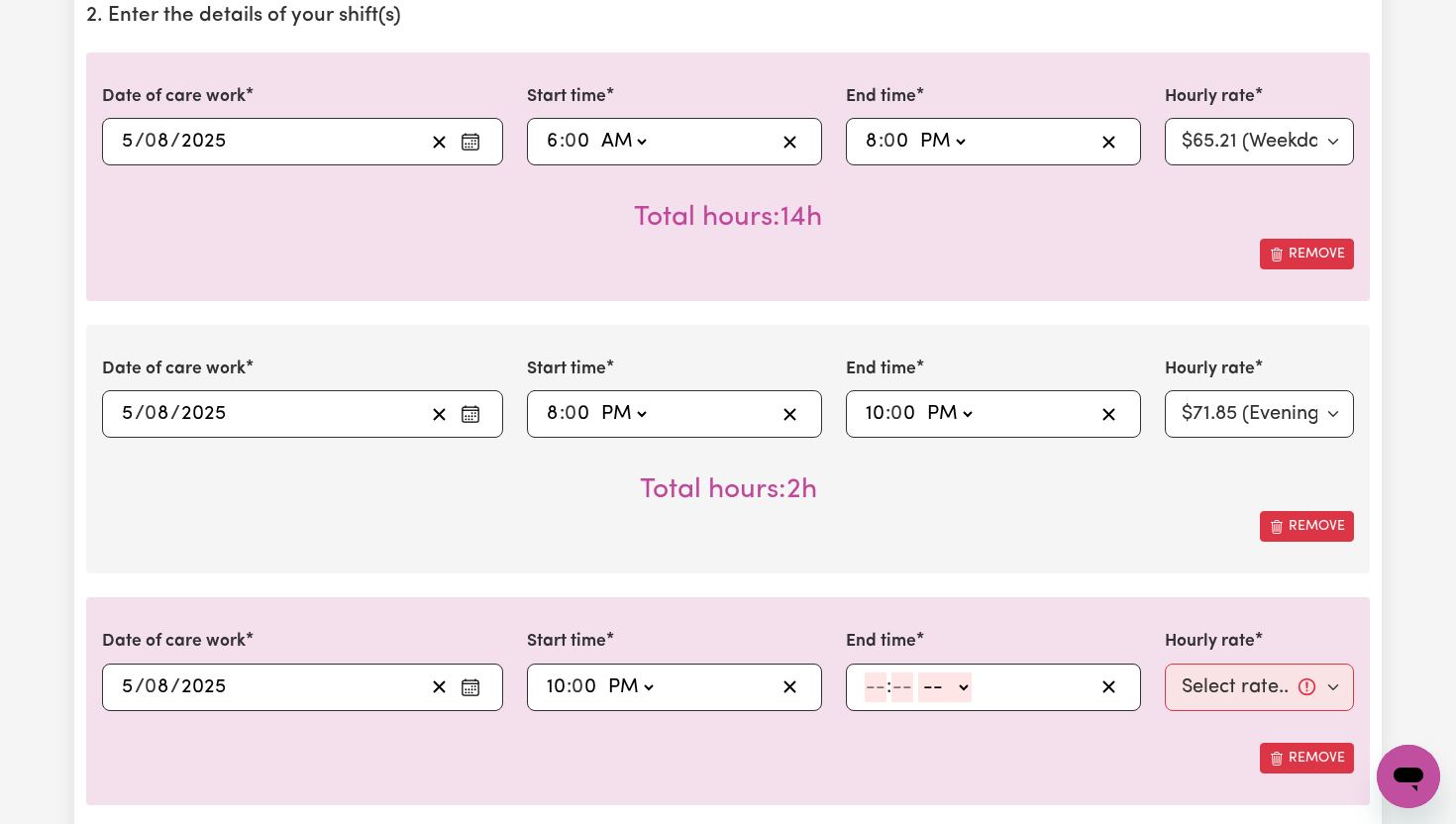 click 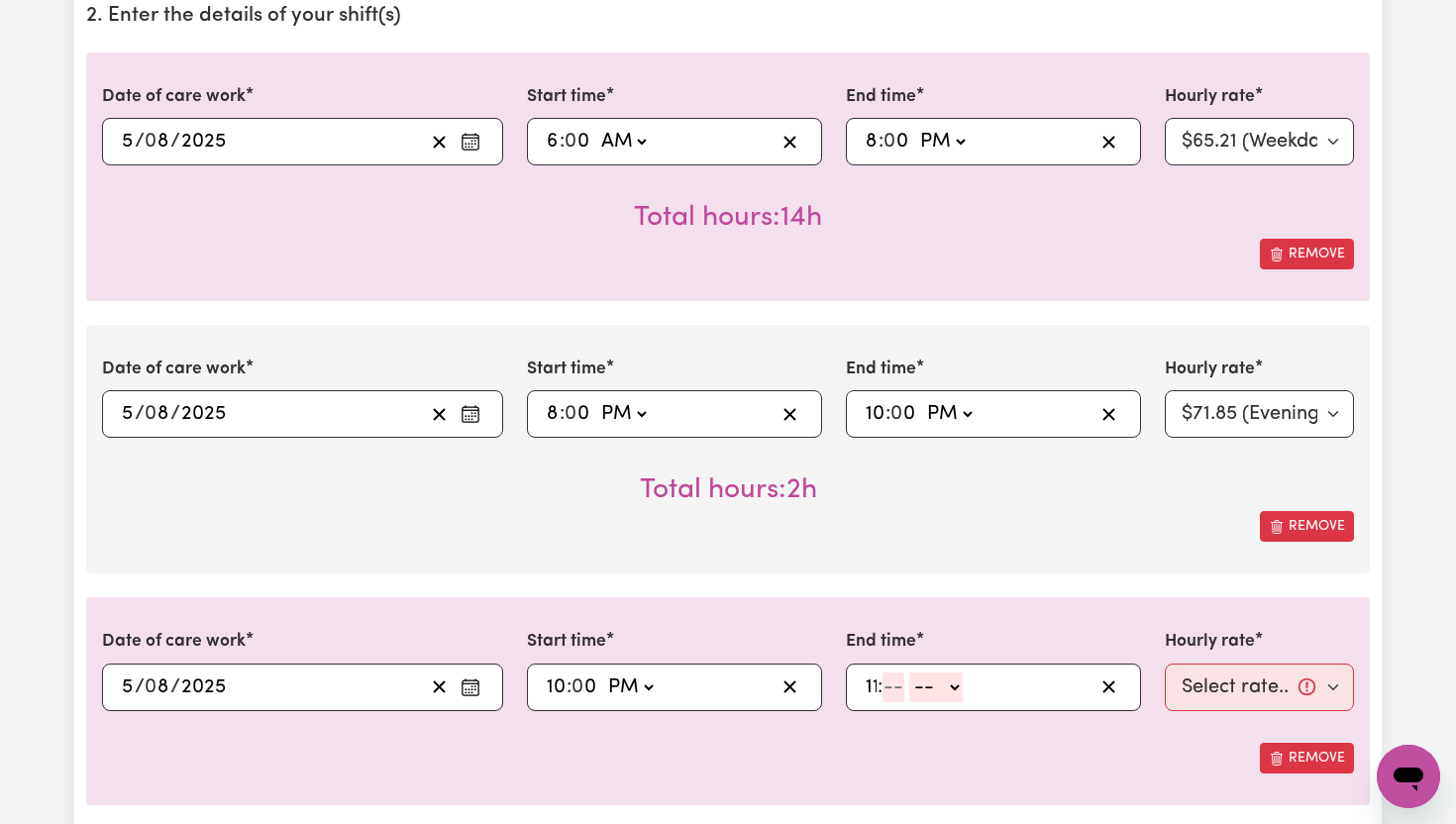 type on "11" 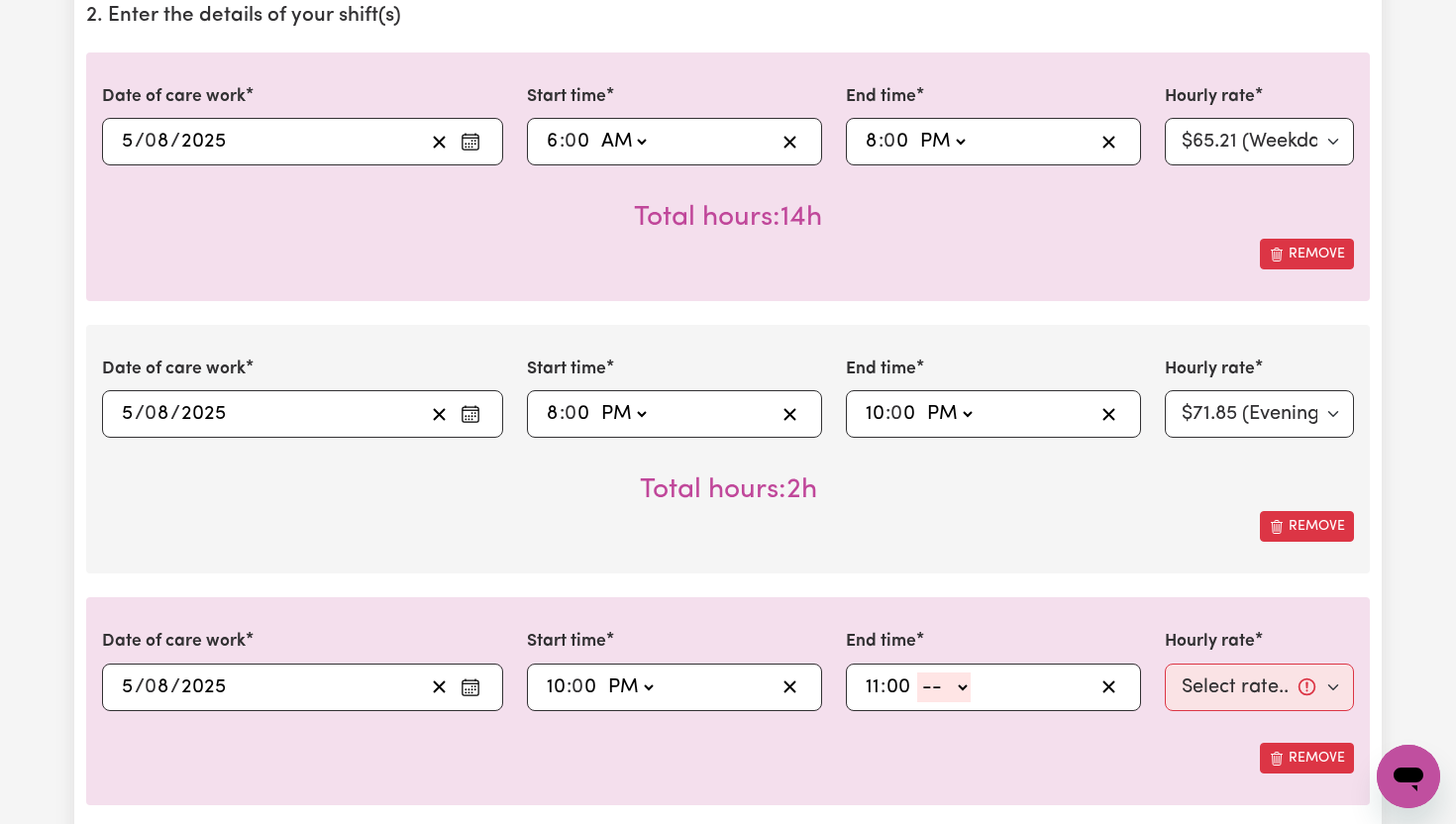 type on "00" 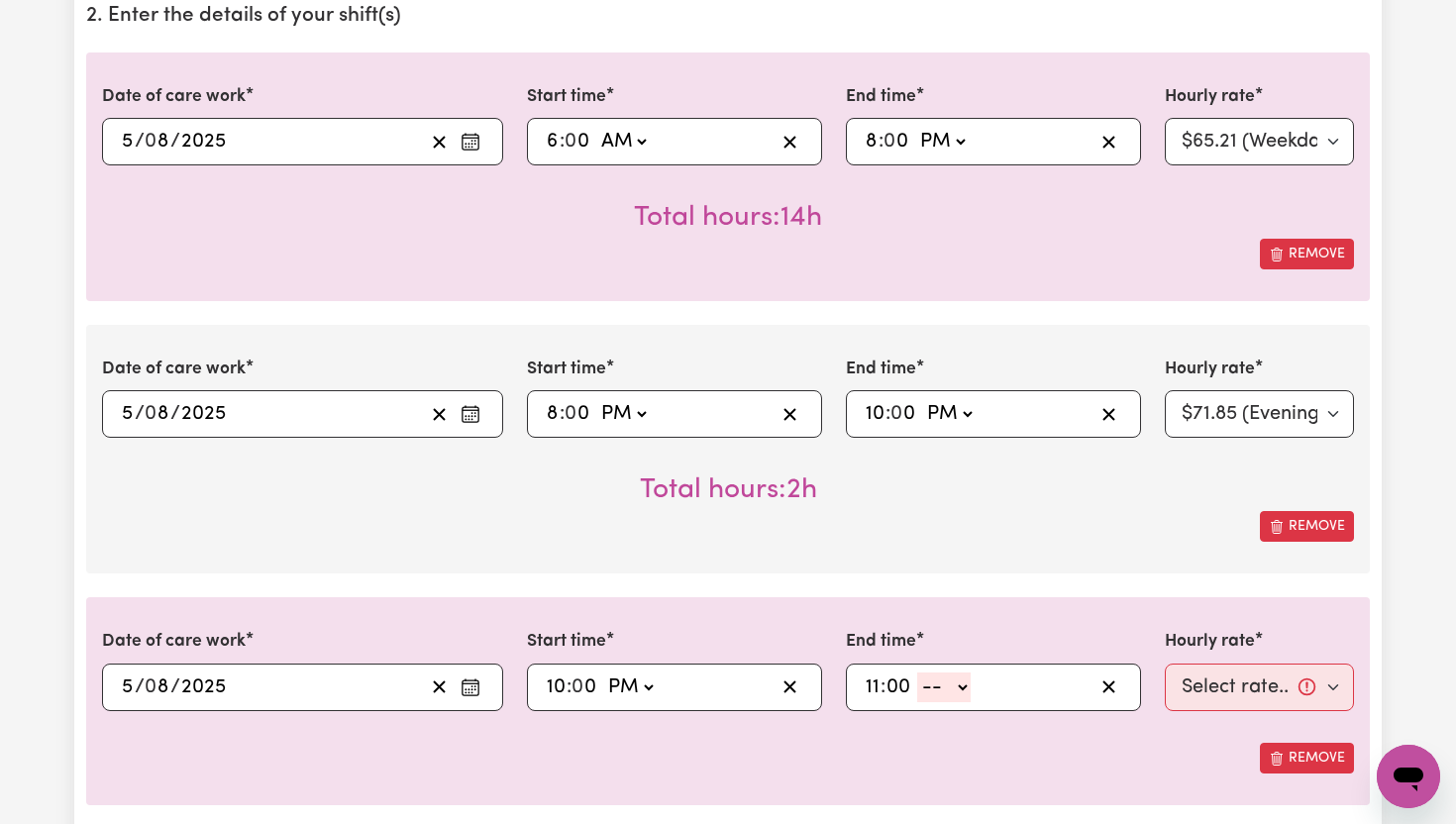 click on "-- AM PM" 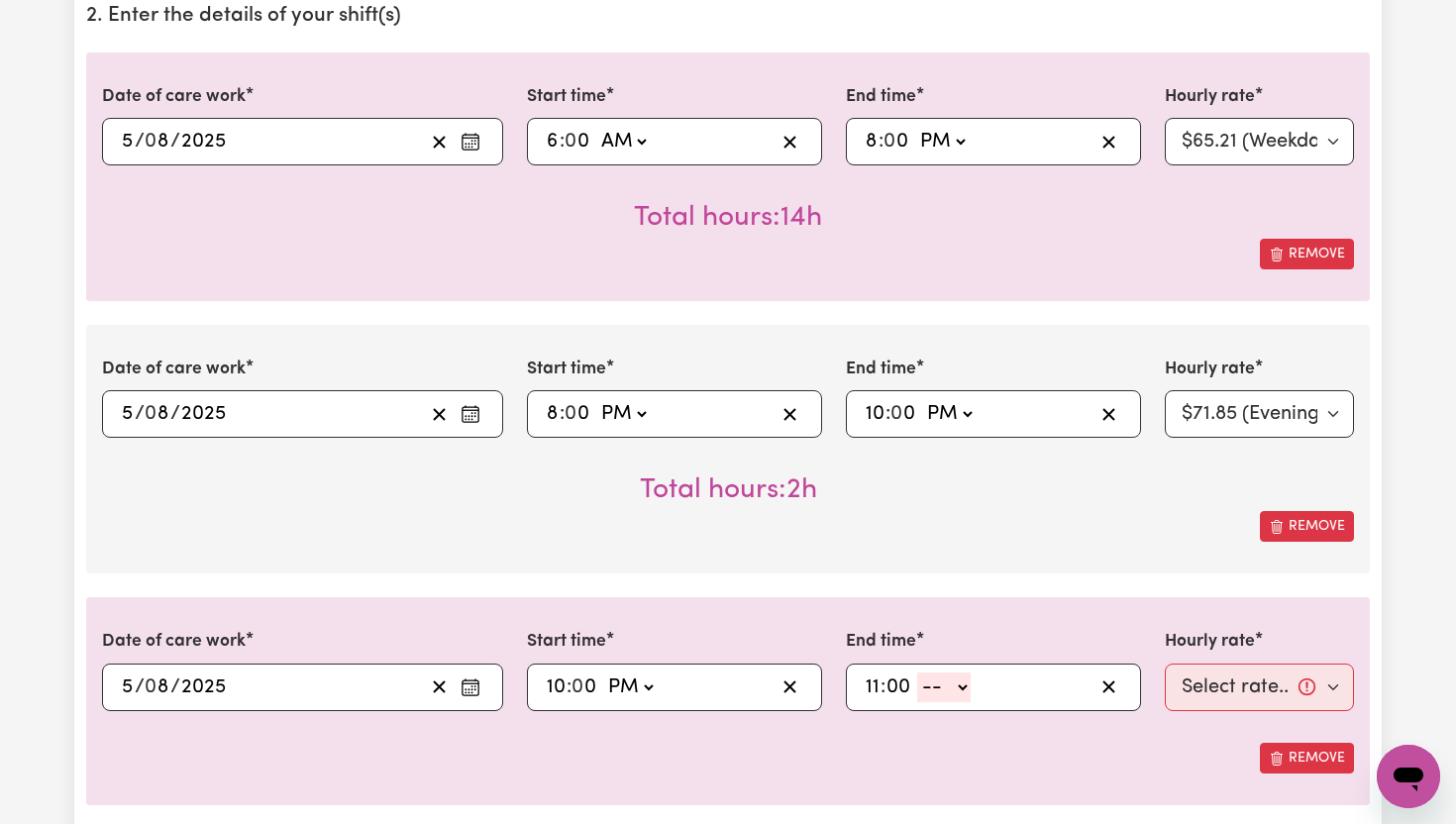select on "pm" 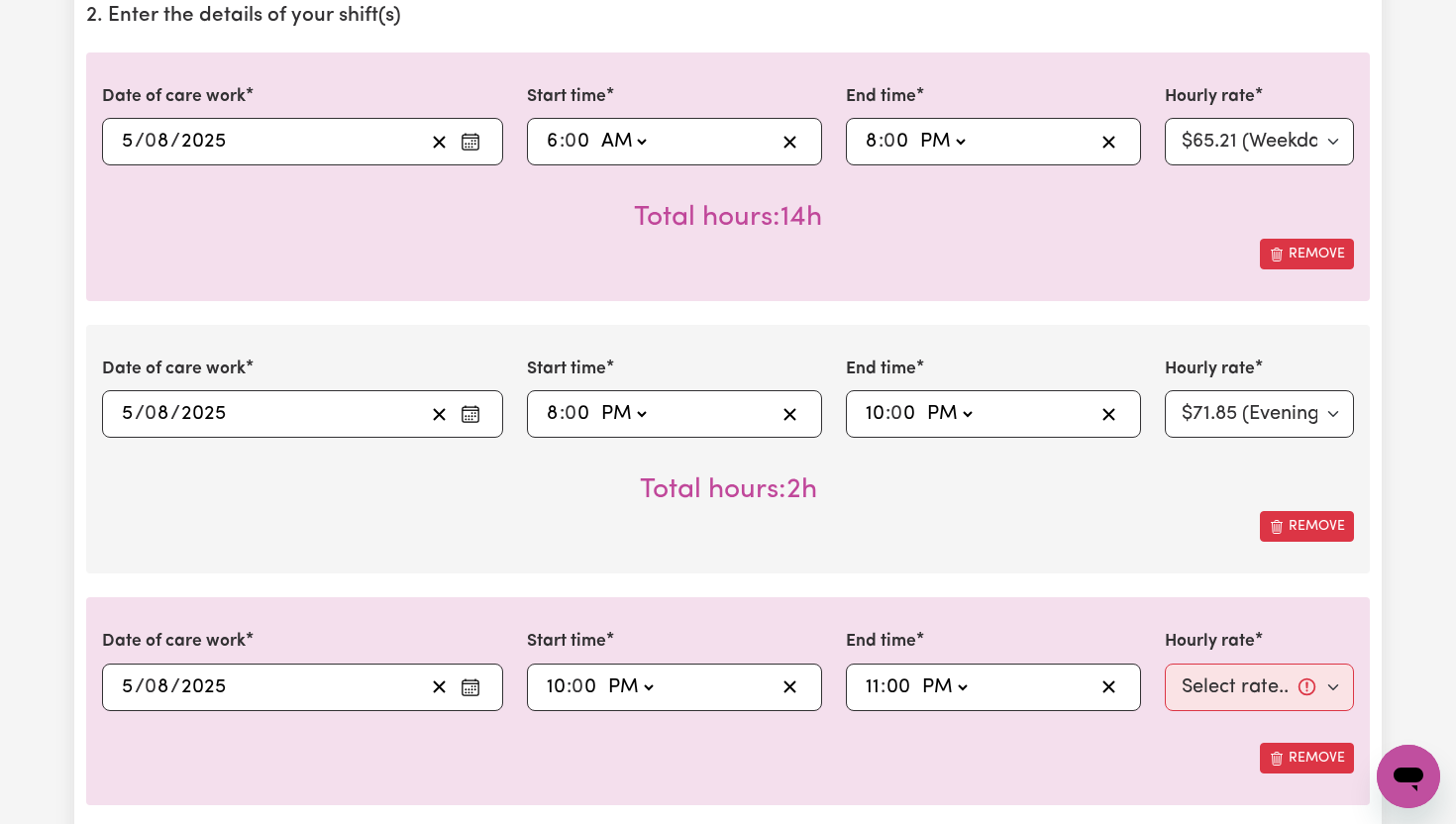 type on "23:00" 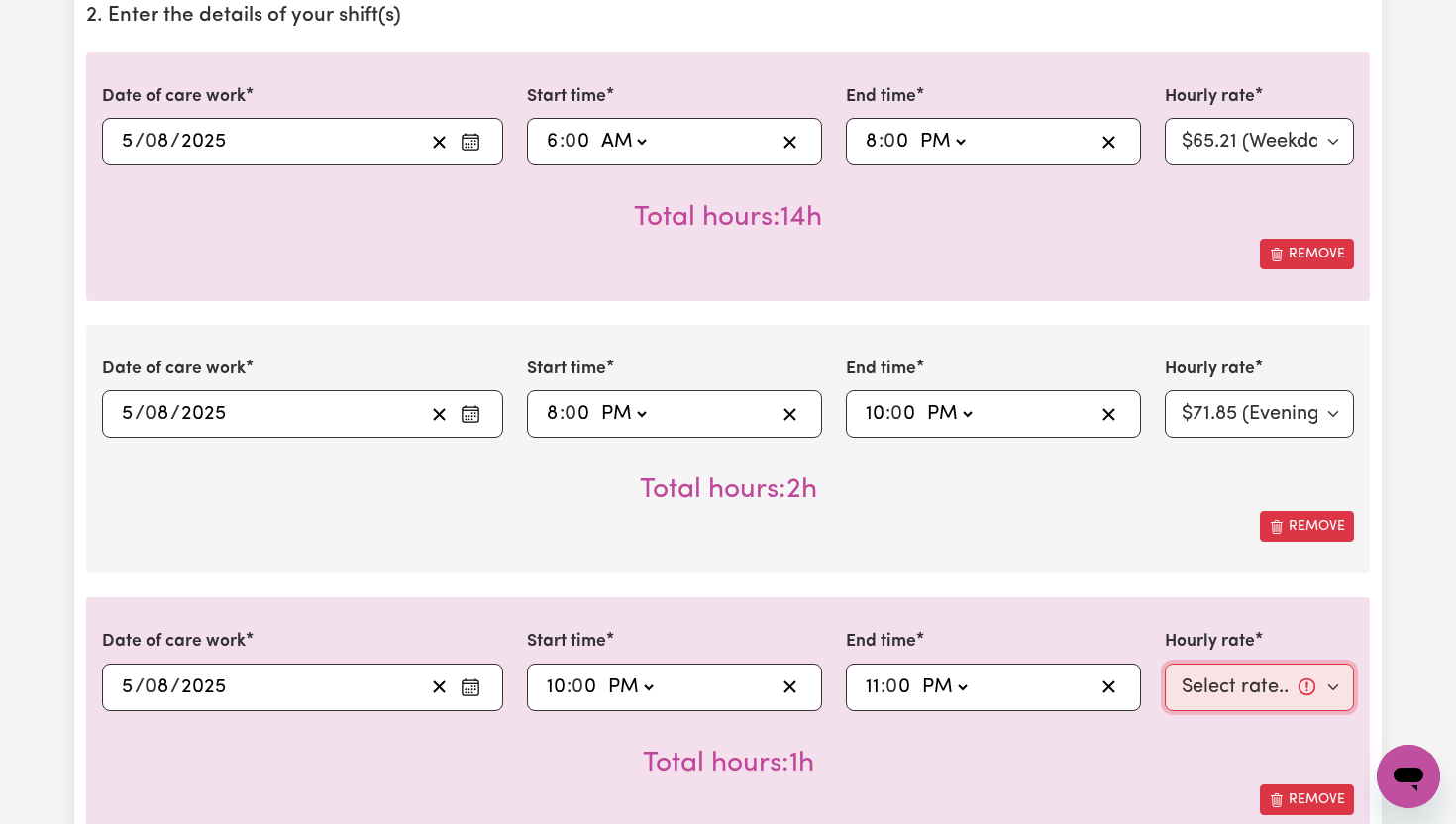 click on "Select rate... $65.21 (Weekday) $91.76 (Saturday) $118.32 (Sunday) $144.87 (Public Holiday) $71.85 (Evening Care) $276.32 (Overnight)" at bounding box center (1259, 687) 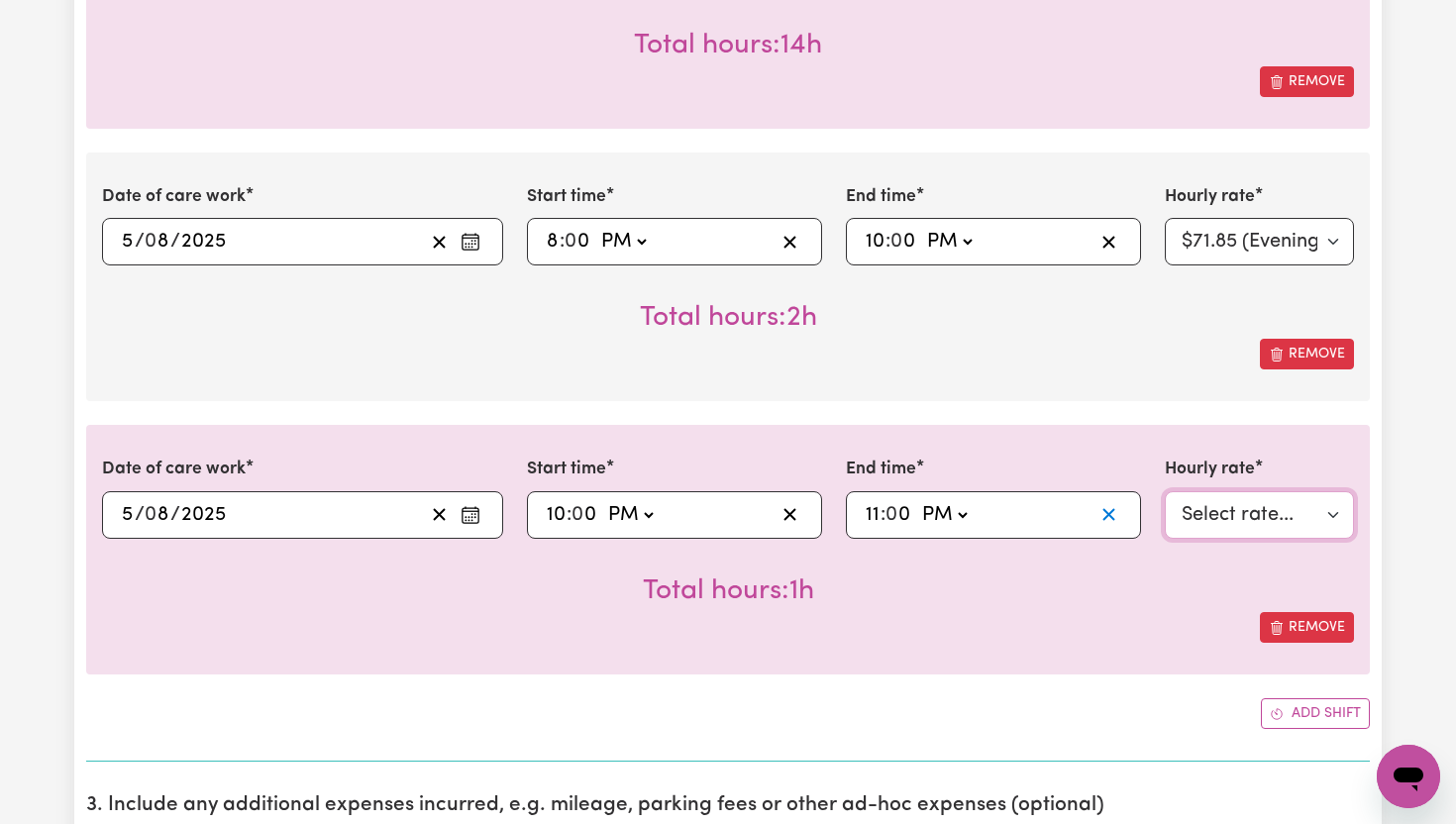 scroll, scrollTop: 779, scrollLeft: 0, axis: vertical 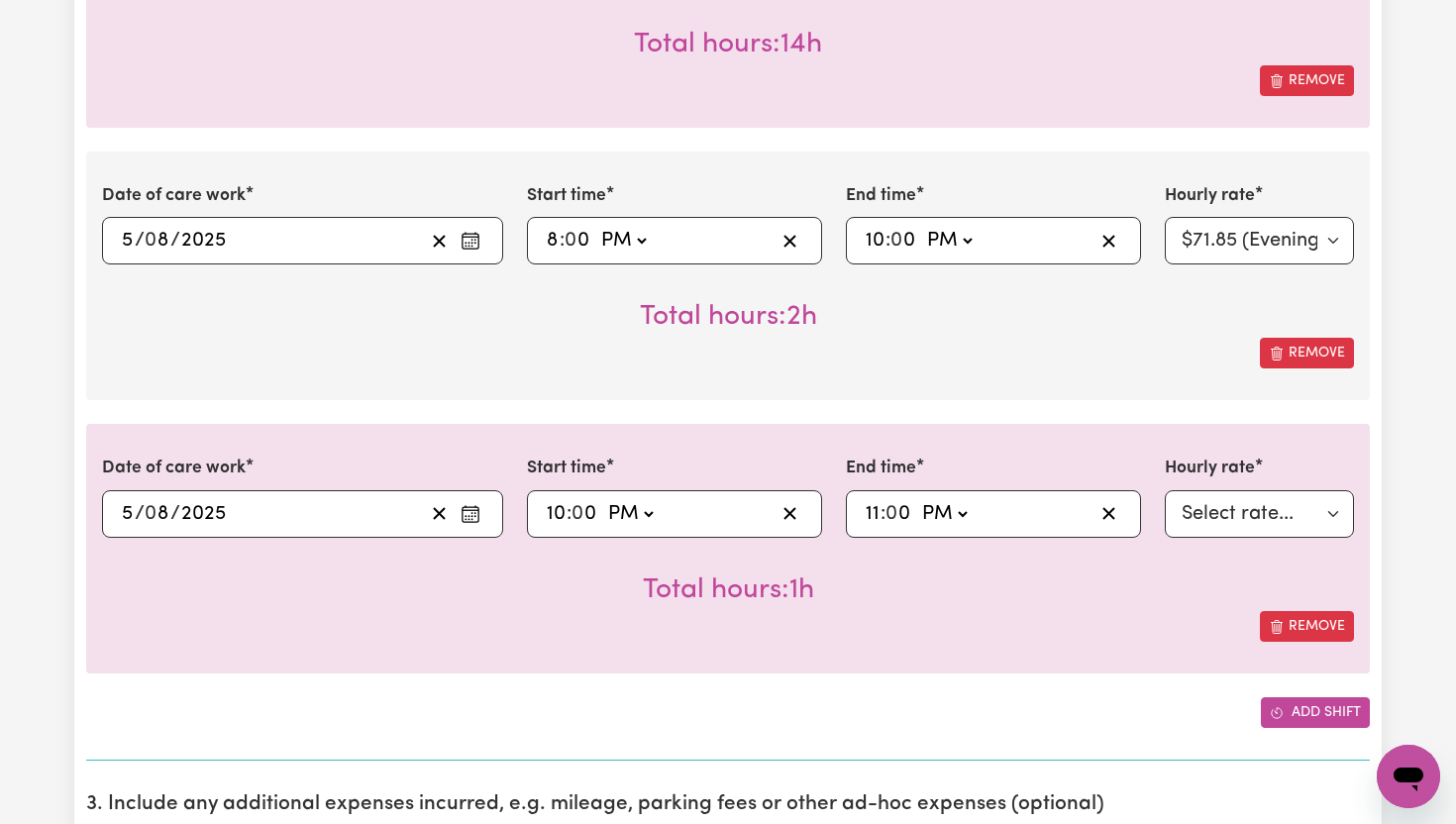 click on "Add shift" at bounding box center (1315, 712) 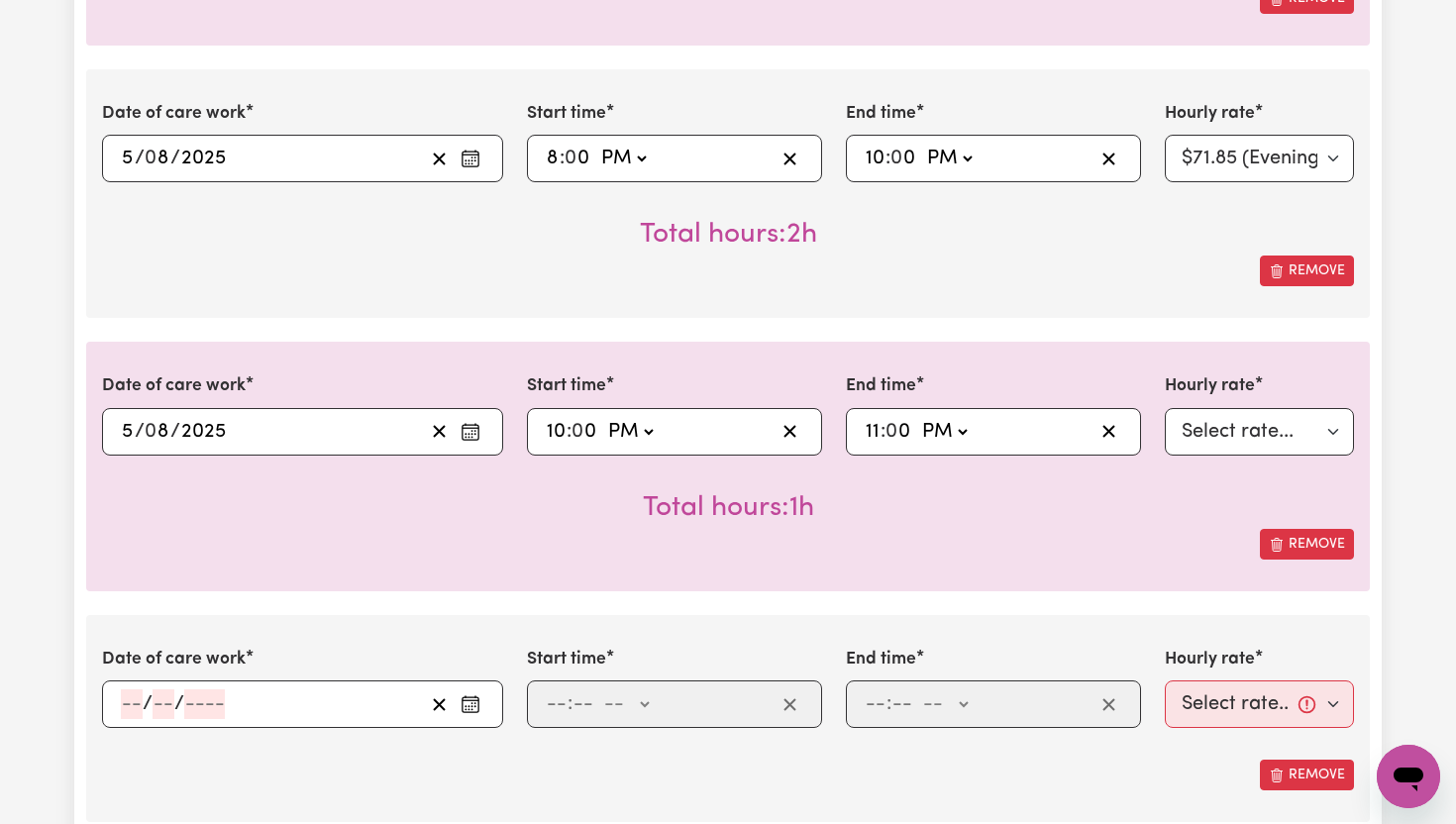 scroll, scrollTop: 871, scrollLeft: 0, axis: vertical 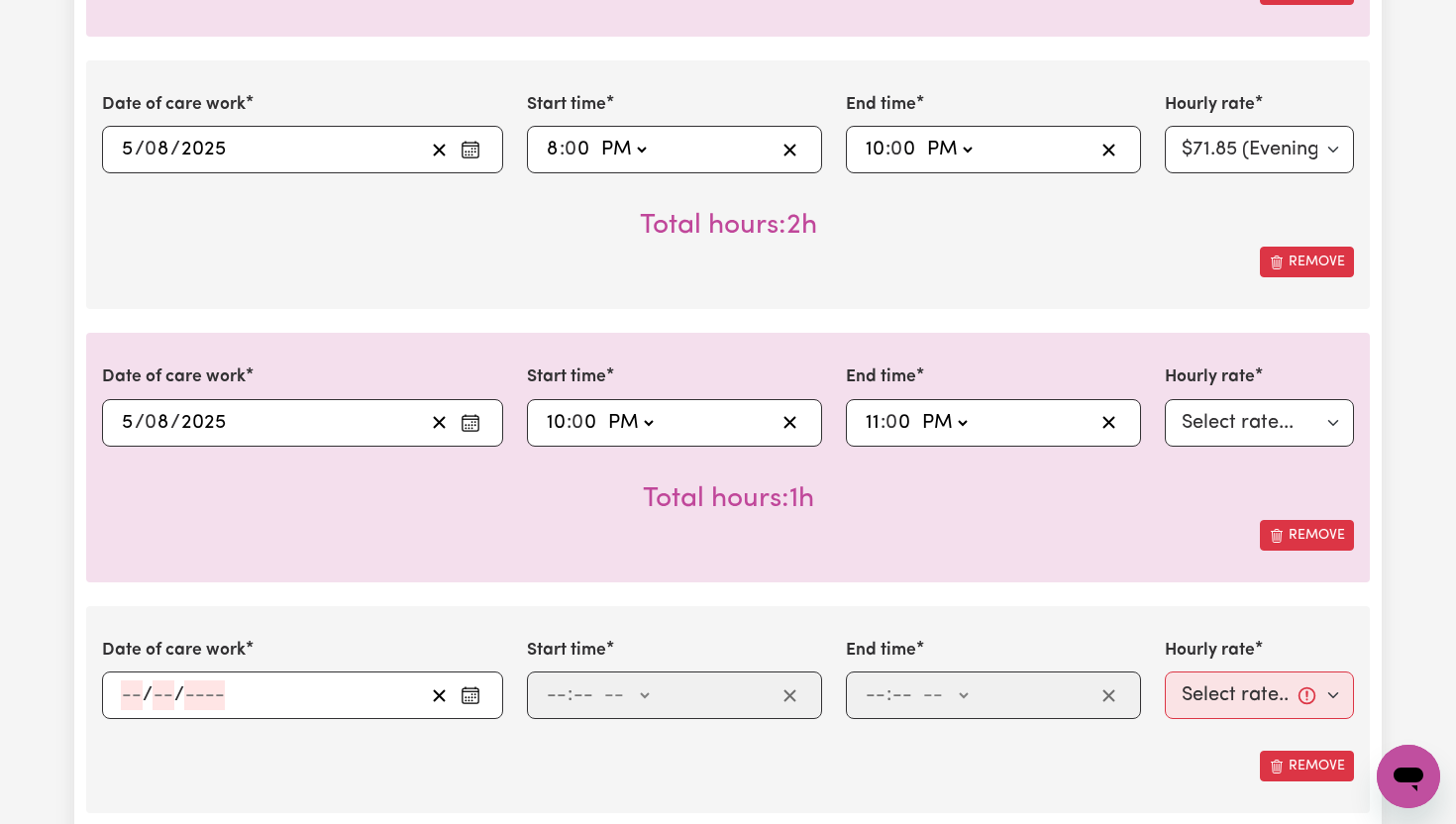 click 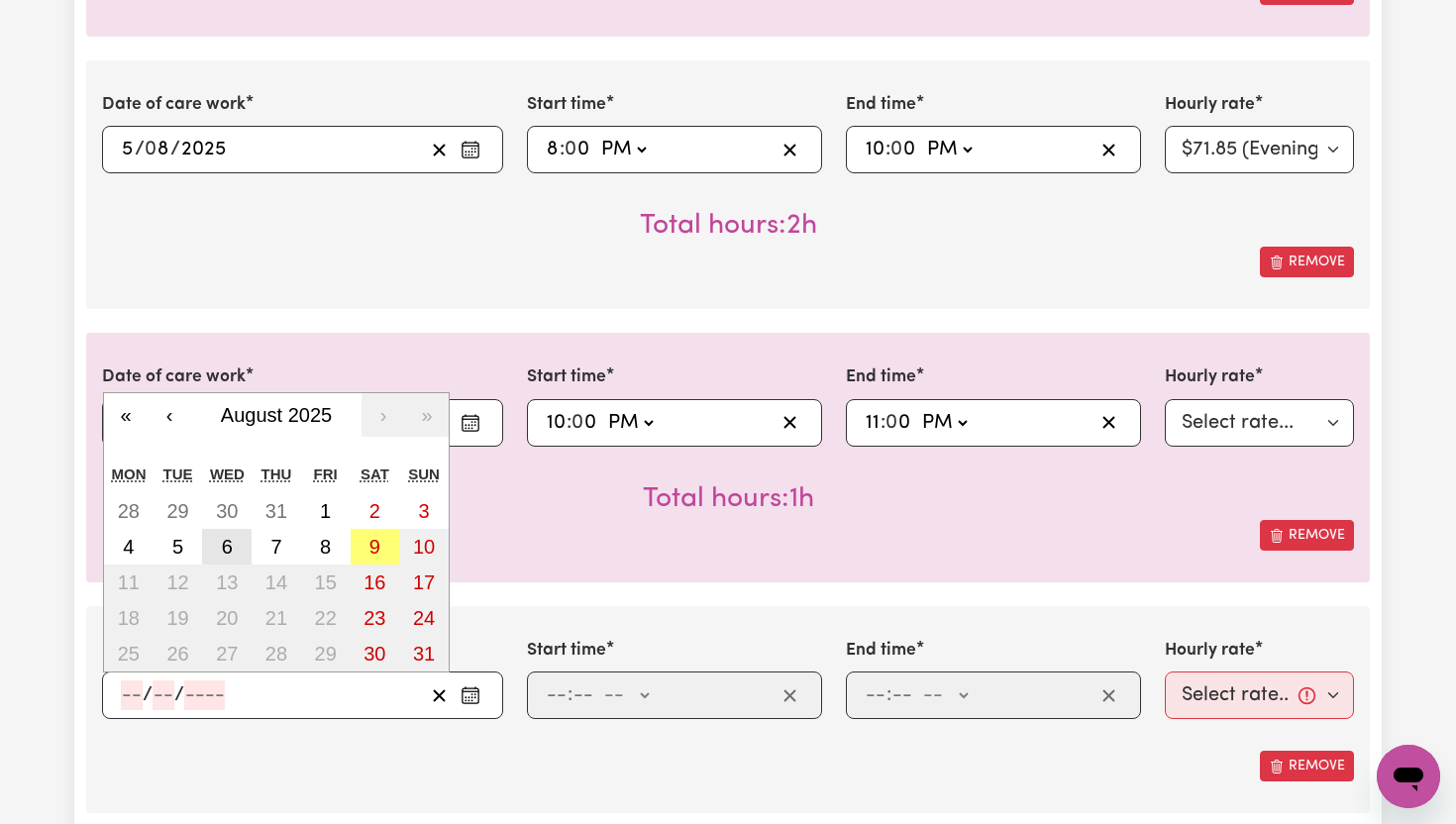 click on "6" at bounding box center [227, 547] 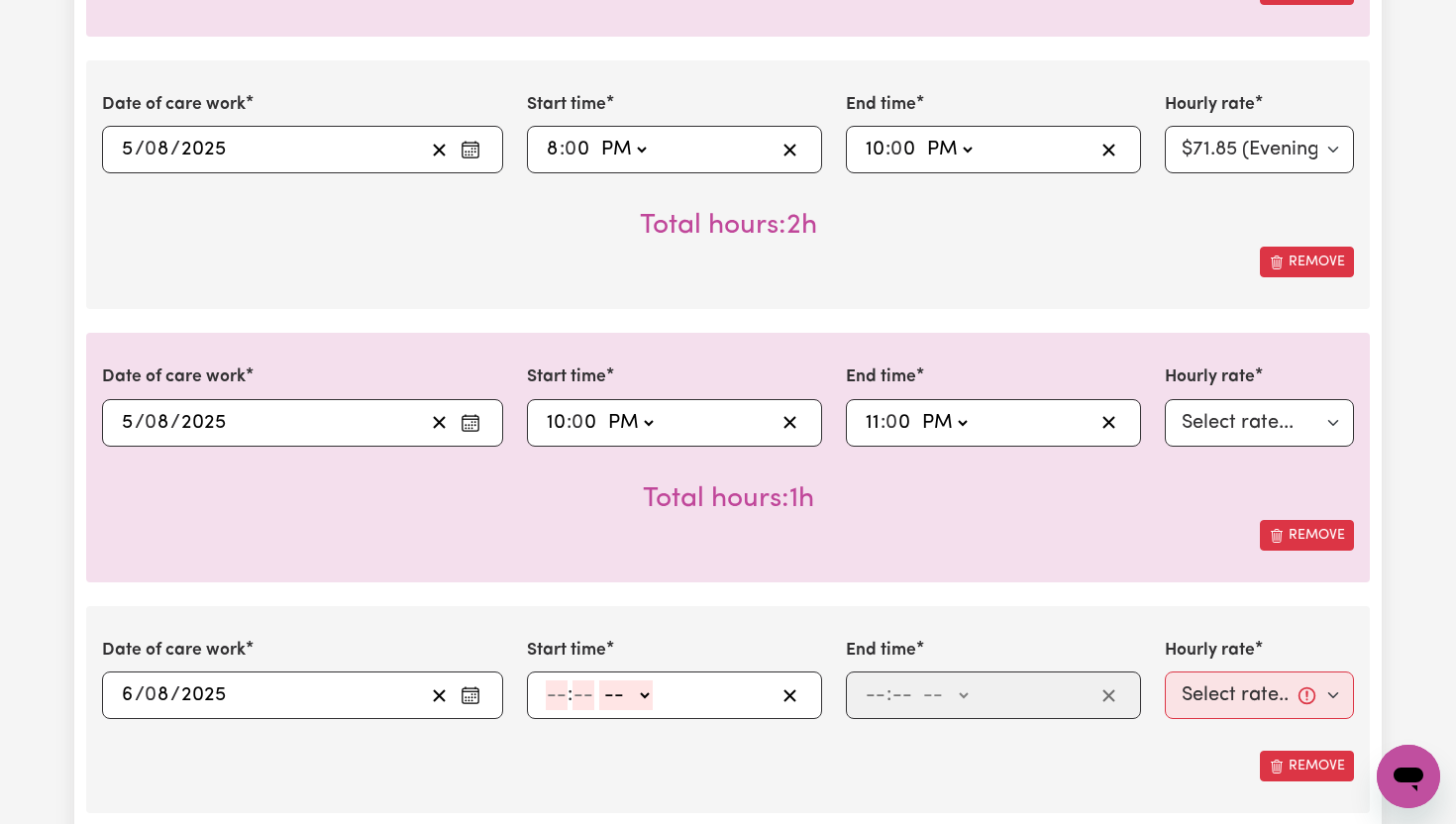click on ":" 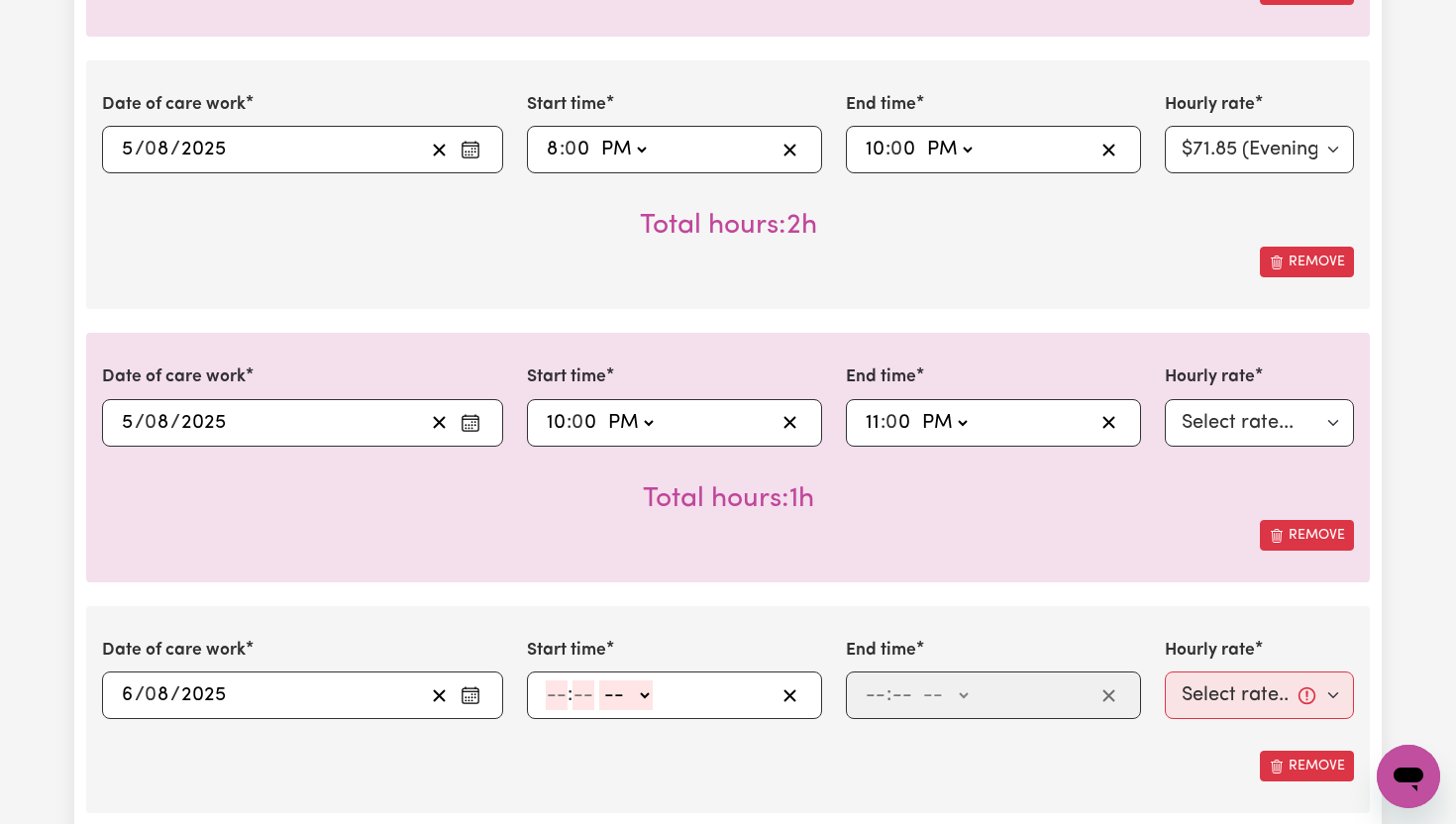 click 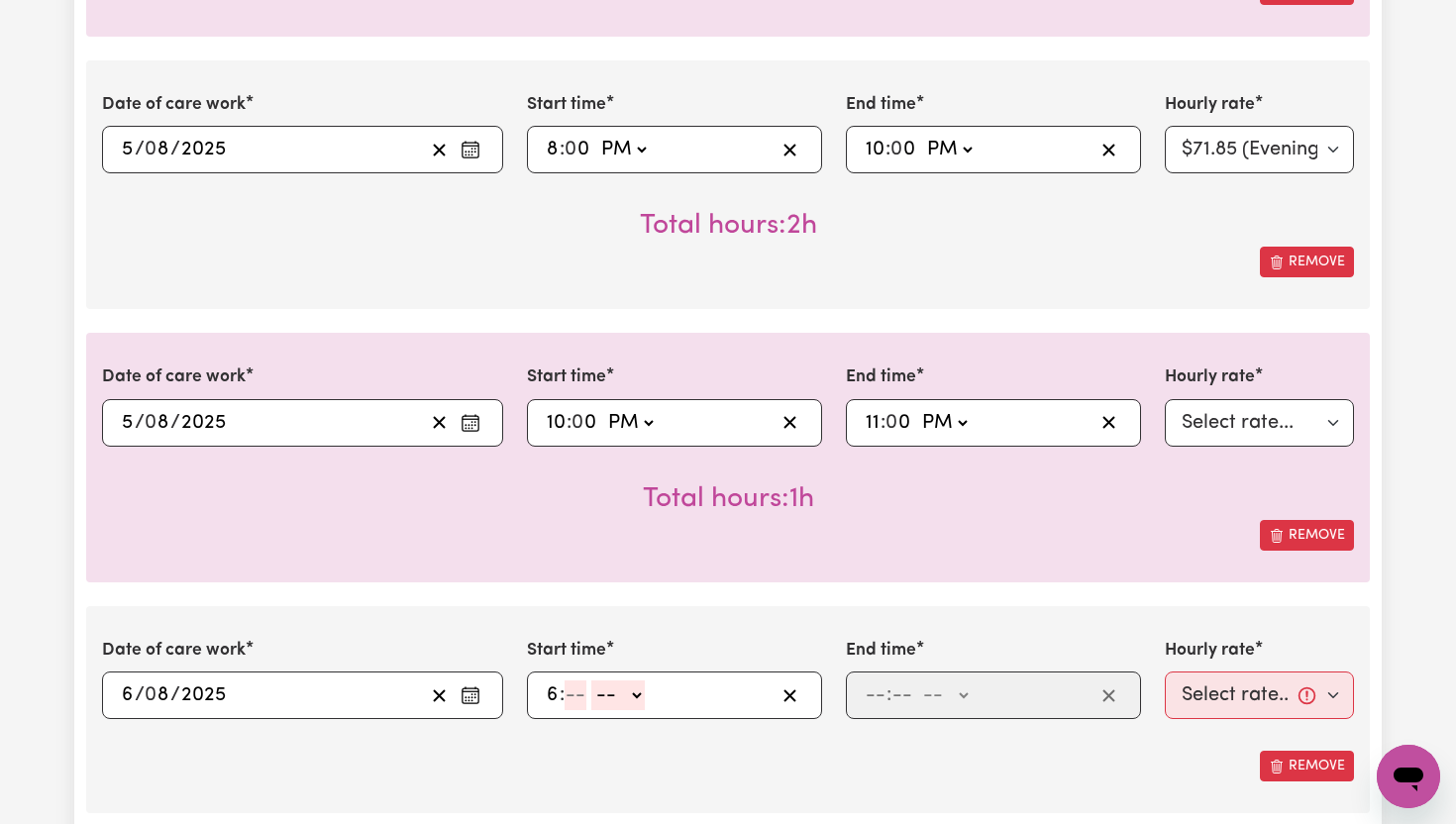 type on "6" 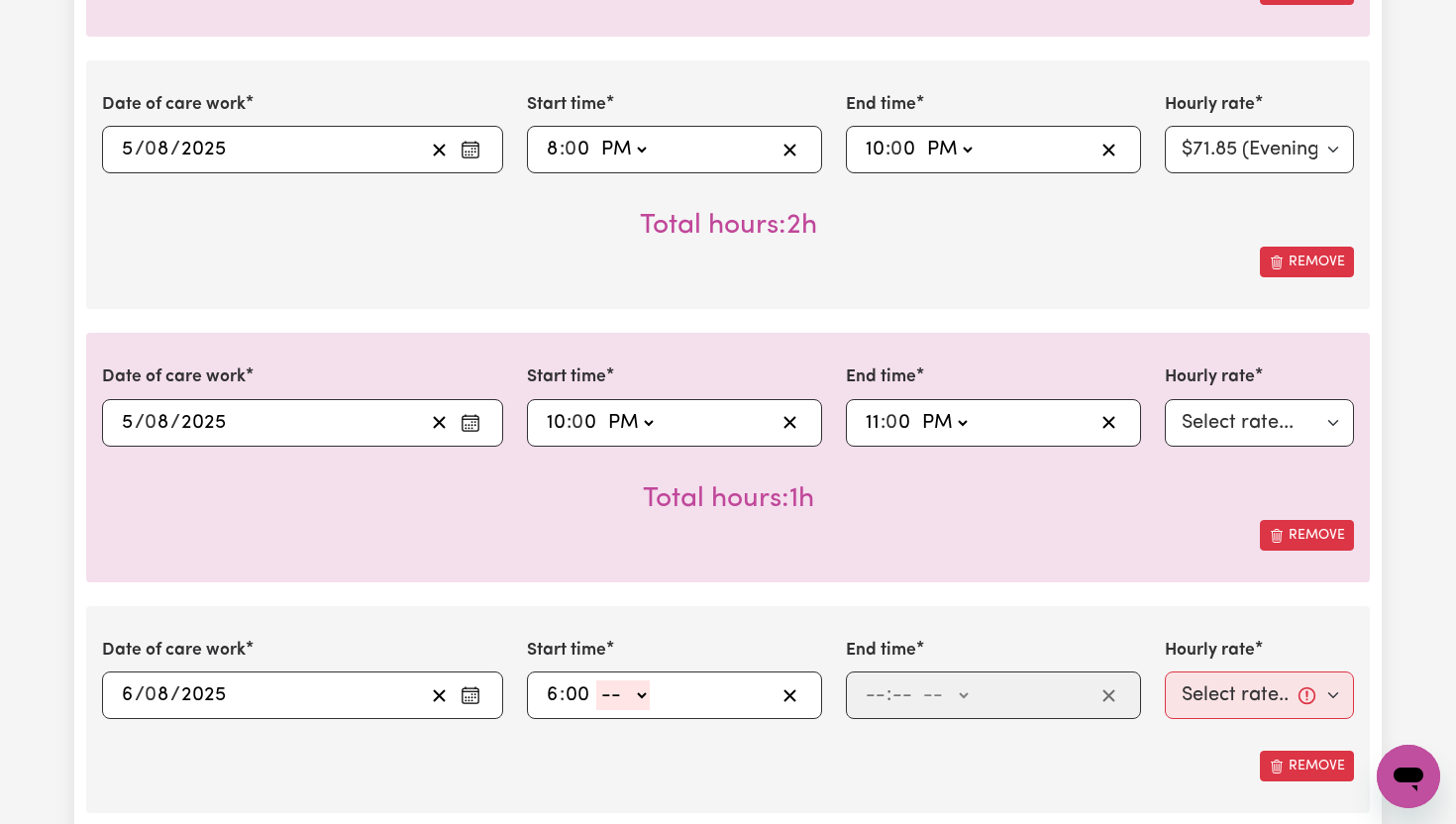 type on "00" 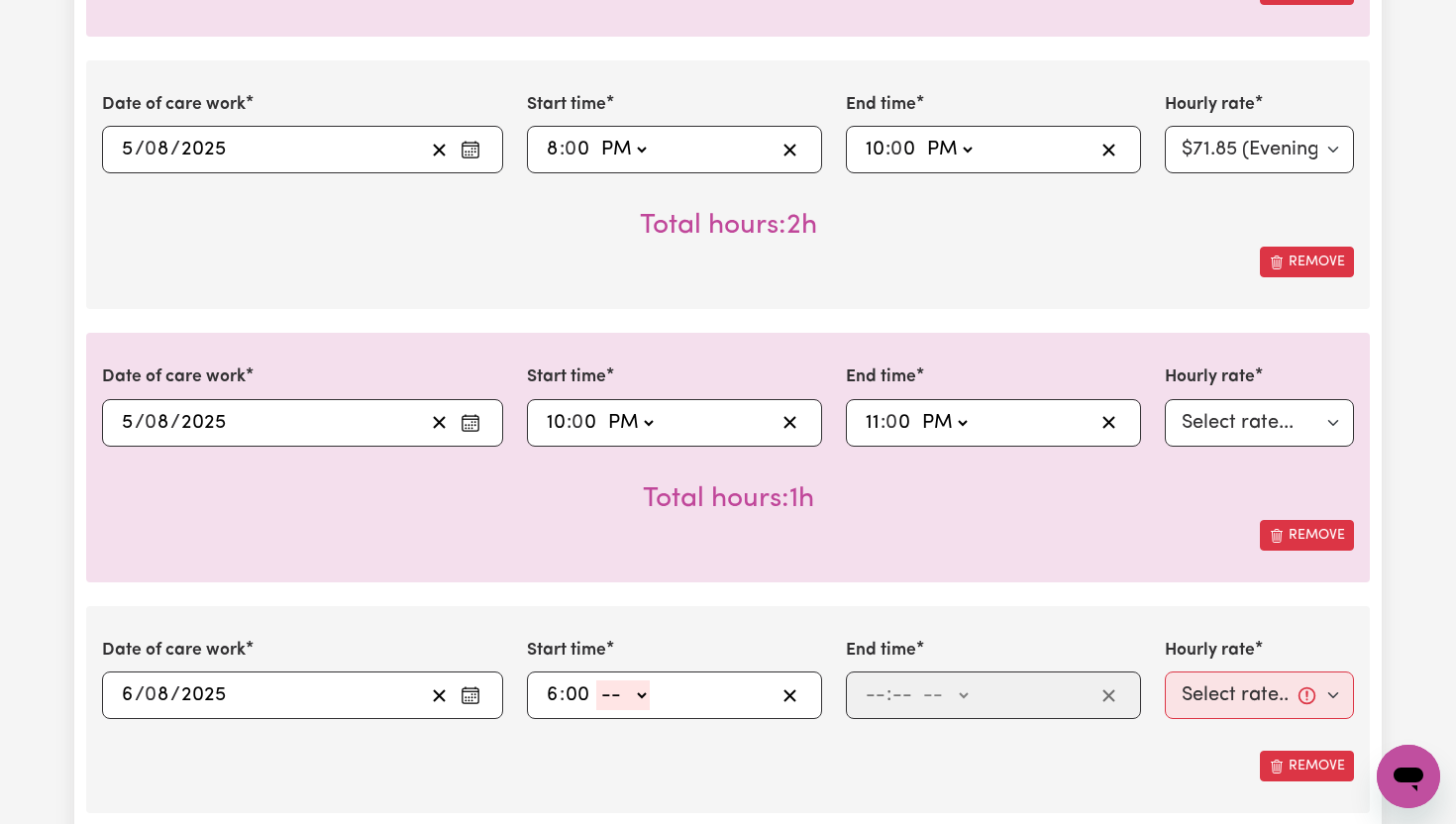 click on "-- AM PM" 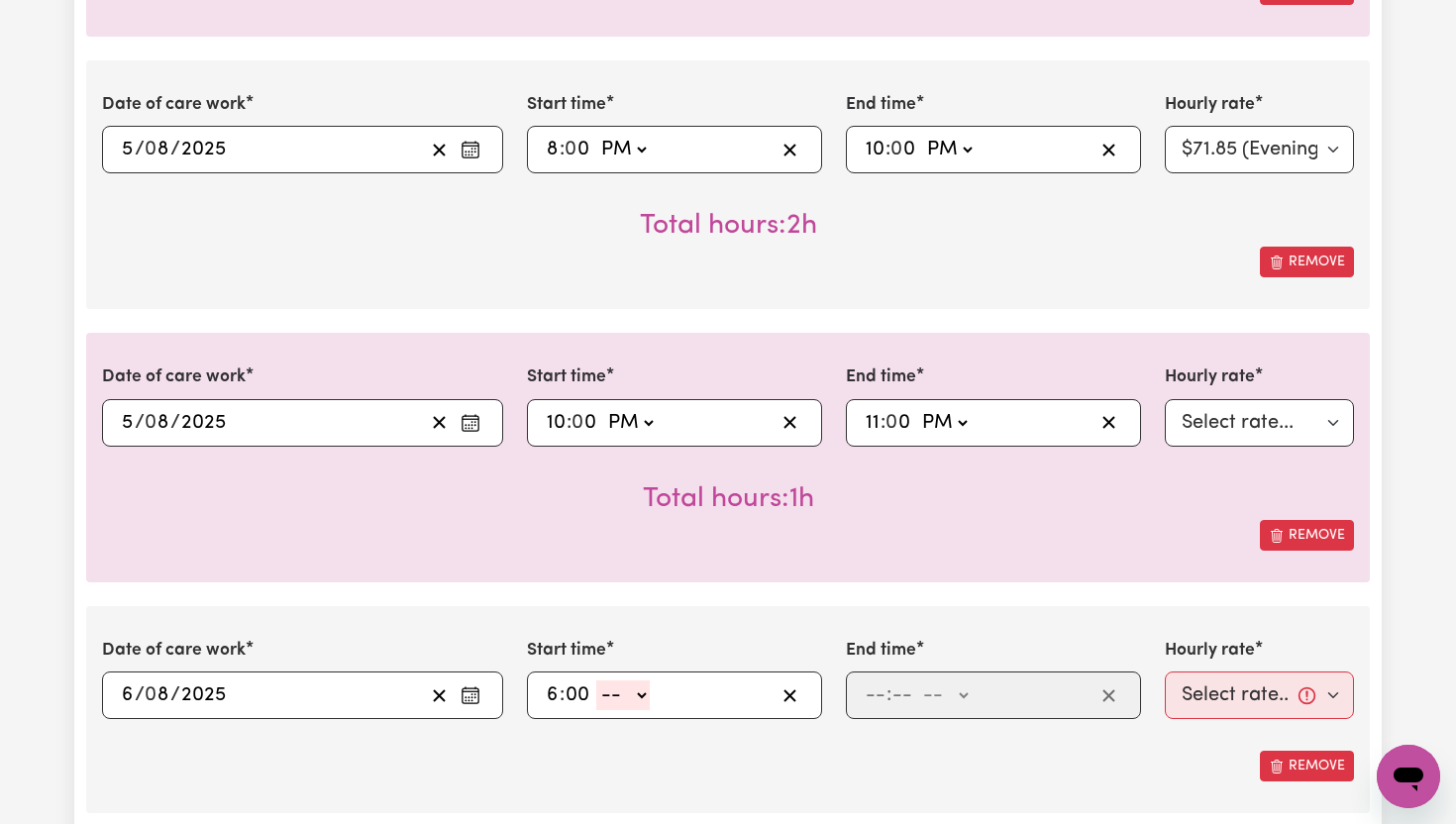 select on "am" 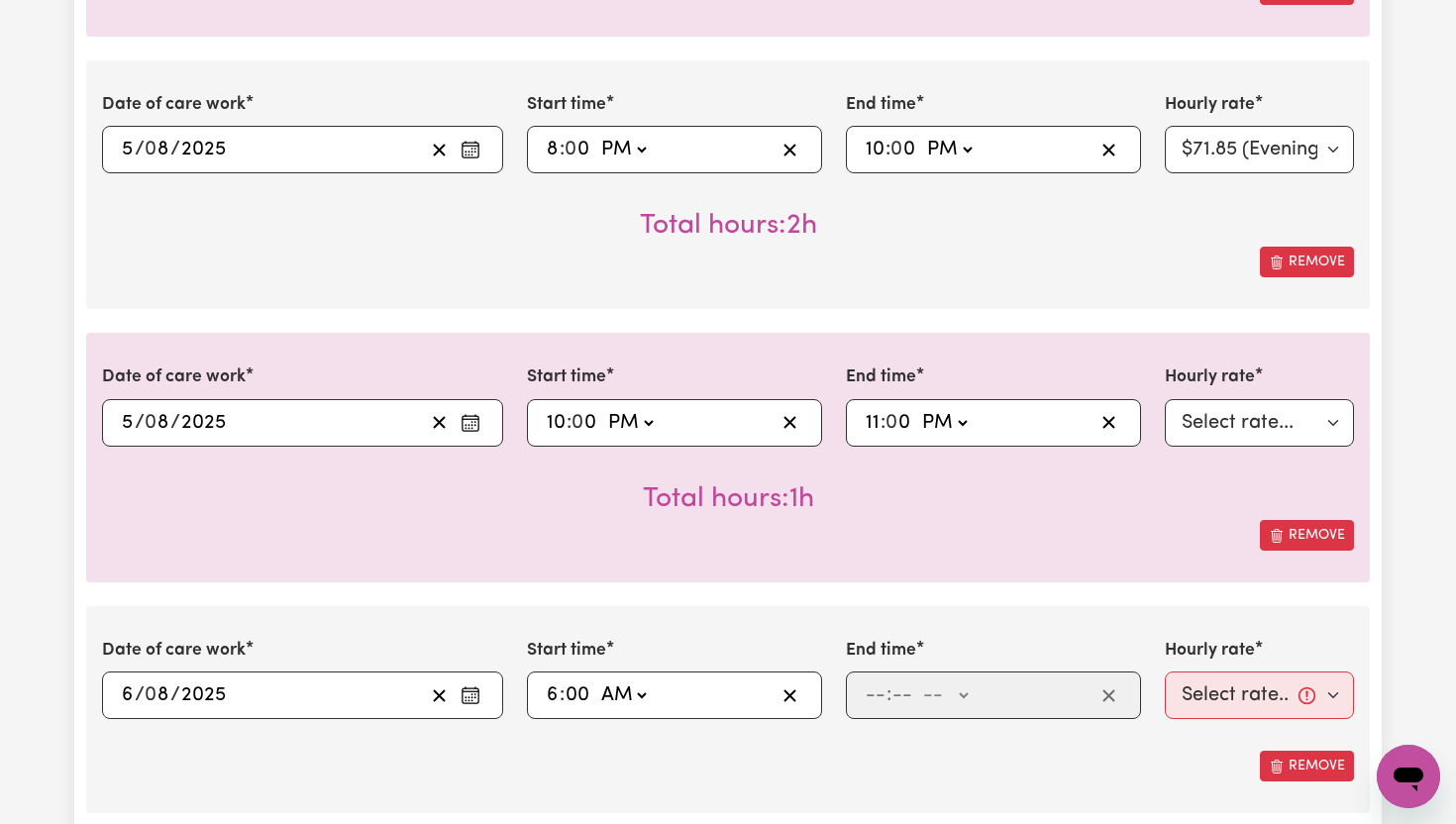 type on "06:00" 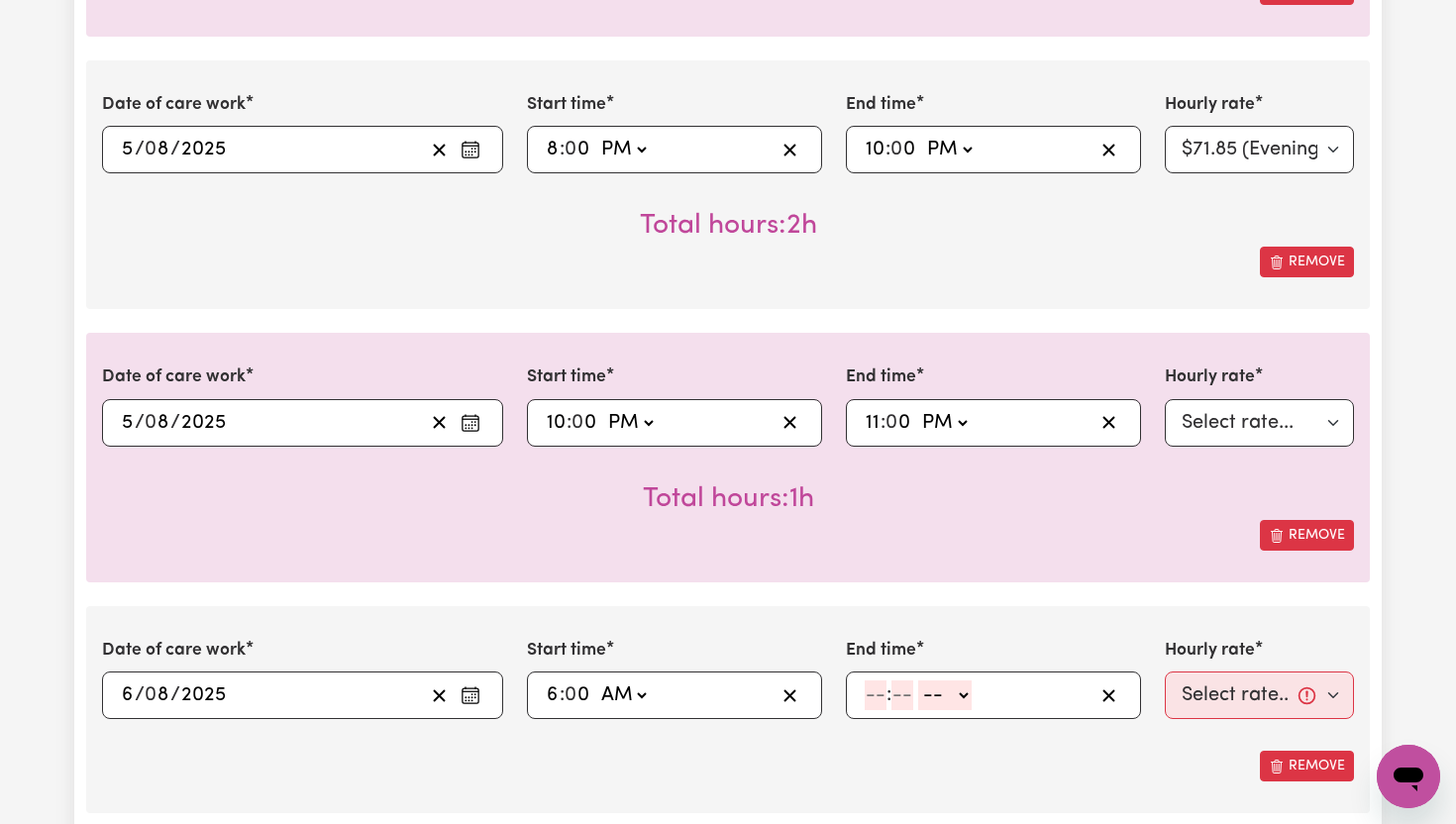 click 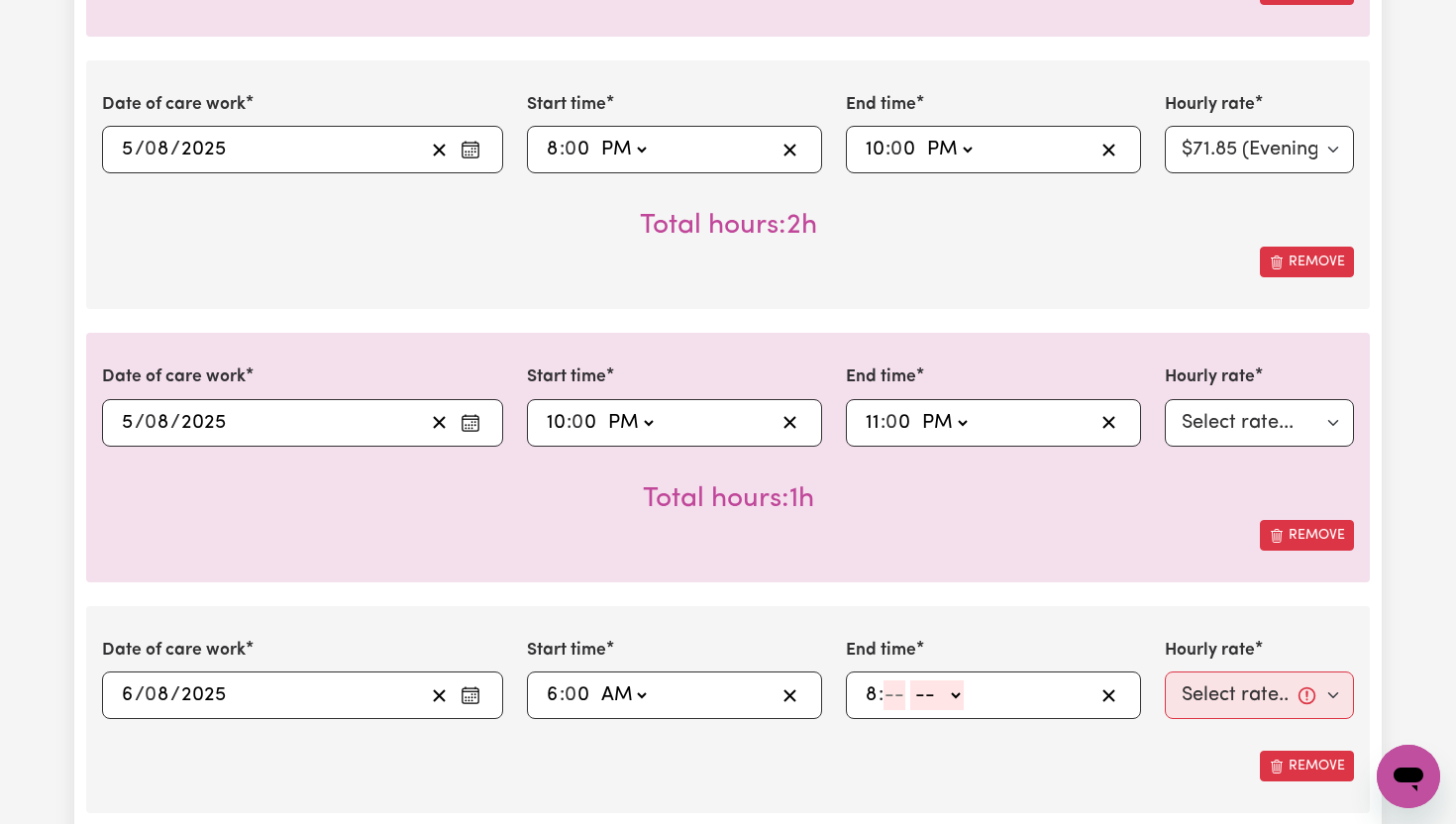 type on "8" 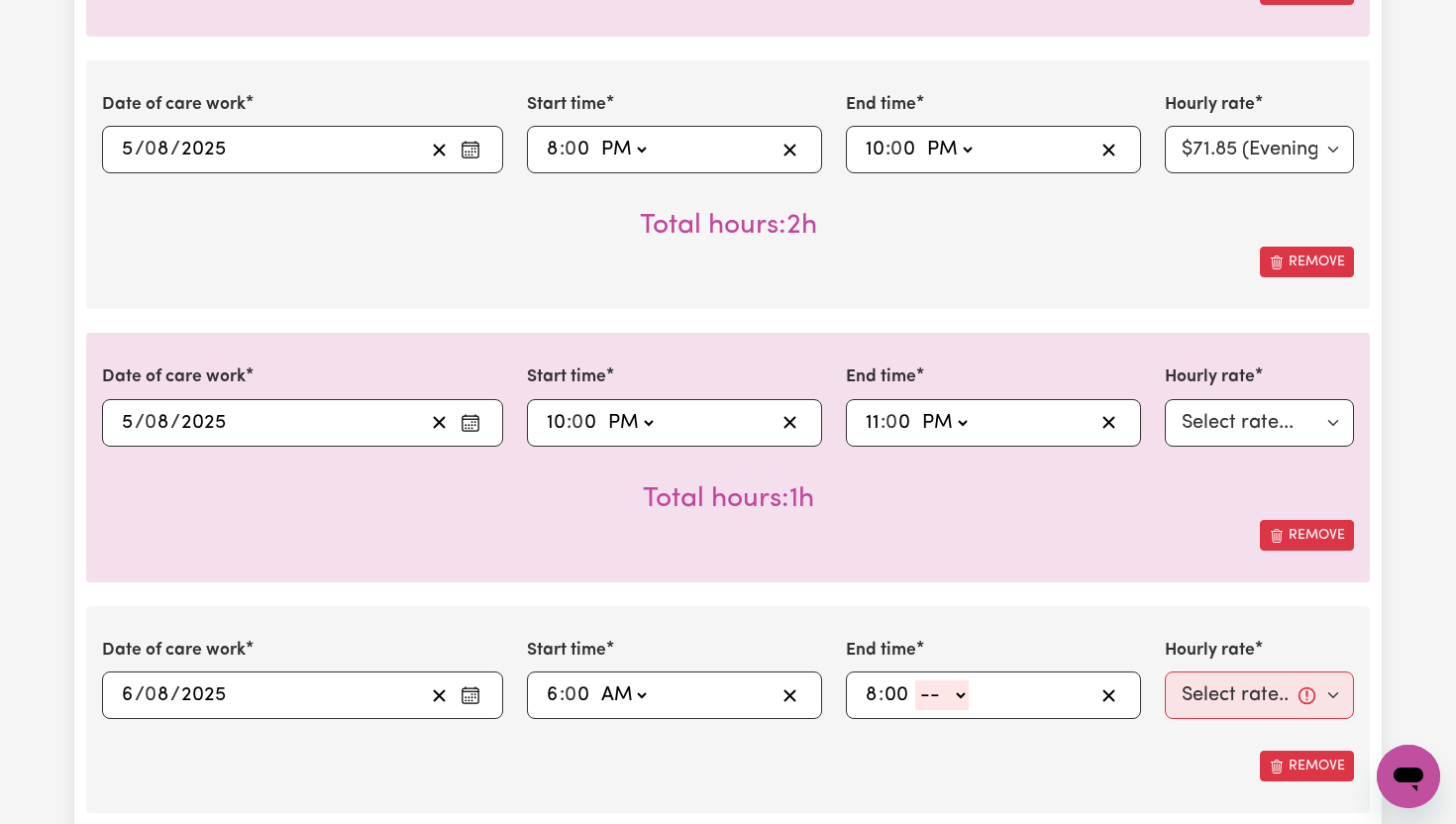 type on "00" 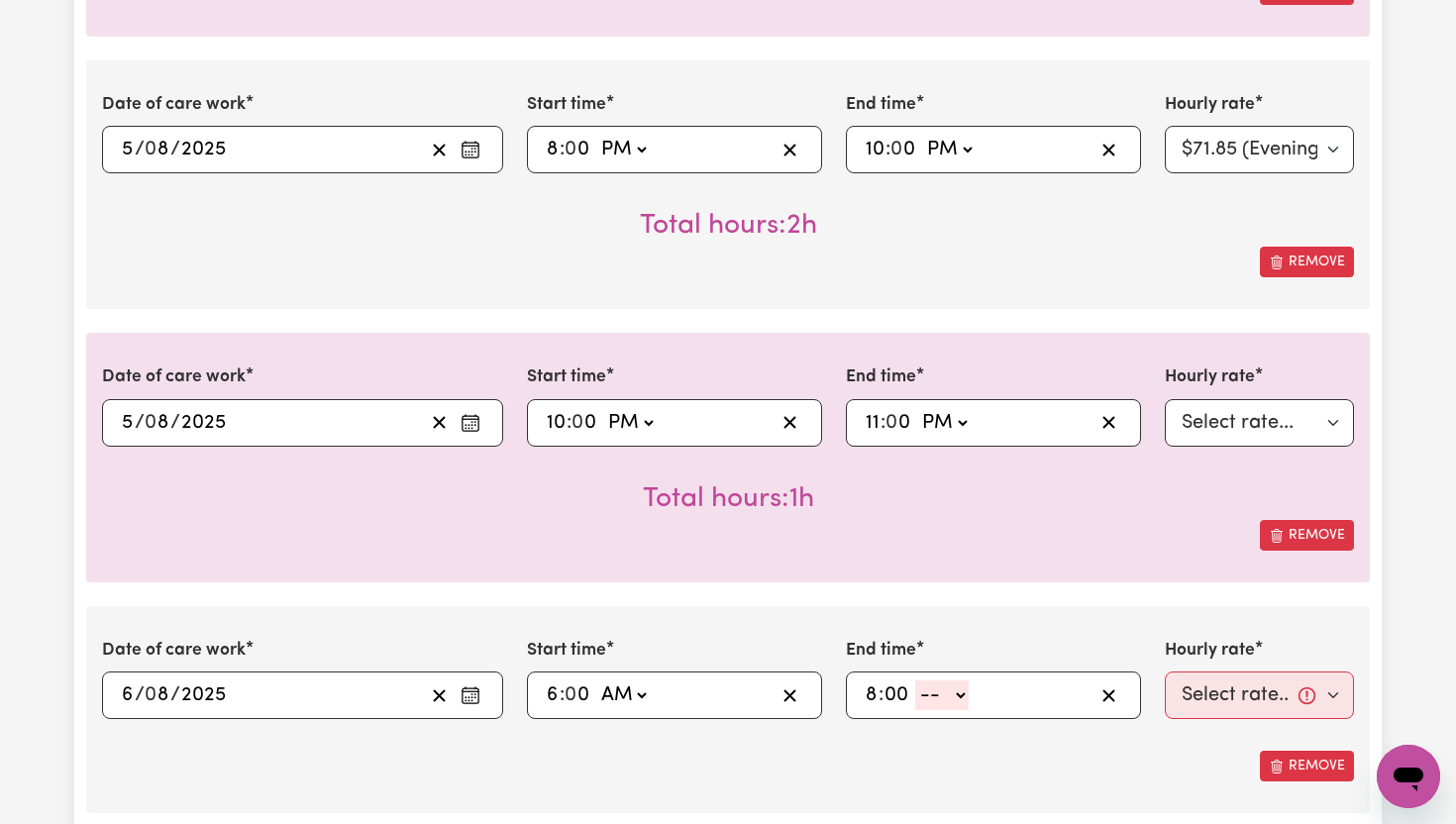click on "-- AM PM" 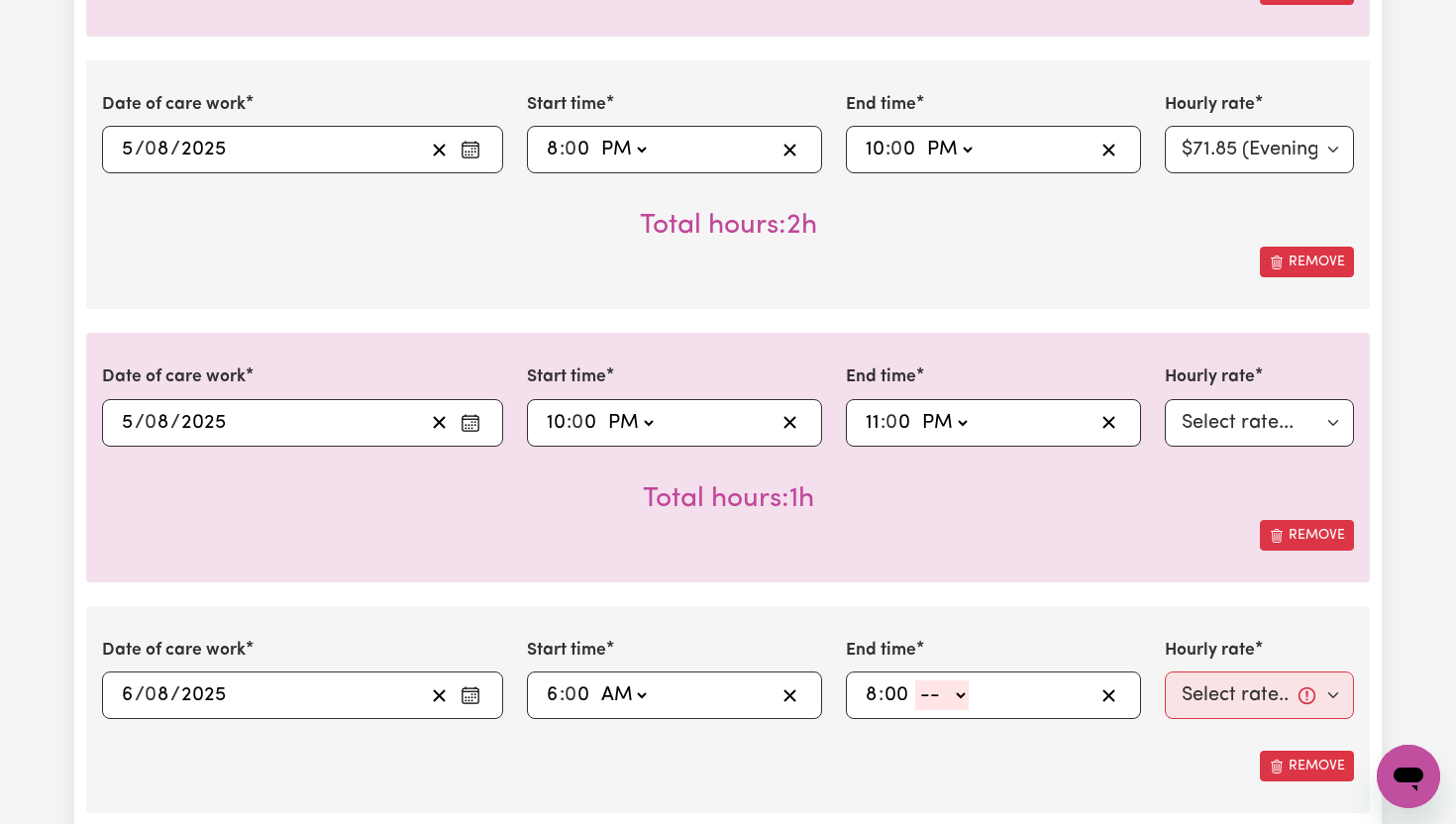 select on "pm" 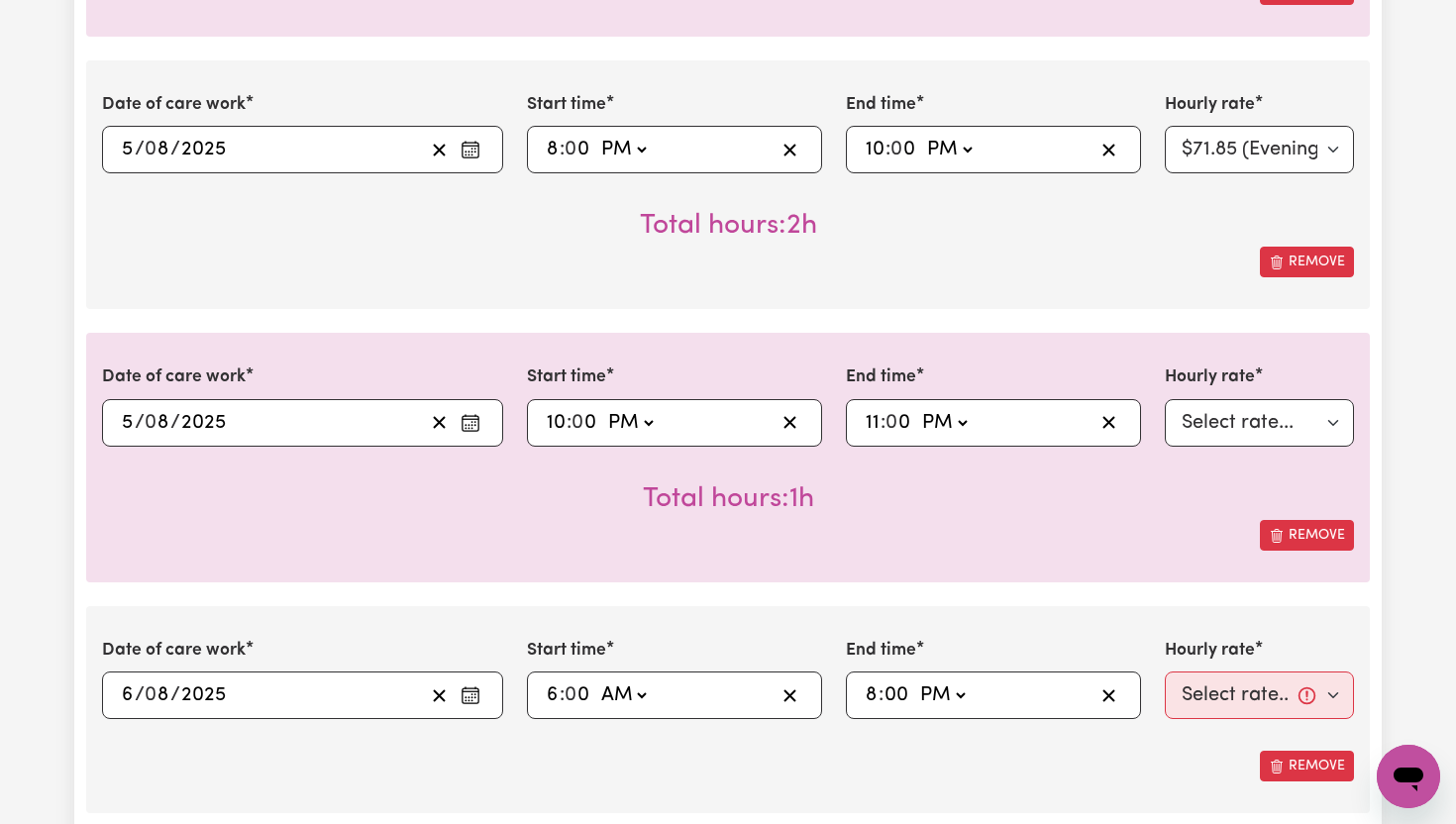type on "20:00" 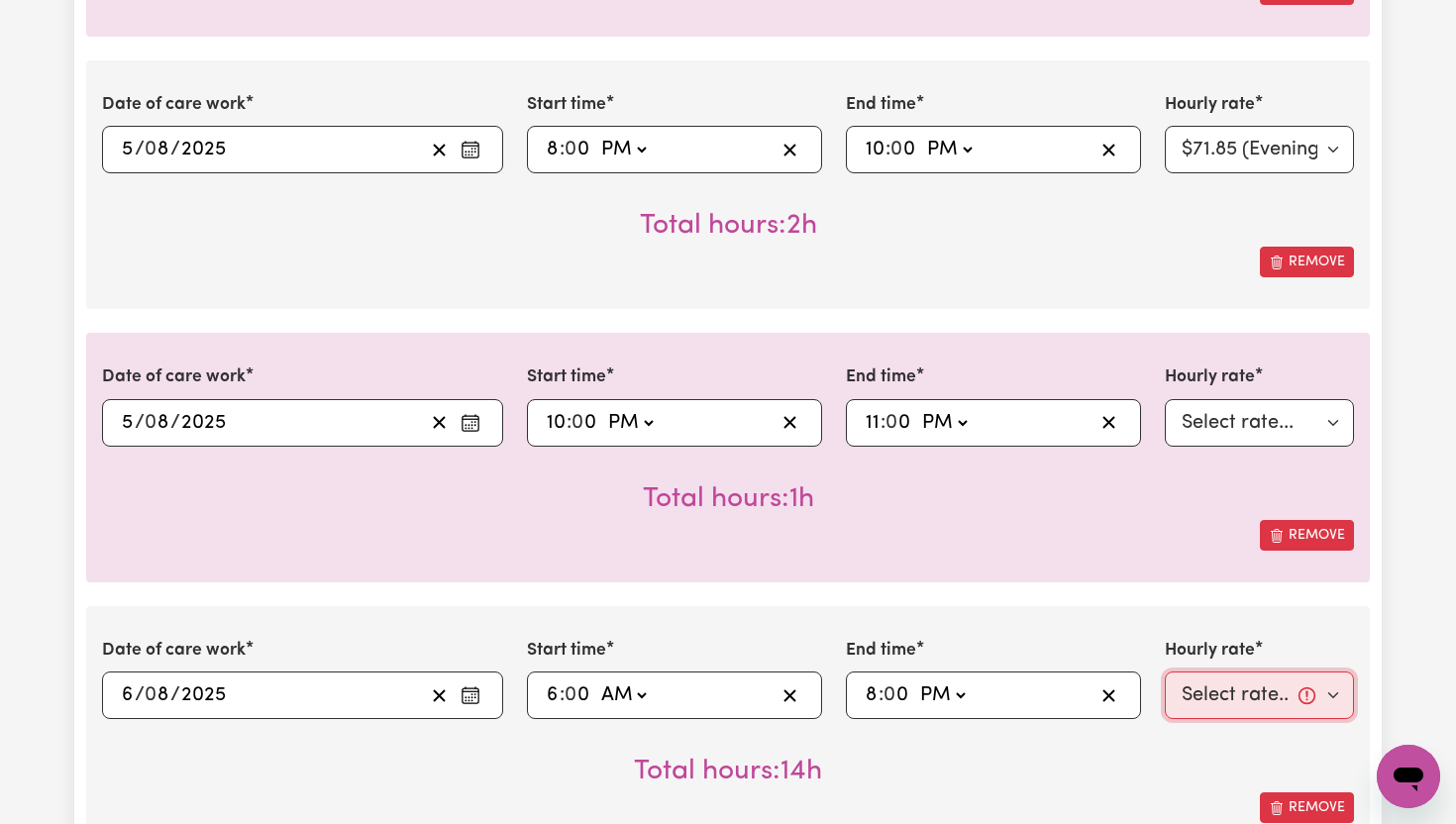 click on "Select rate... $65.21 (Weekday) $91.76 (Saturday) $118.32 (Sunday) $144.87 (Public Holiday) $71.85 (Evening Care) $276.32 (Overnight)" at bounding box center [1259, 695] 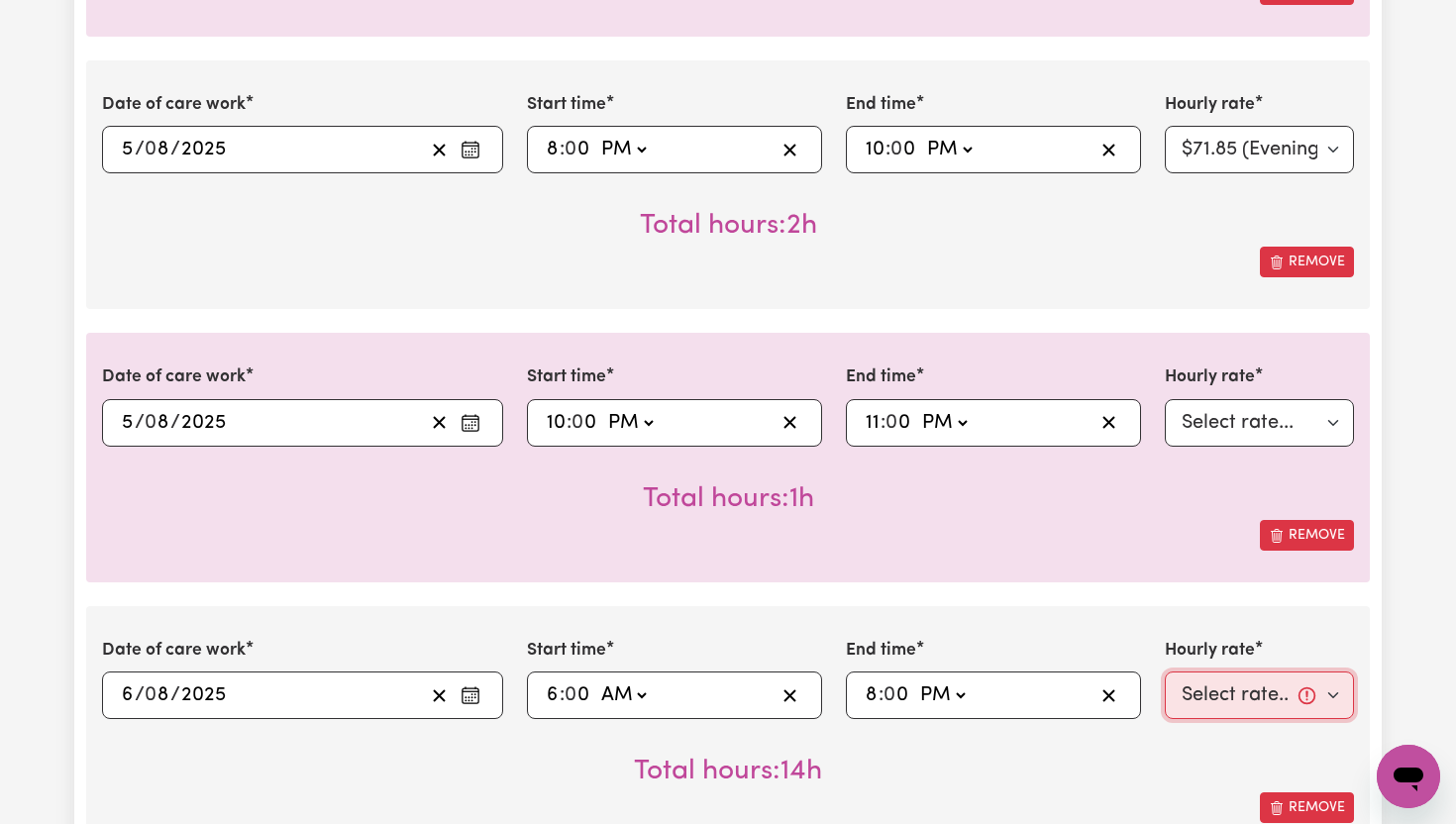select on "65.21-Weekday" 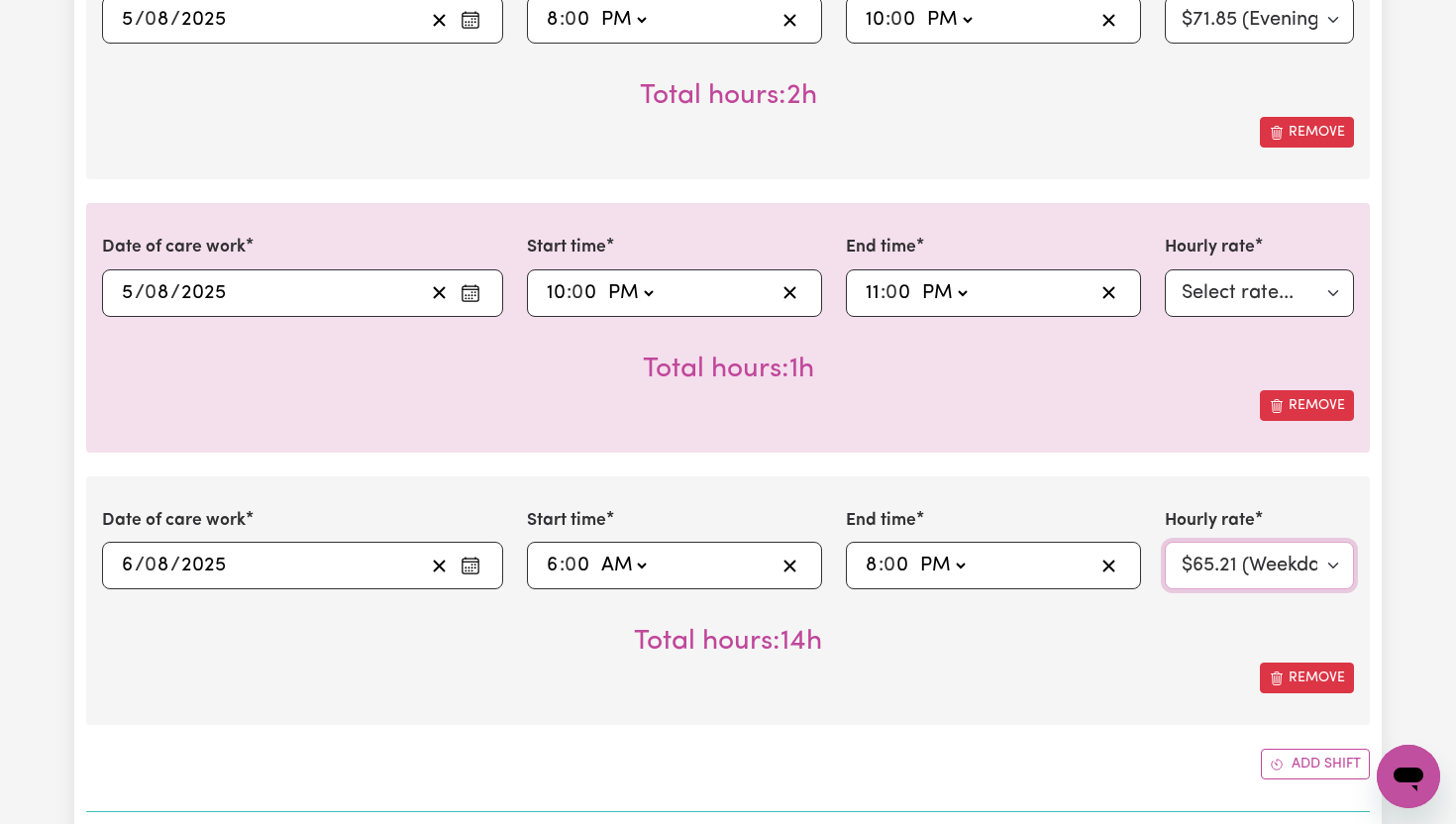 scroll, scrollTop: 1004, scrollLeft: 0, axis: vertical 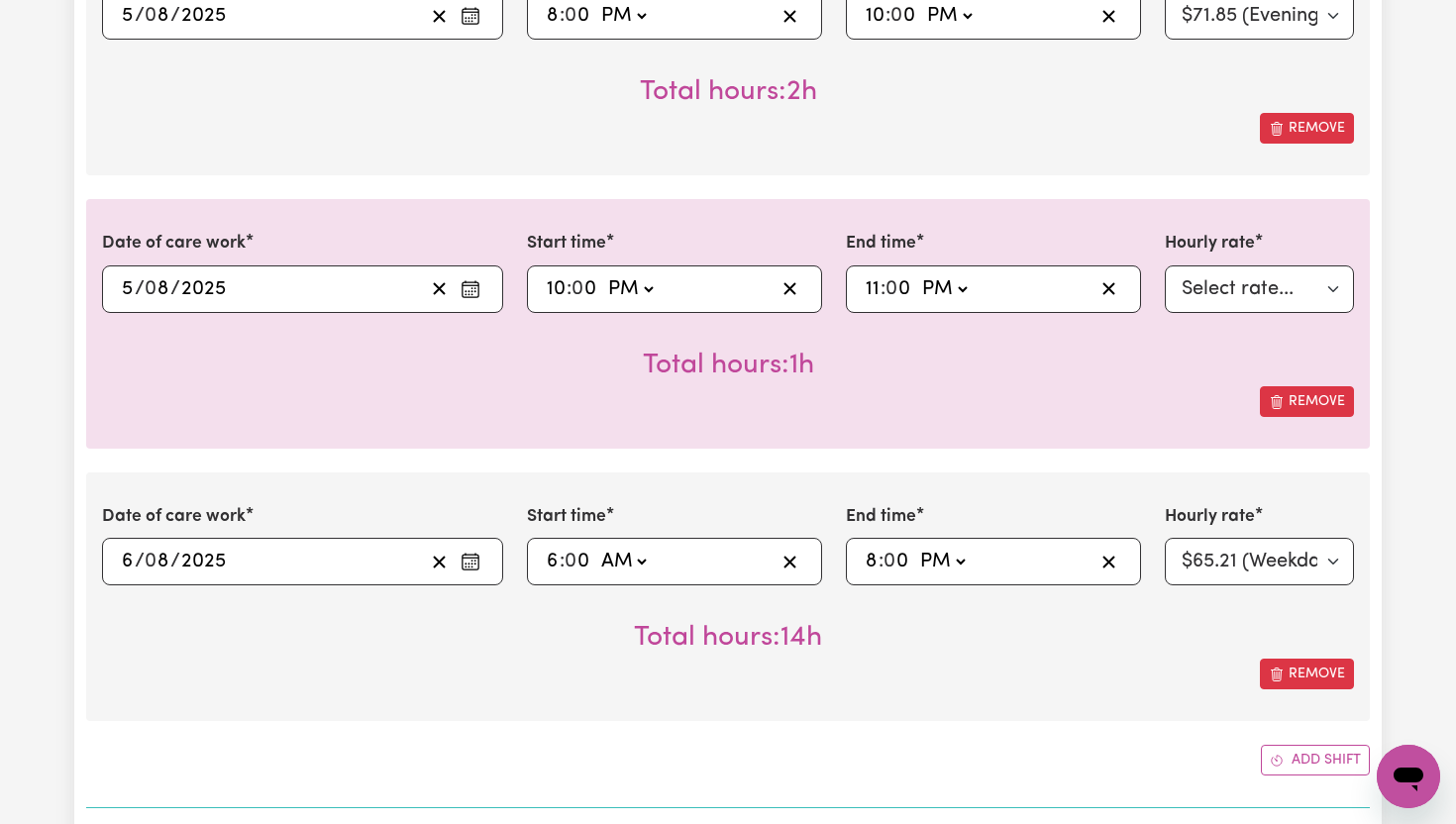 click on "Add shift" at bounding box center [1315, 760] 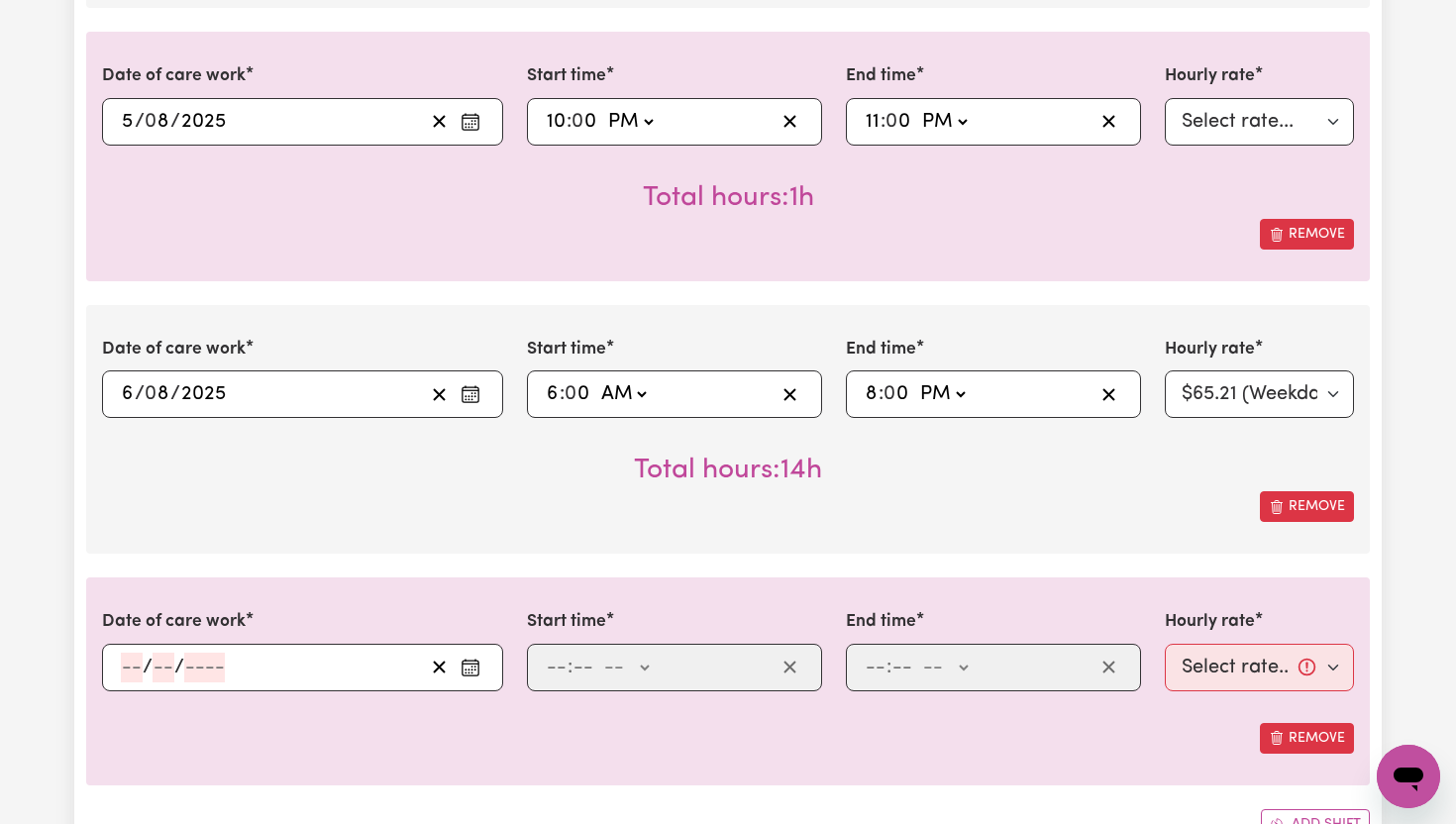 scroll, scrollTop: 1174, scrollLeft: 0, axis: vertical 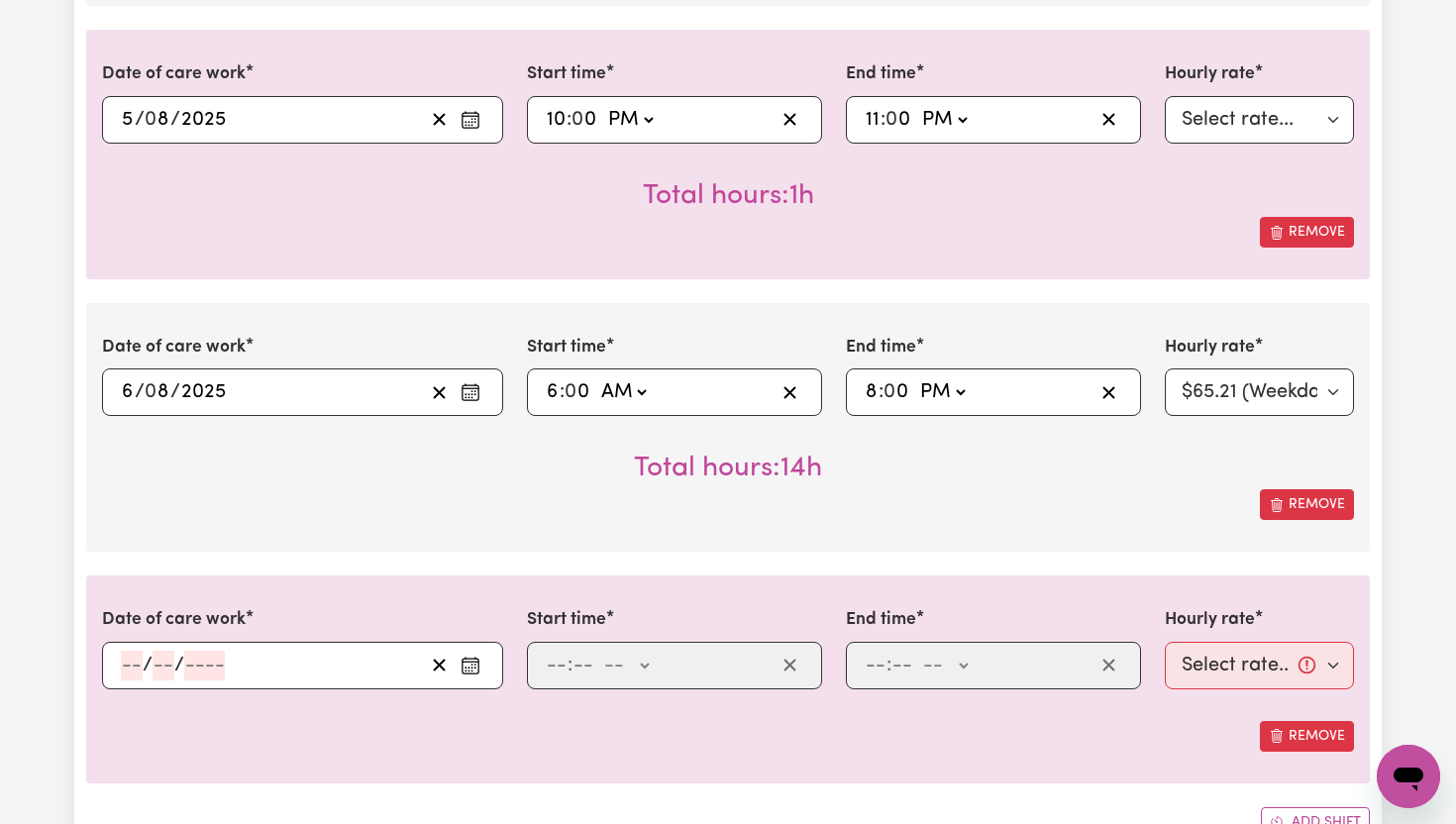 drag, startPoint x: 1337, startPoint y: 691, endPoint x: 477, endPoint y: 671, distance: 860.2325 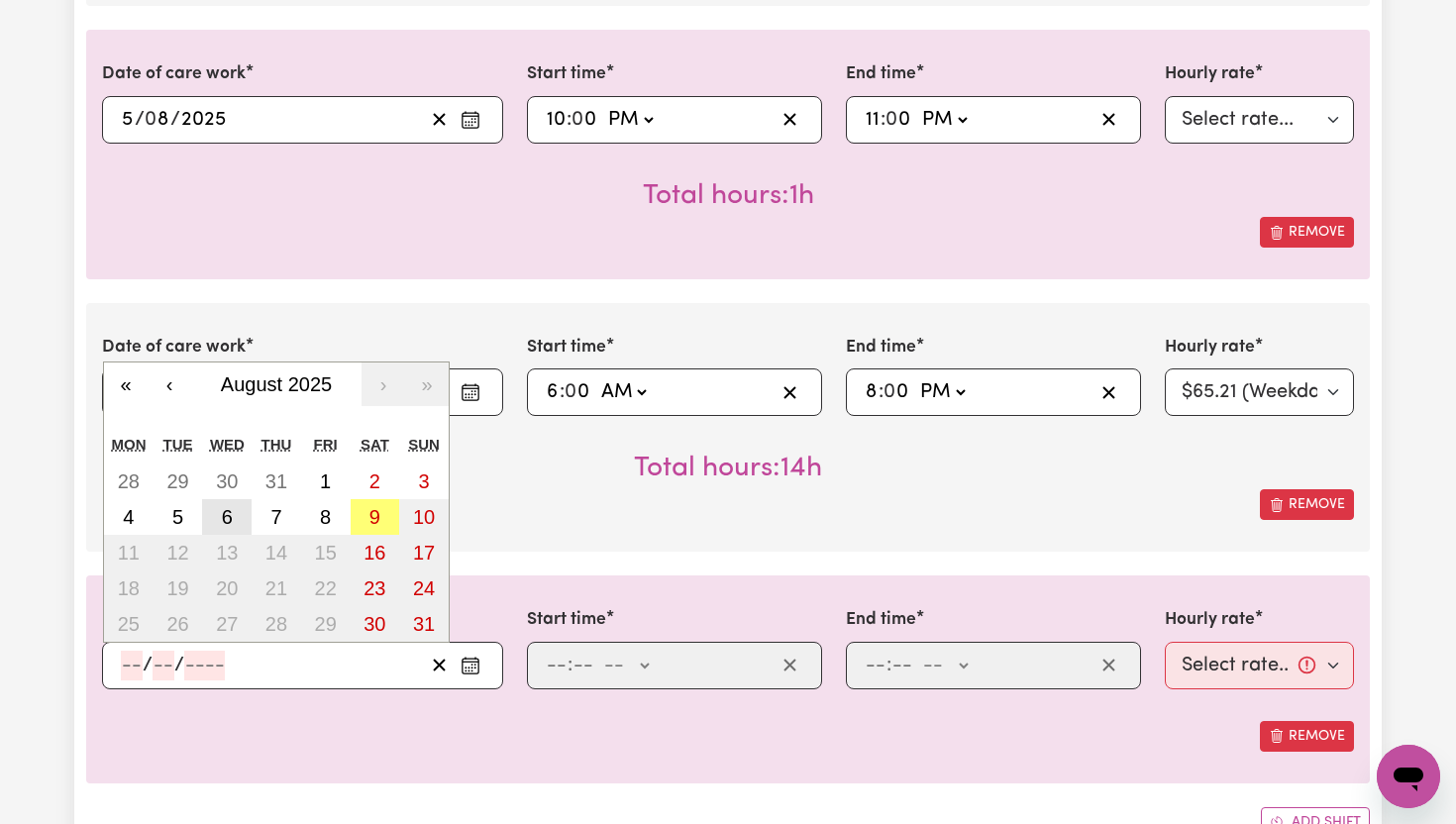 click on "6" at bounding box center [227, 517] 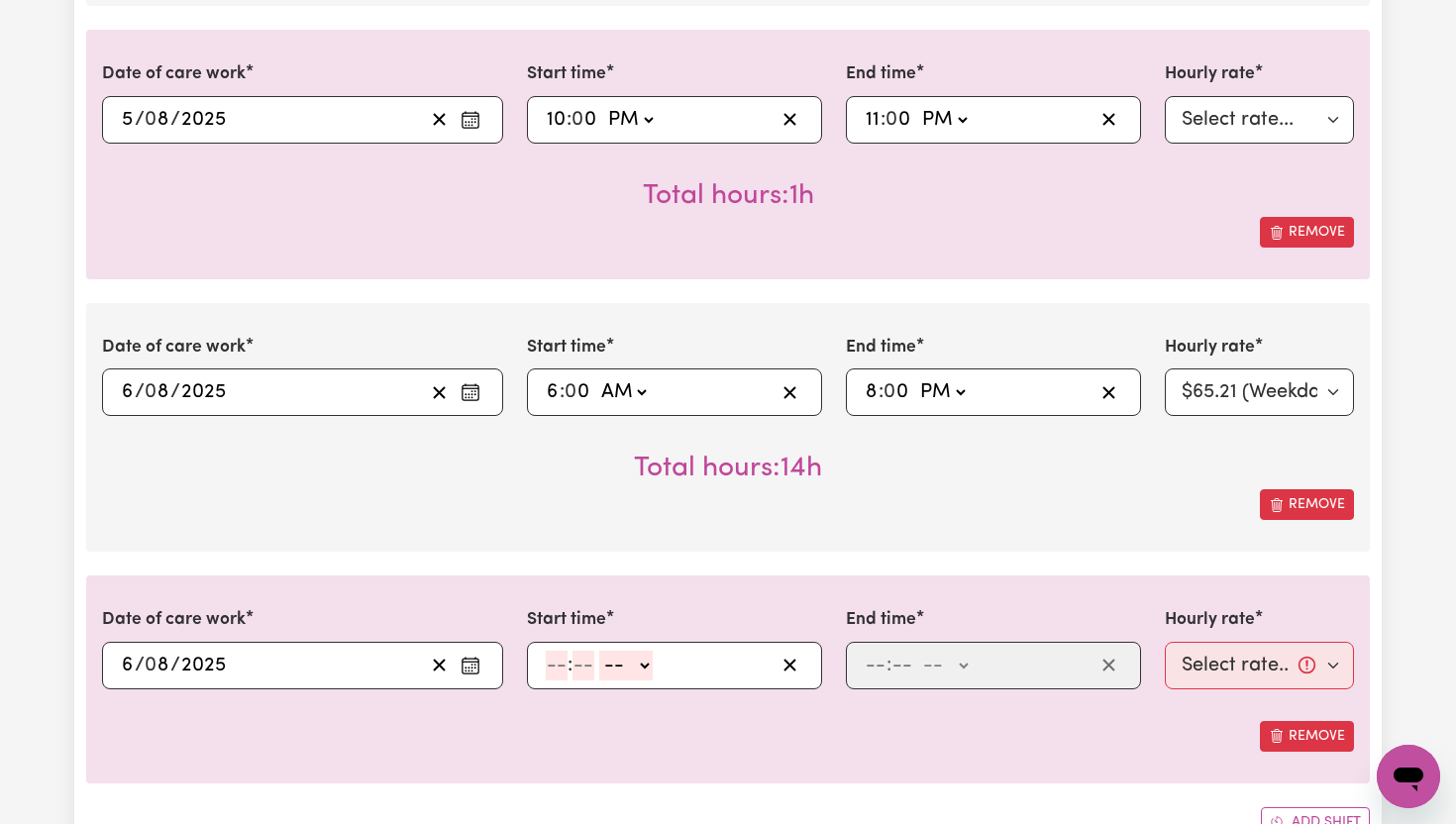 click 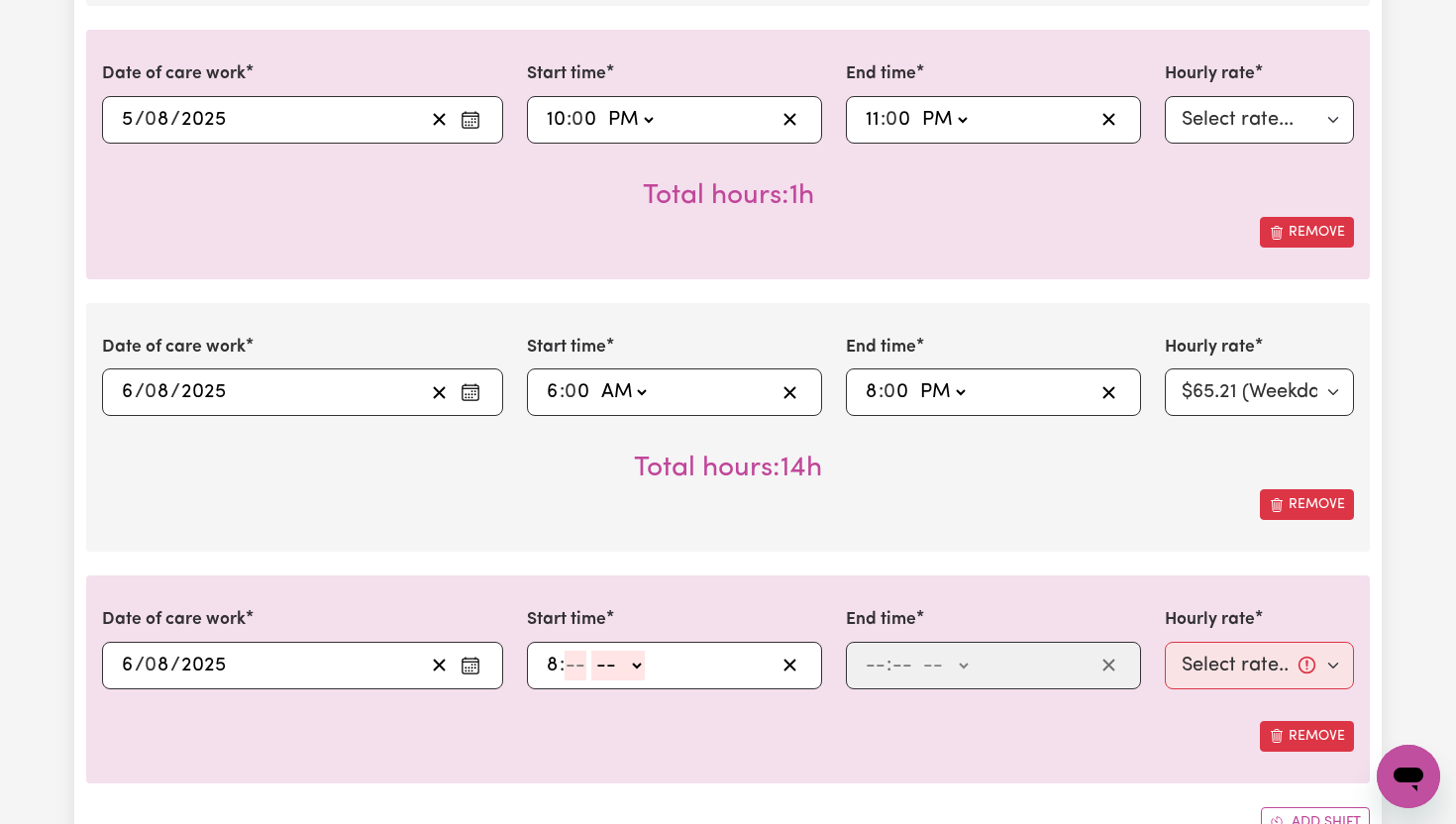 type on "8" 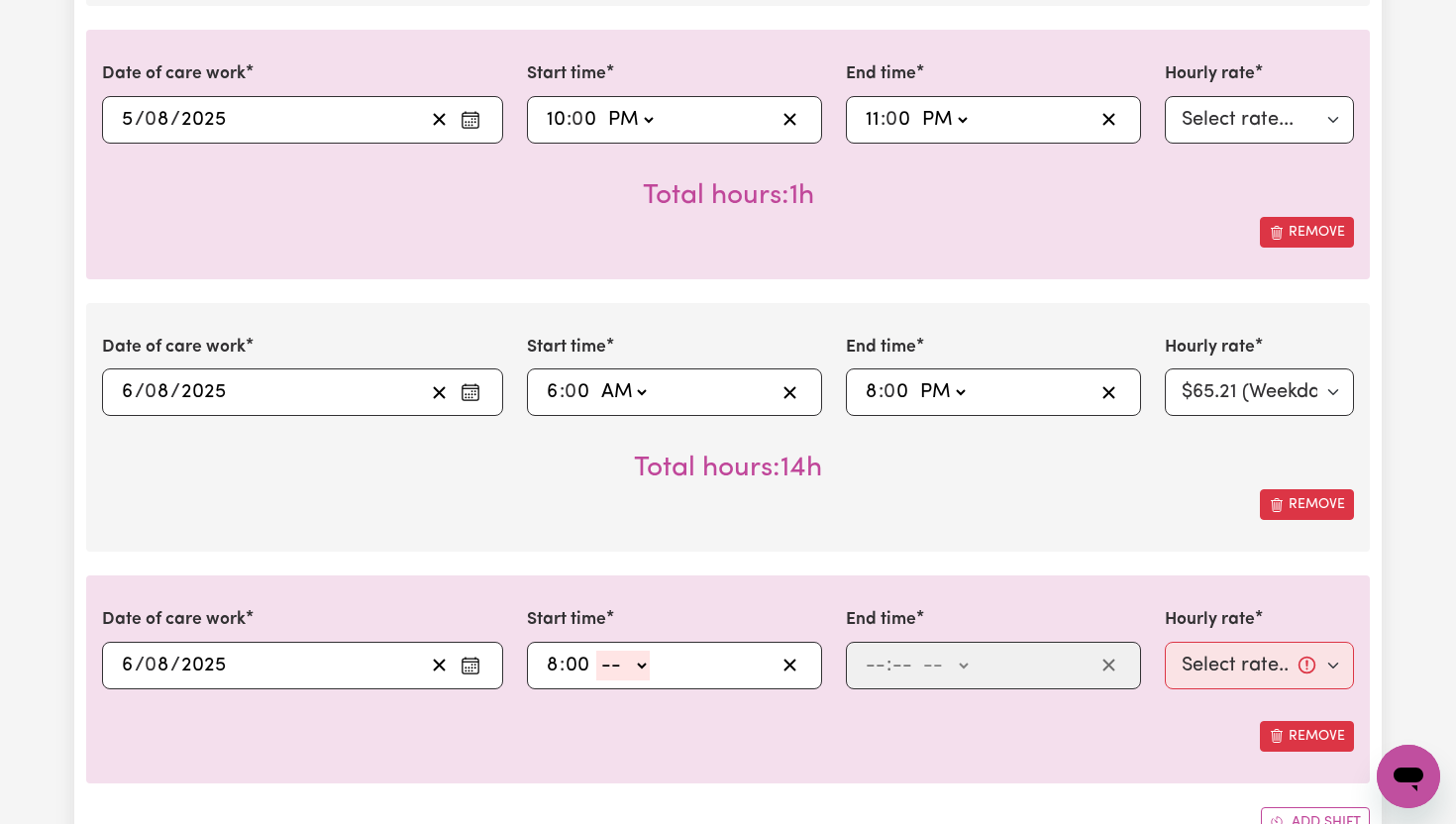 type on "00" 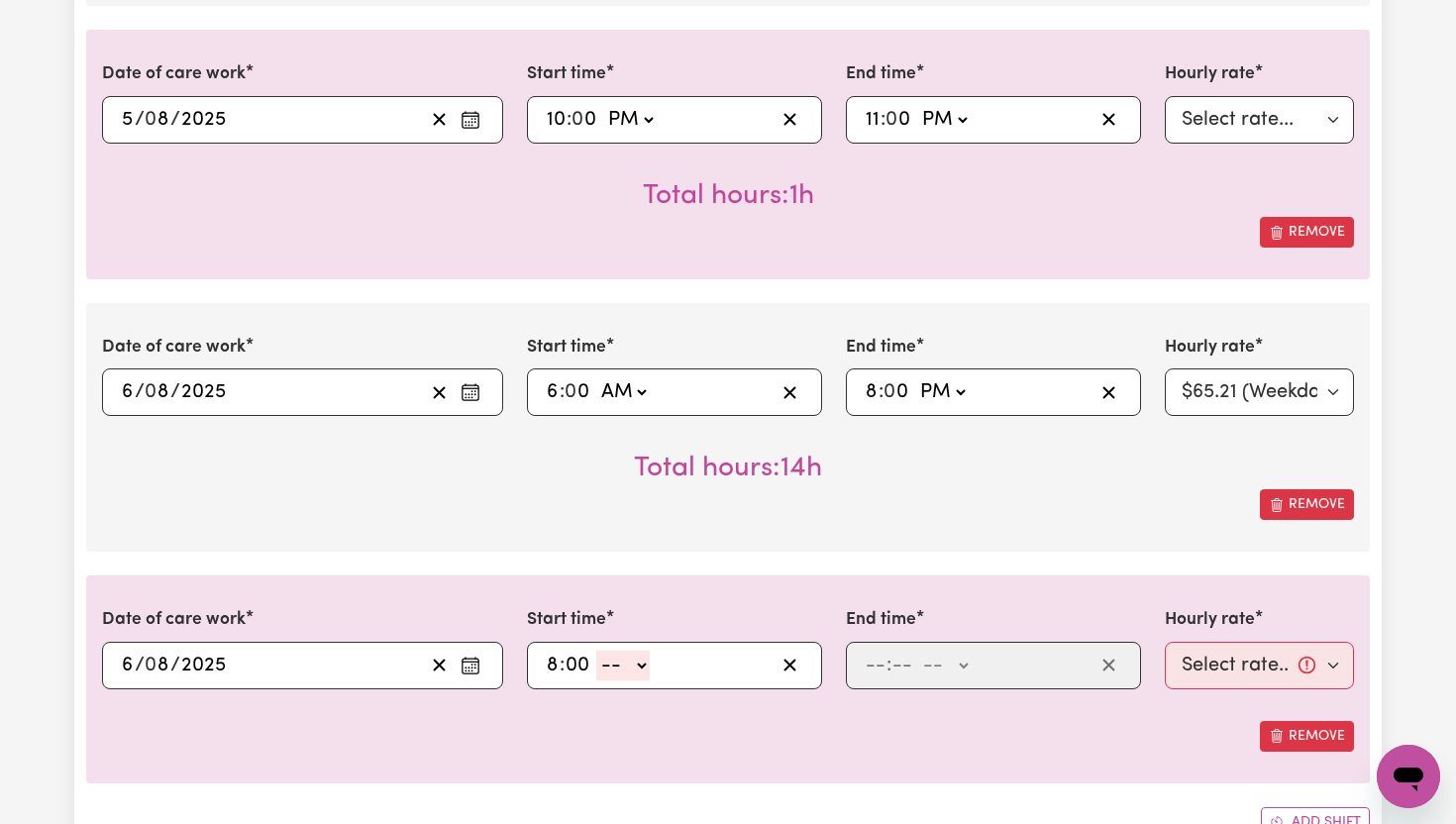 click on "-- AM PM" 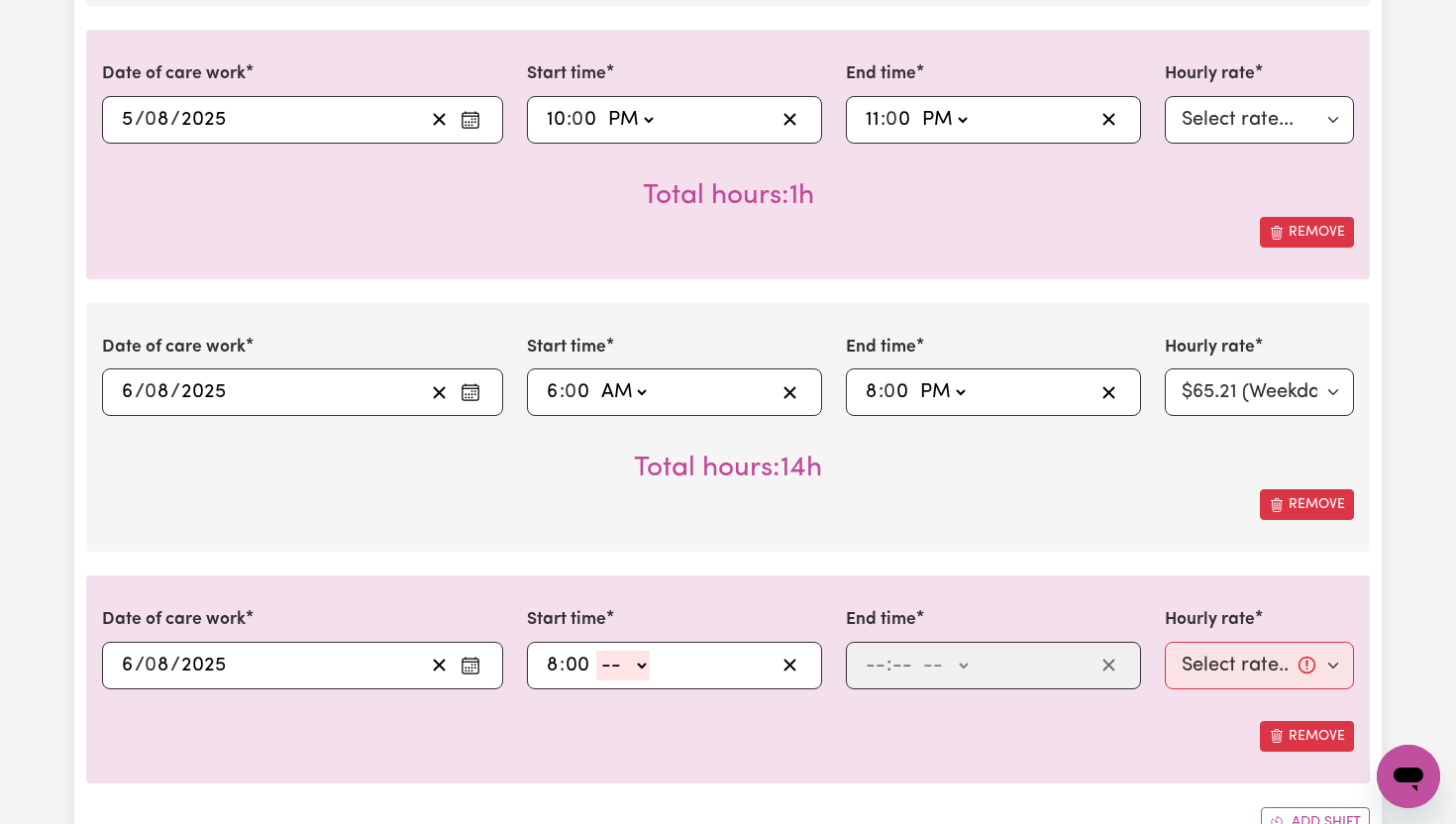 select on "pm" 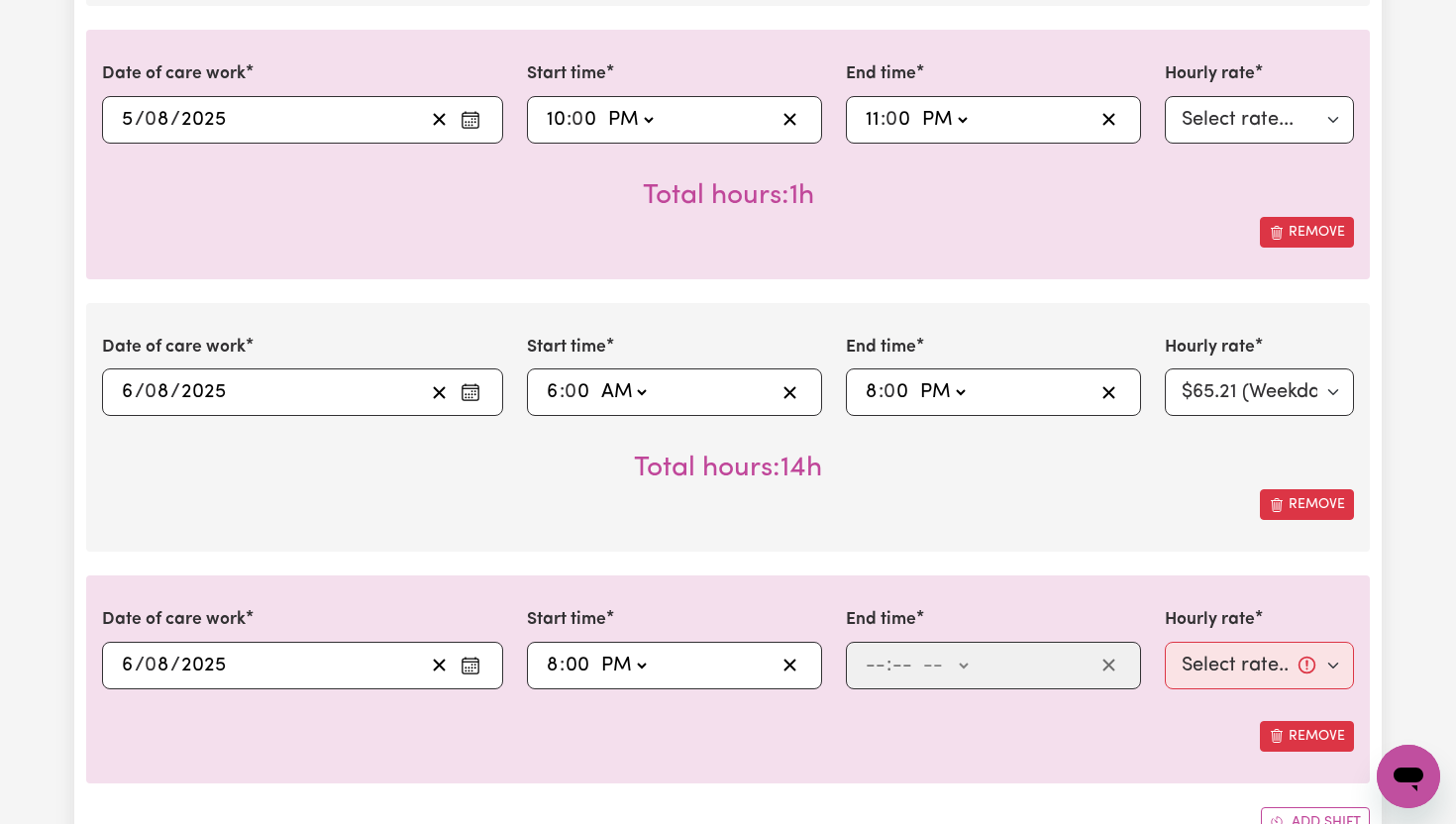 type on "20:00" 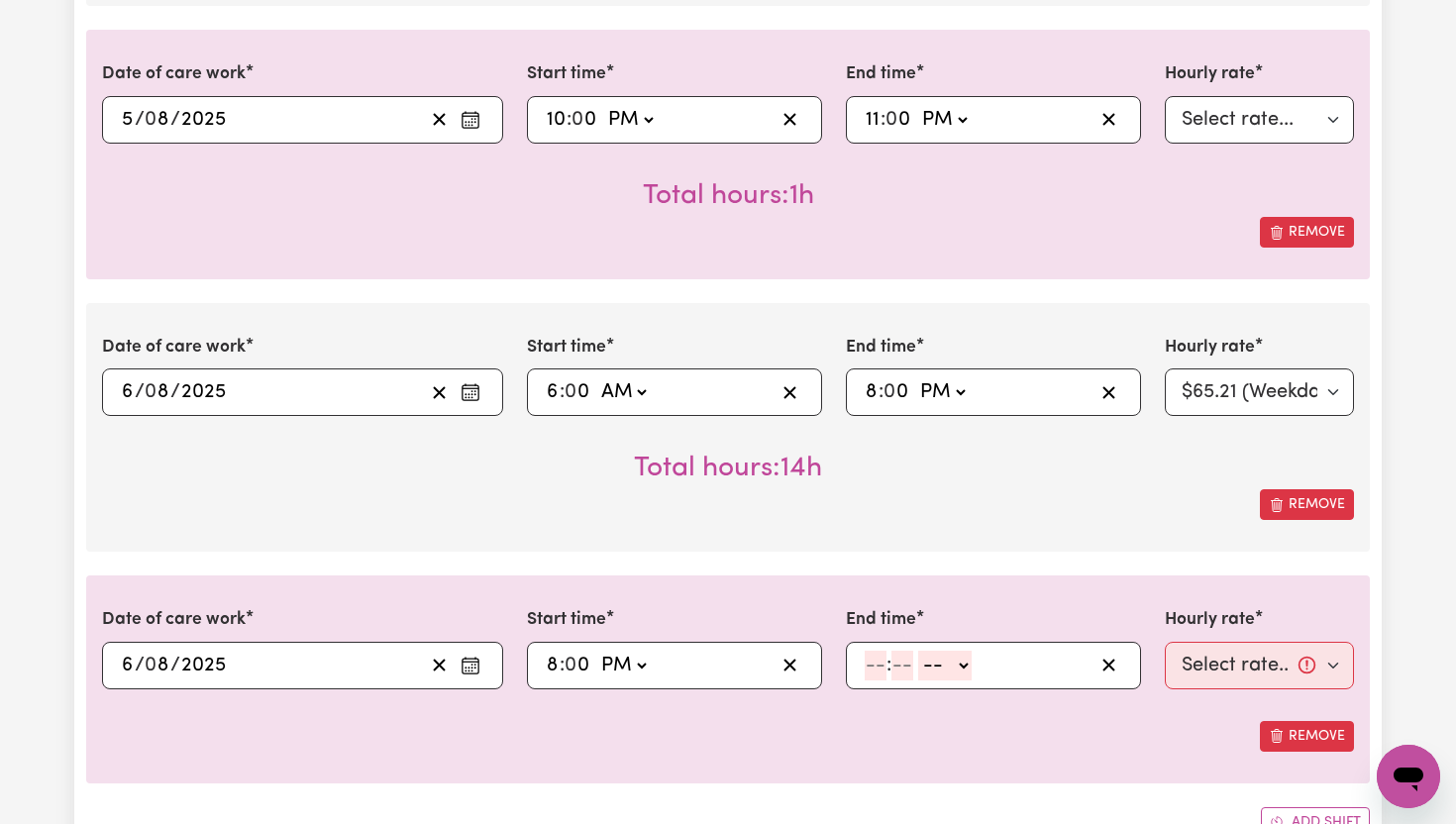 click 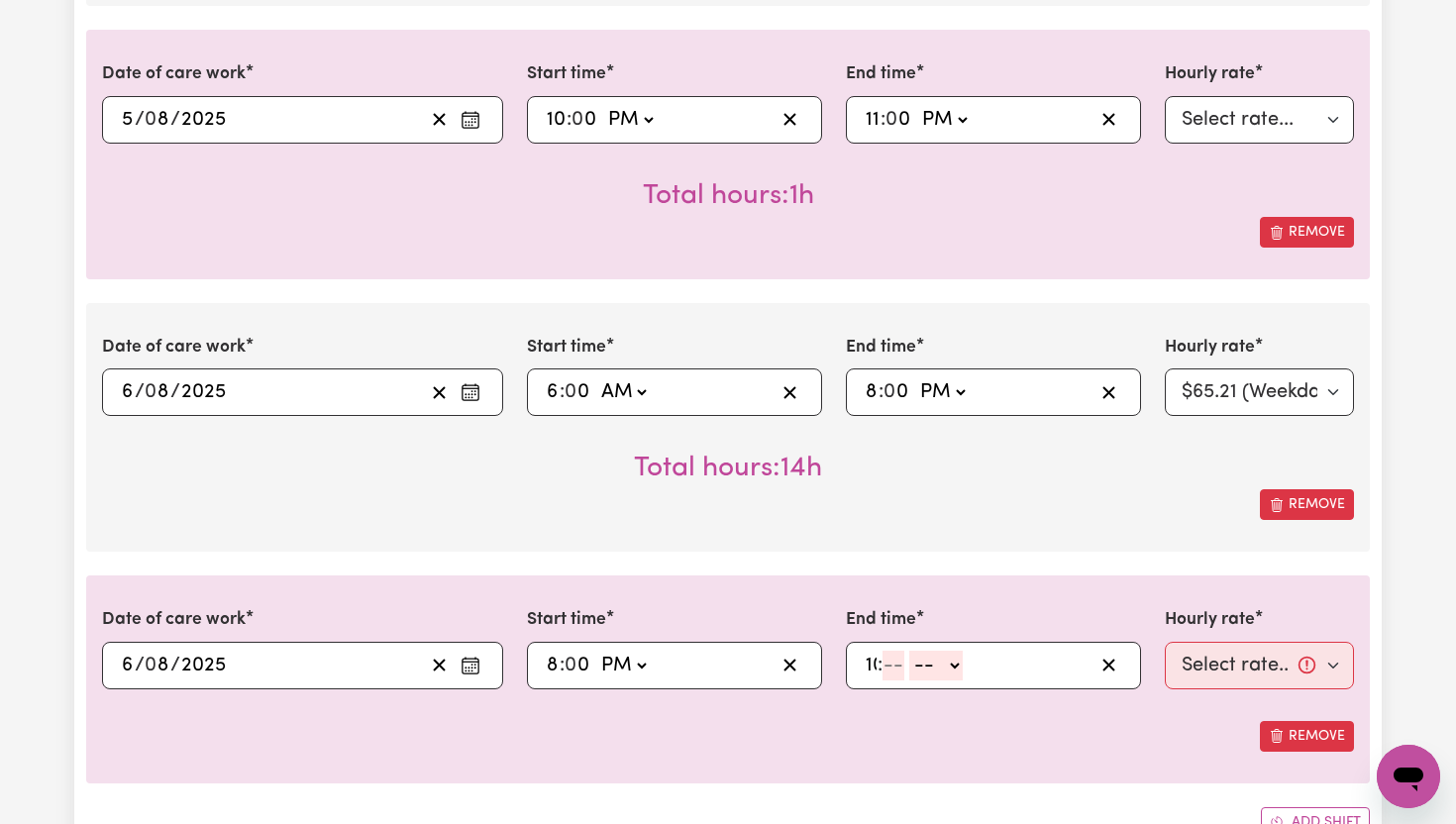 type on "10" 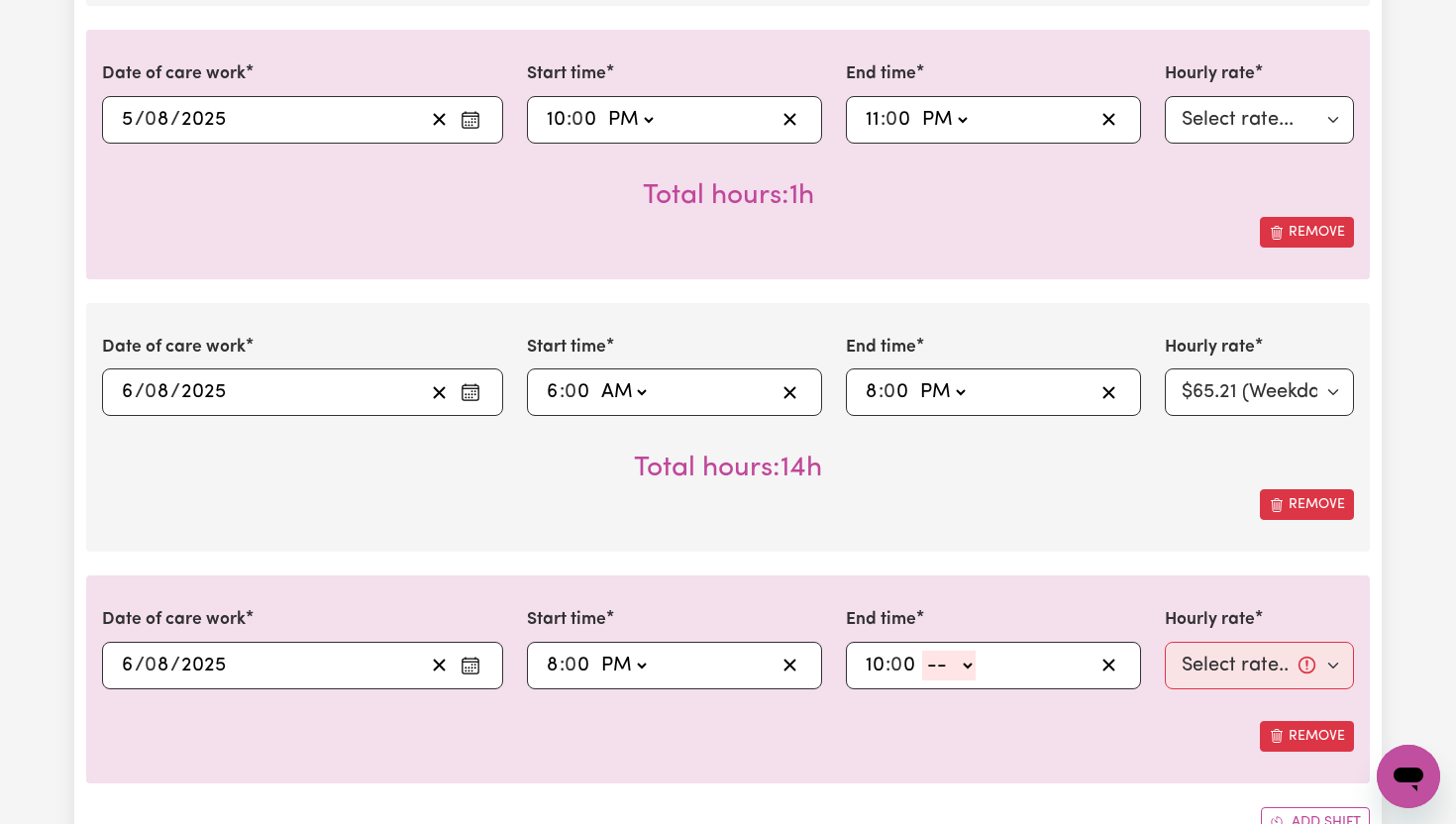 type on "0" 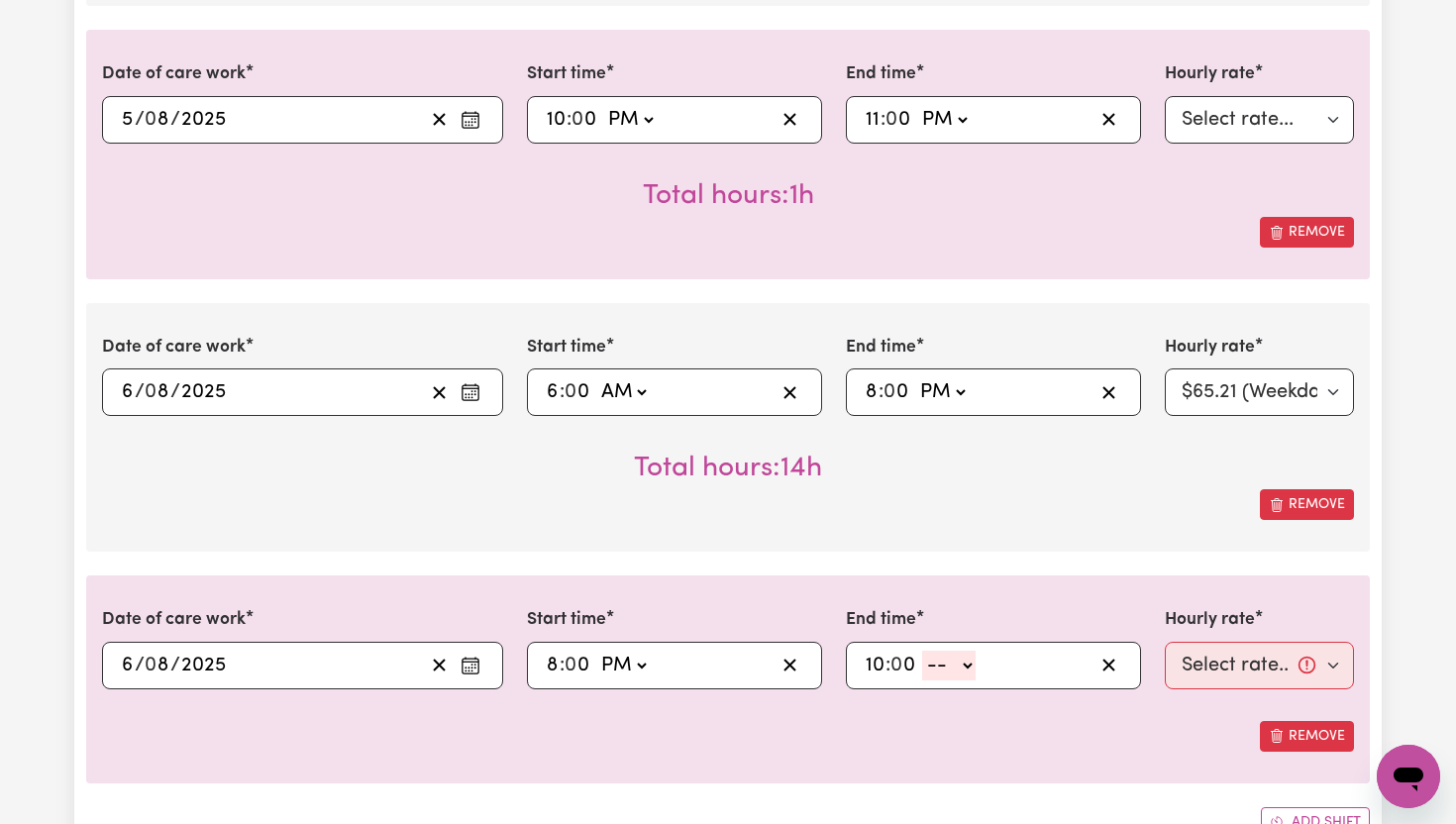click on "-- AM PM" 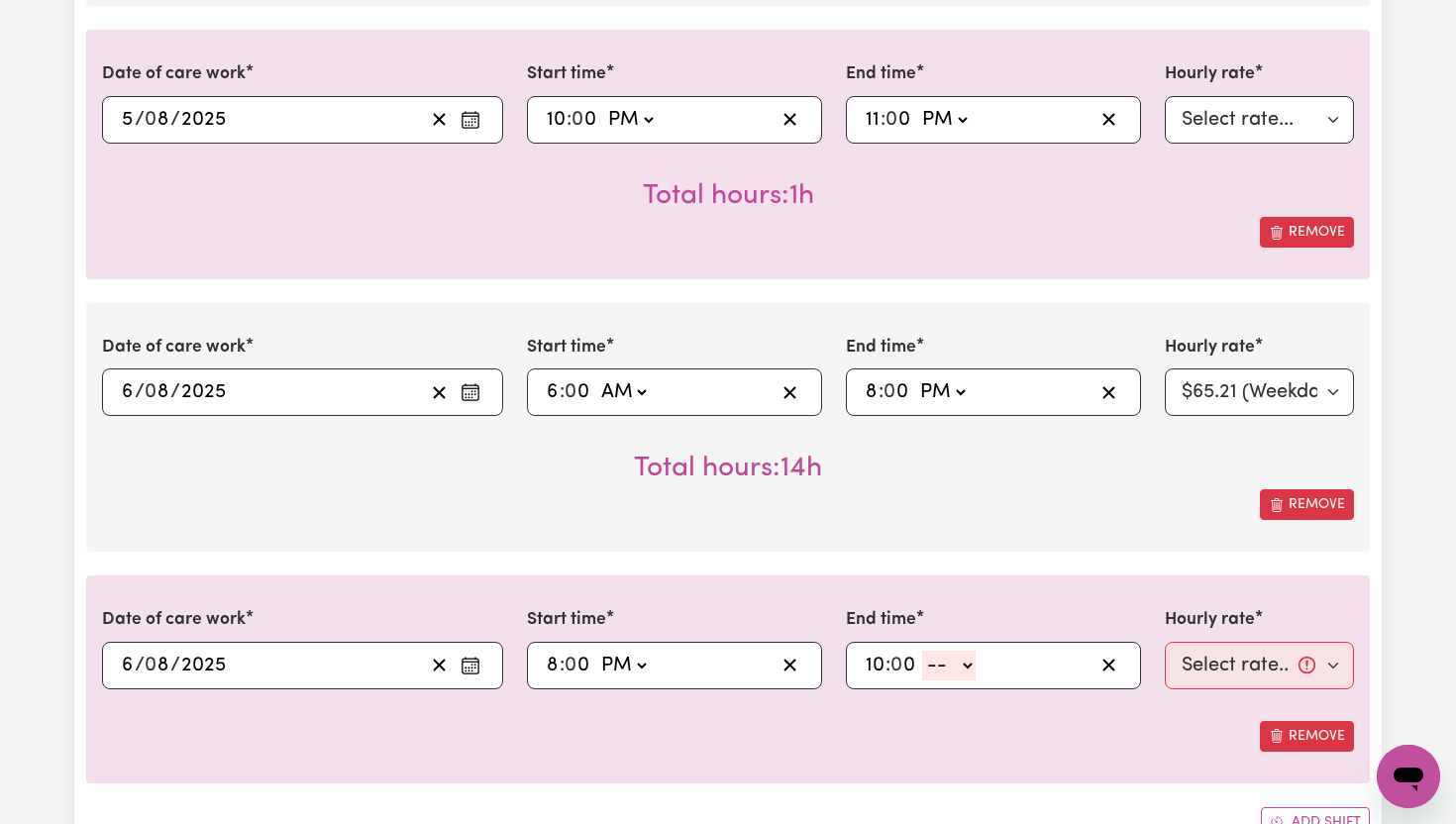 select on "pm" 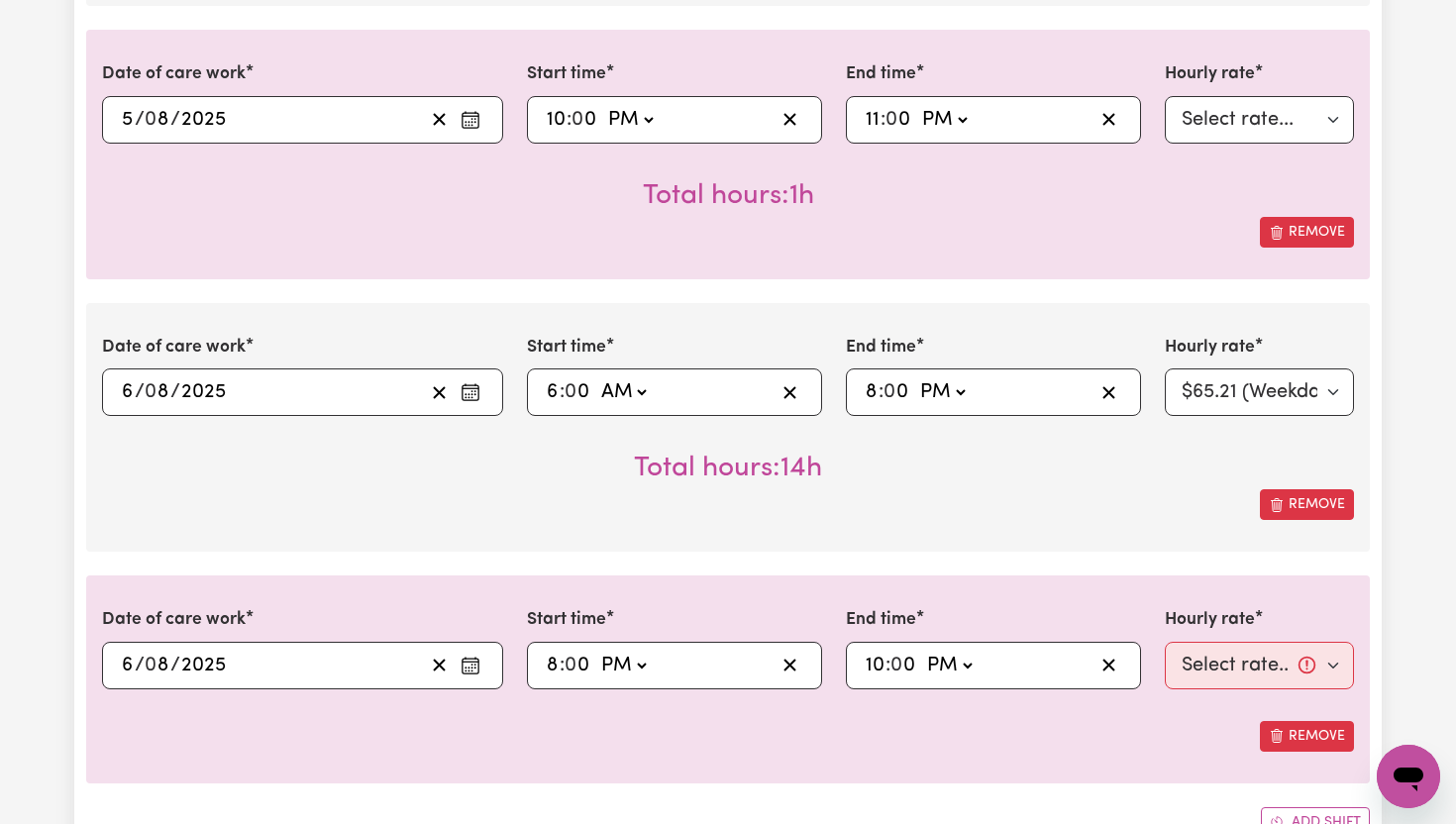 type on "22:00" 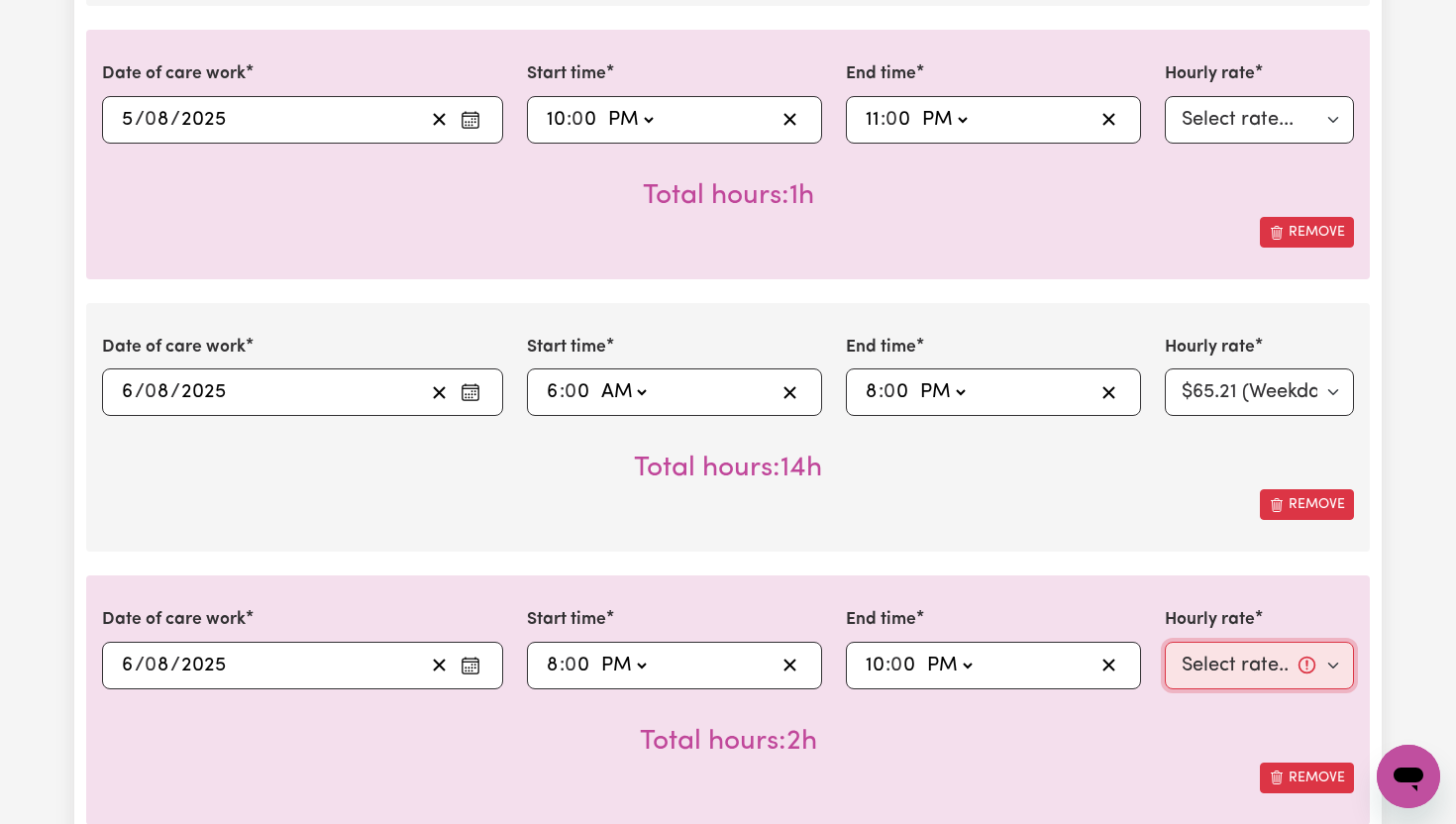 click on "Select rate... $65.21 (Weekday) $91.76 (Saturday) $118.32 (Sunday) $144.87 (Public Holiday) $71.85 (Evening Care) $276.32 (Overnight)" at bounding box center (1259, 666) 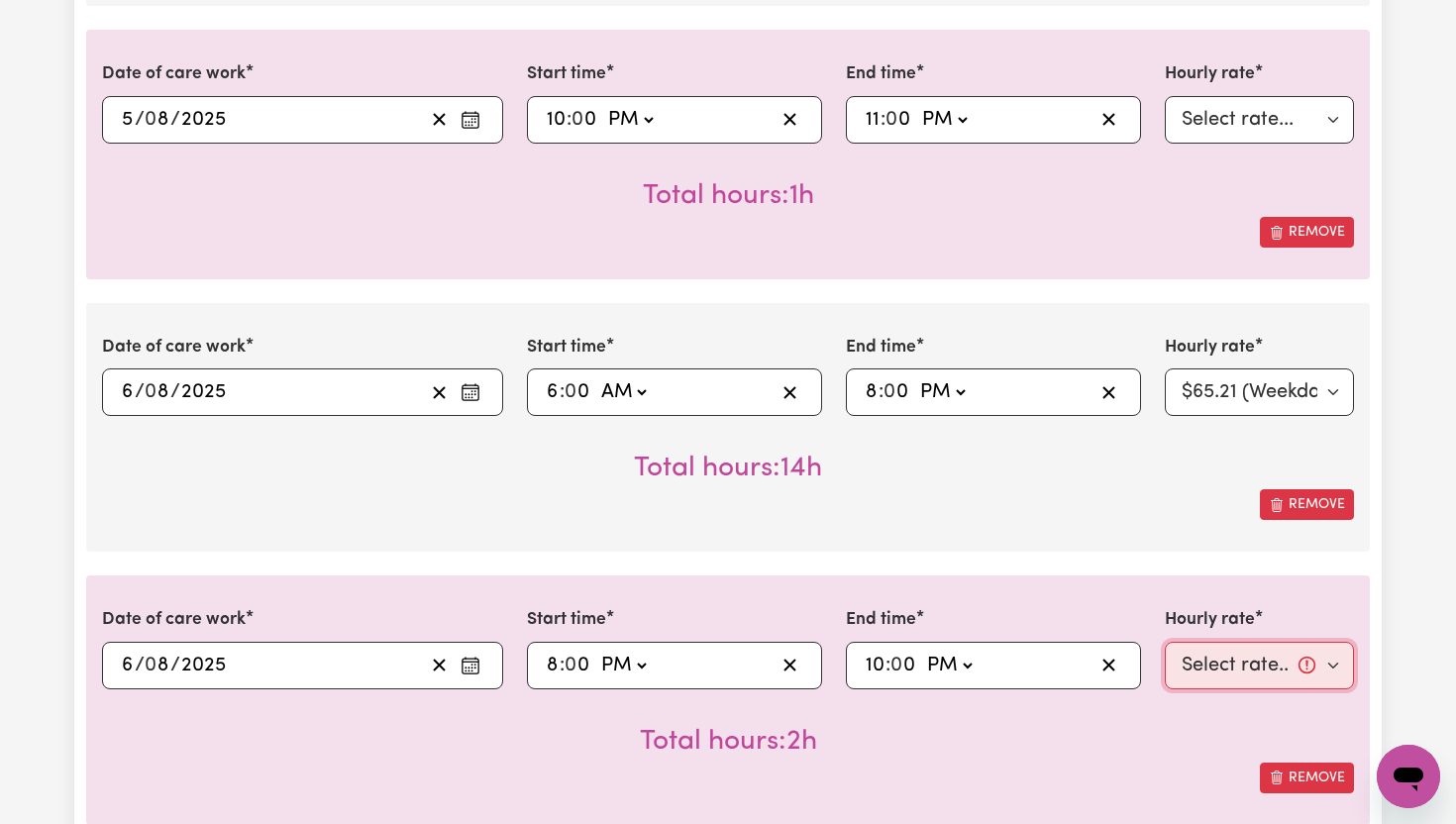 select on "71.85-EveningCare" 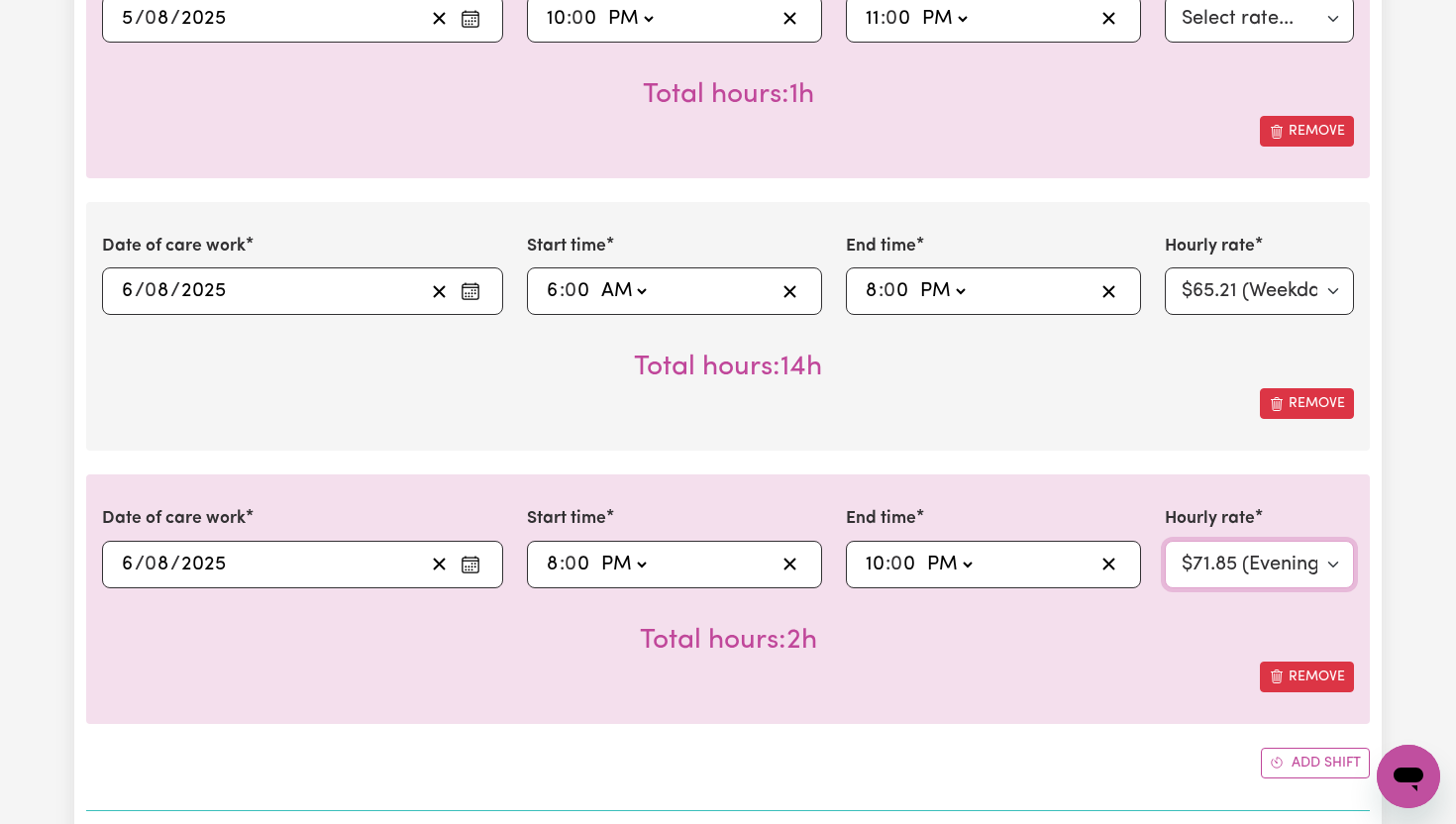 scroll, scrollTop: 1281, scrollLeft: 0, axis: vertical 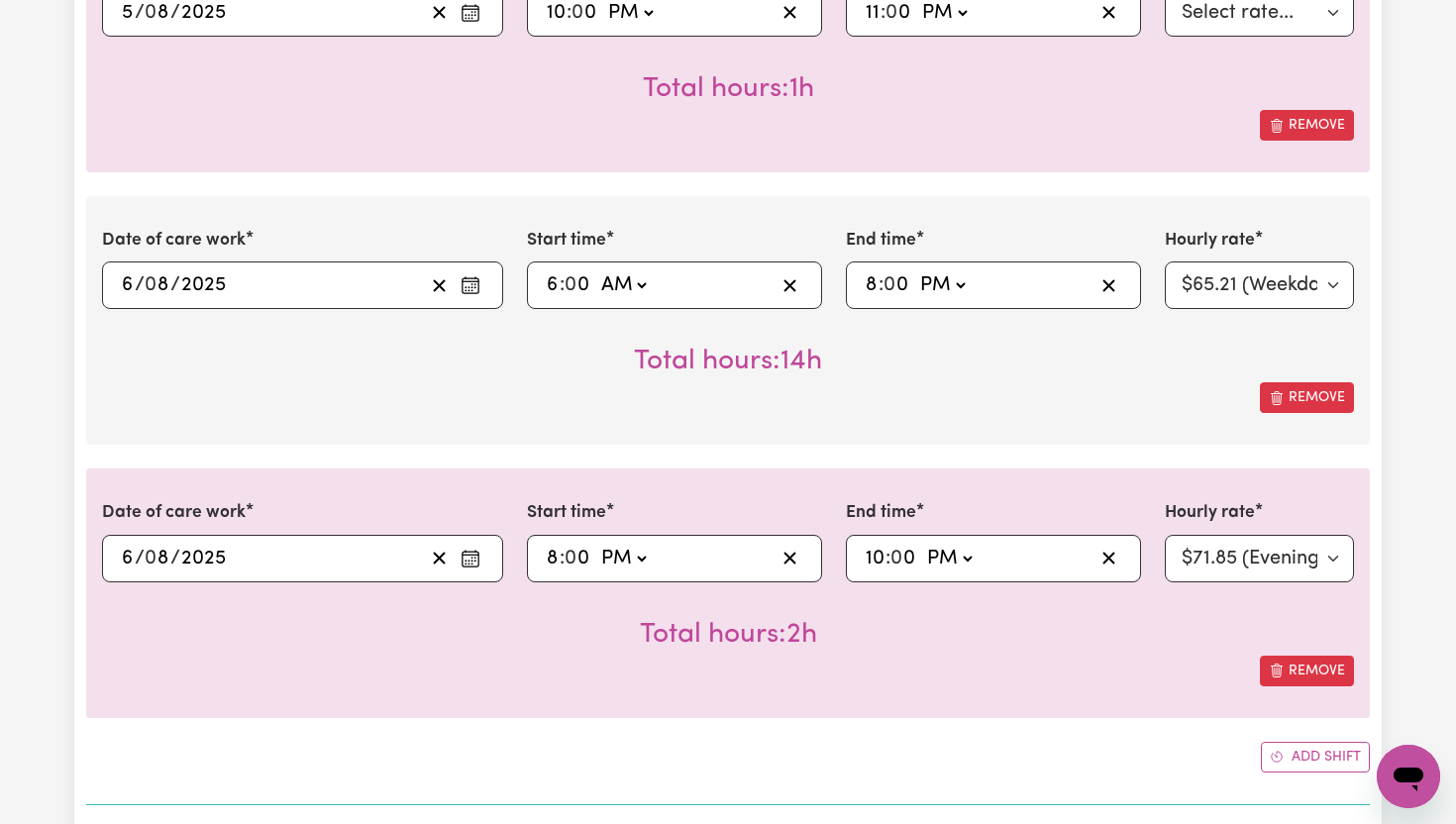 click on "Add shift" at bounding box center [1315, 757] 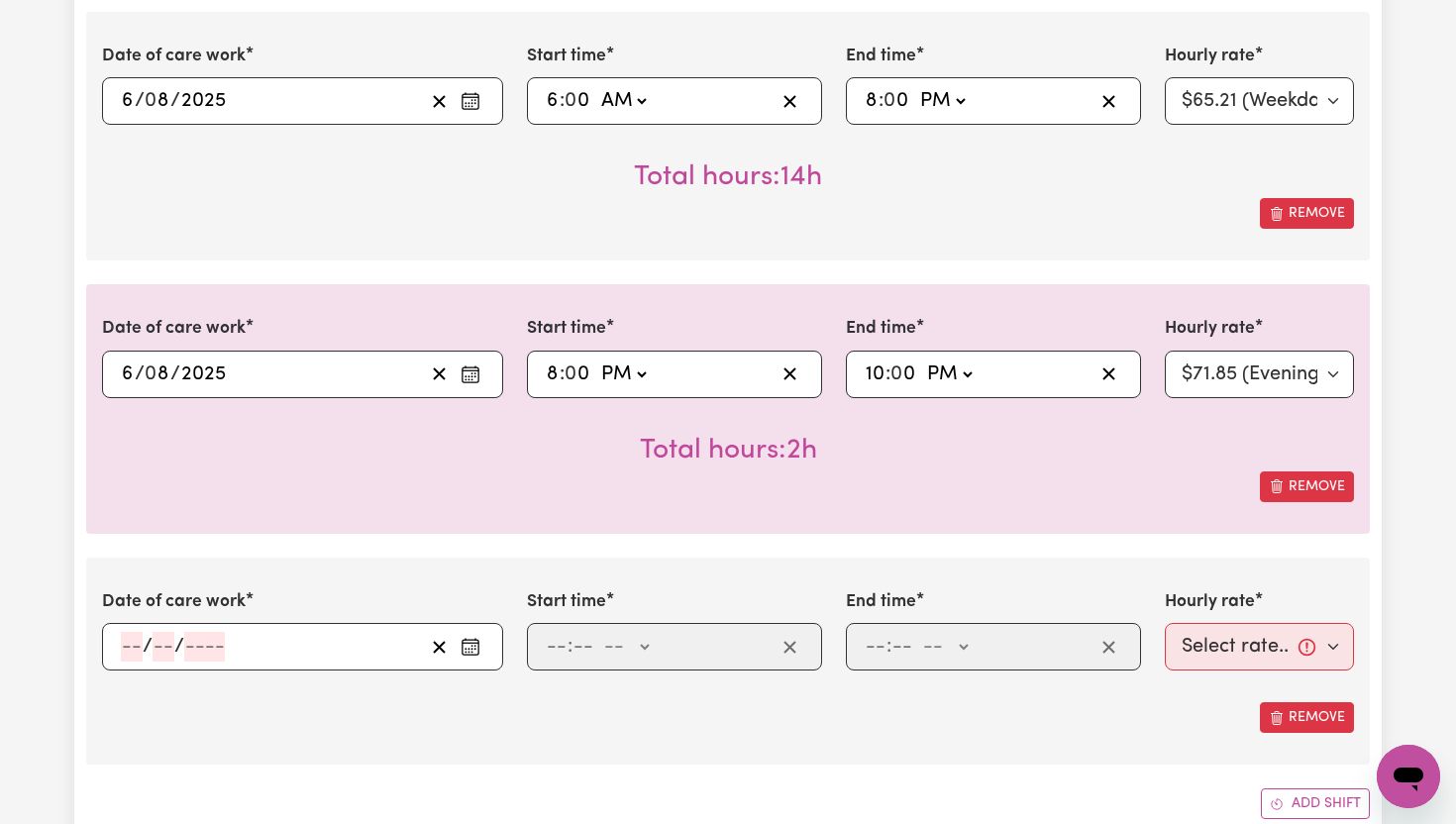 scroll, scrollTop: 1477, scrollLeft: 0, axis: vertical 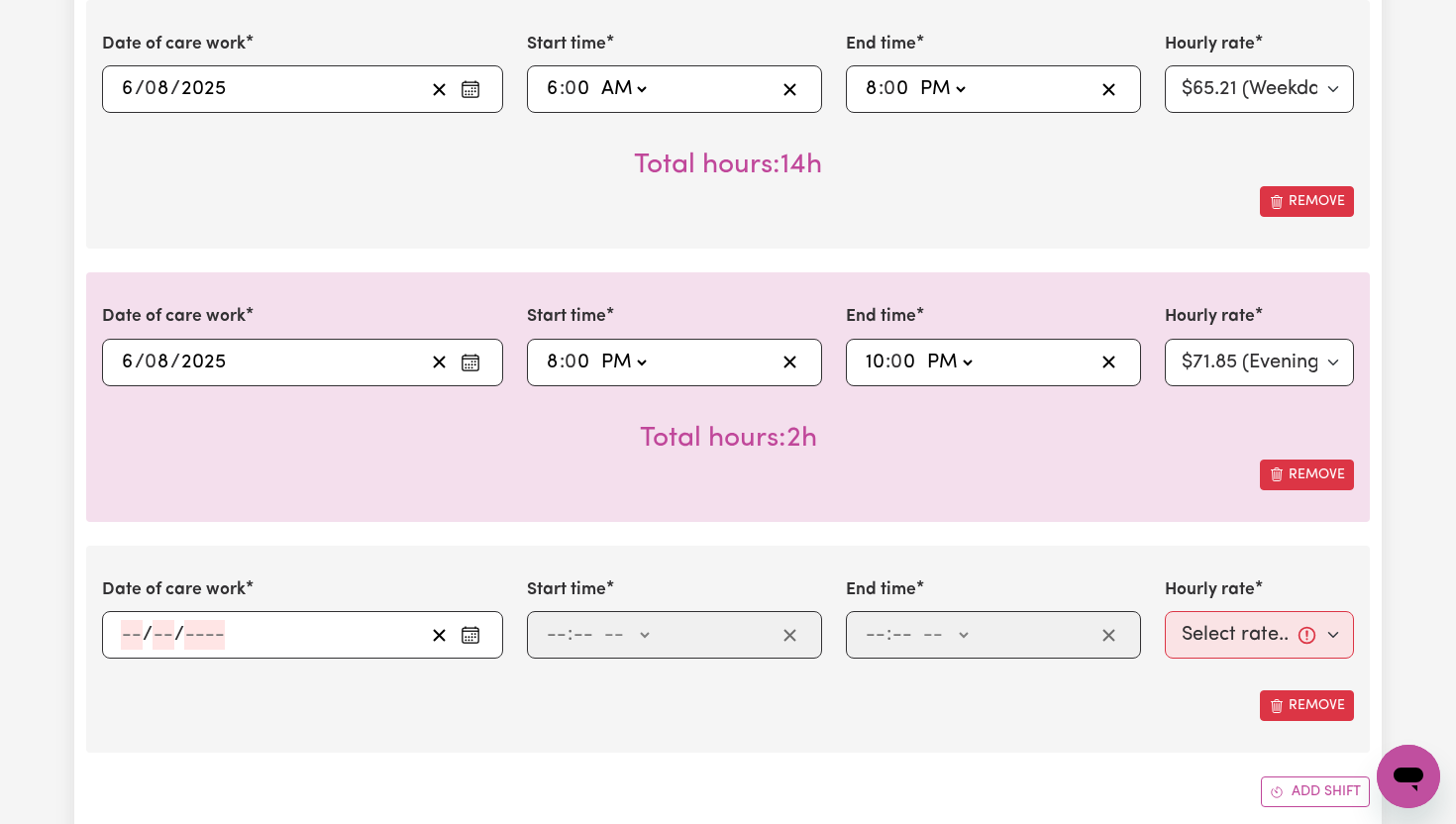 click 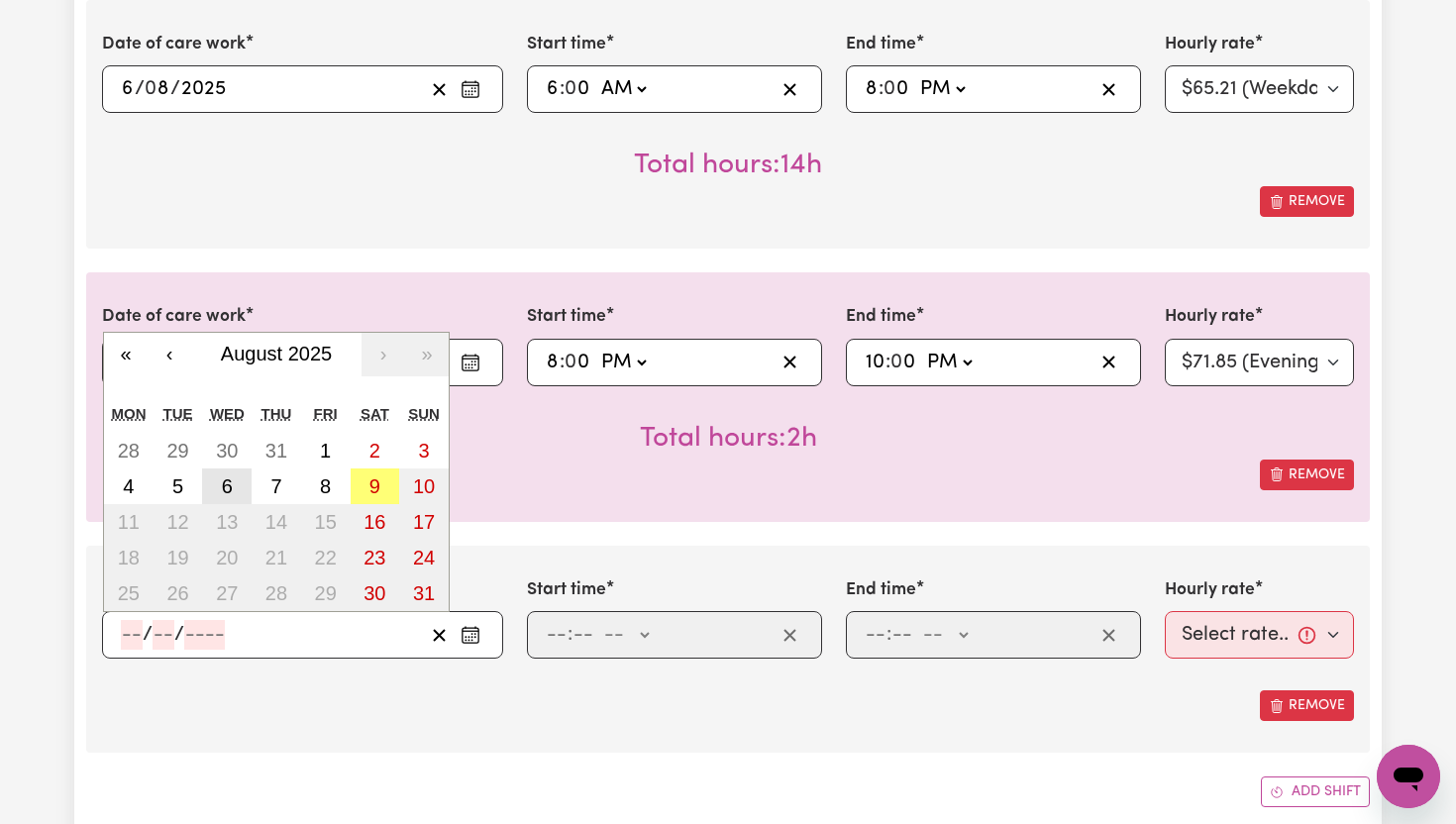 click on "6" at bounding box center [227, 486] 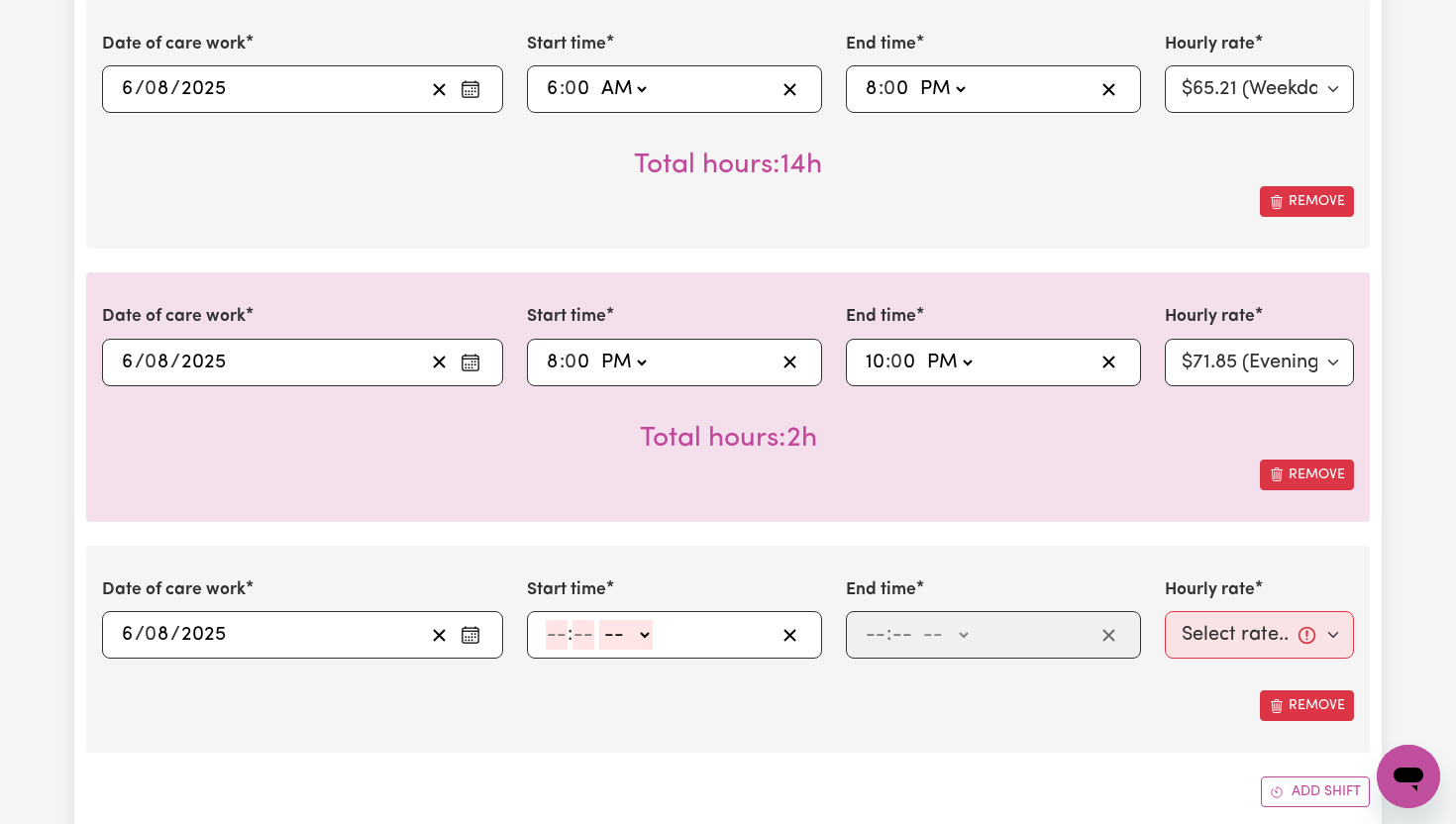click 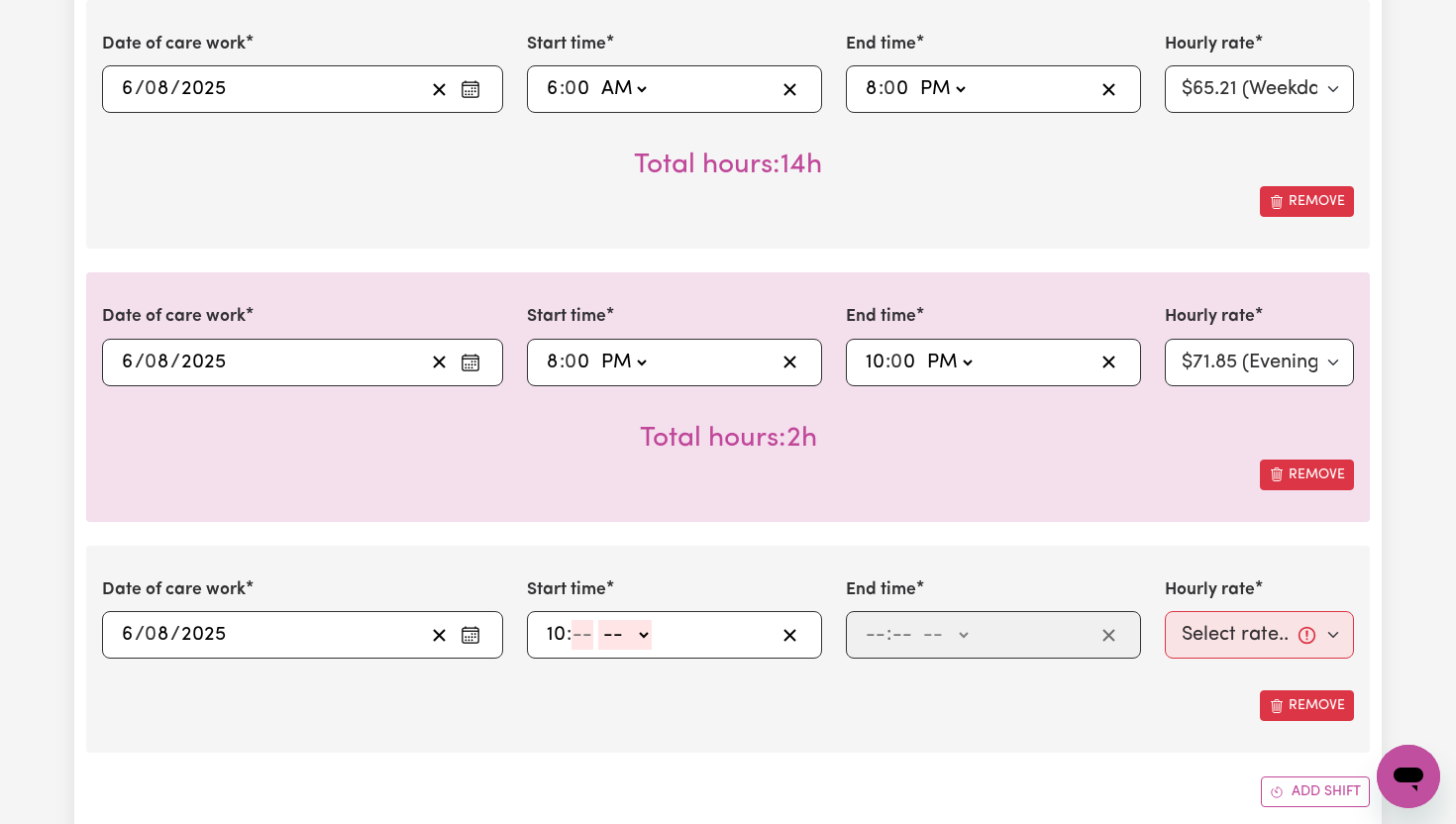 type on "10" 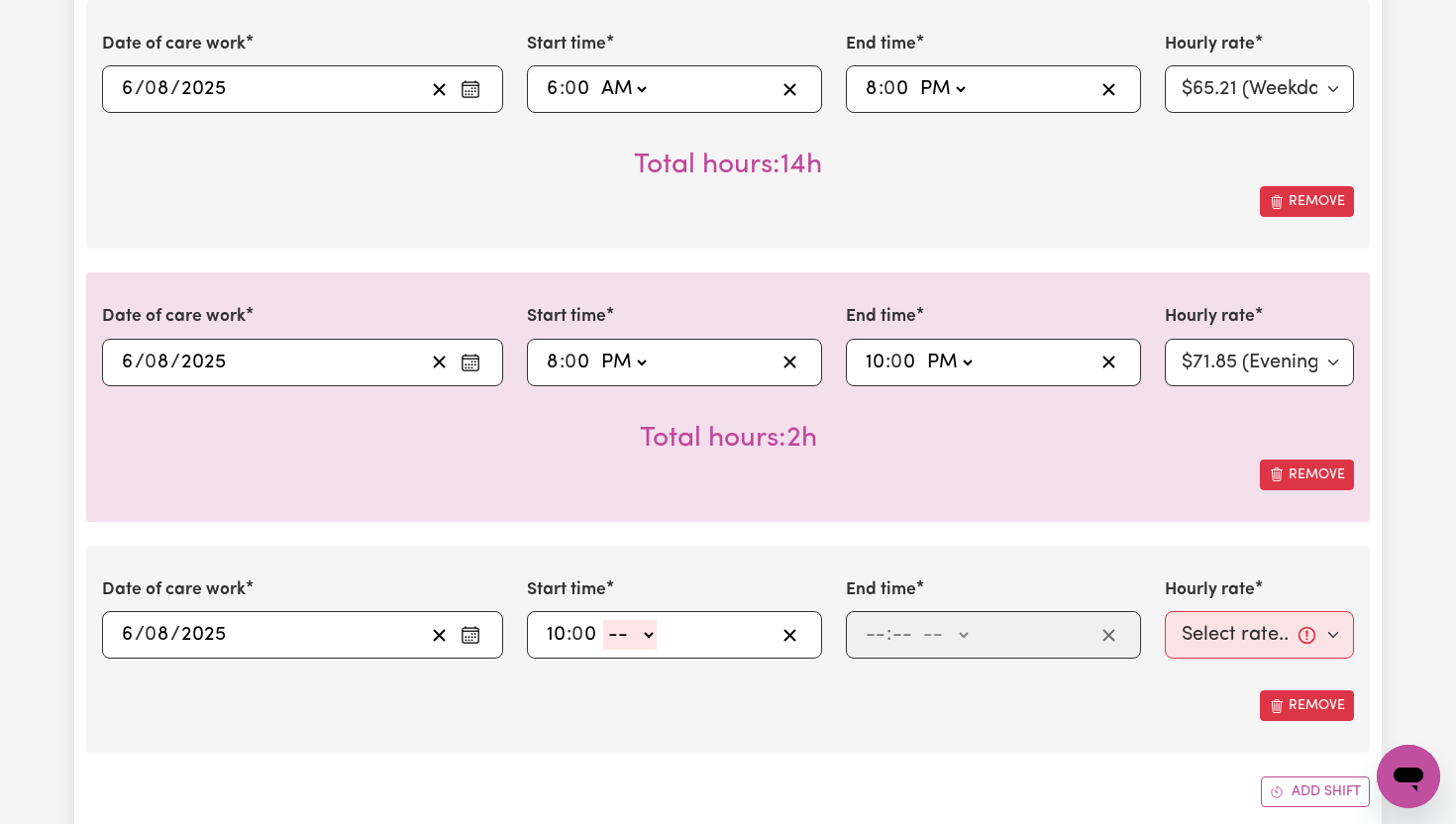type on "0" 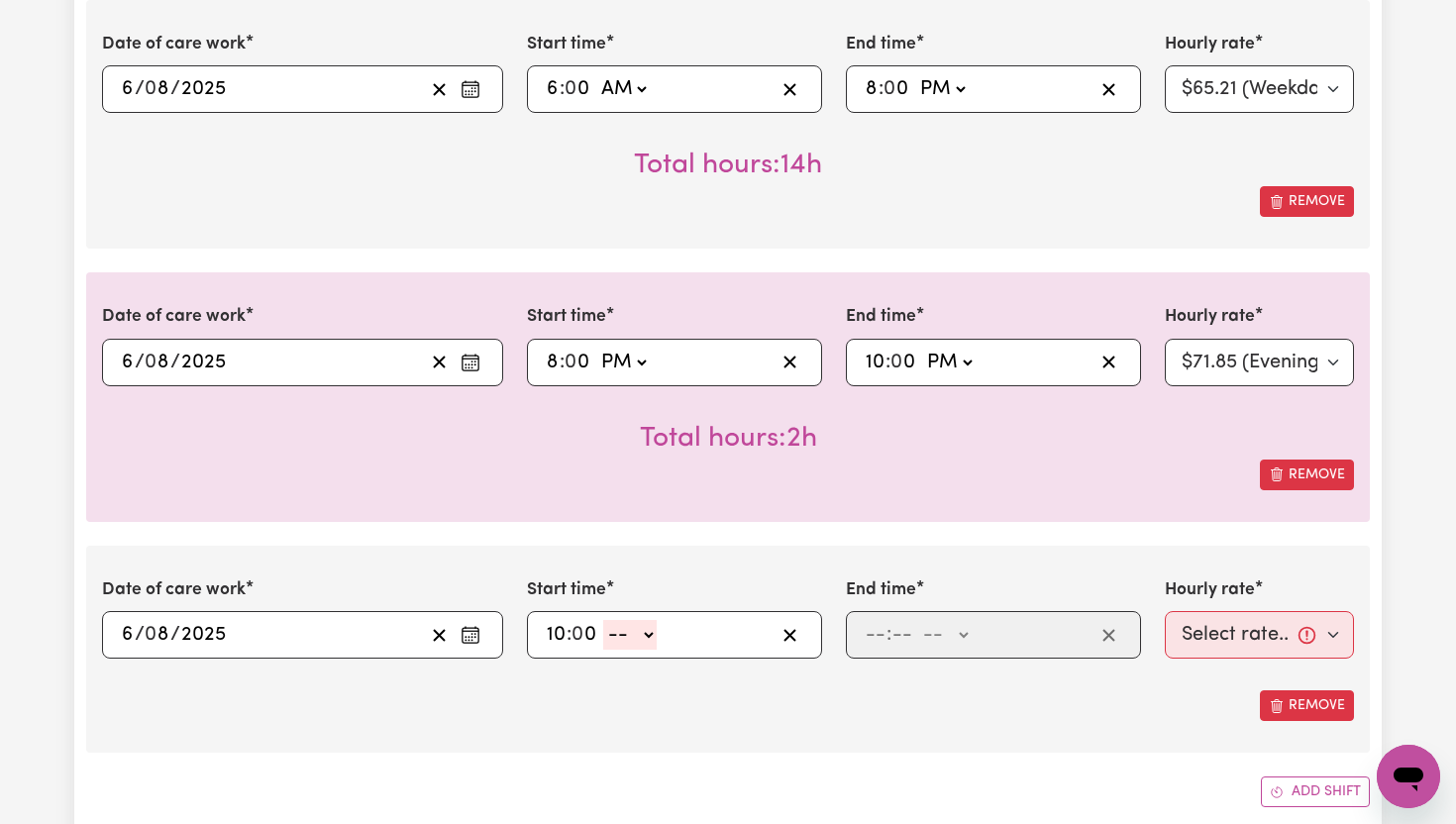 click on "-- AM PM" 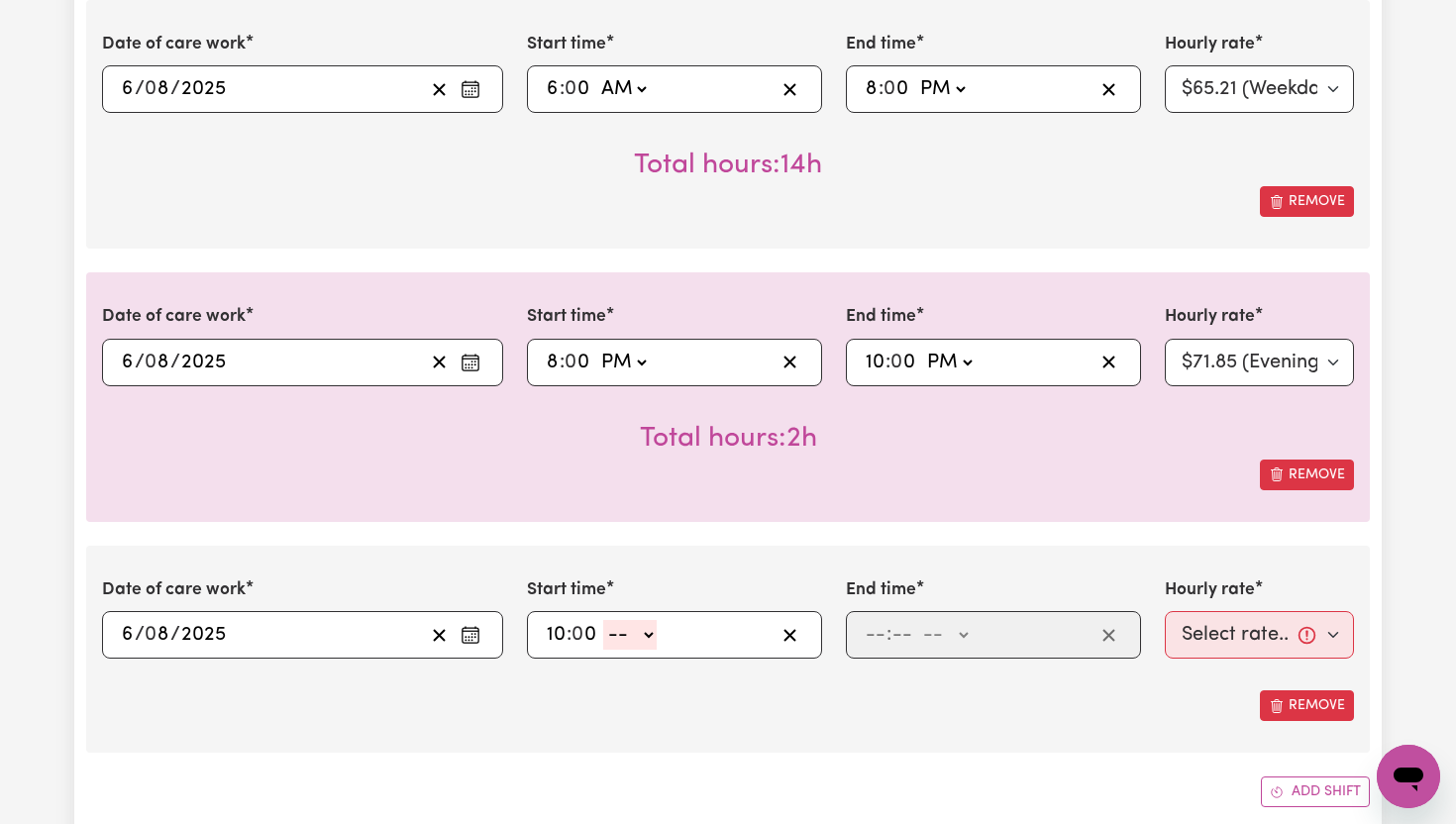 select on "pm" 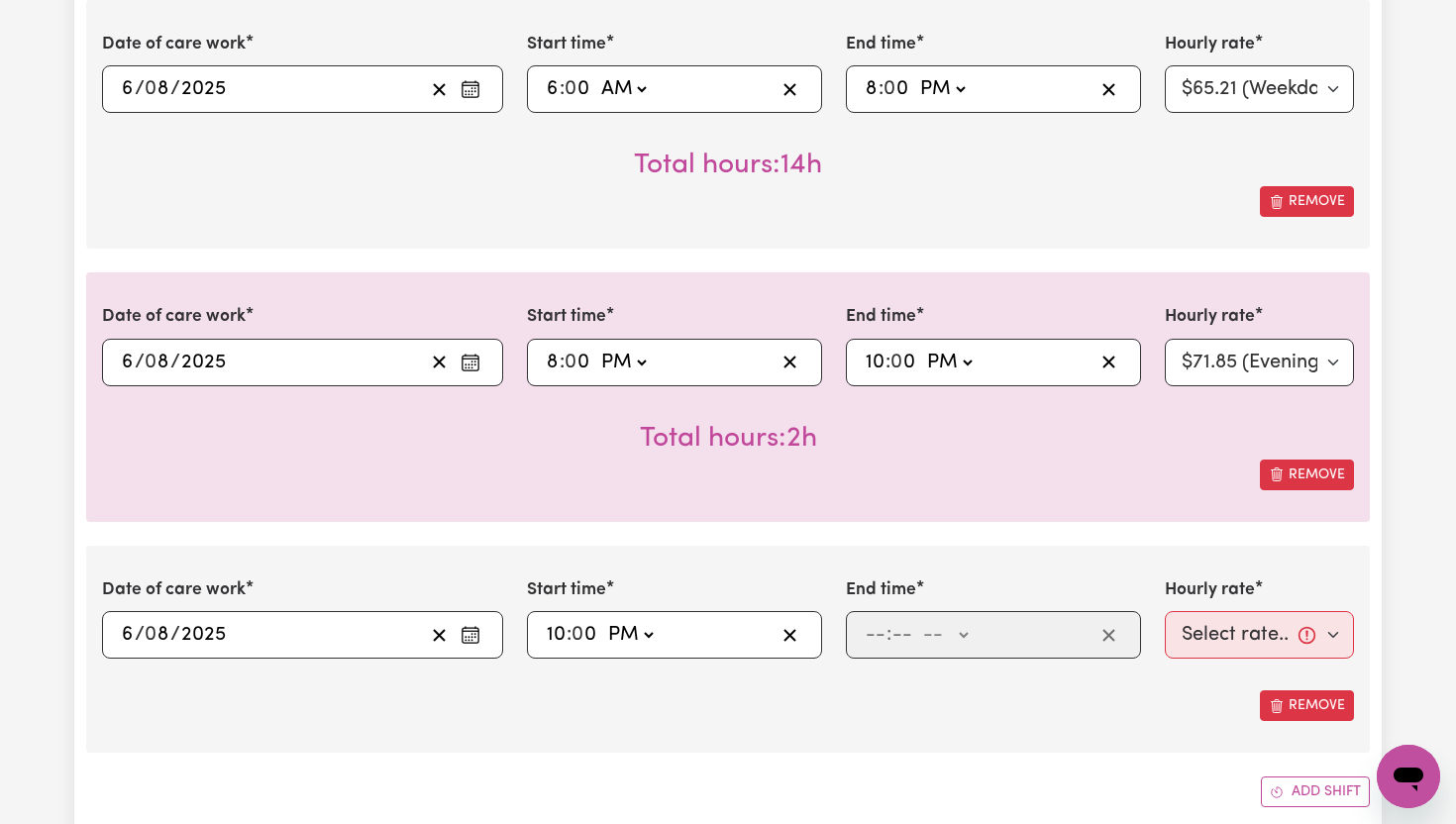 type on "22:00" 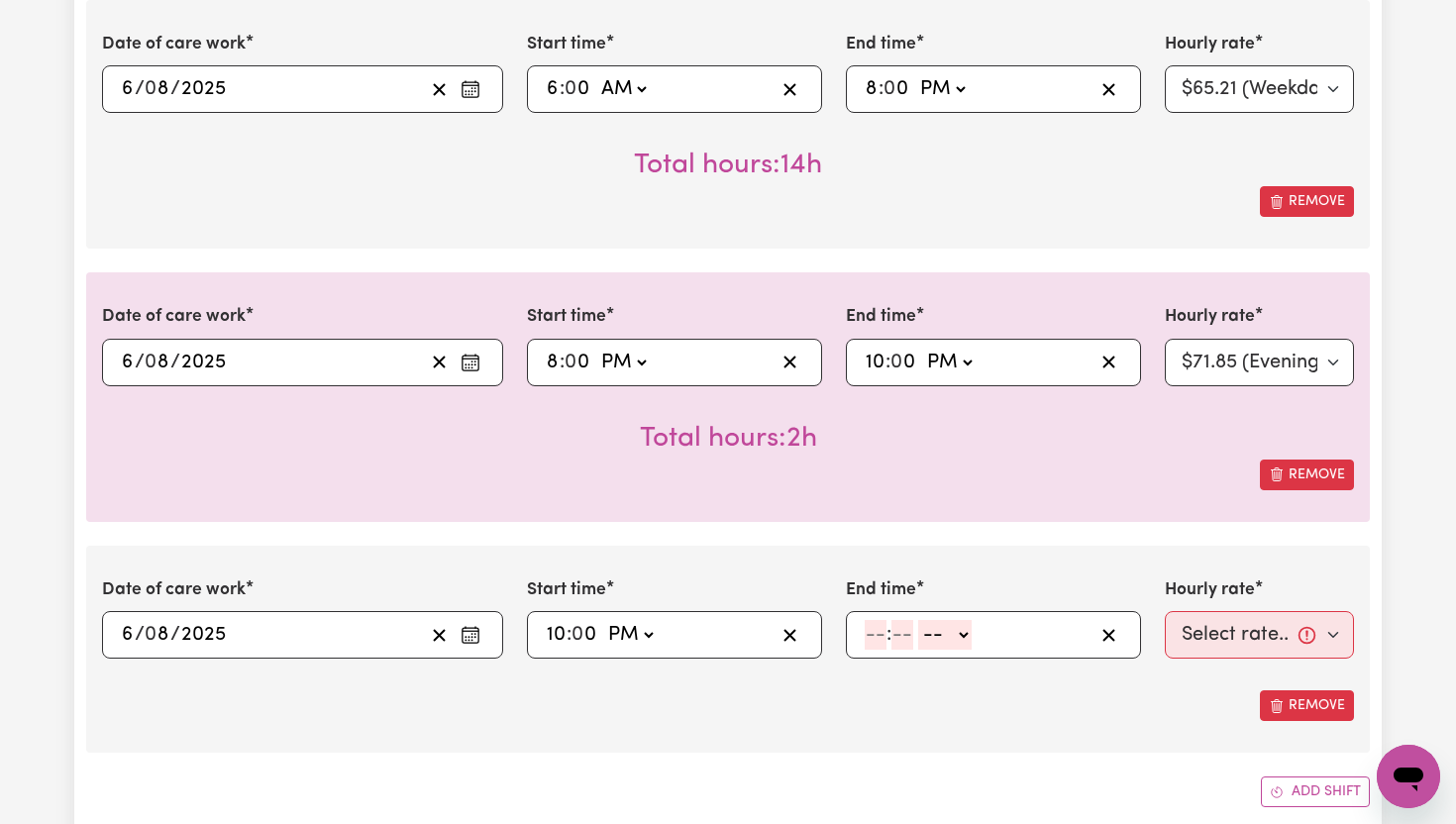 click 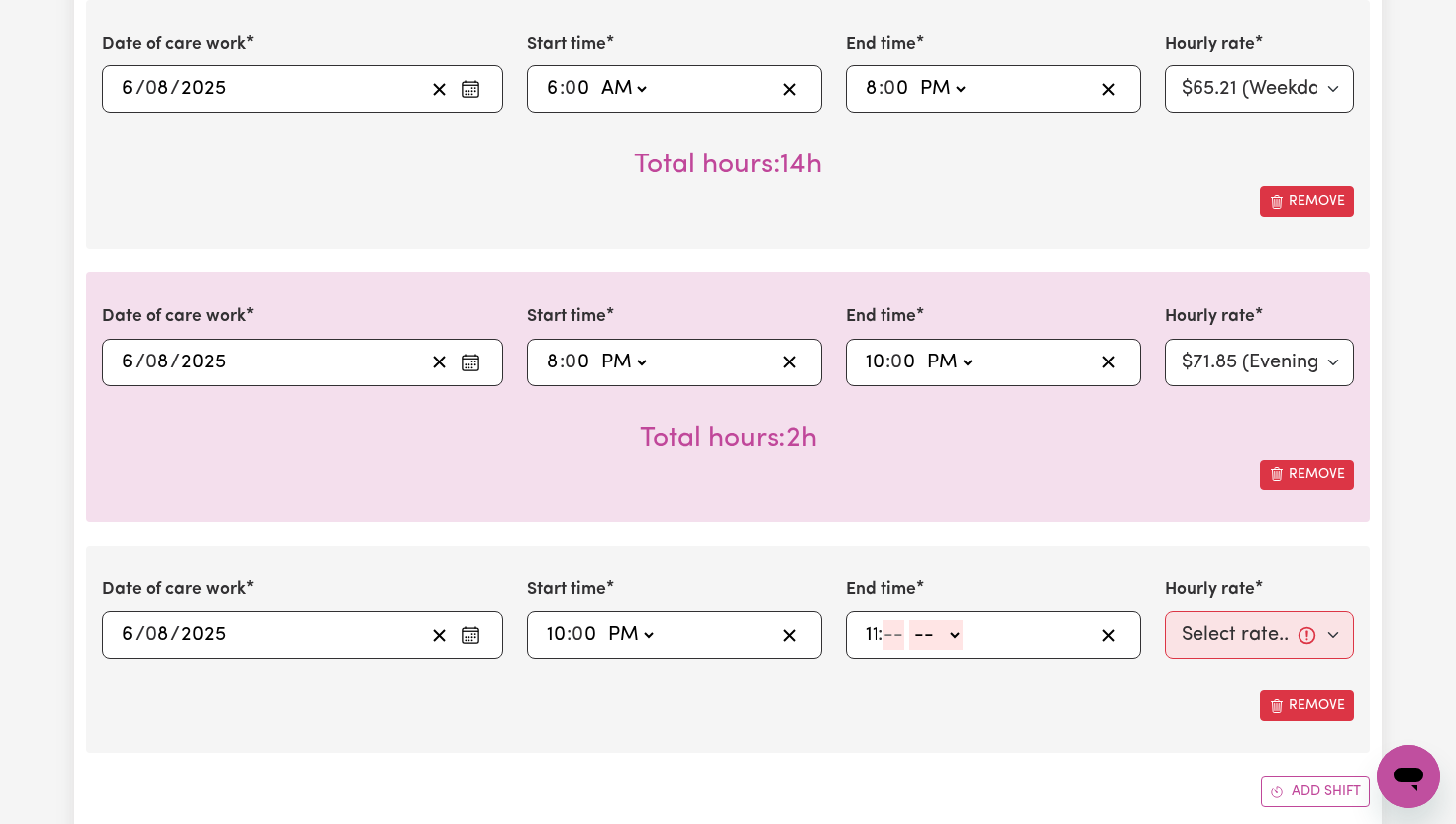 type on "11" 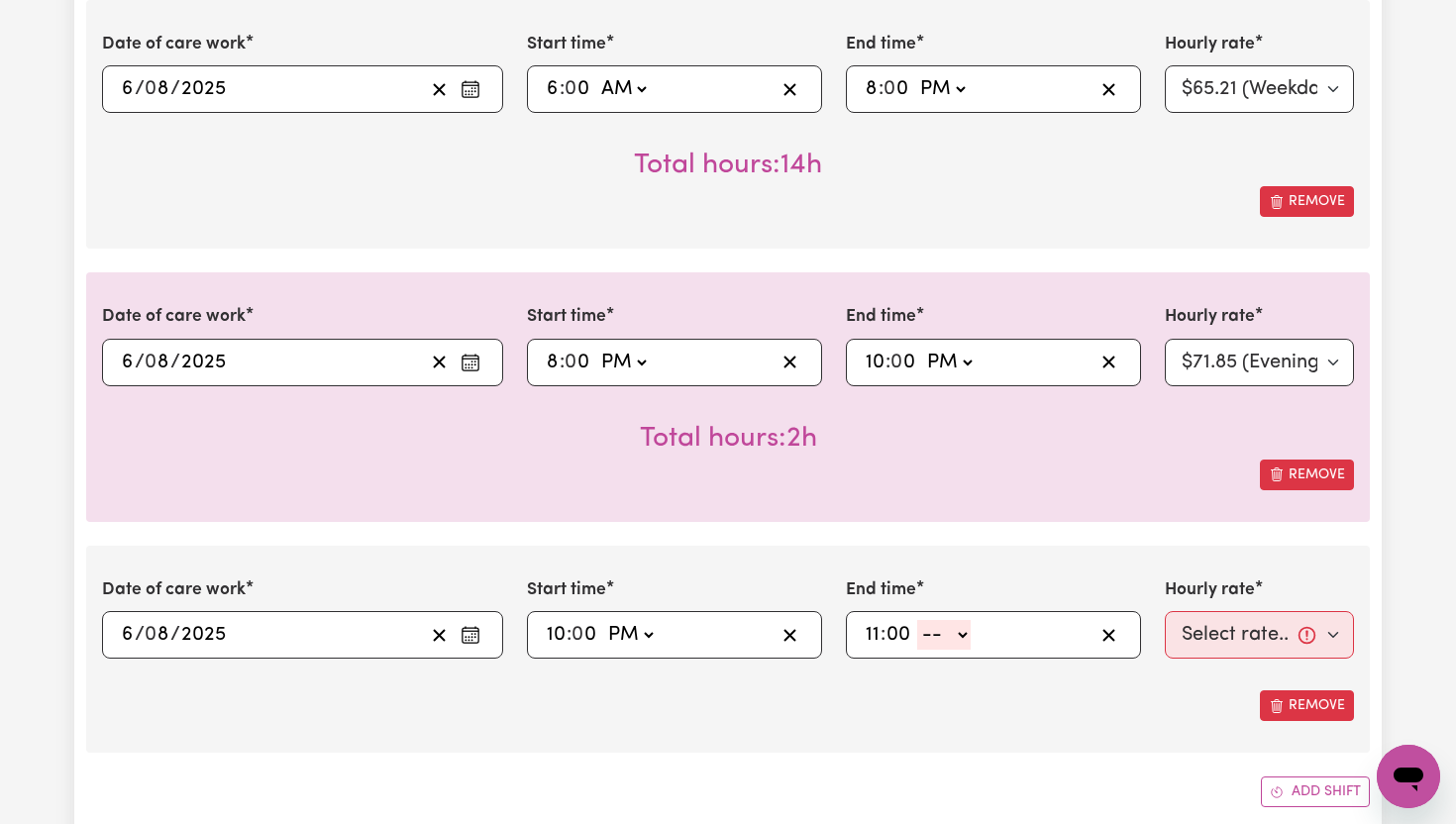 type on "00" 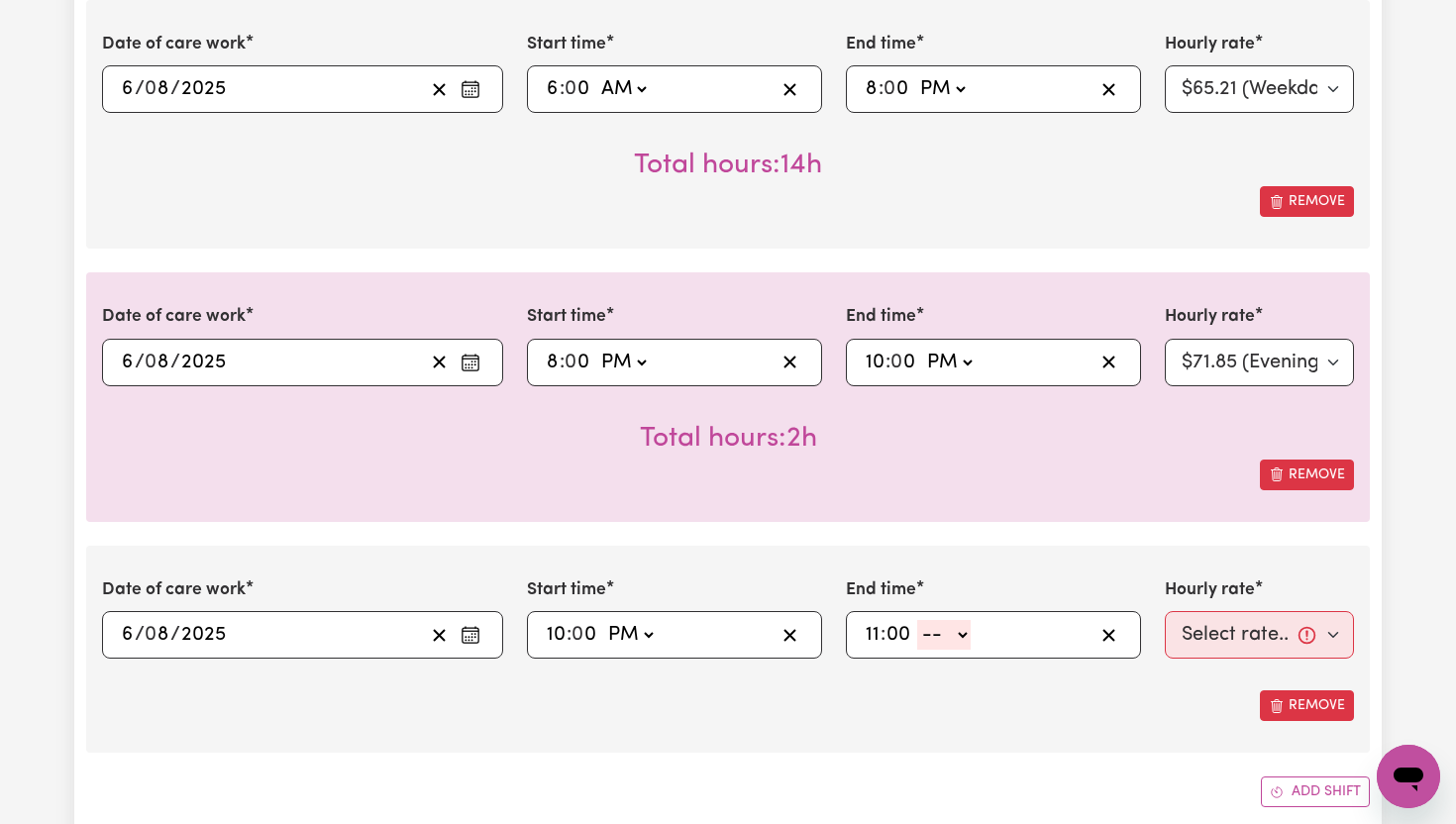 click on "-- AM PM" 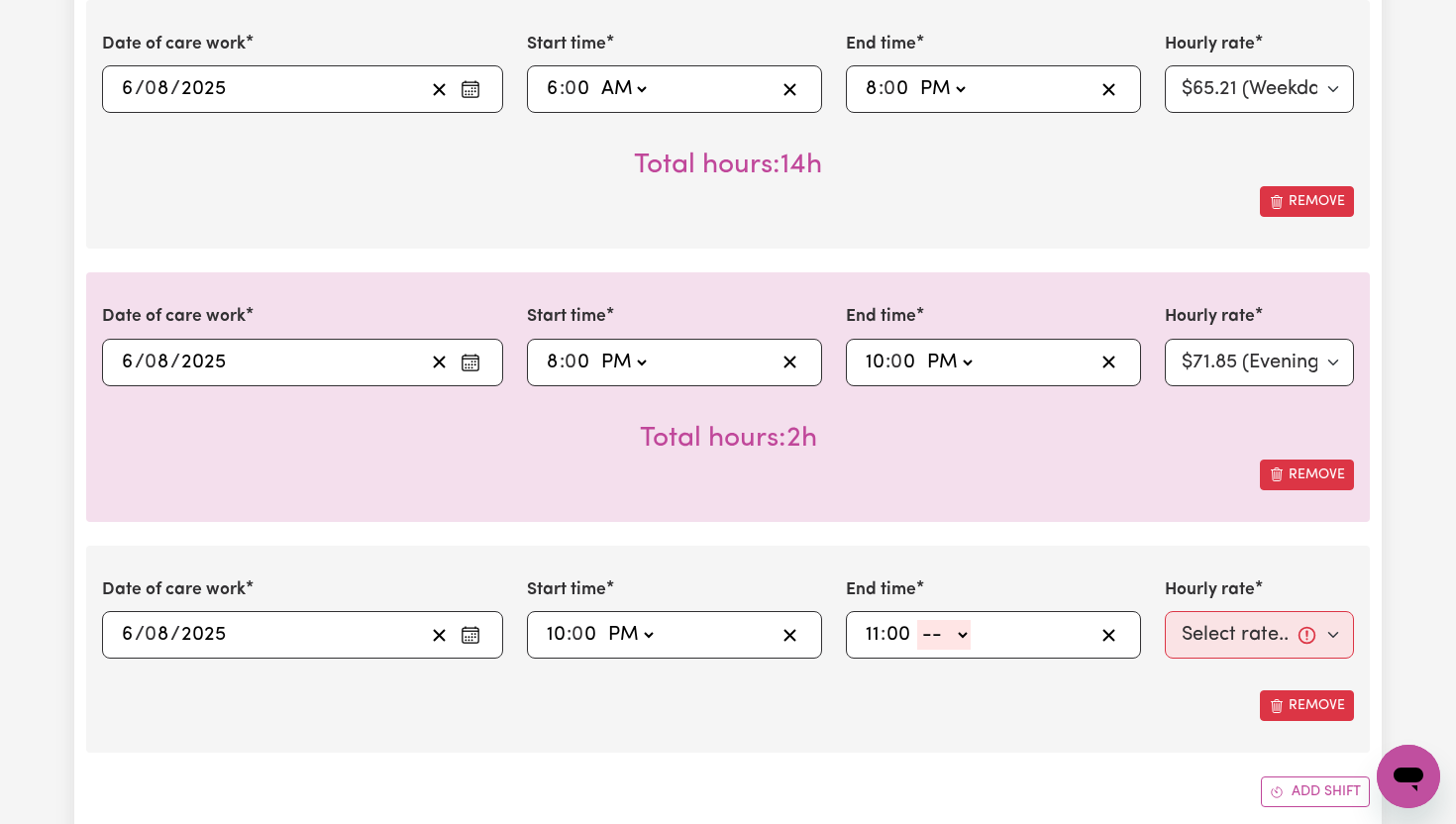 select on "pm" 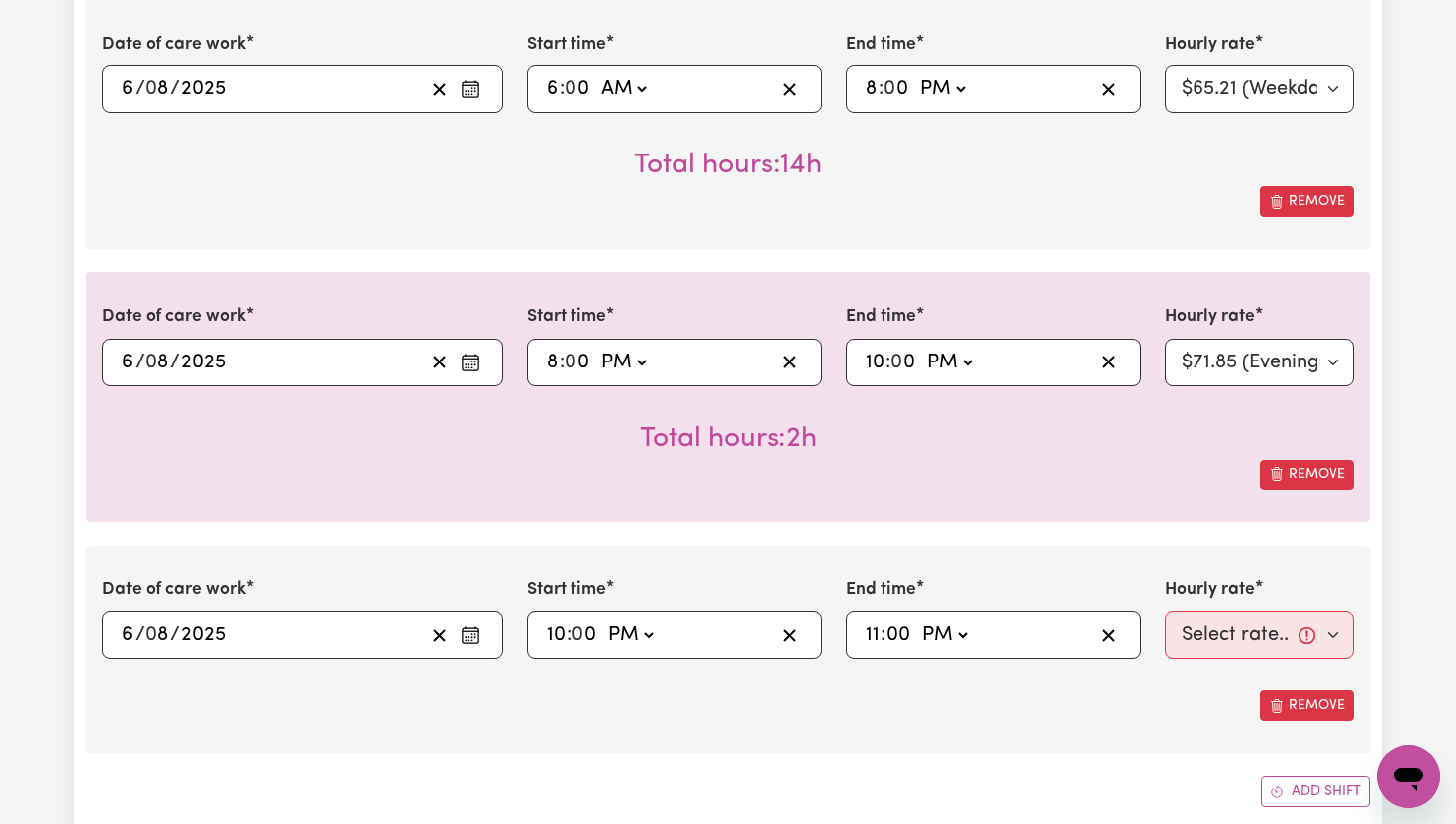 type on "23:00" 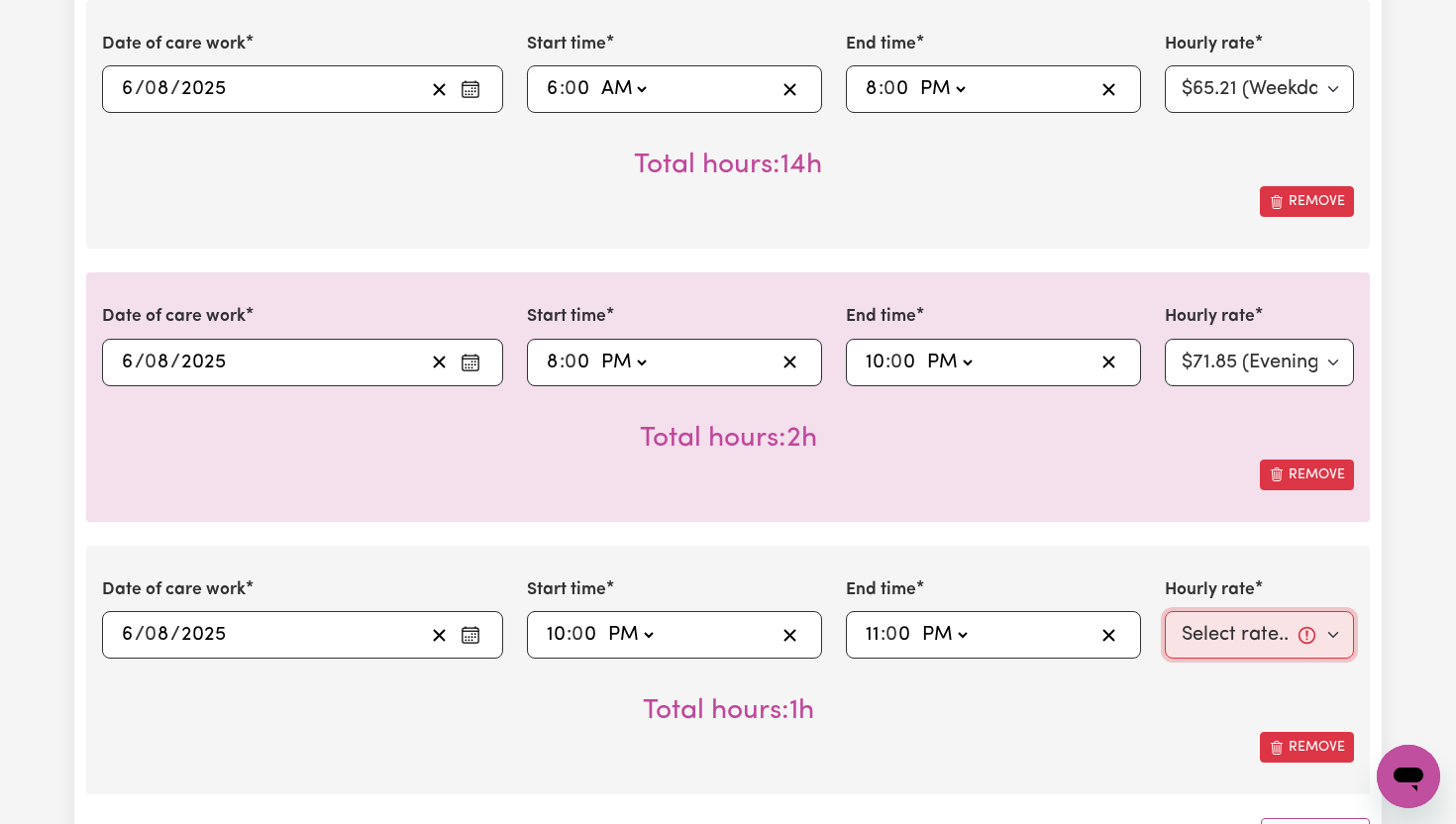 click on "Select rate... $65.21 (Weekday) $91.76 (Saturday) $118.32 (Sunday) $144.87 (Public Holiday) $71.85 (Evening Care) $276.32 (Overnight)" at bounding box center (1259, 635) 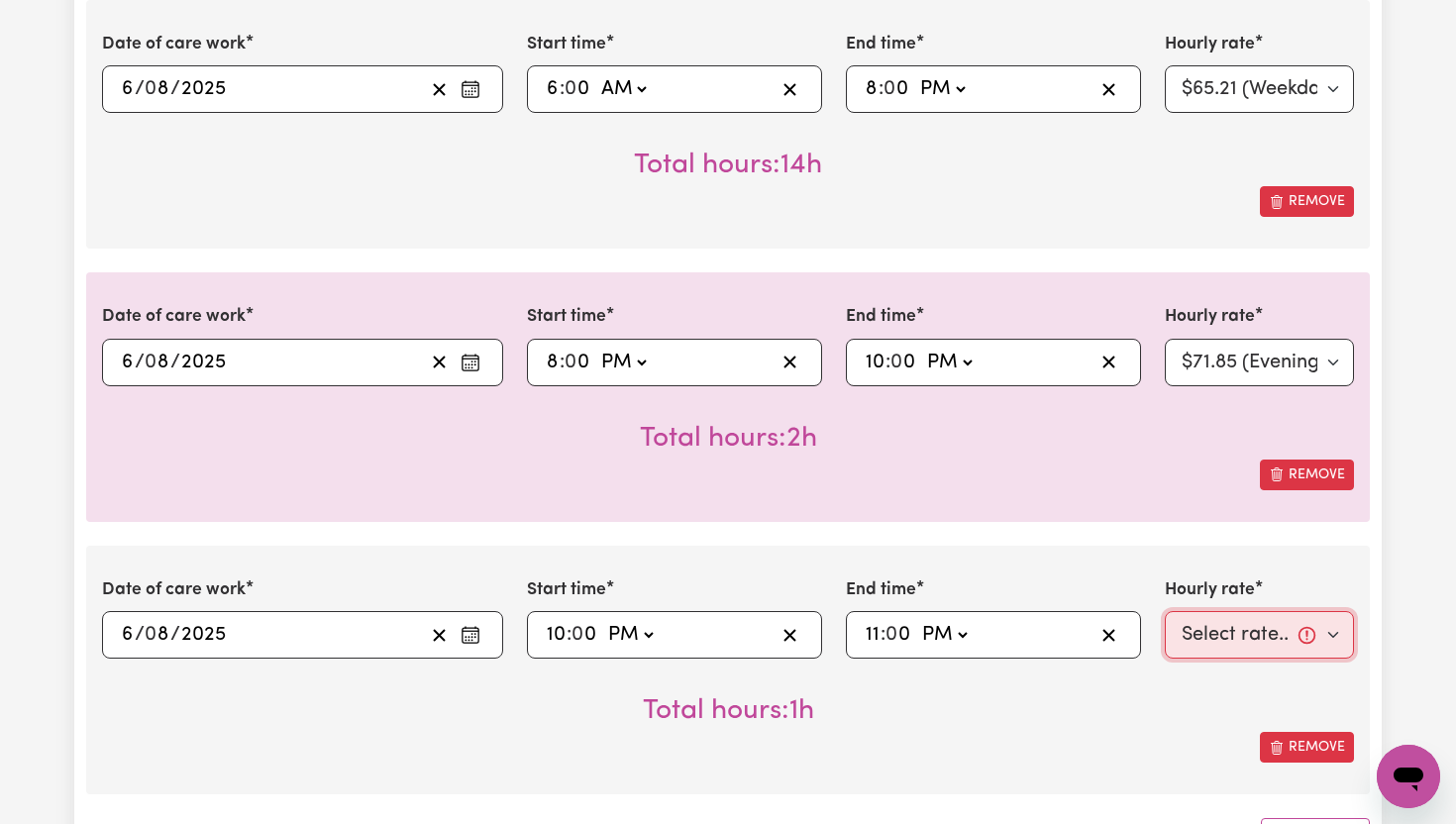 select on "[PRICE]([DAY])" 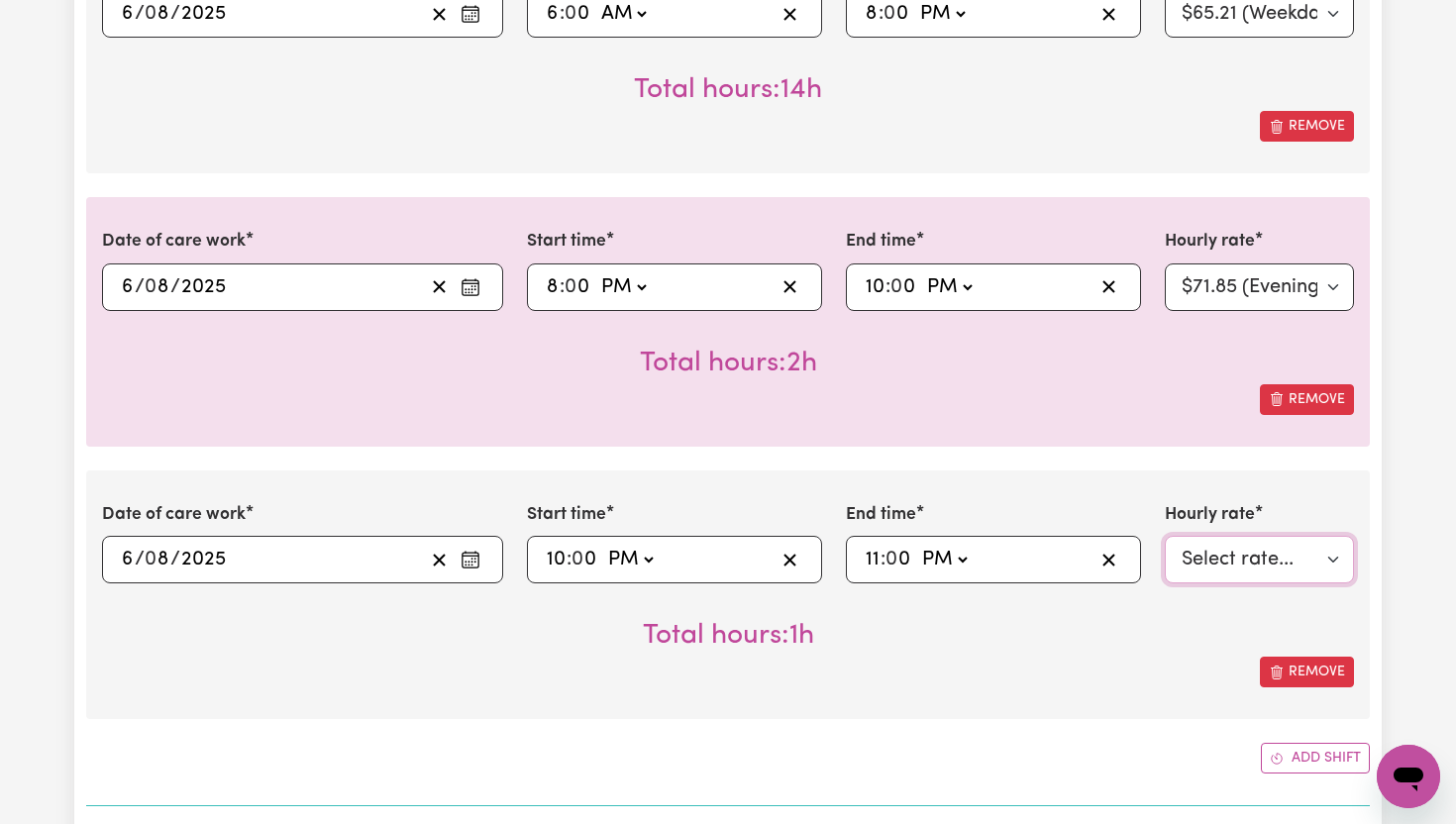 scroll, scrollTop: 1557, scrollLeft: 0, axis: vertical 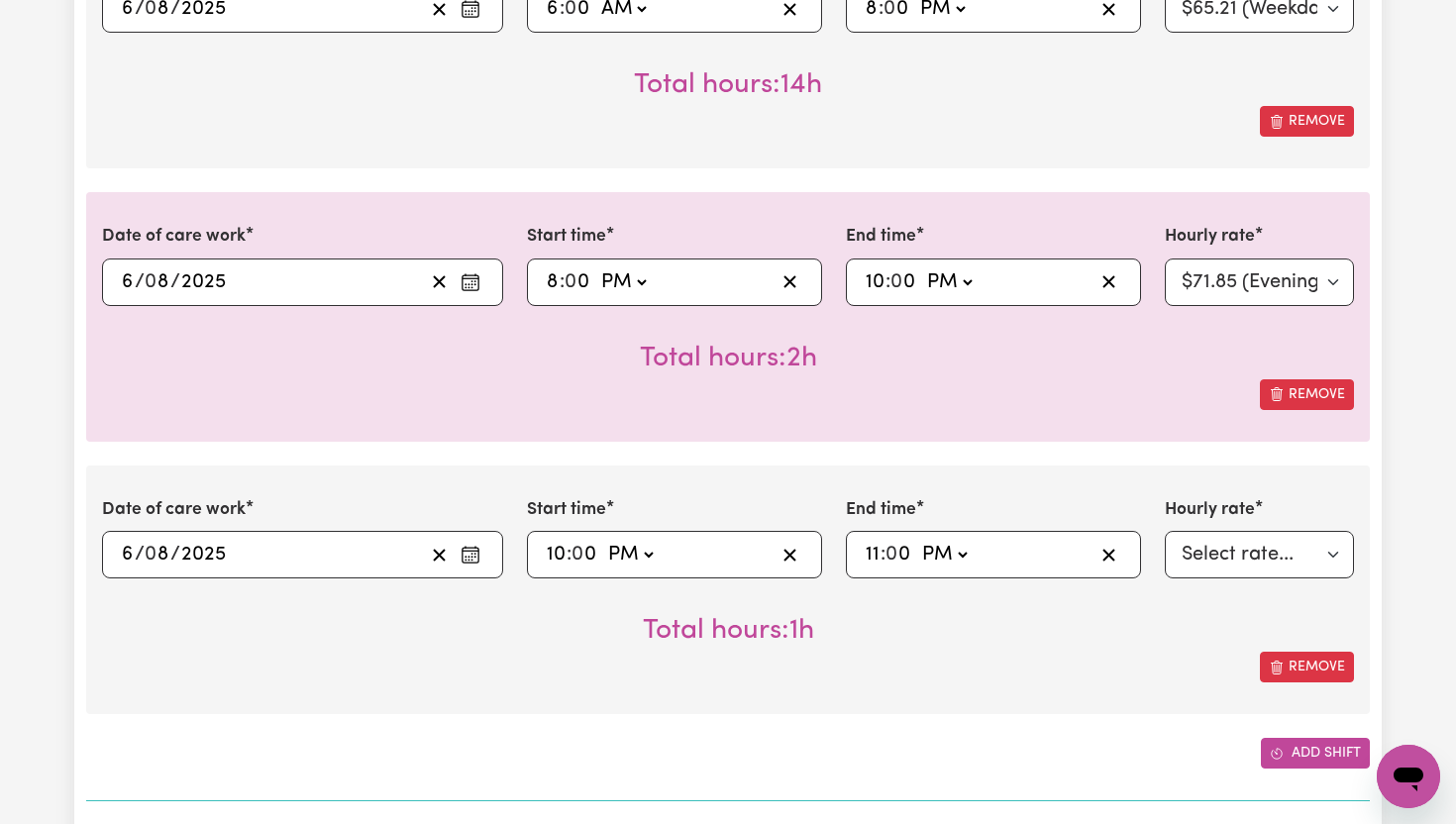 click on "Add shift" at bounding box center (1315, 753) 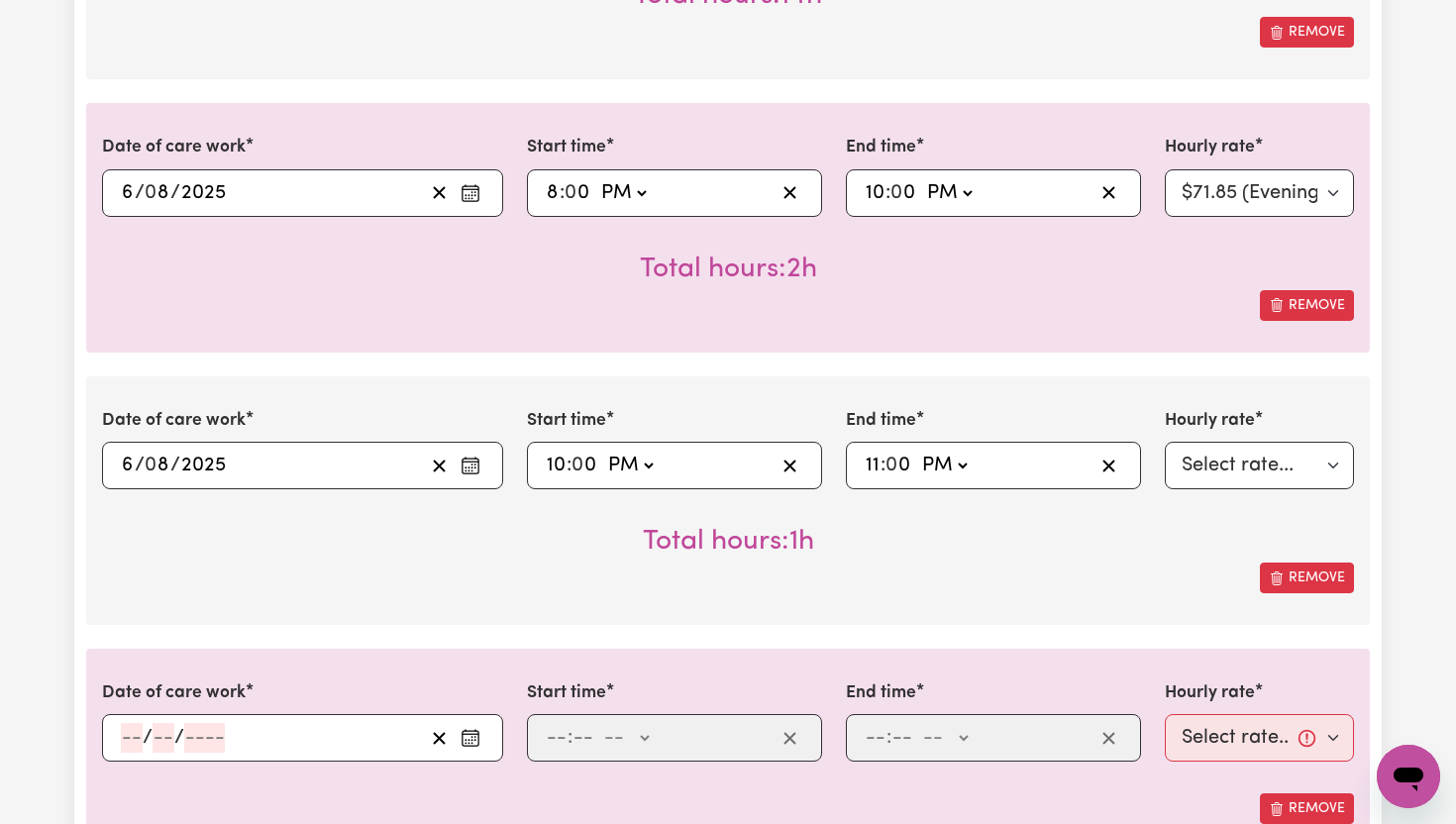 scroll, scrollTop: 1679, scrollLeft: 0, axis: vertical 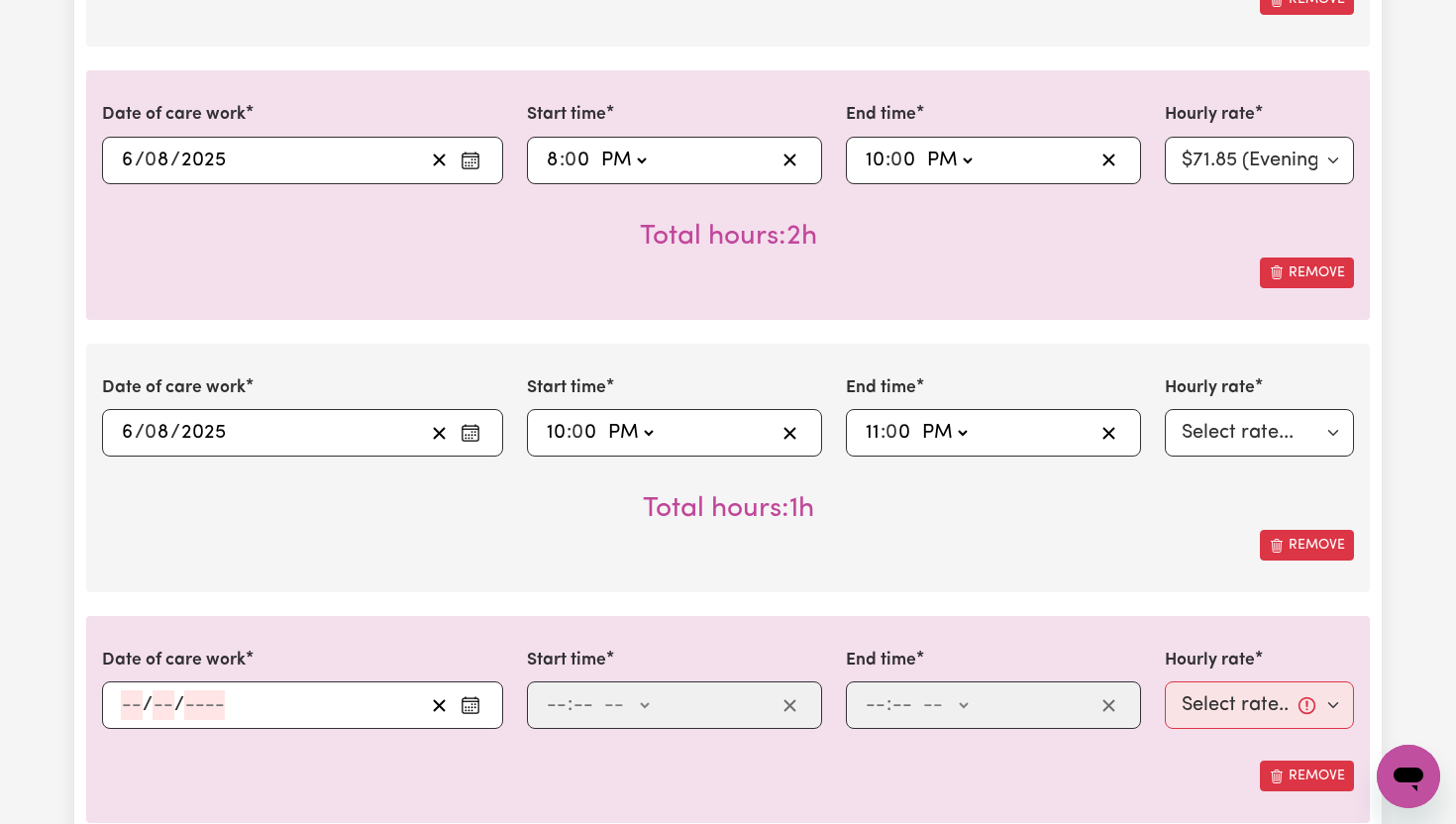 click at bounding box center (470, 705) 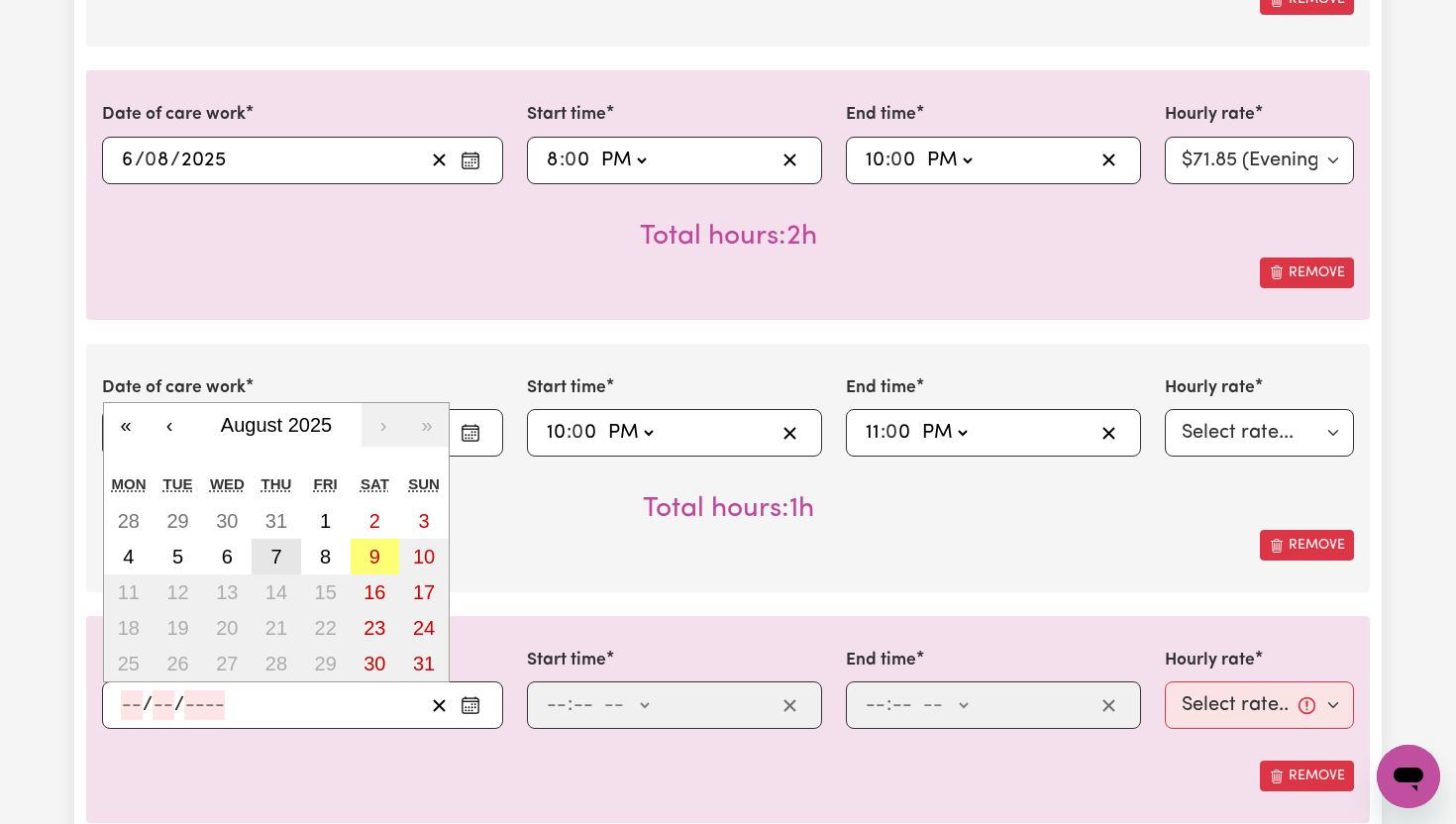 click on "7" at bounding box center [276, 557] 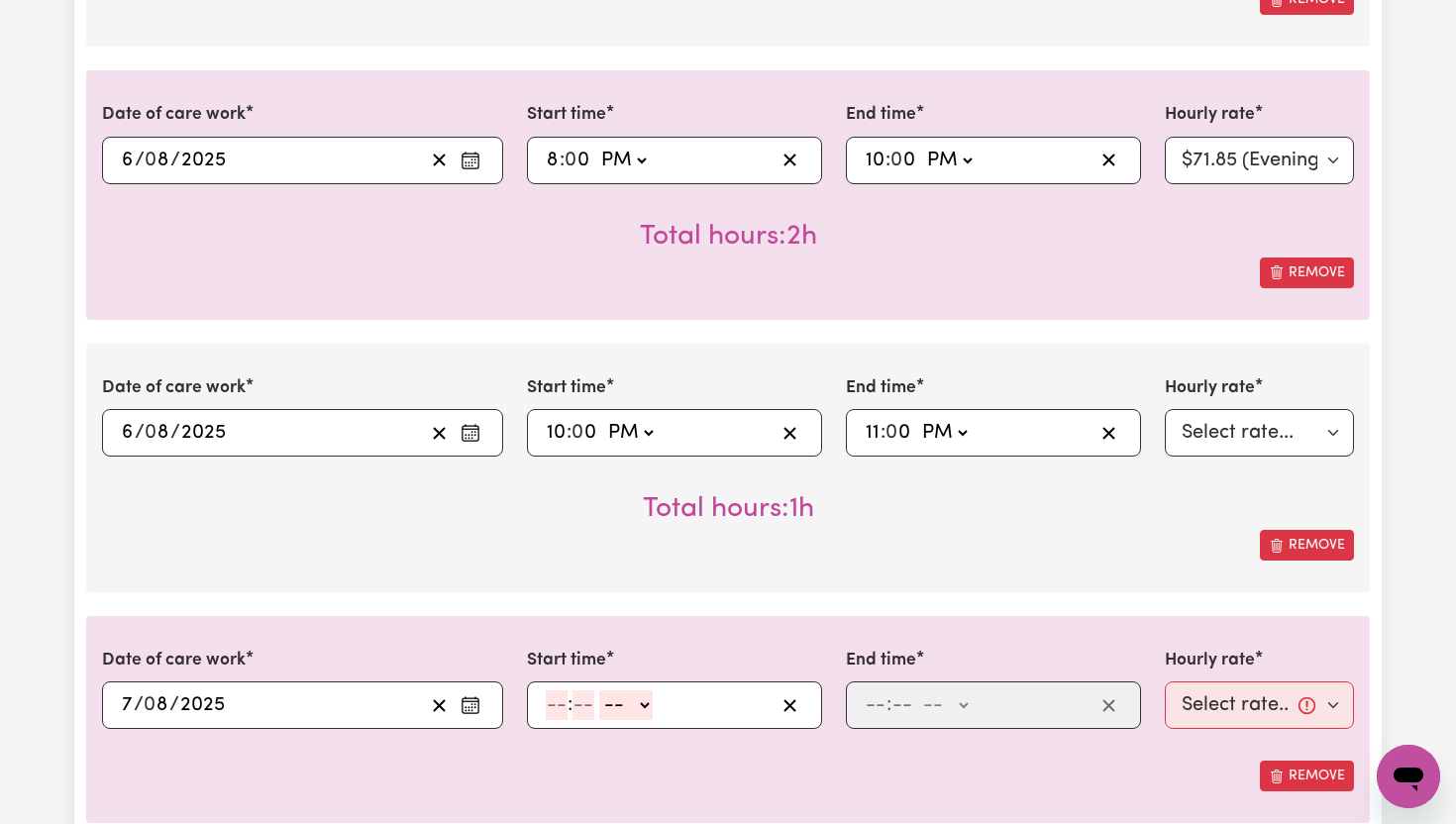click 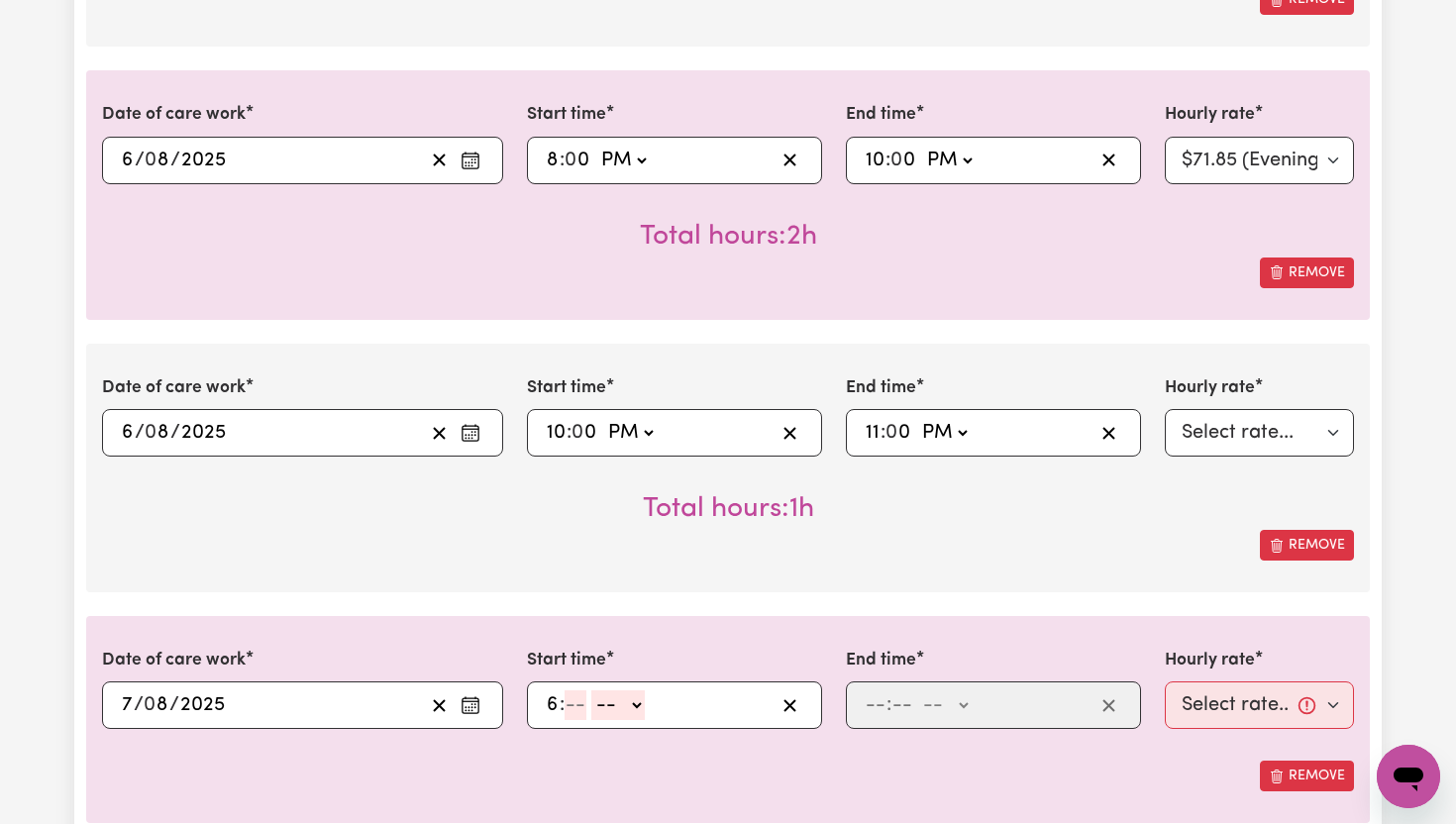 type on "6" 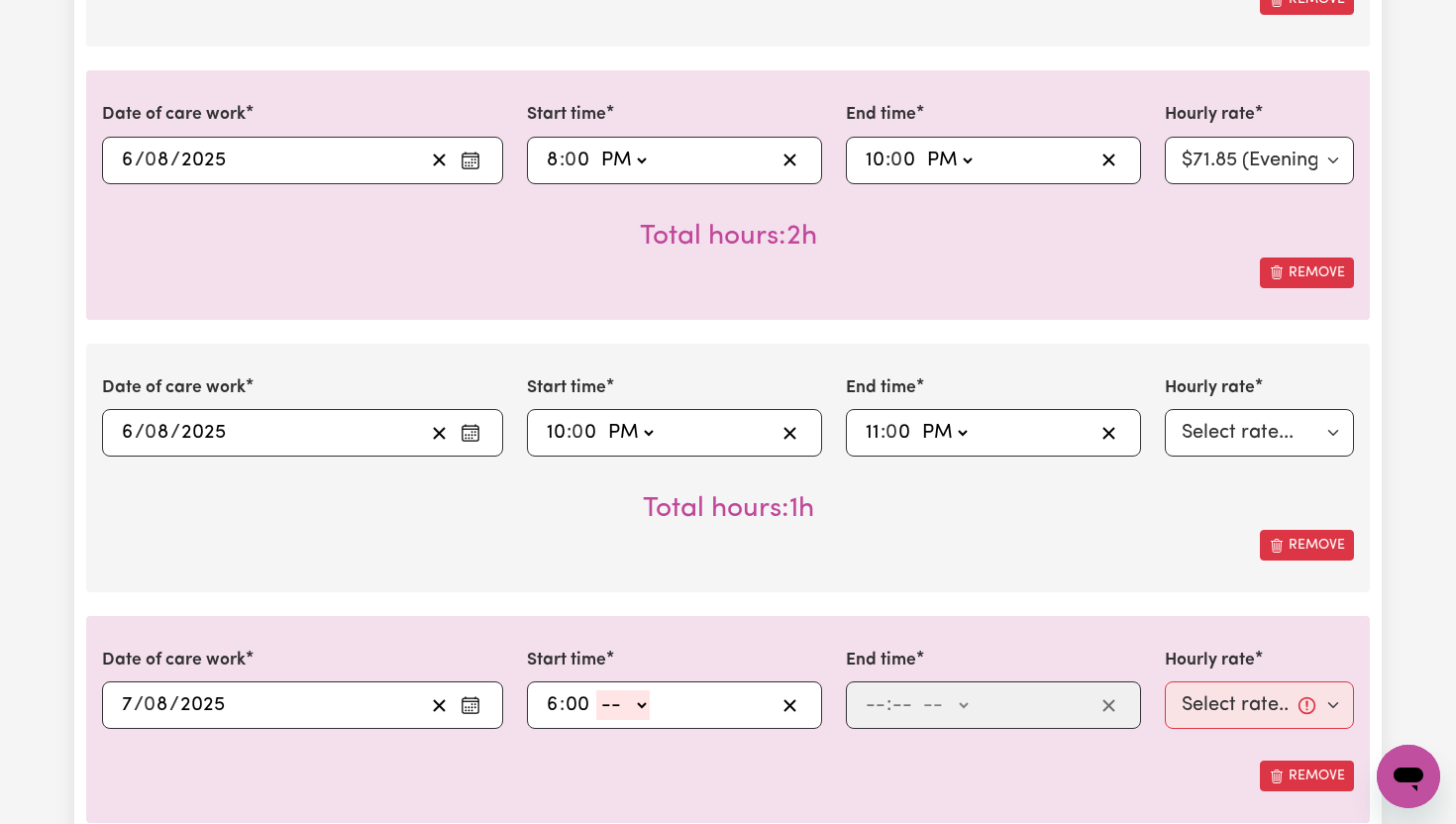type on "00" 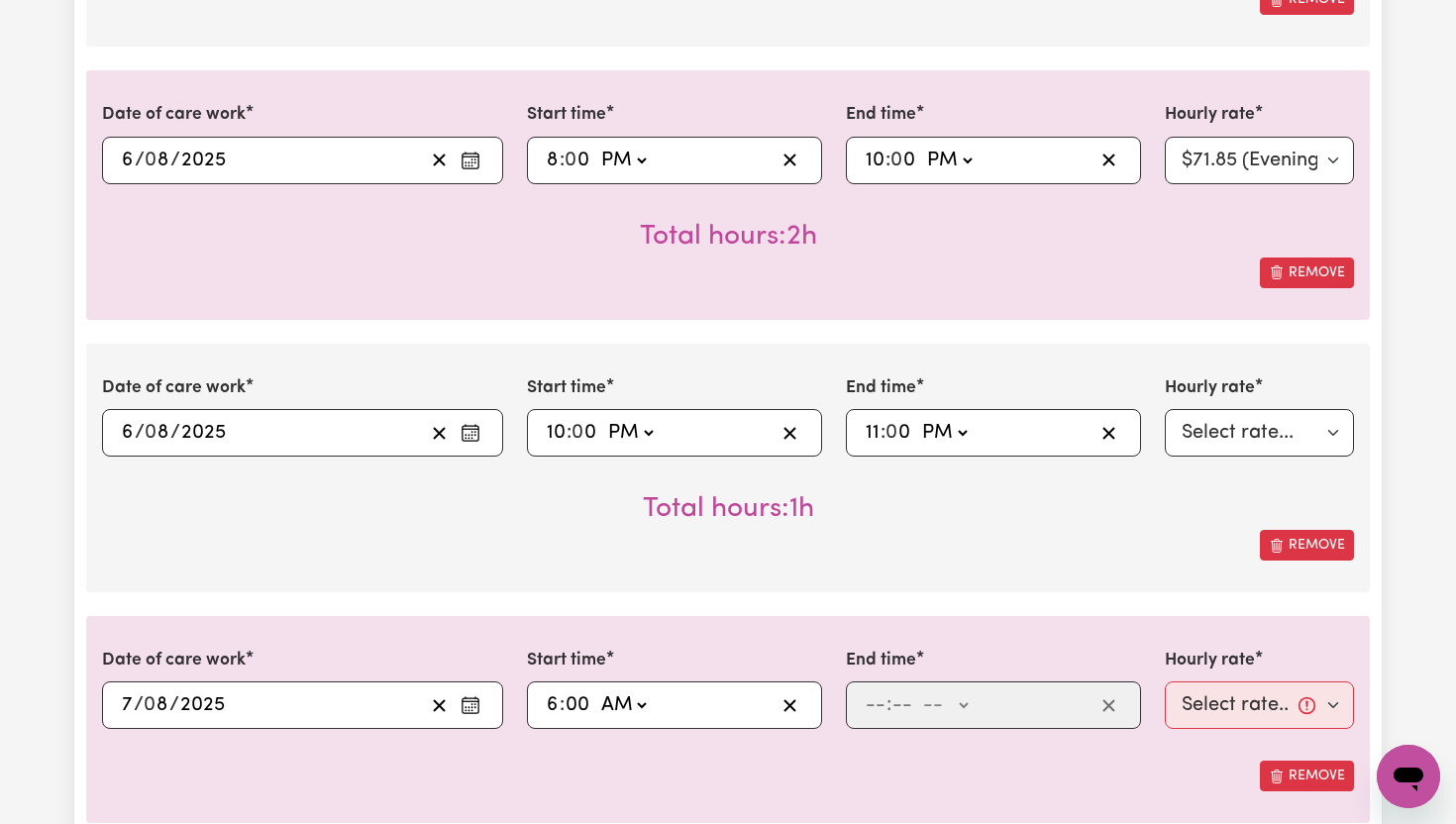 type on "06:00" 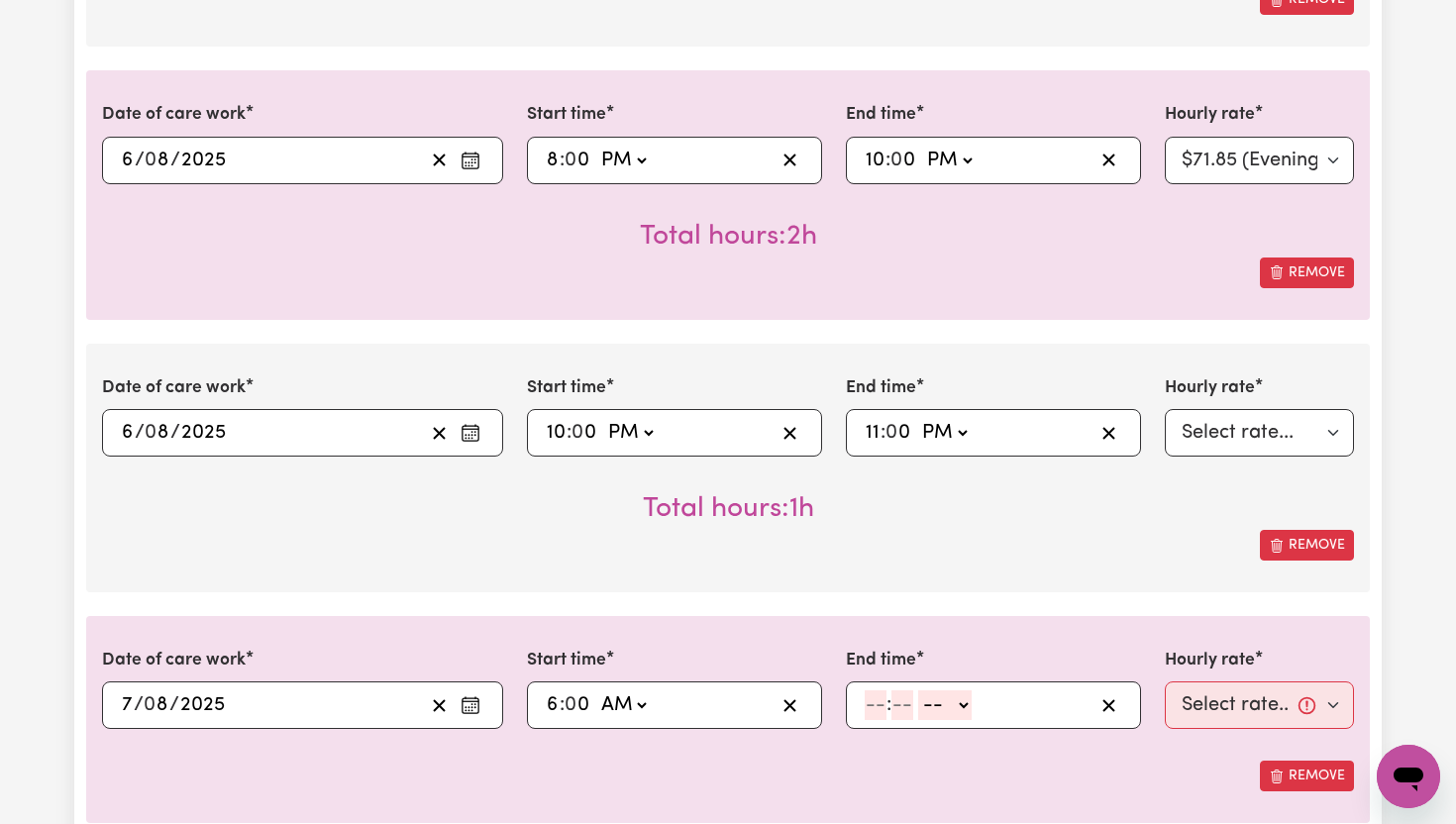 click 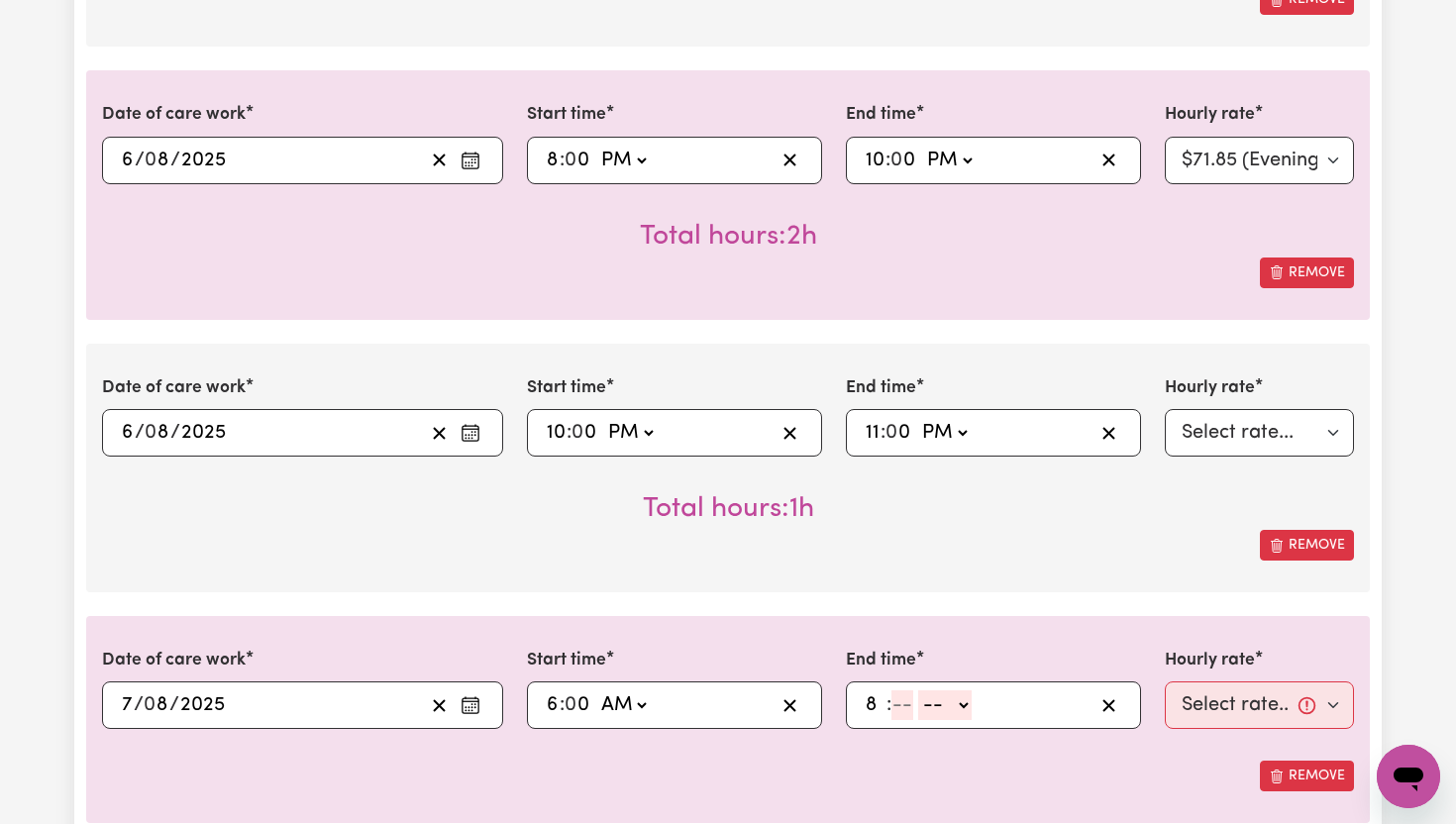 type on "8" 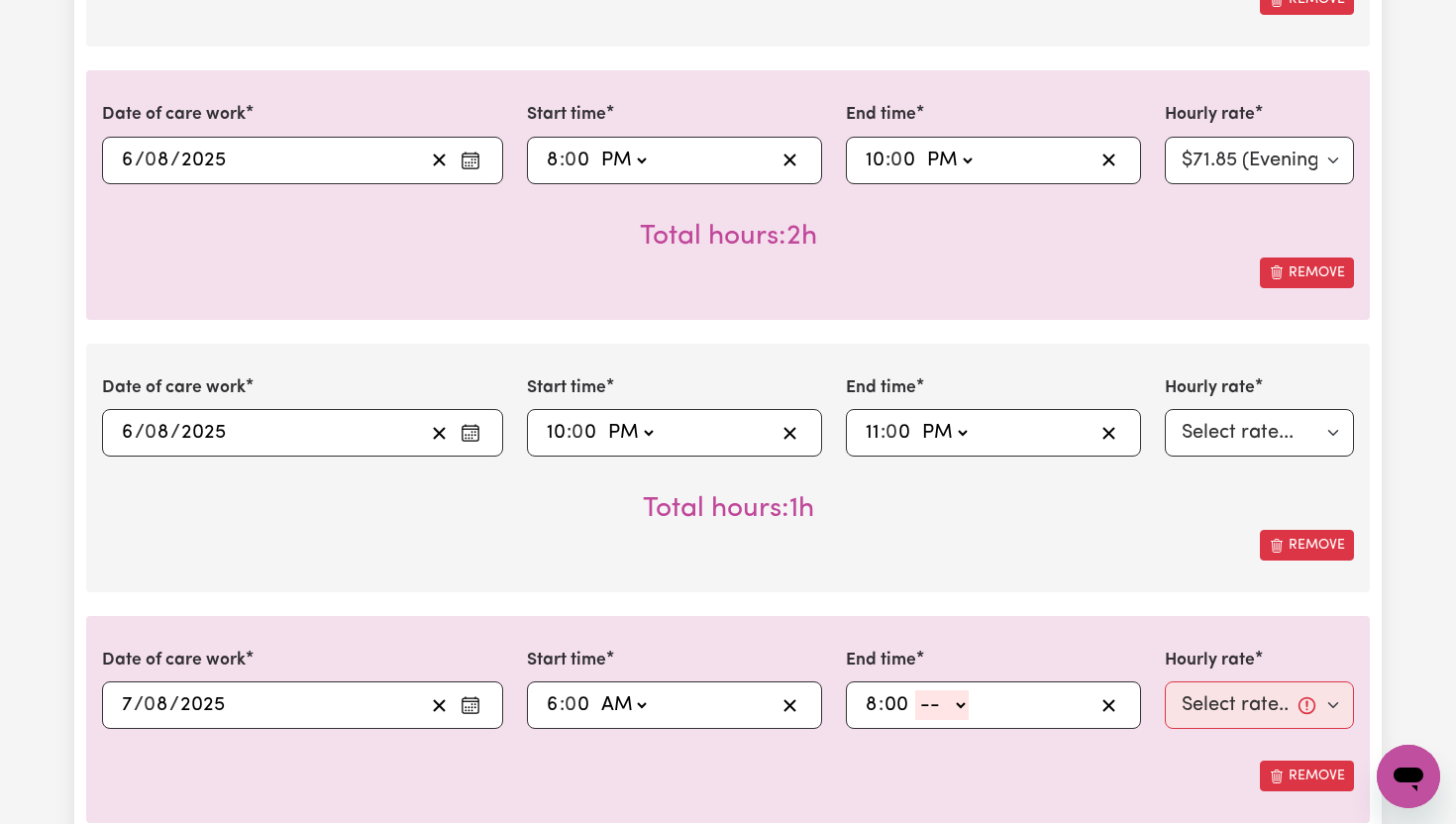 type on "00" 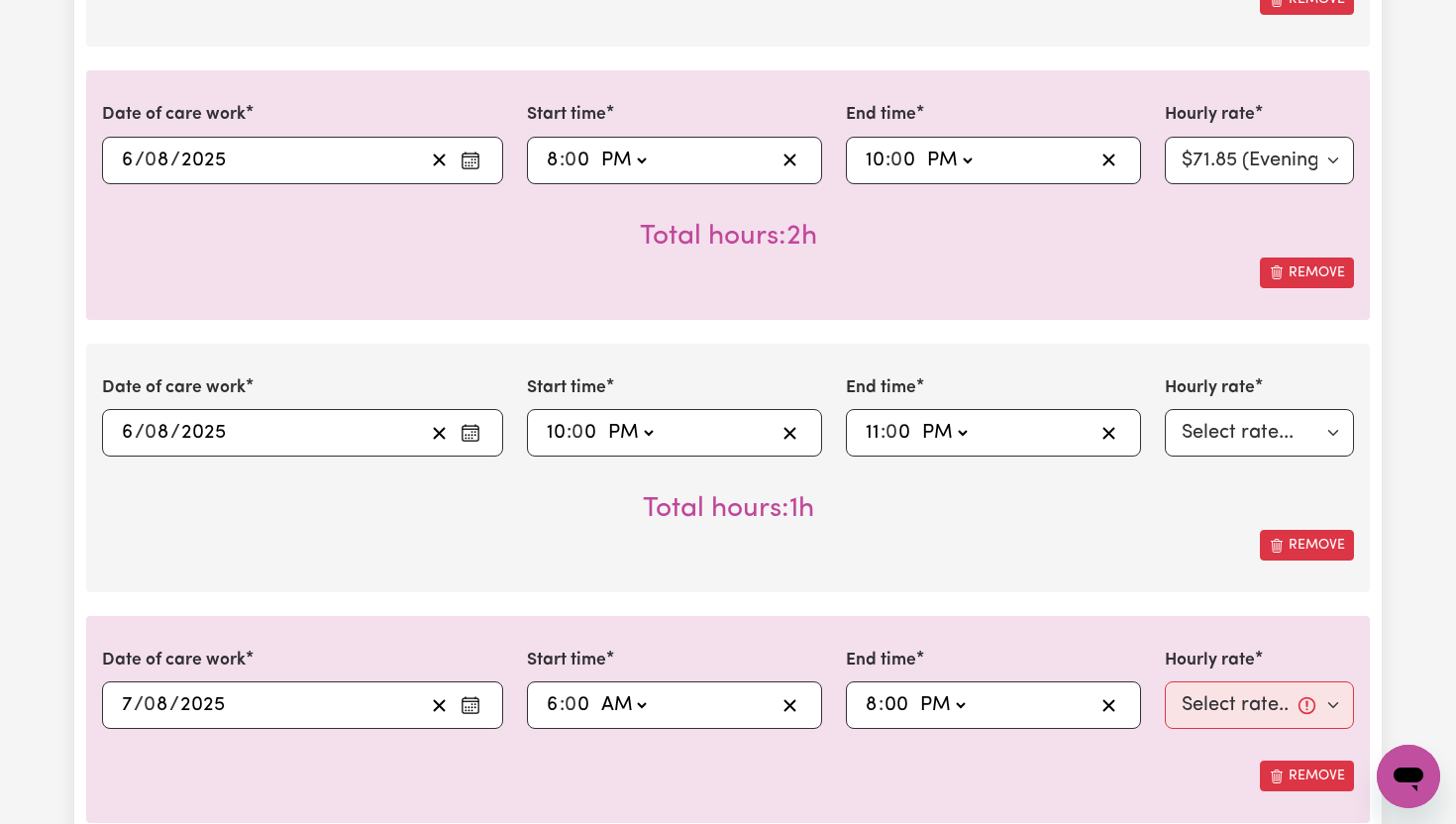 type on "20:00" 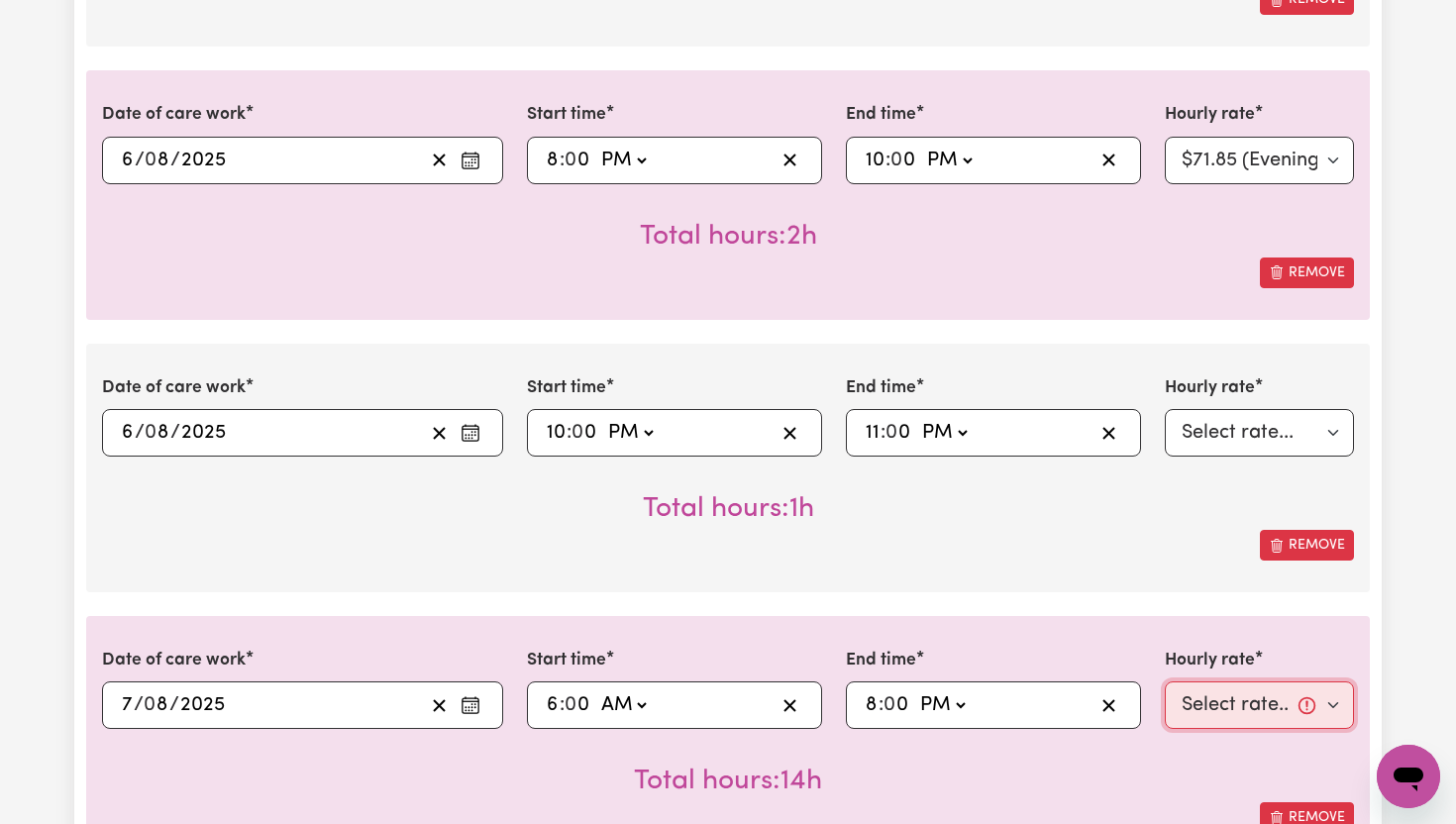 click on "Select rate... $65.21 (Weekday) $91.76 (Saturday) $118.32 (Sunday) $144.87 (Public Holiday) $71.85 (Evening Care) $276.32 (Overnight)" at bounding box center (1259, 705) 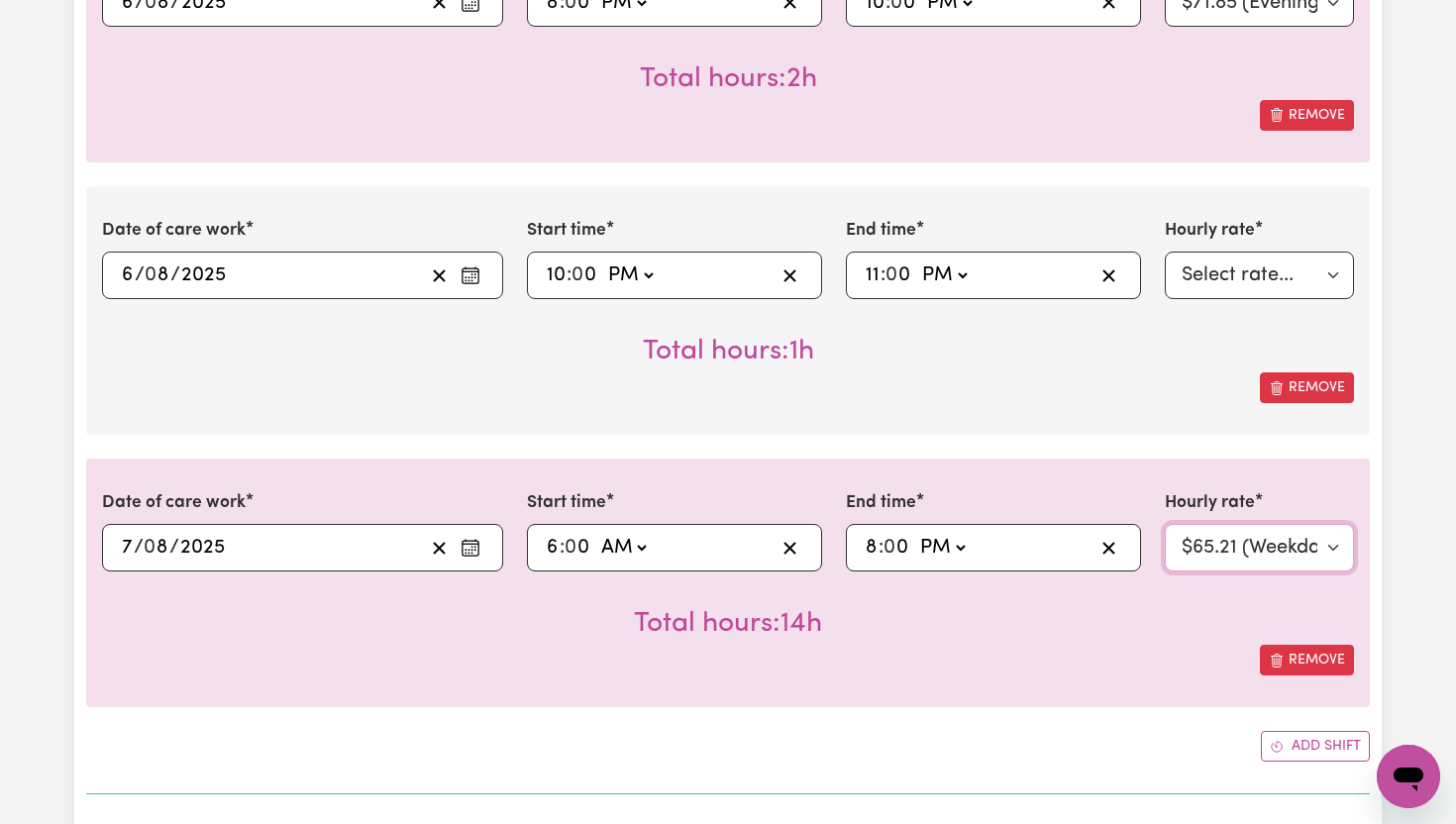 scroll, scrollTop: 1840, scrollLeft: 0, axis: vertical 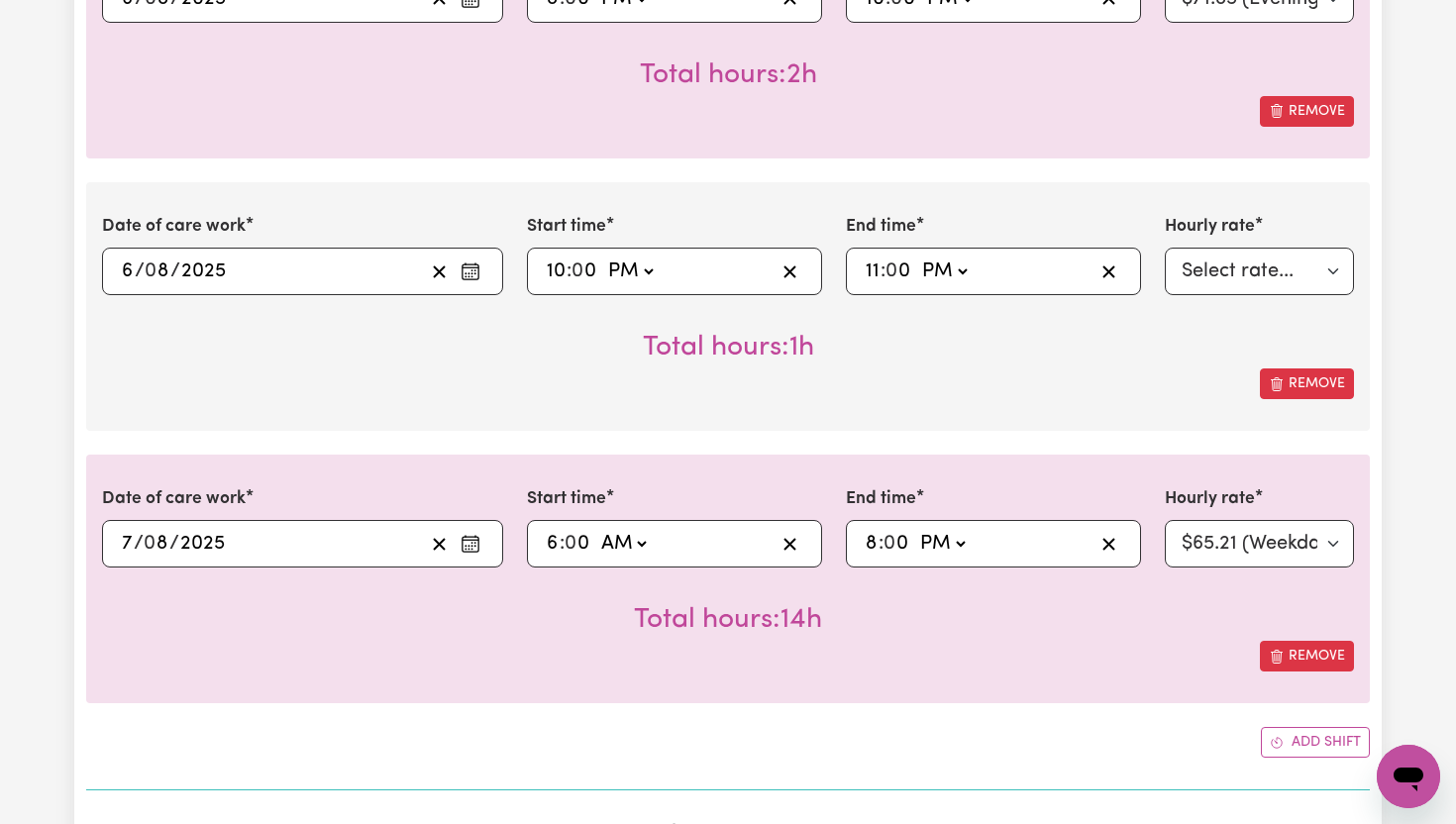 click on "Add shift" at bounding box center [1315, 742] 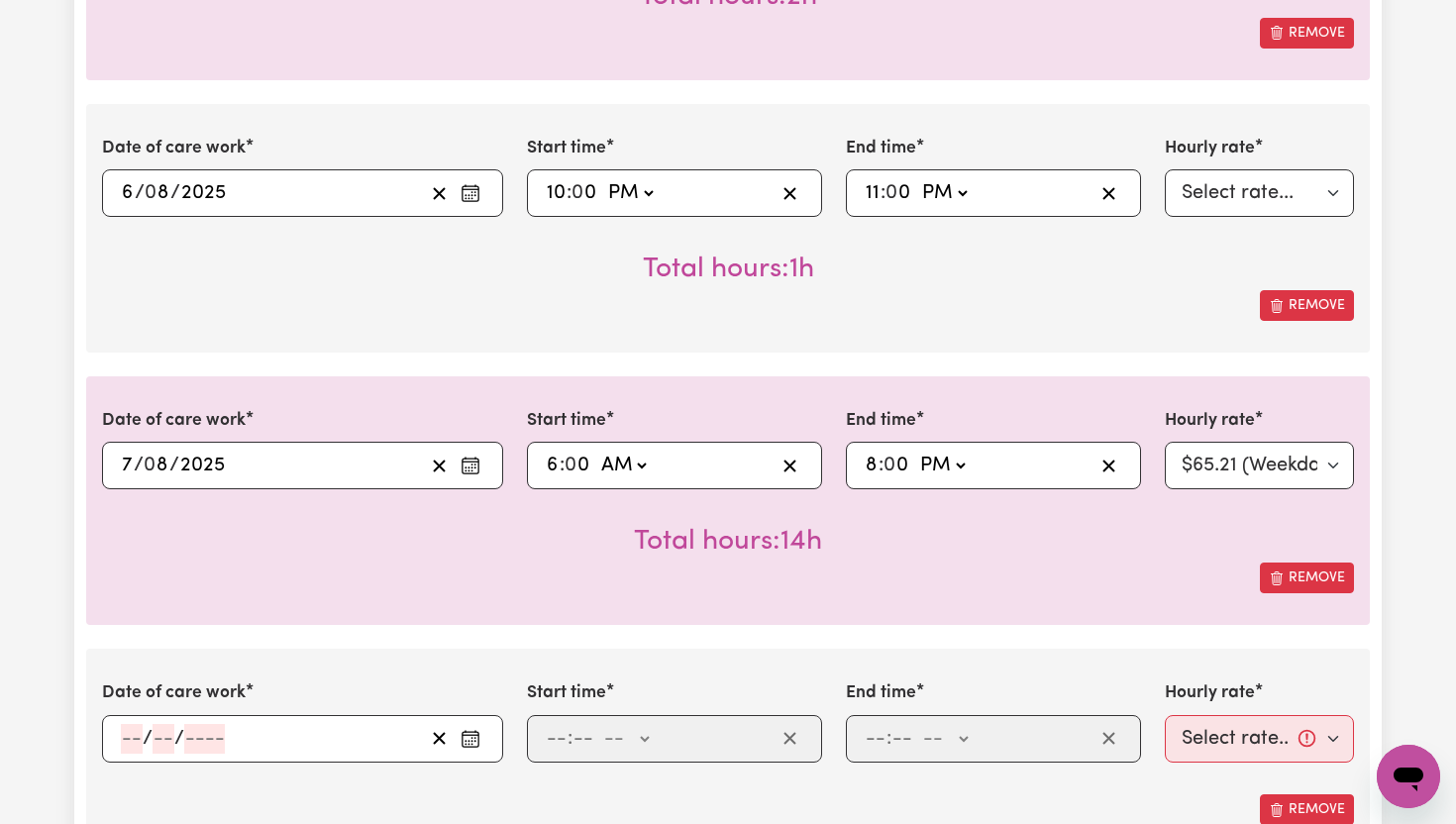 scroll, scrollTop: 1930, scrollLeft: 0, axis: vertical 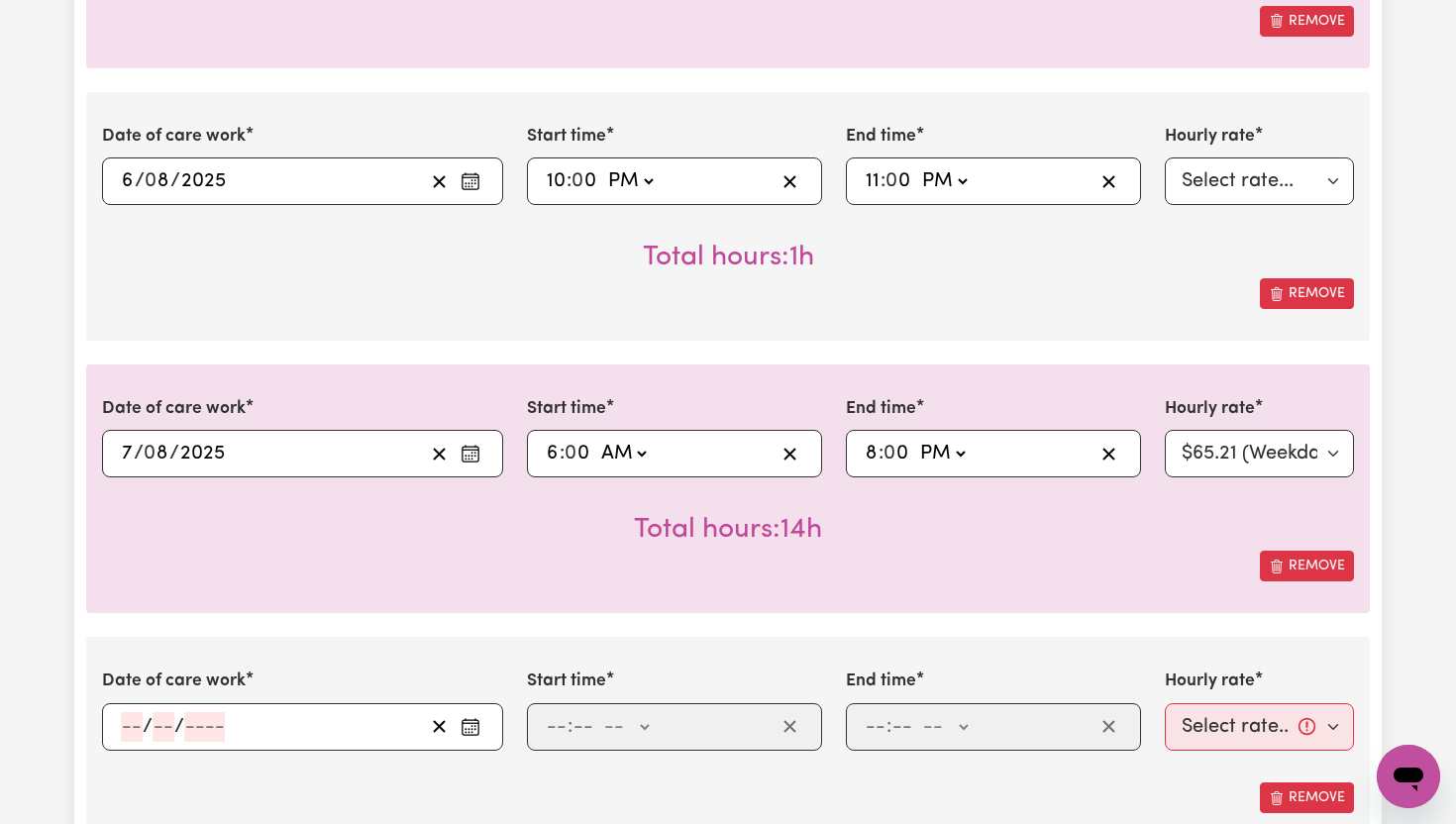 click 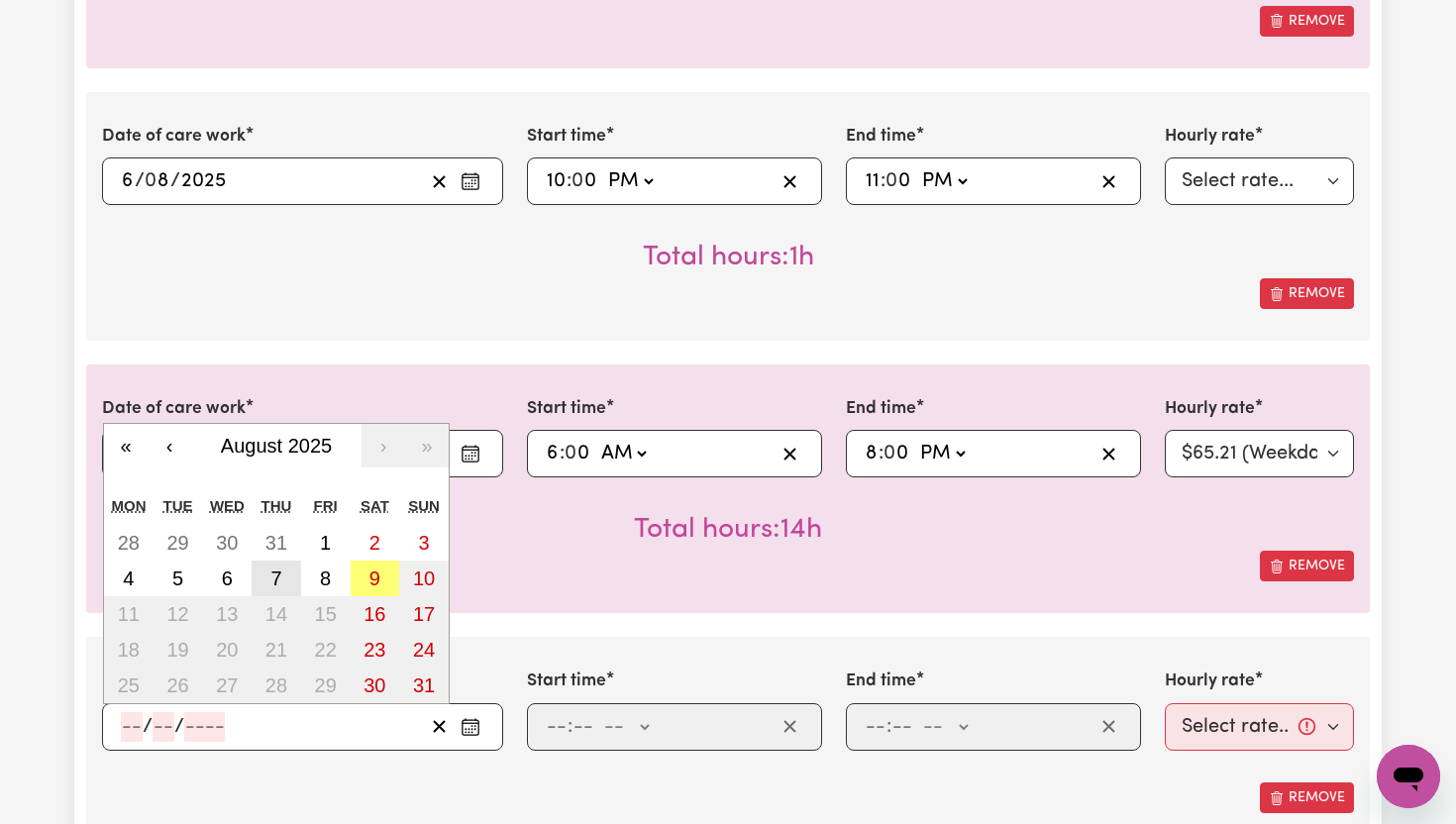 click on "7" at bounding box center [275, 578] 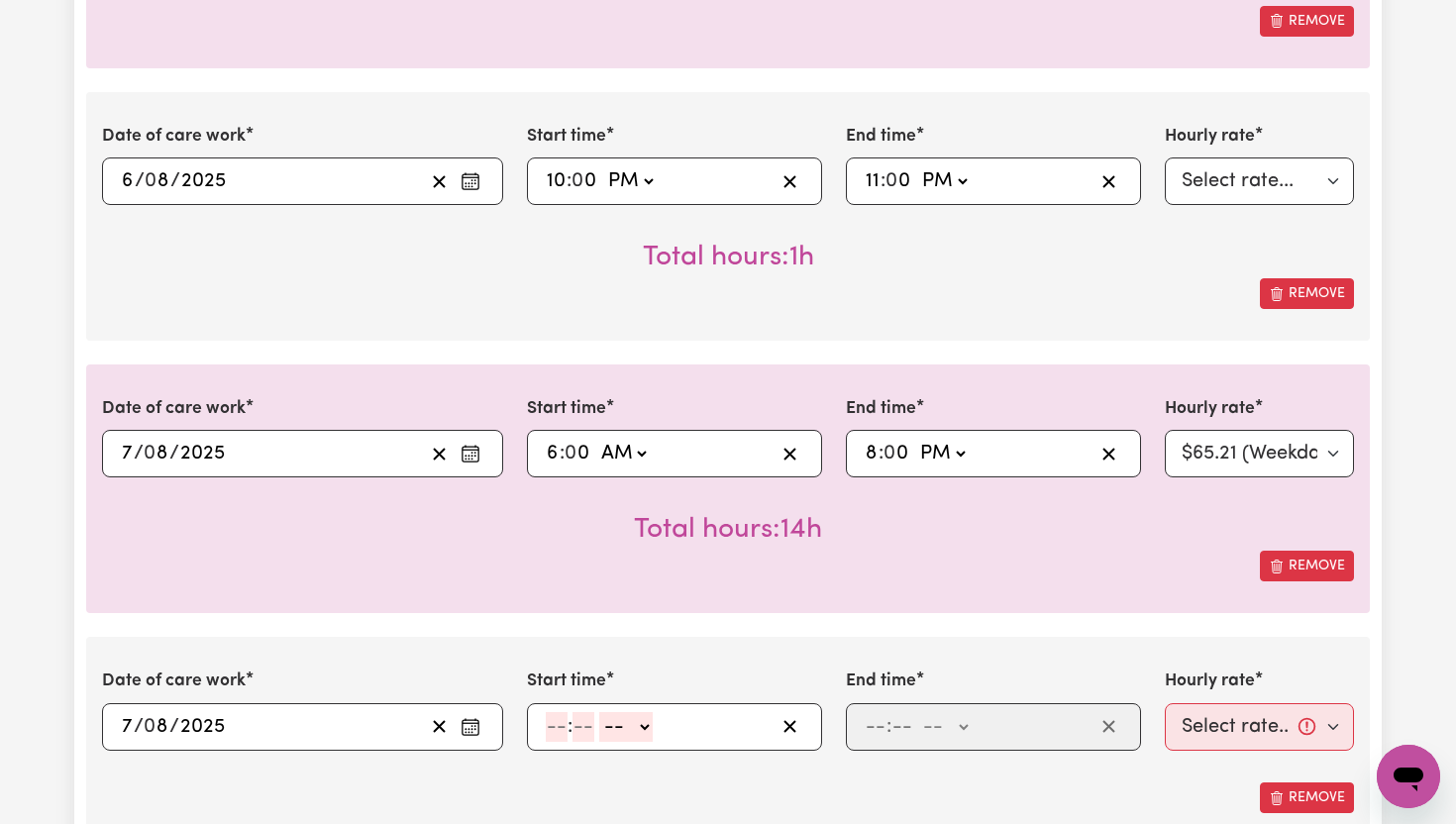 click 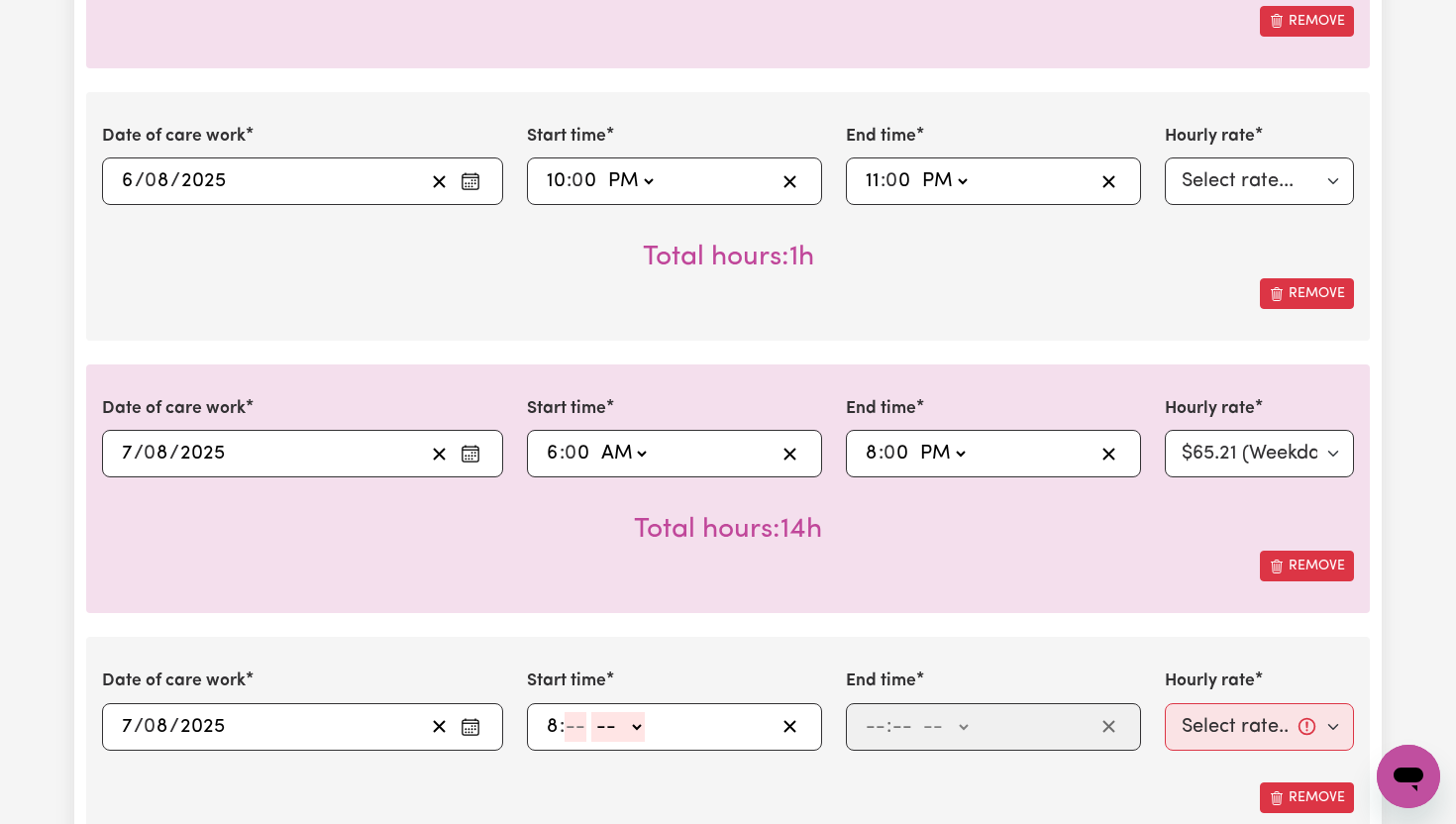 type on "8" 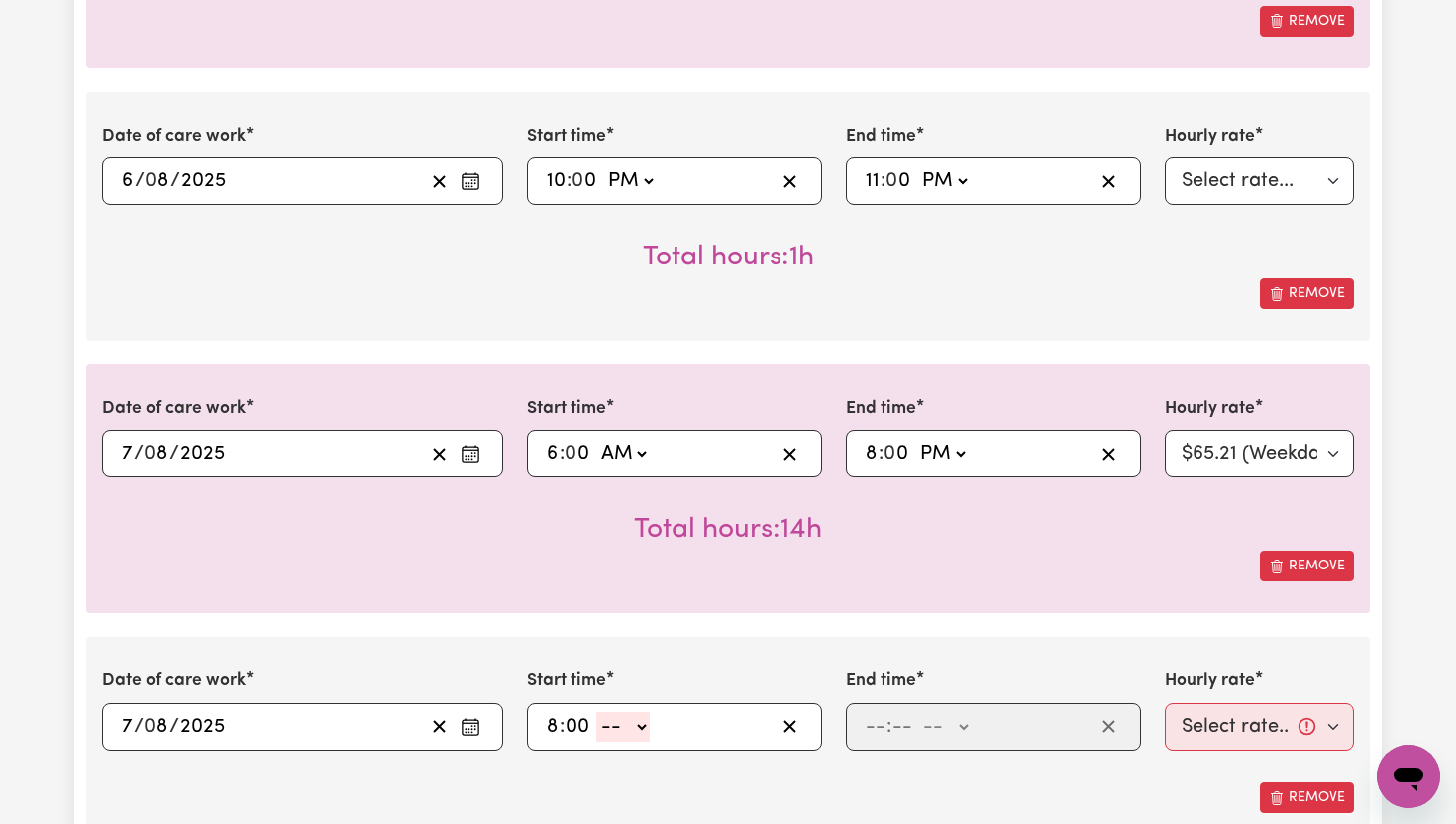 type on "00" 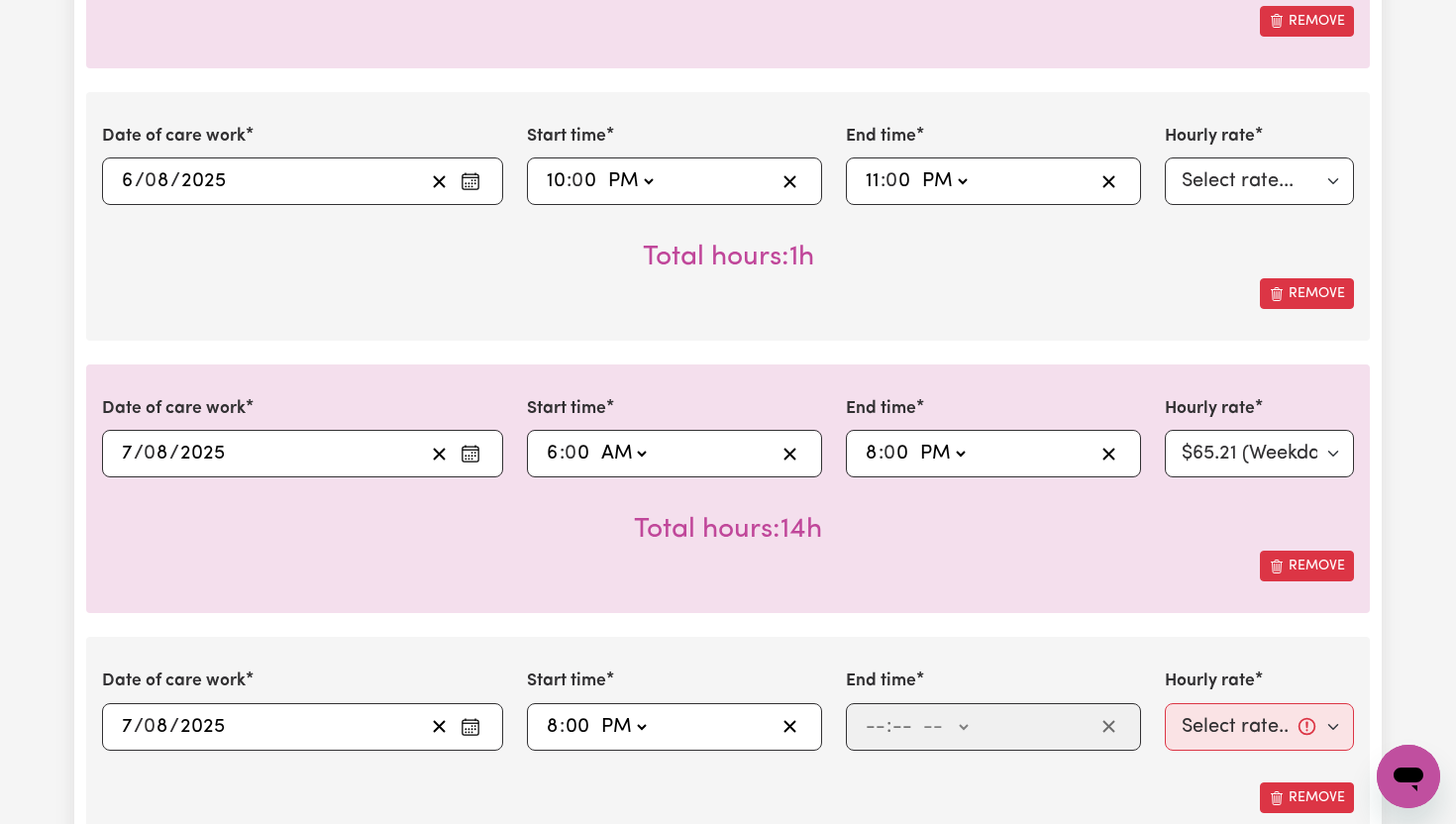 type on "20:00" 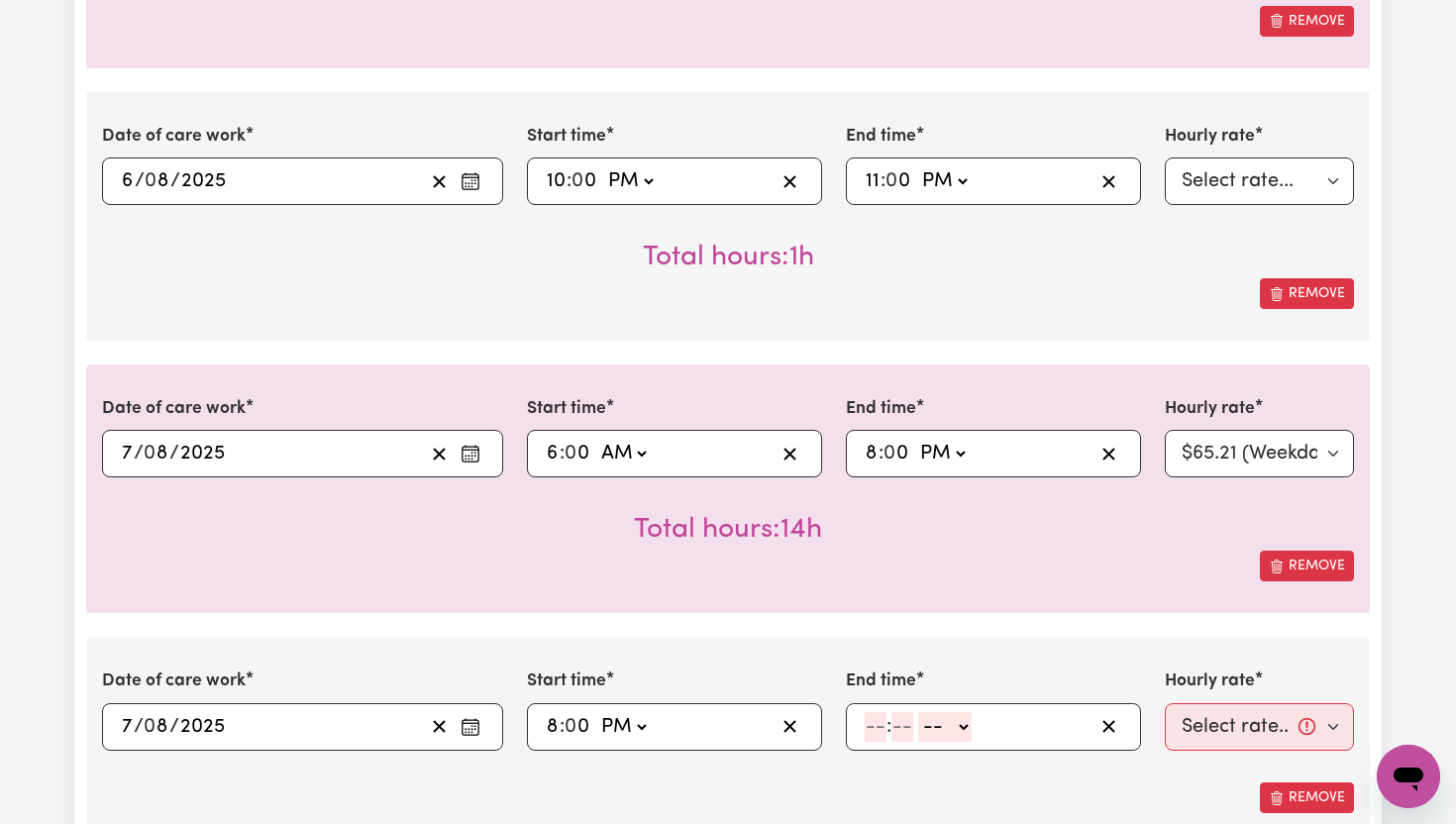 click 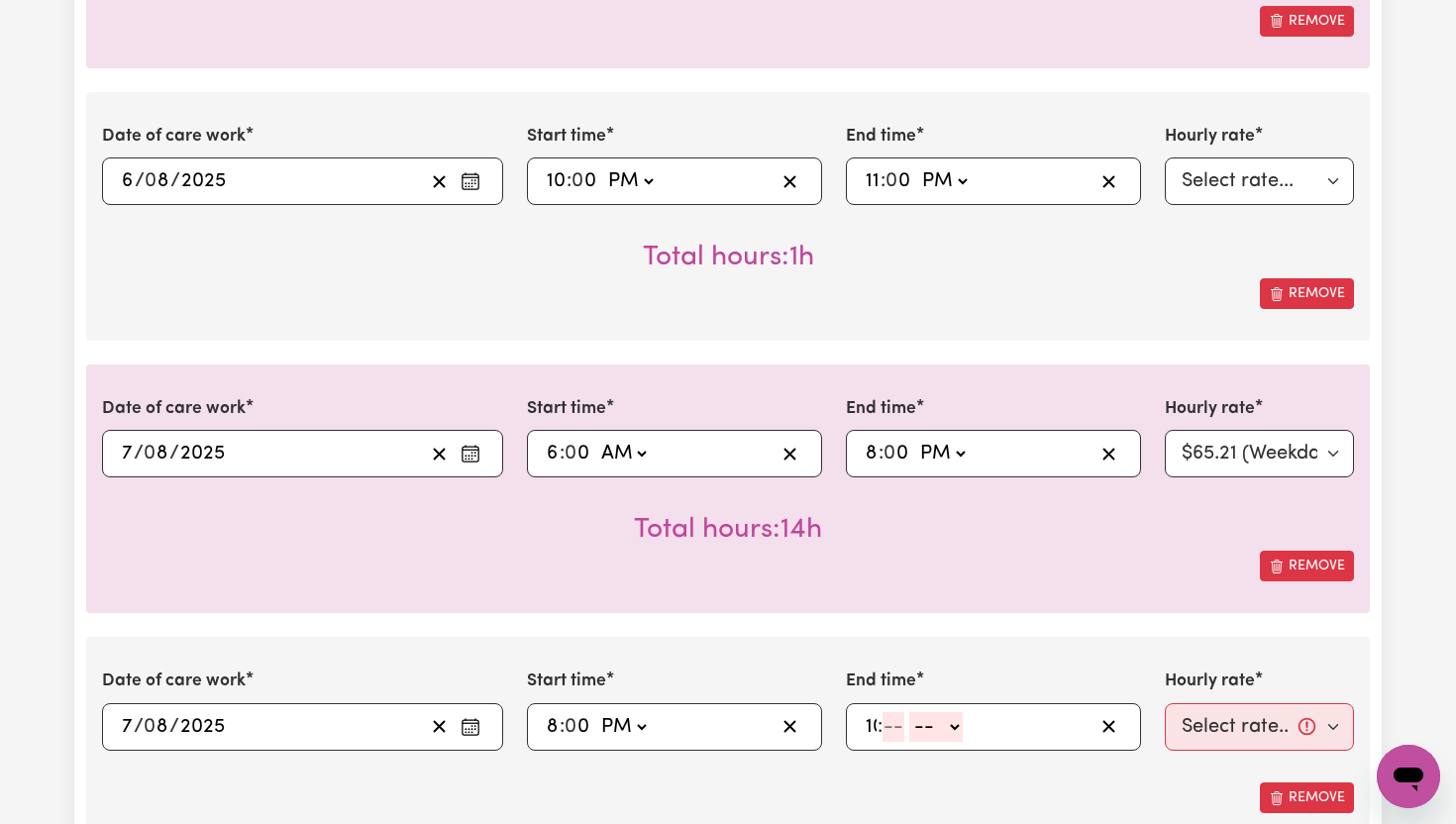 type on "10" 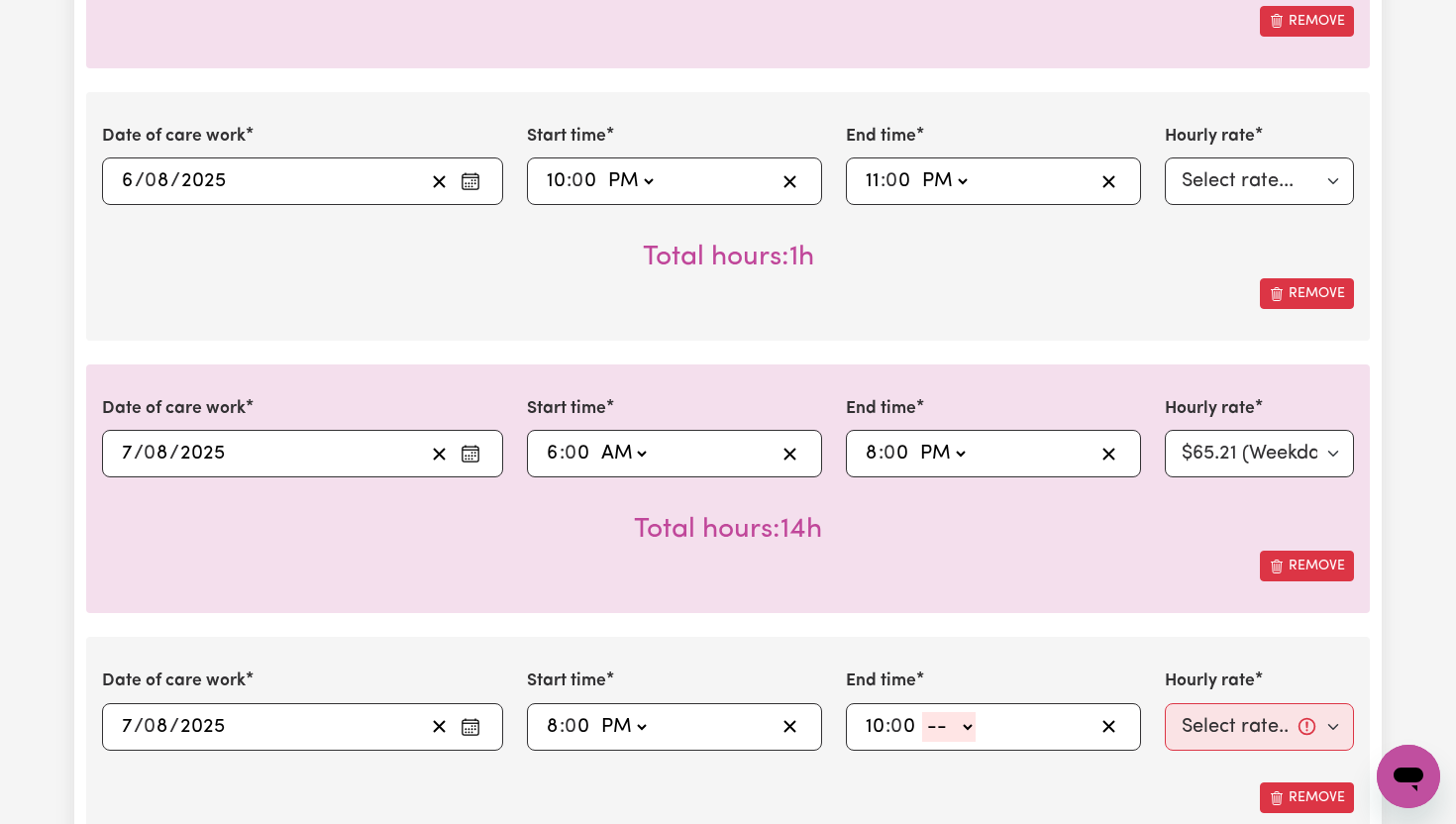 type on "0" 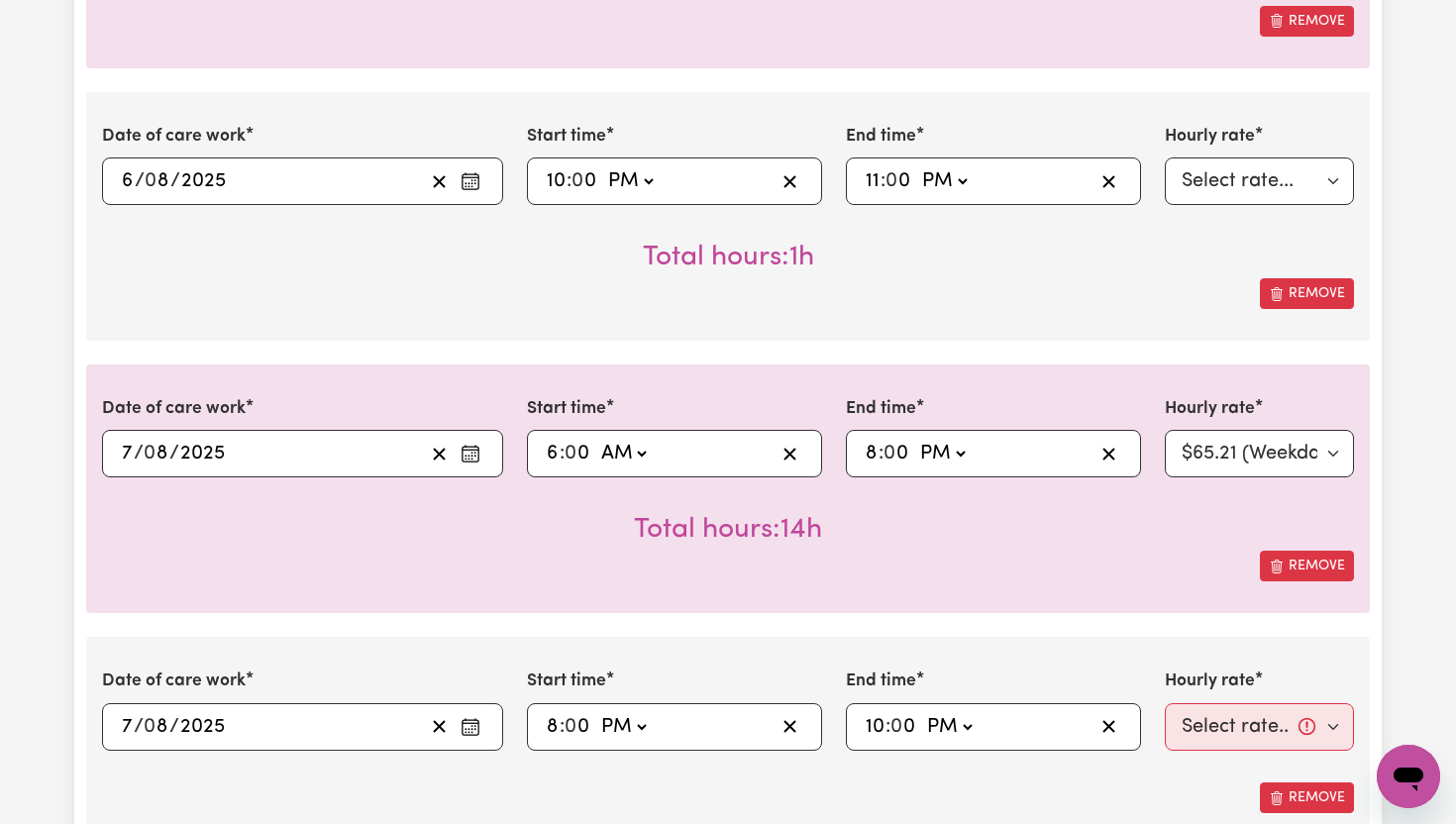 type on "22:00" 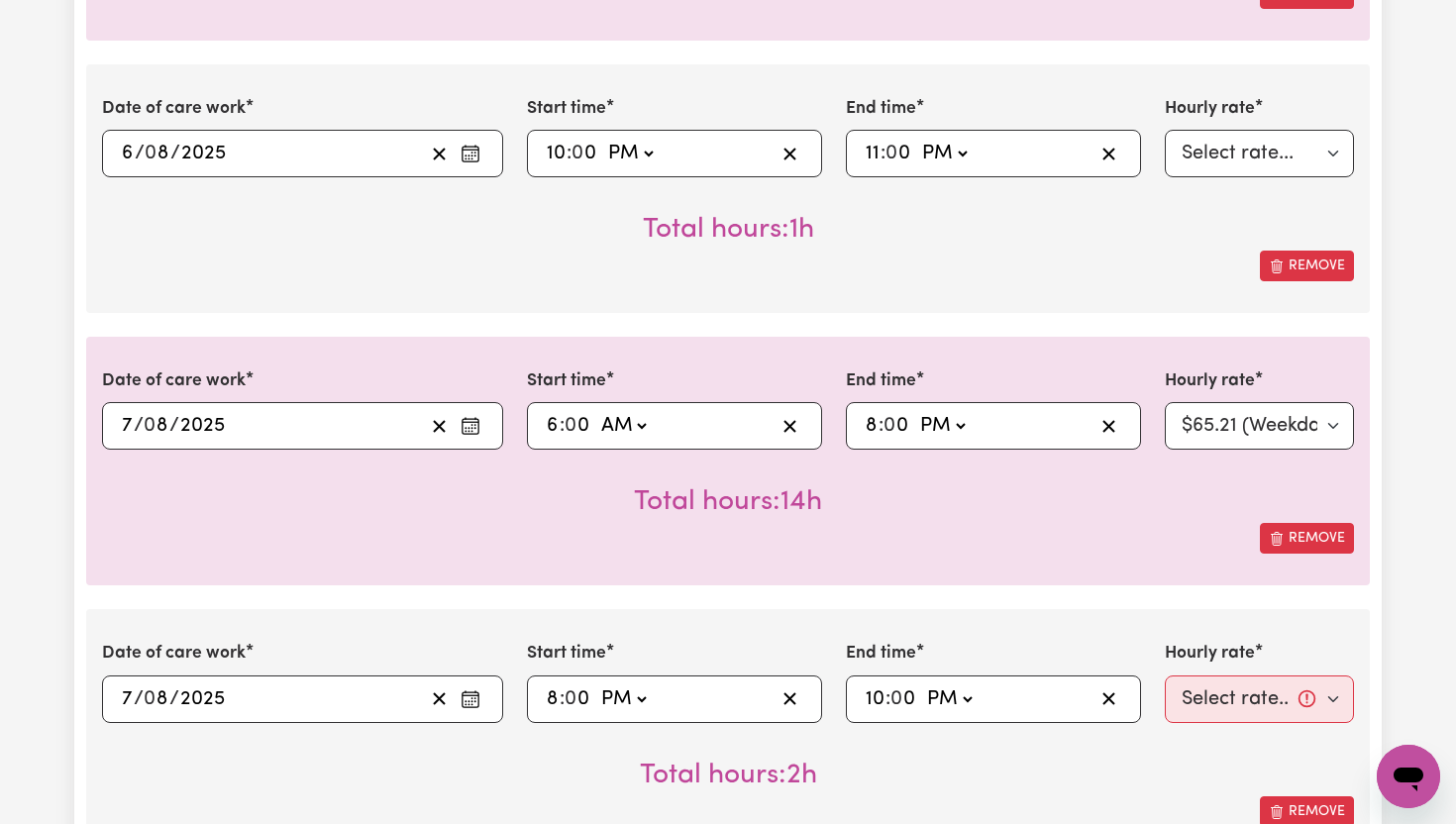 scroll, scrollTop: 1960, scrollLeft: 0, axis: vertical 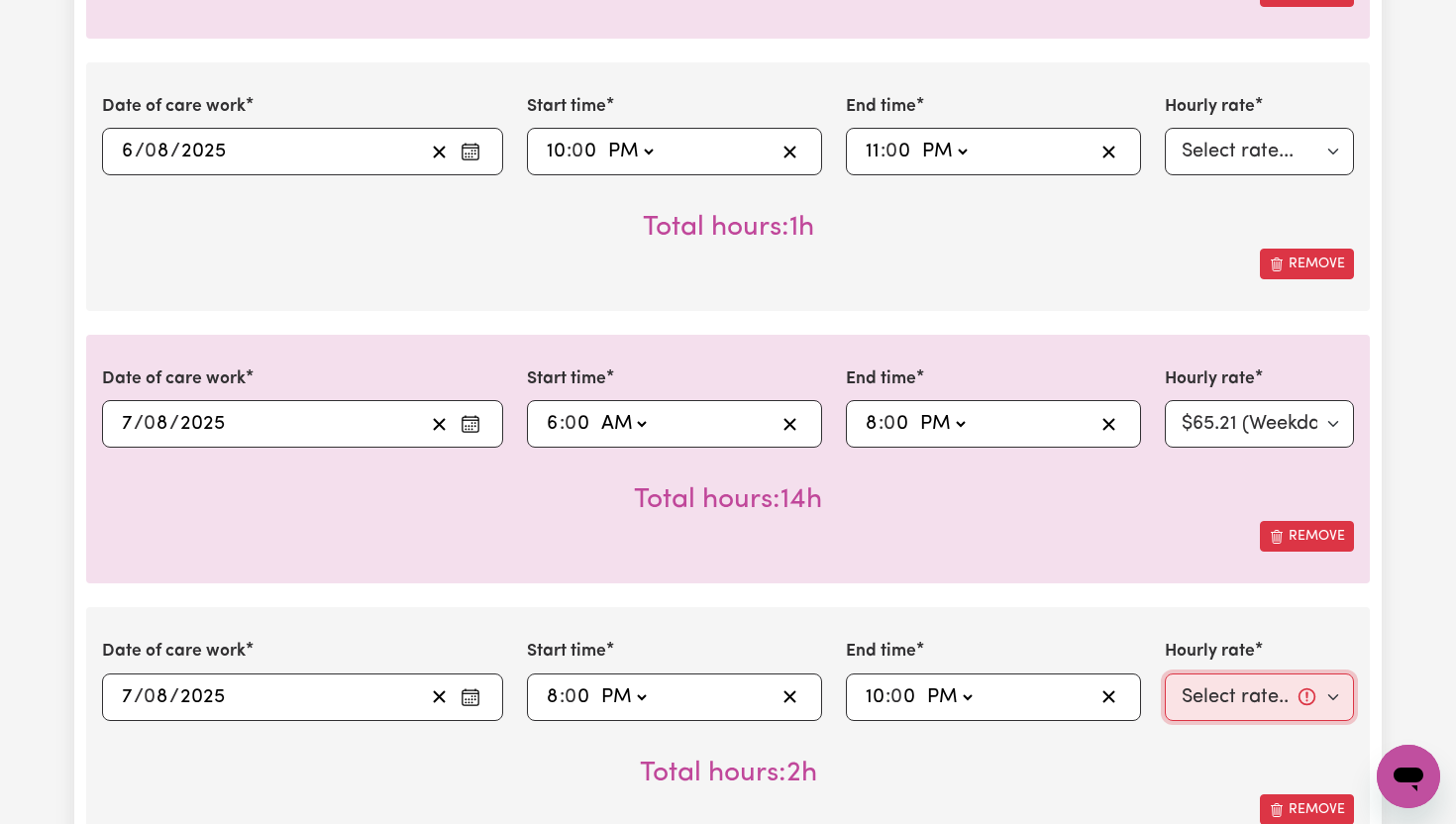 click on "Select rate... $65.21 (Weekday) $91.76 (Saturday) $118.32 (Sunday) $144.87 (Public Holiday) $71.85 (Evening Care) $276.32 (Overnight)" at bounding box center [1259, 697] 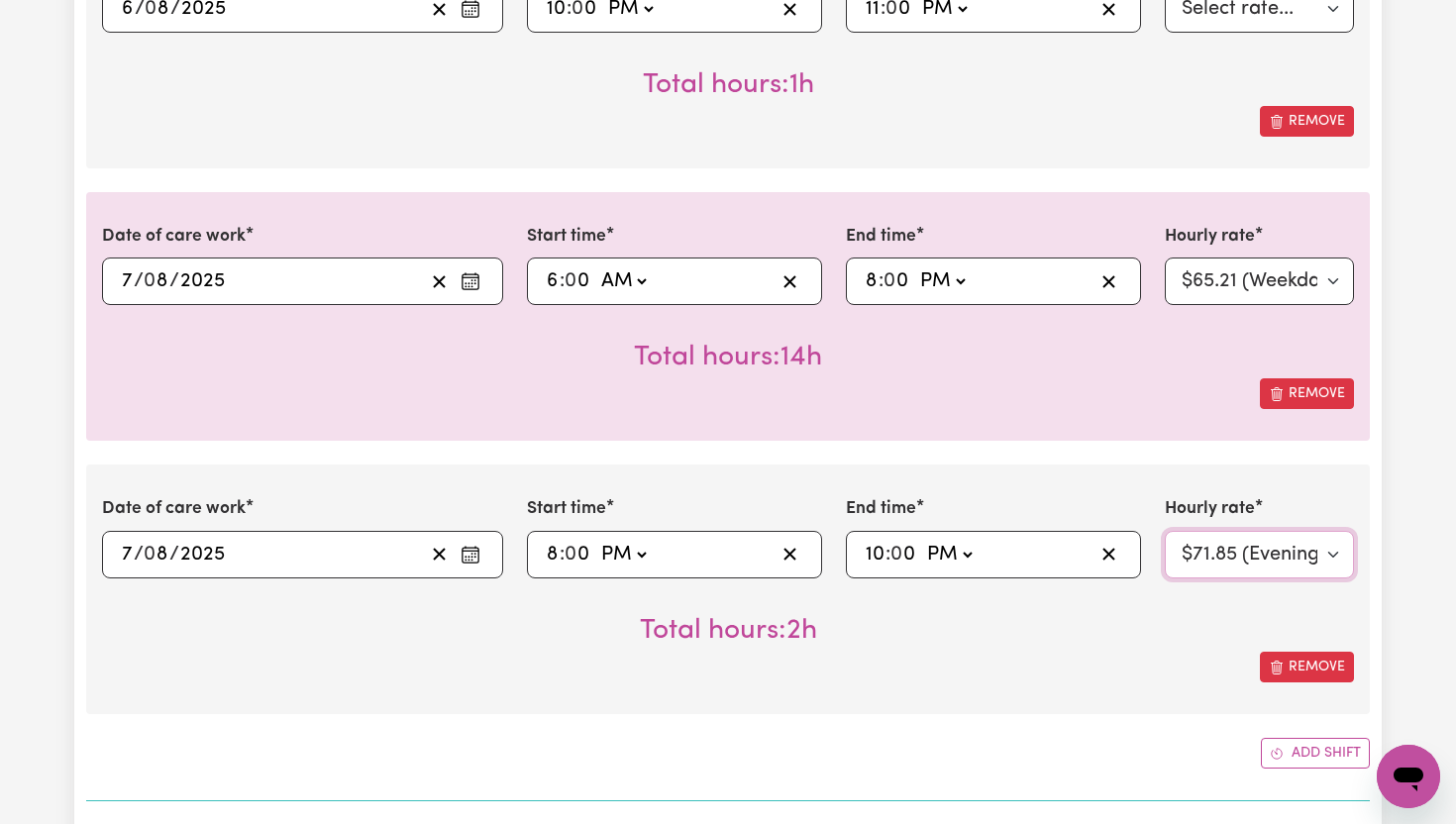 scroll, scrollTop: 2106, scrollLeft: 0, axis: vertical 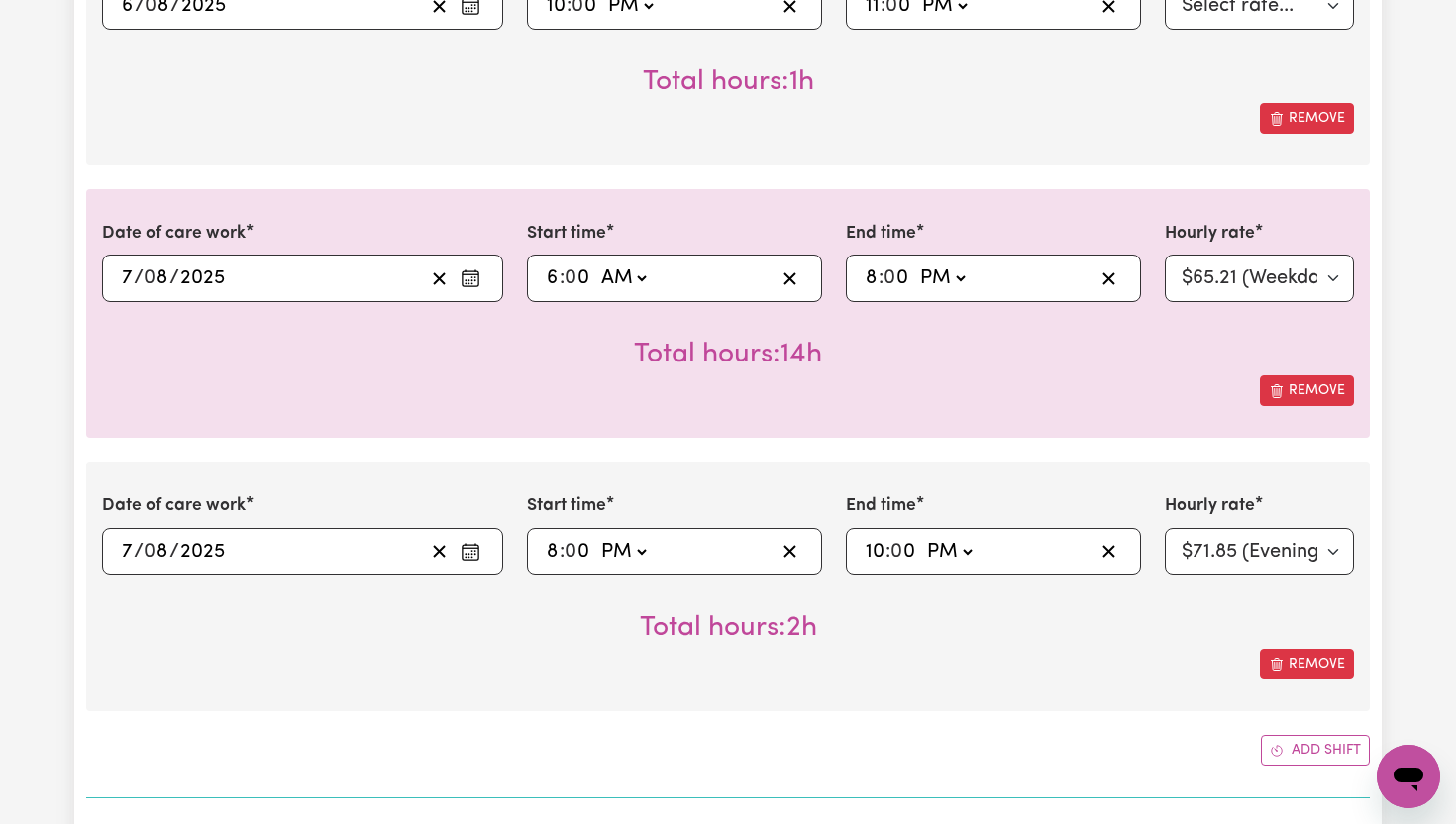 click on "Add shift" at bounding box center (1315, 750) 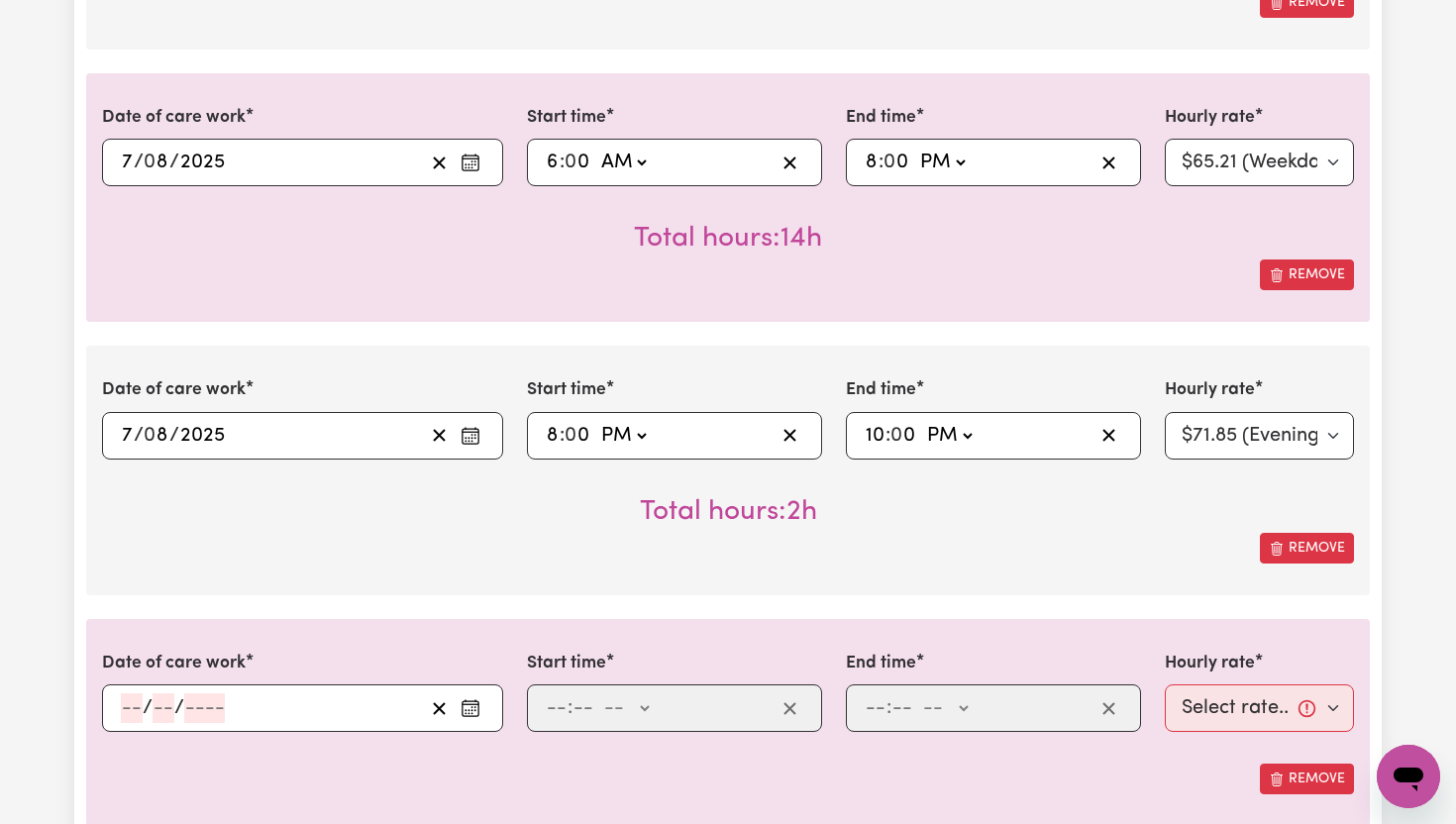 scroll, scrollTop: 2258, scrollLeft: 0, axis: vertical 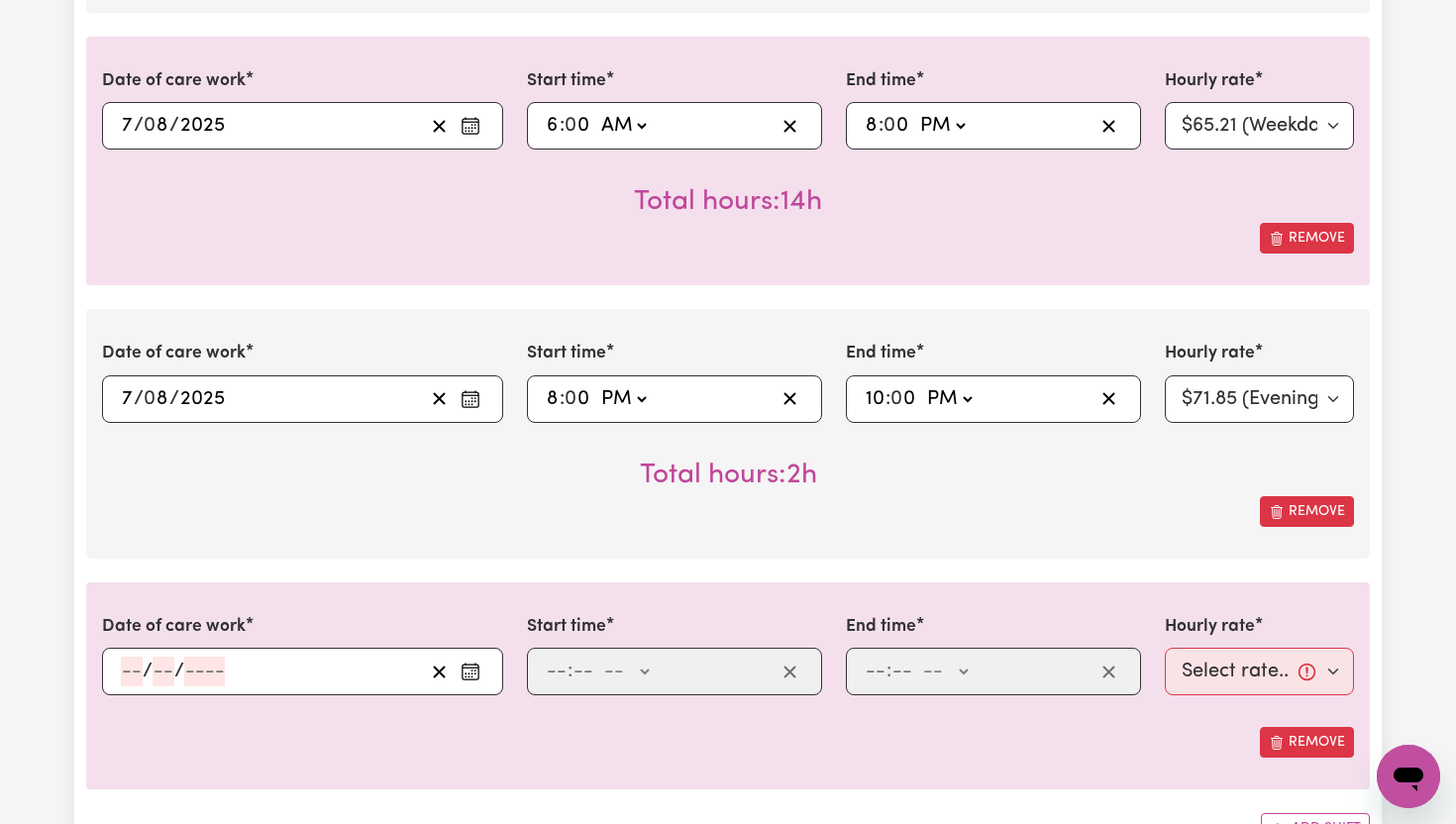 click 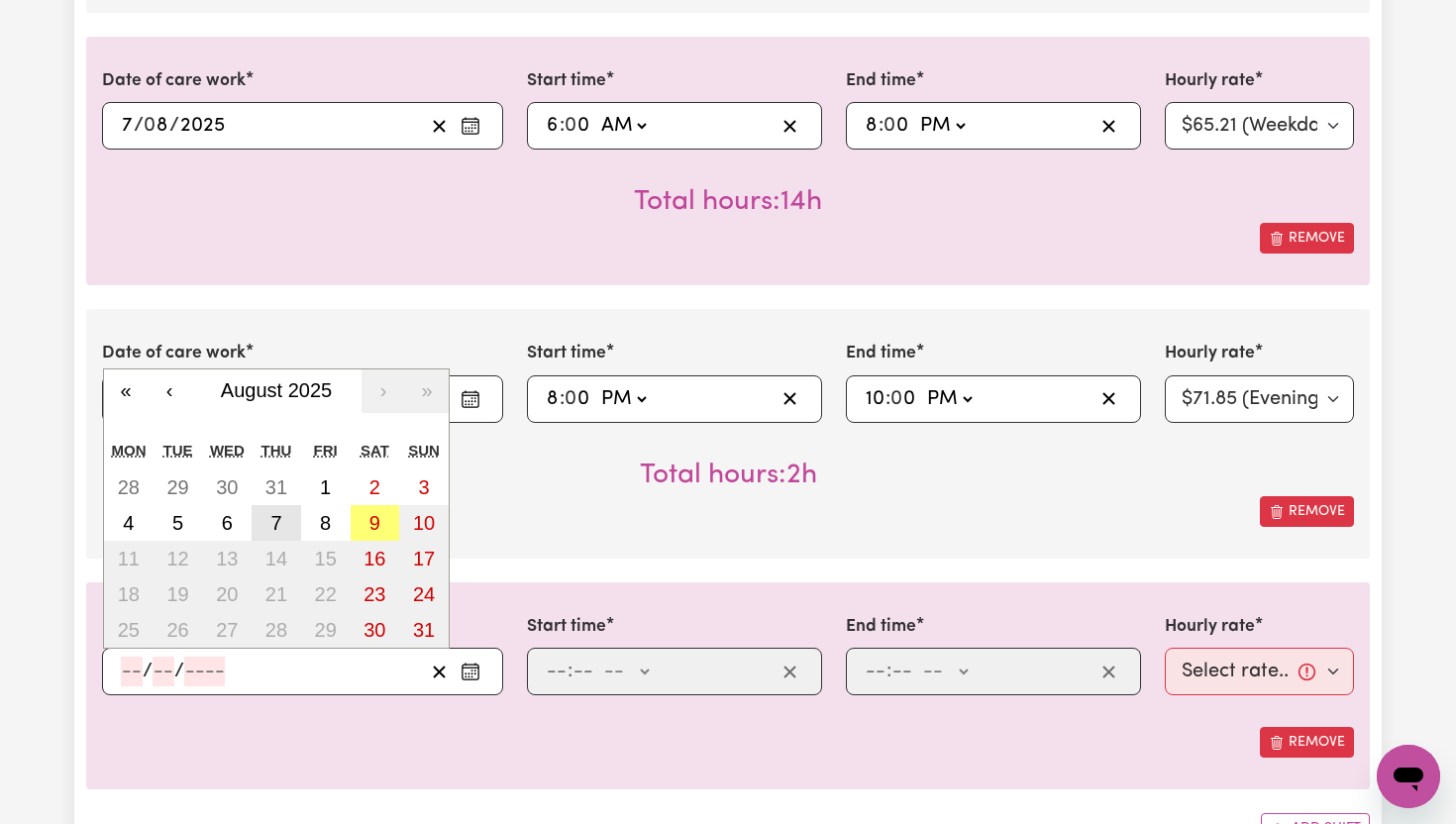 click on "7" at bounding box center (276, 523) 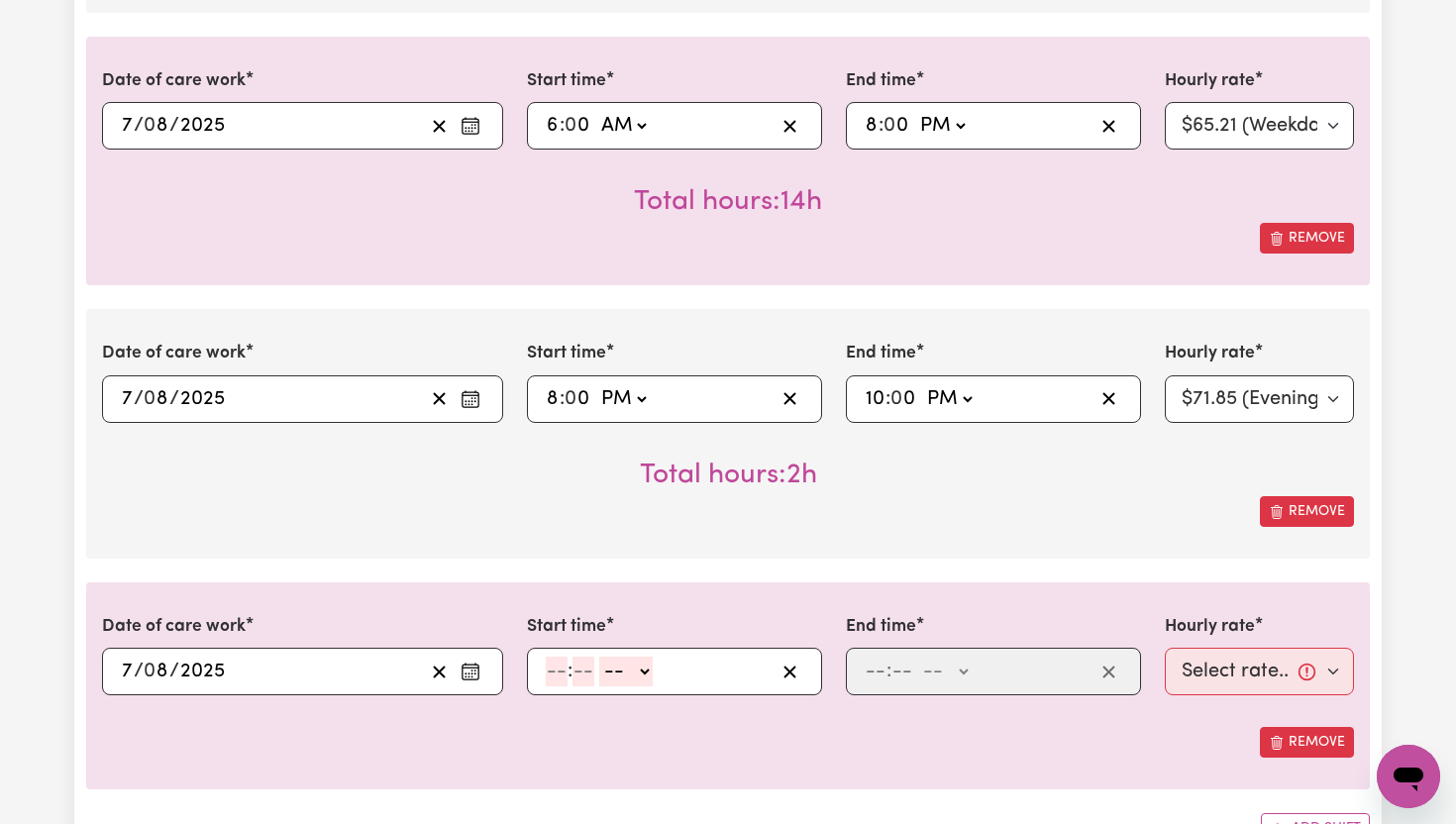 click 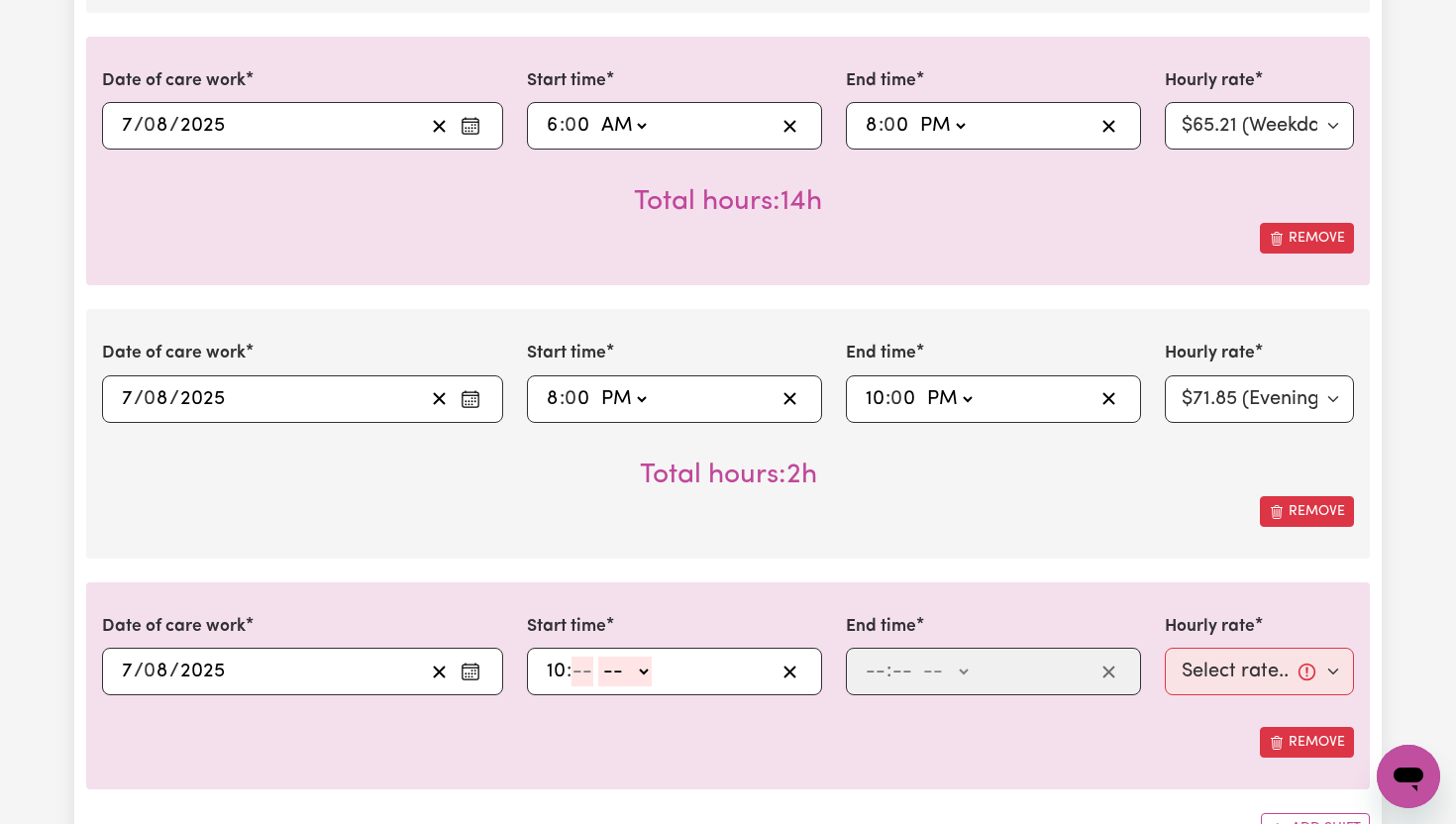 type on "10" 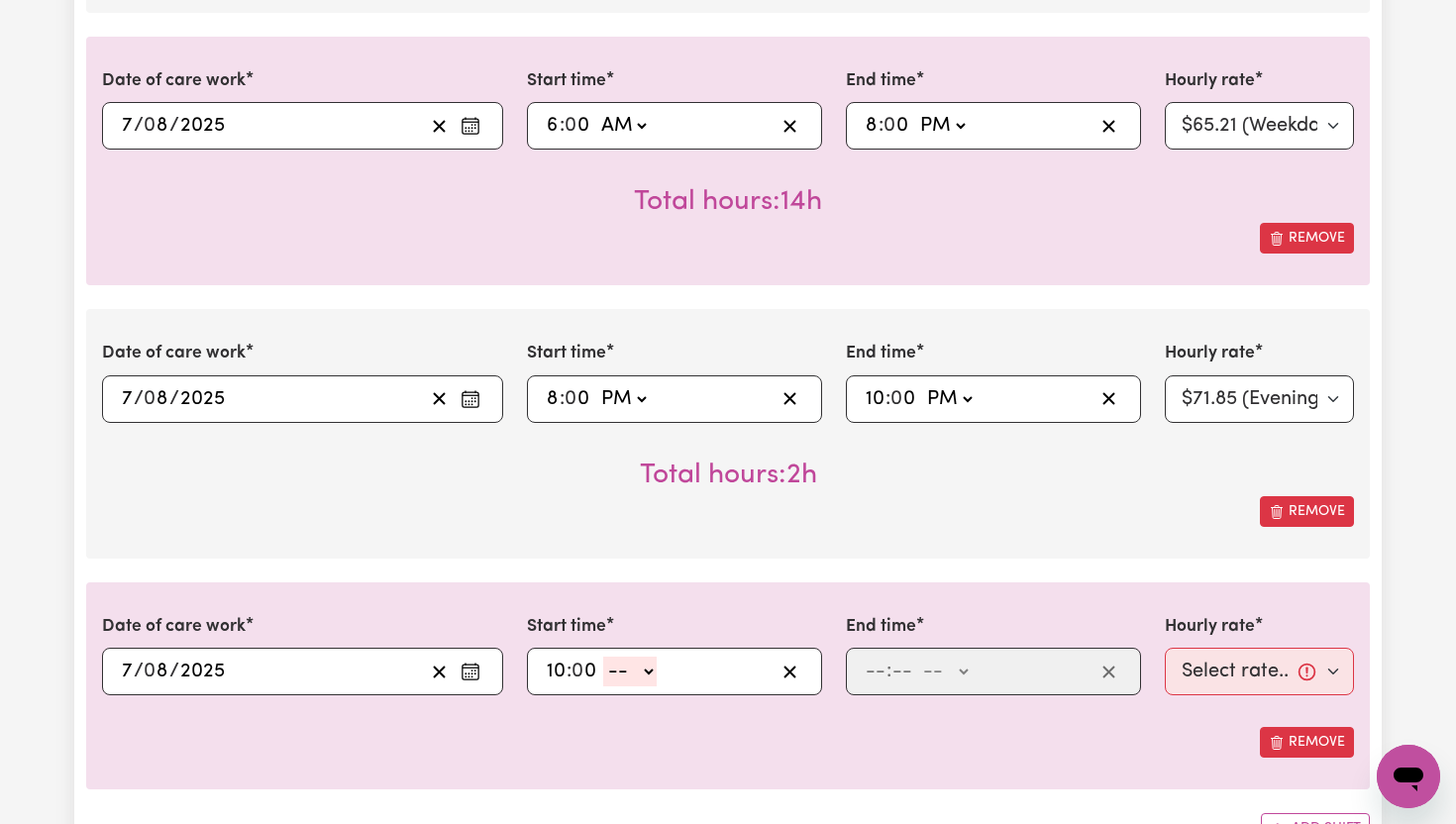 type on "0" 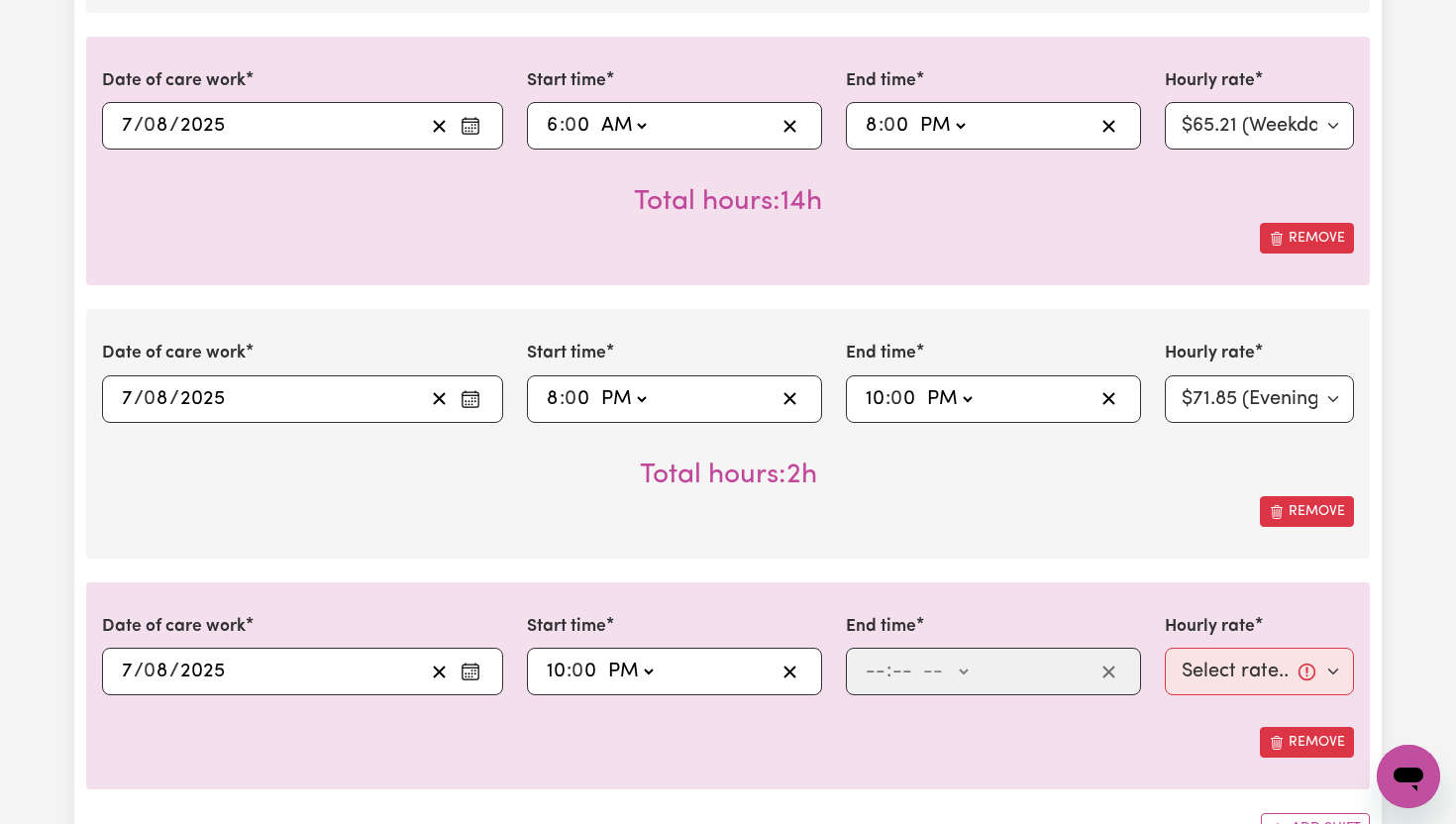 type on "22:00" 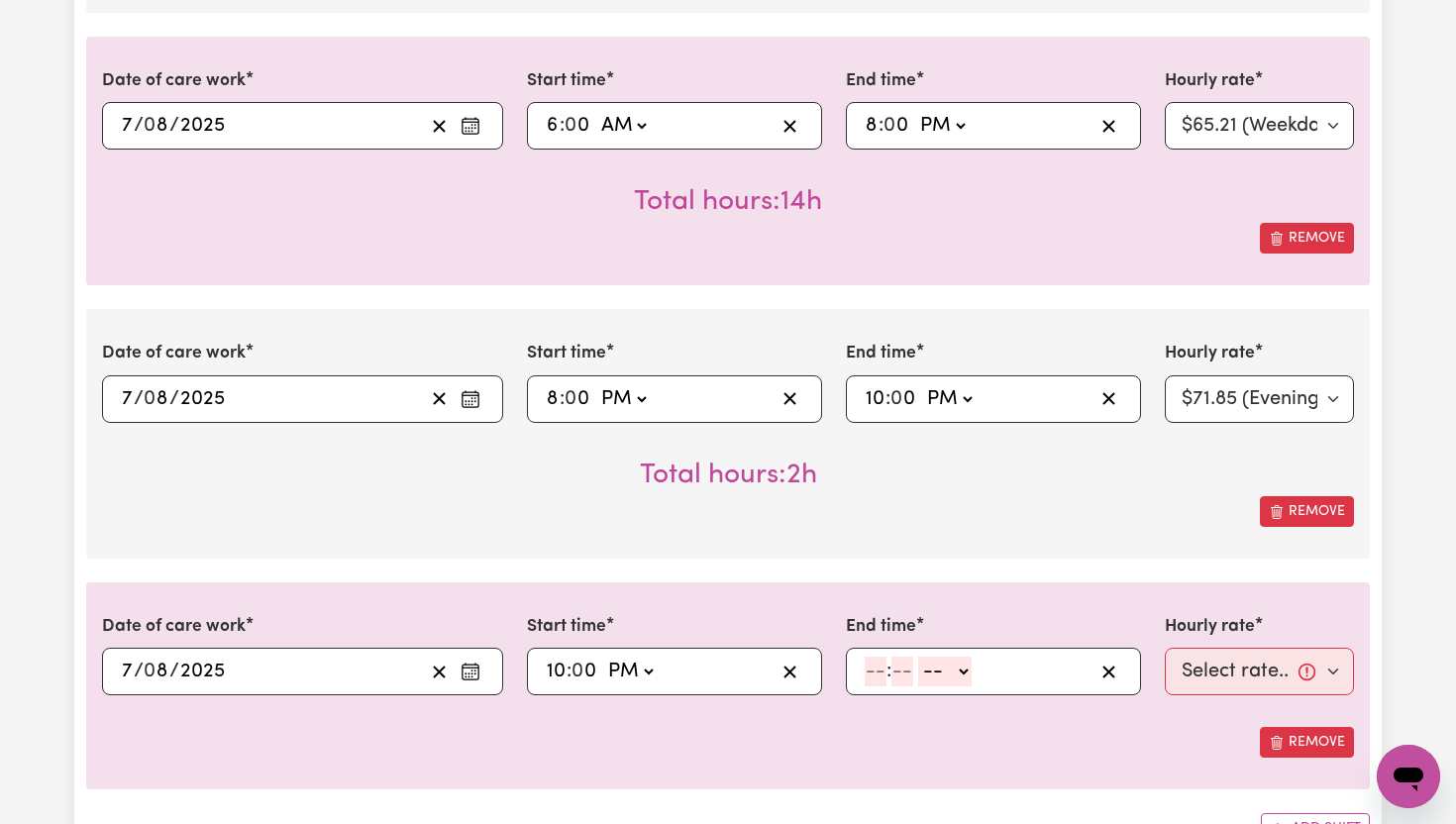 click 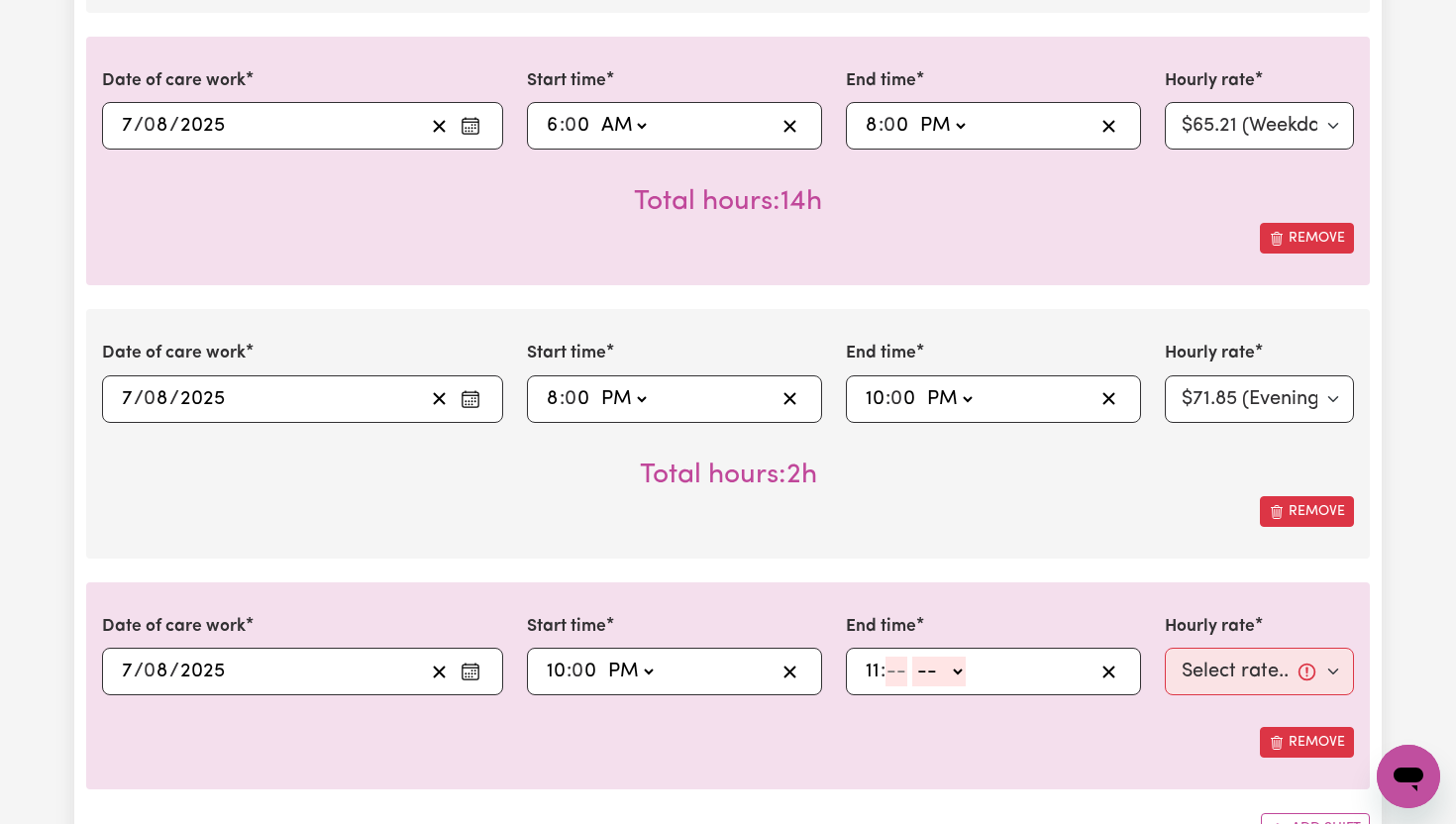 type on "11" 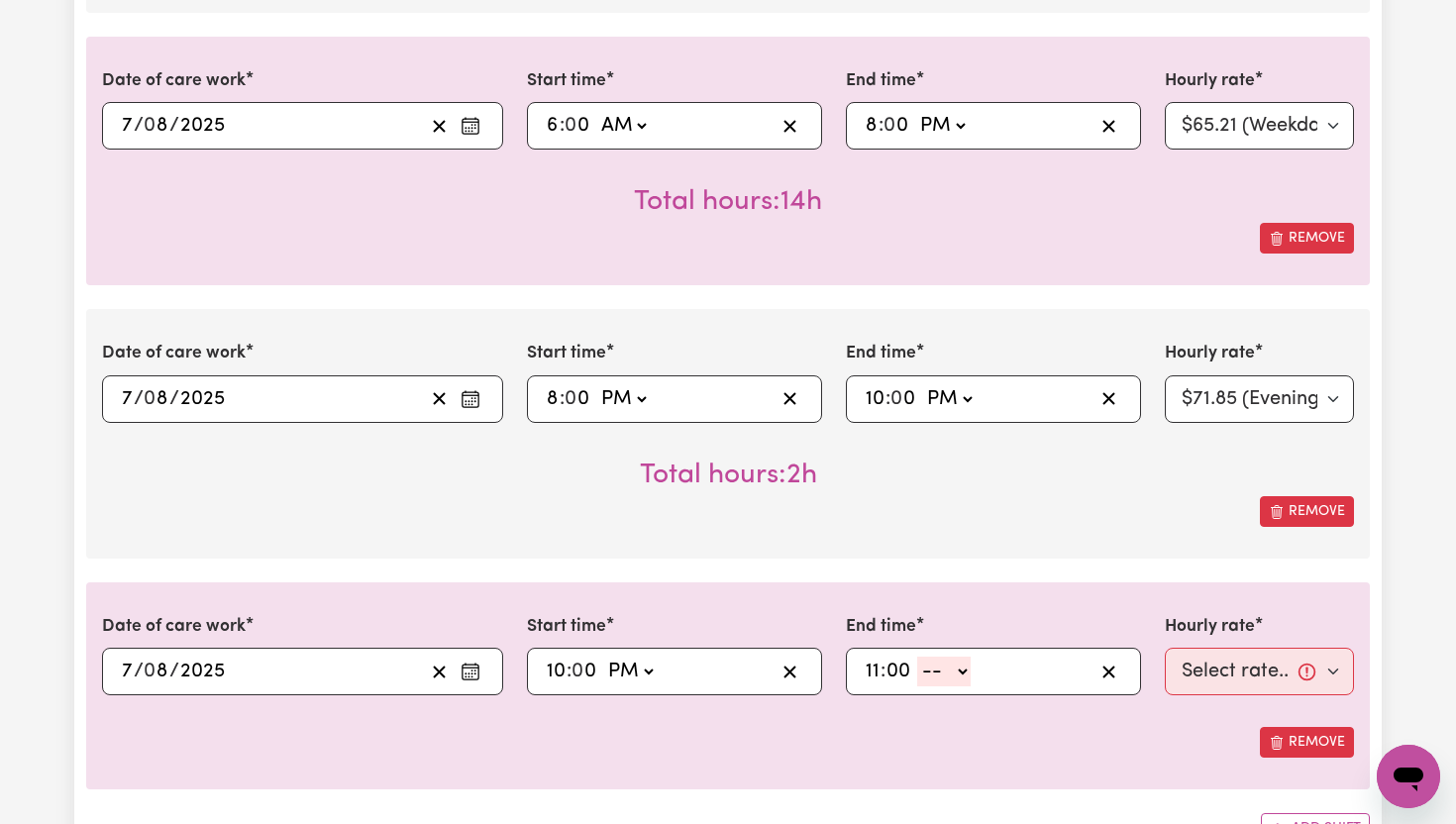 type on "00" 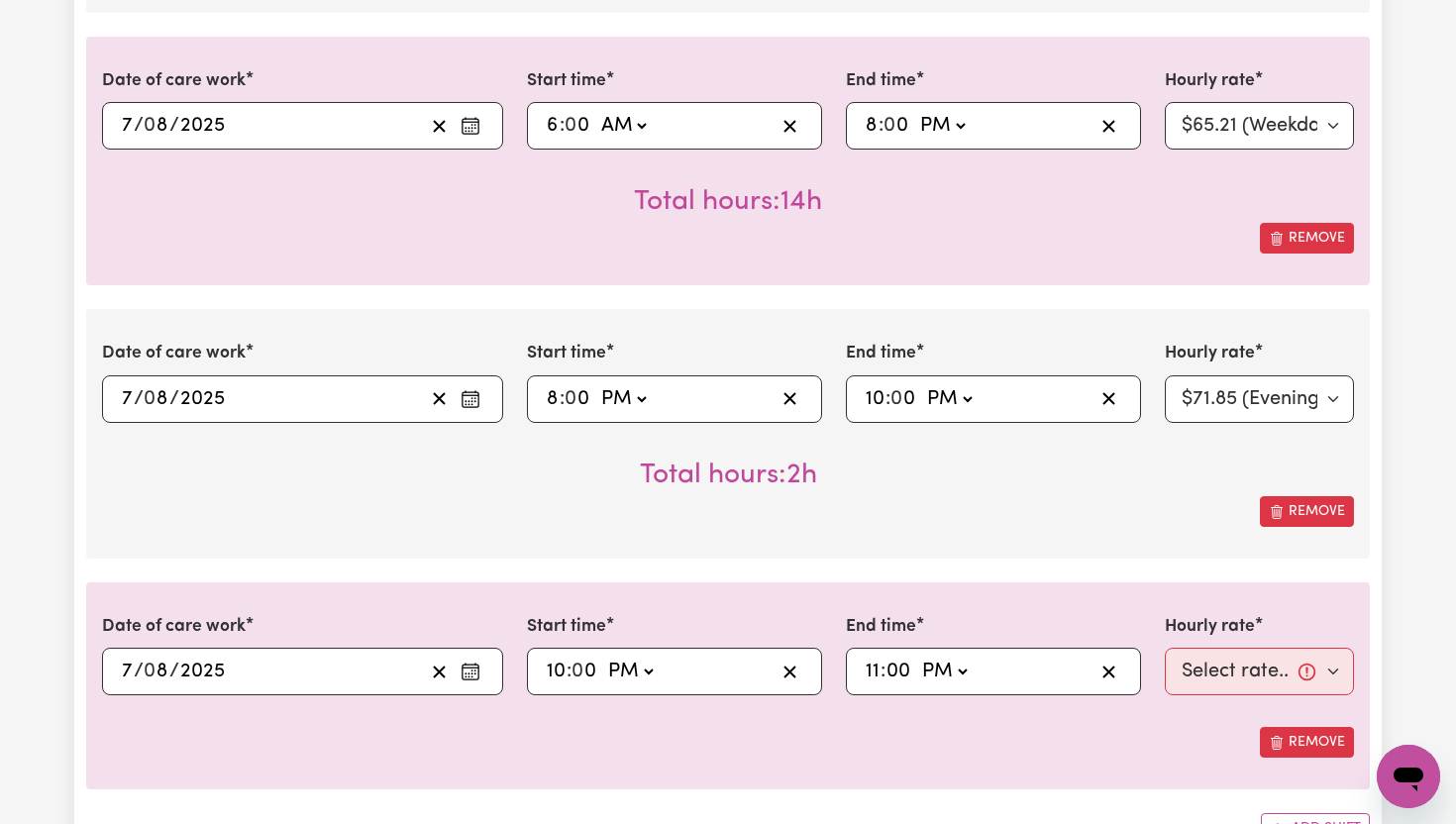 type on "23:00" 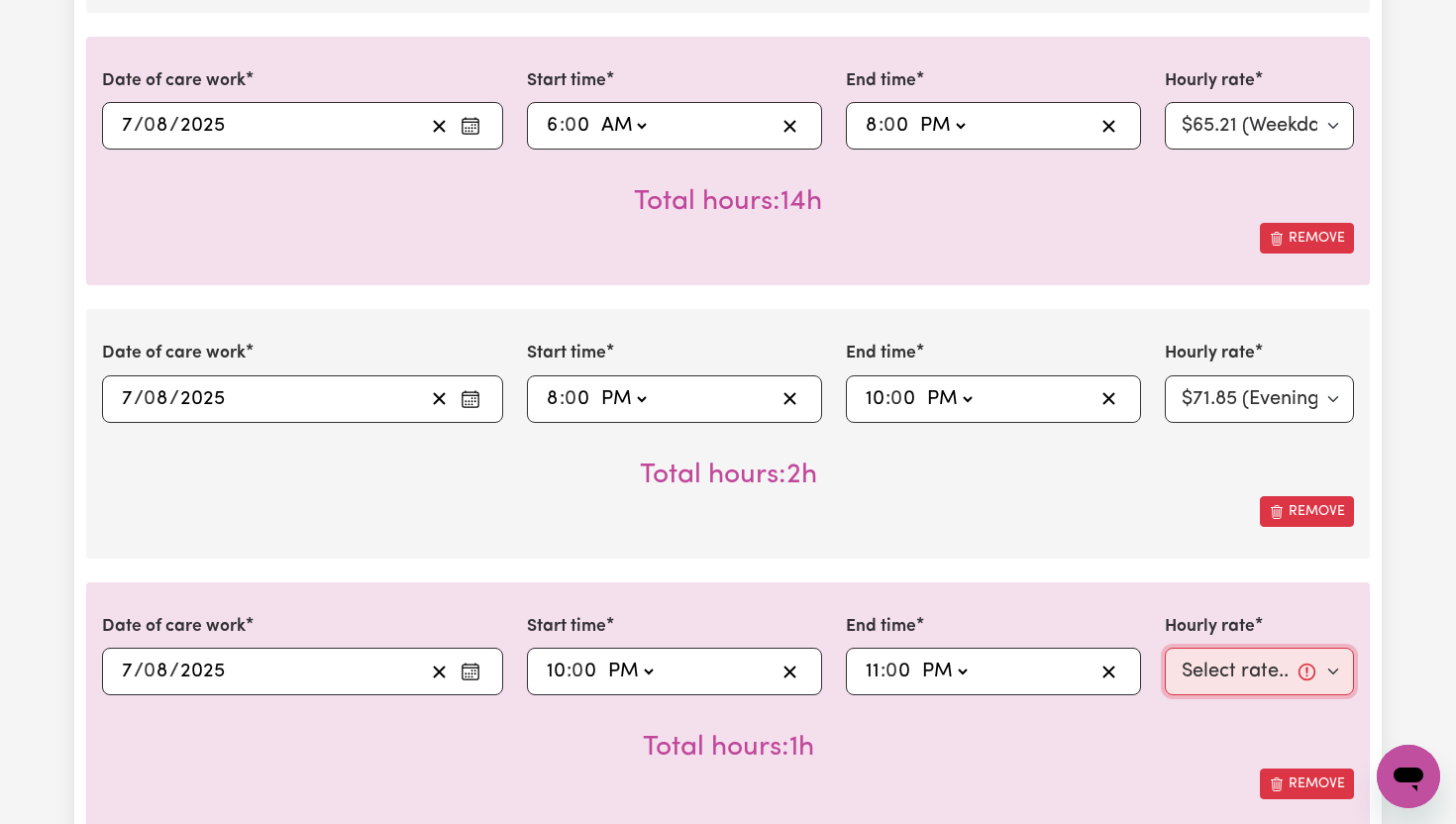 click on "Select rate... $65.21 (Weekday) $91.76 (Saturday) $118.32 (Sunday) $144.87 (Public Holiday) $71.85 (Evening Care) $276.32 (Overnight)" at bounding box center (1259, 671) 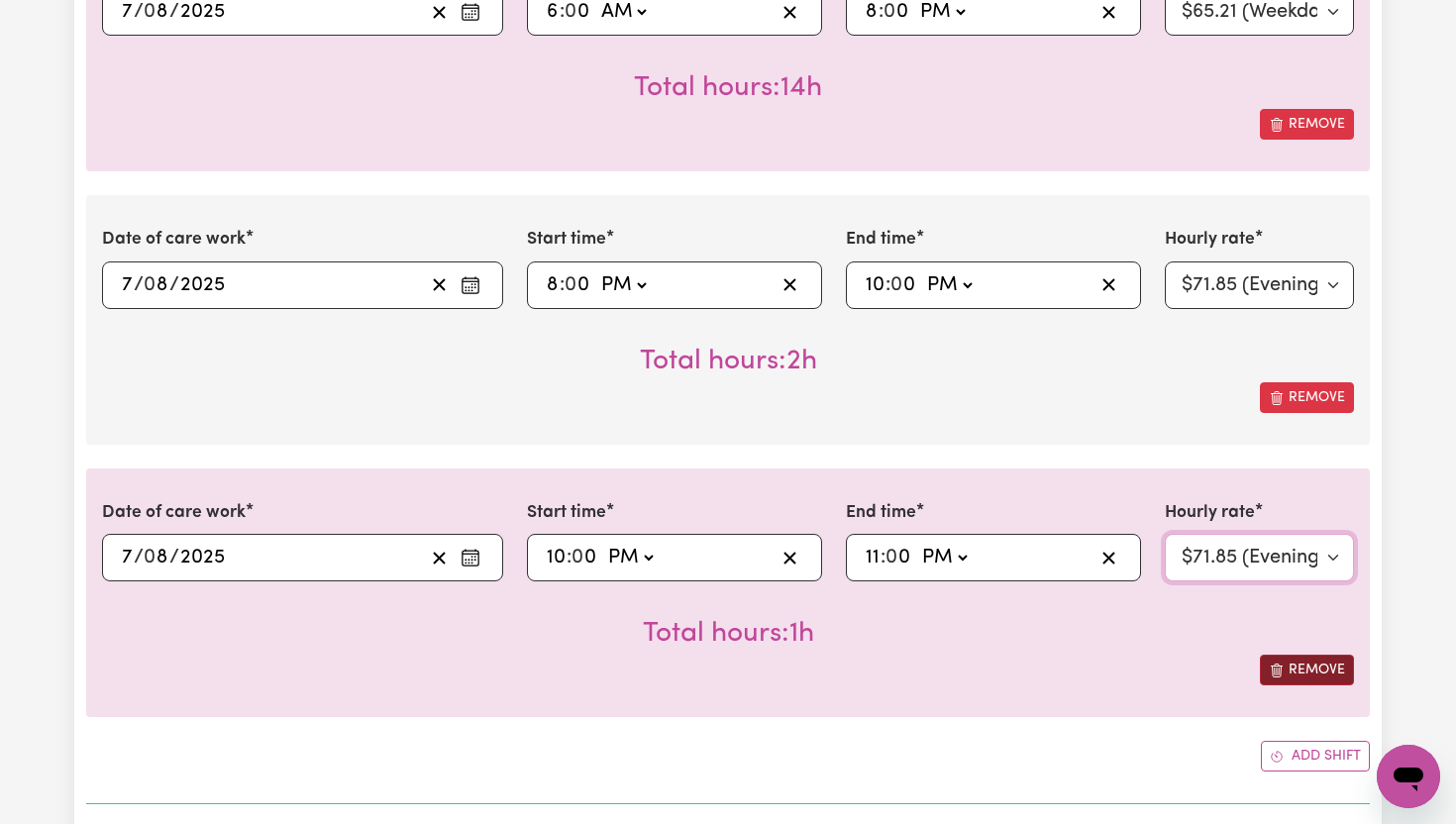 scroll, scrollTop: 2369, scrollLeft: 0, axis: vertical 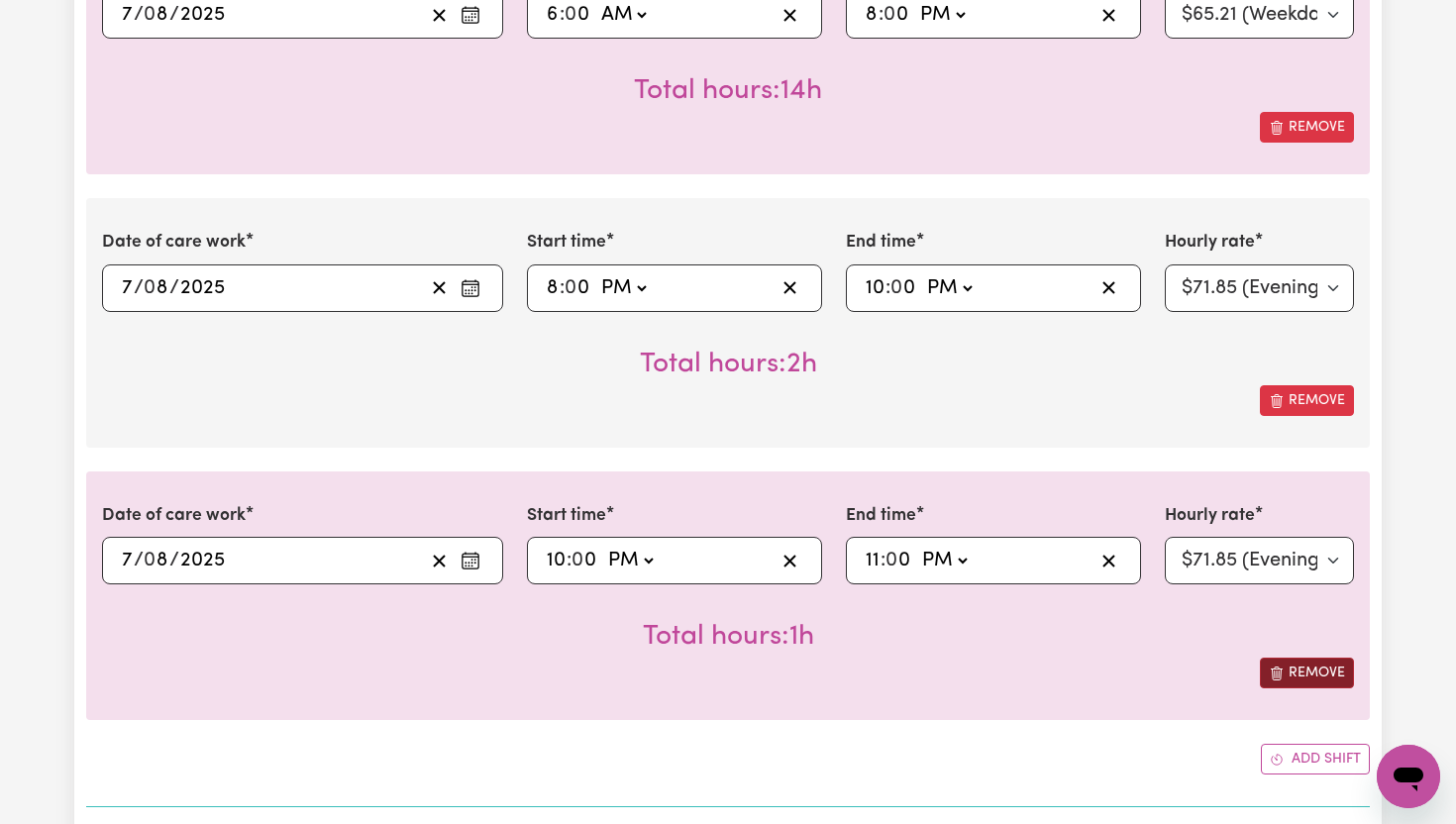 click on "Add shift" at bounding box center [1315, 759] 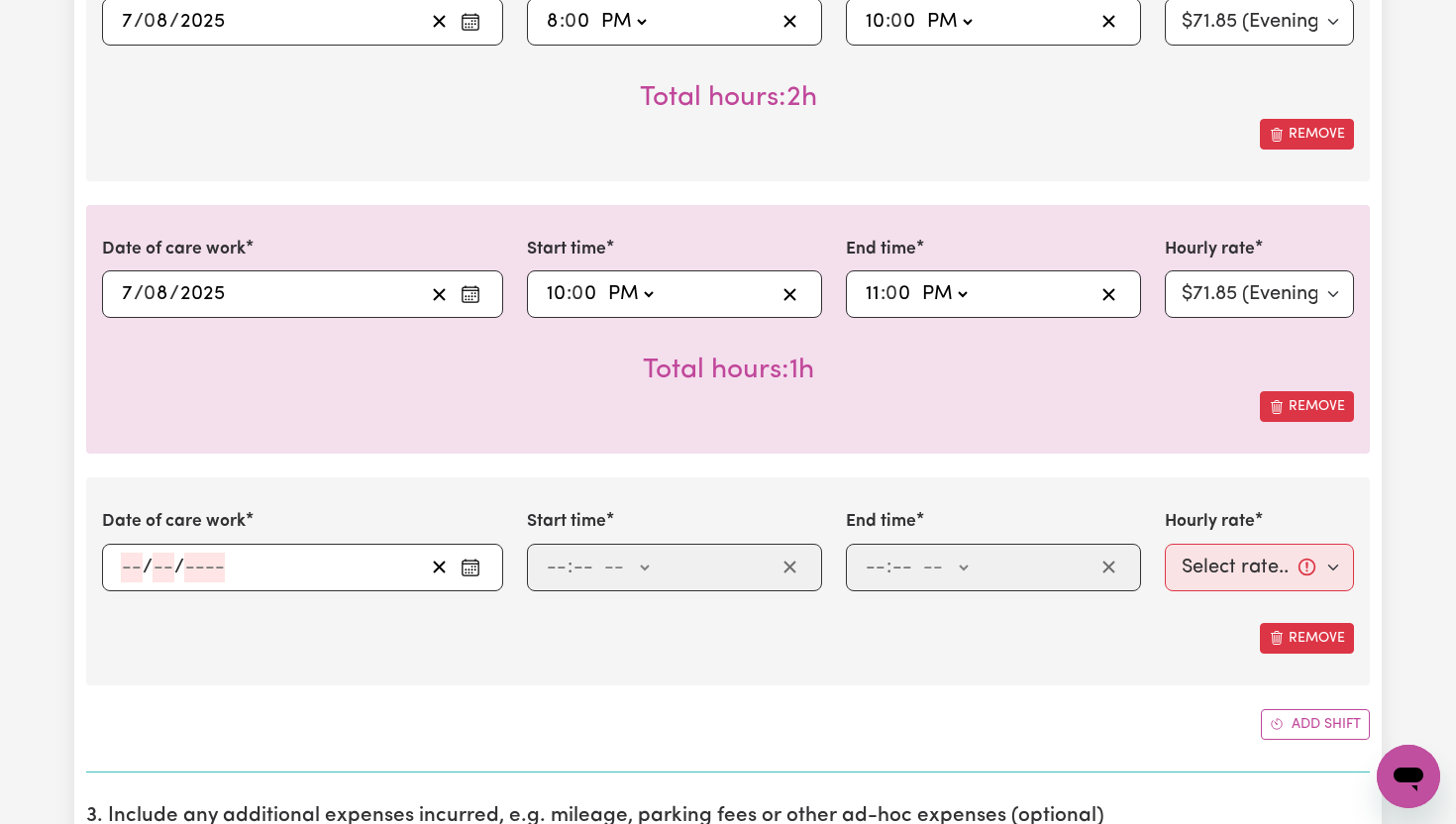 scroll, scrollTop: 2636, scrollLeft: 0, axis: vertical 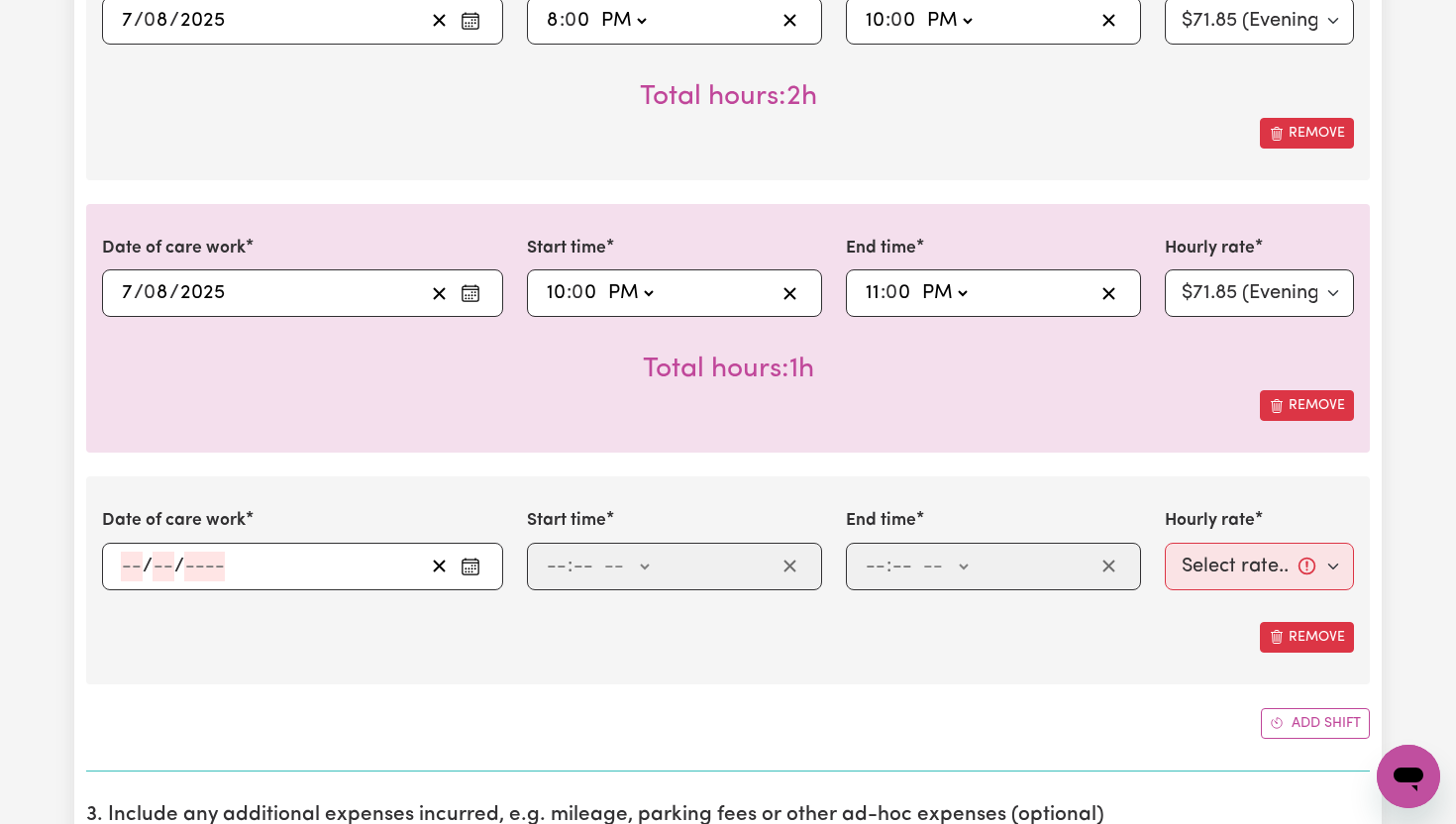 click 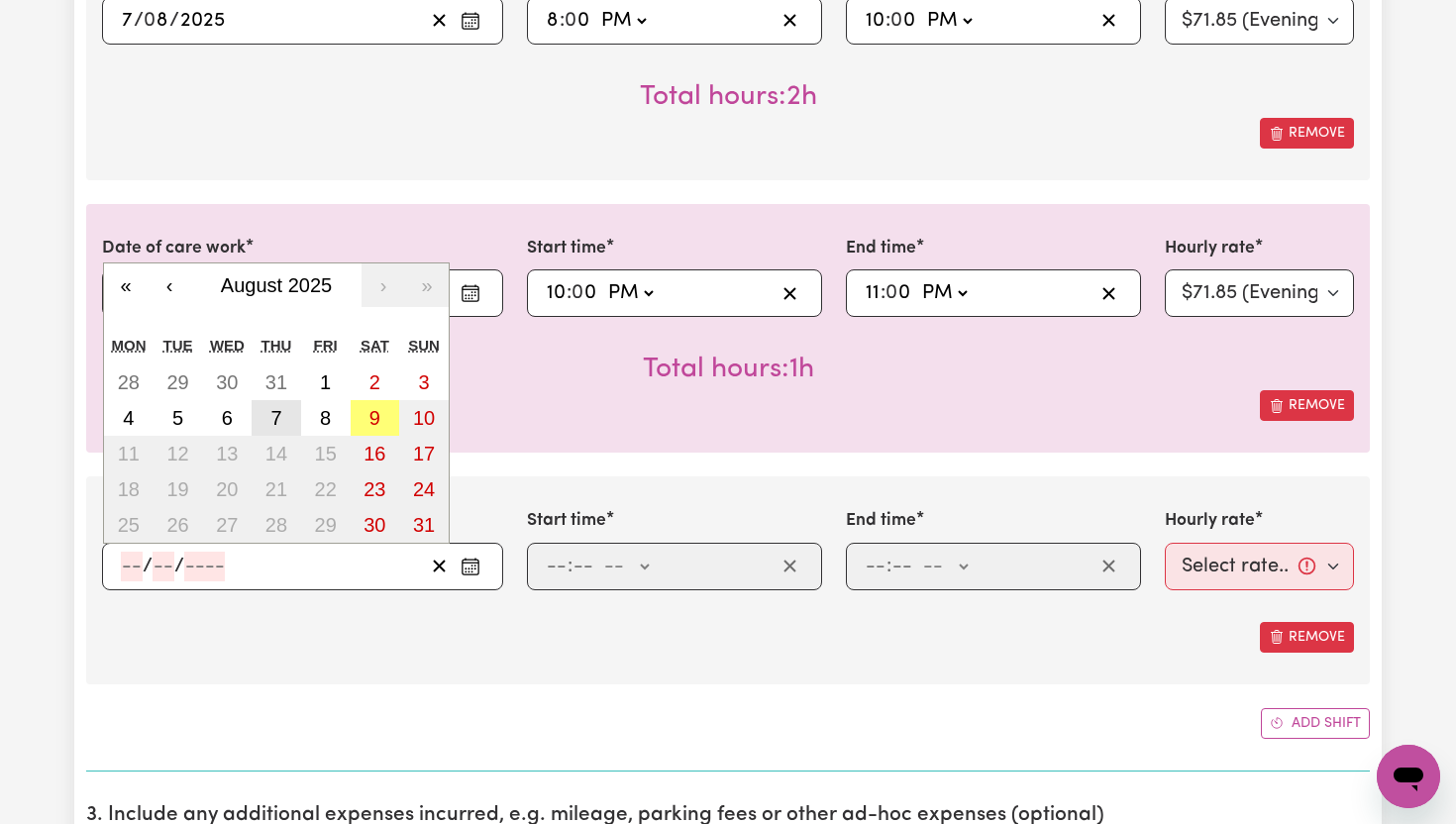 click on "7" at bounding box center (276, 418) 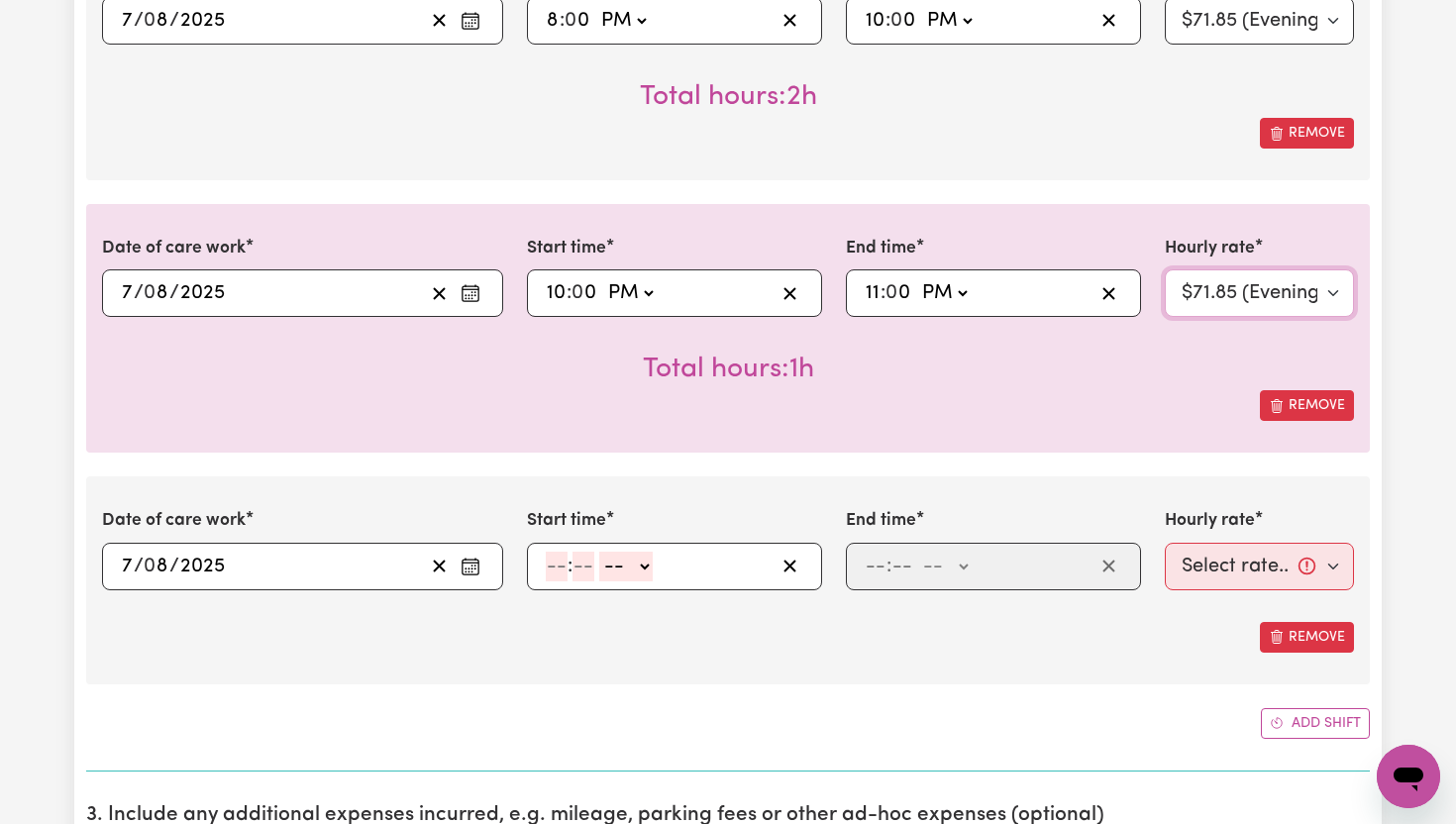 click on "Select rate... $65.21 (Weekday) $91.76 (Saturday) $118.32 (Sunday) $144.87 (Public Holiday) $71.85 (Evening Care) $276.32 (Overnight)" at bounding box center [1259, 293] 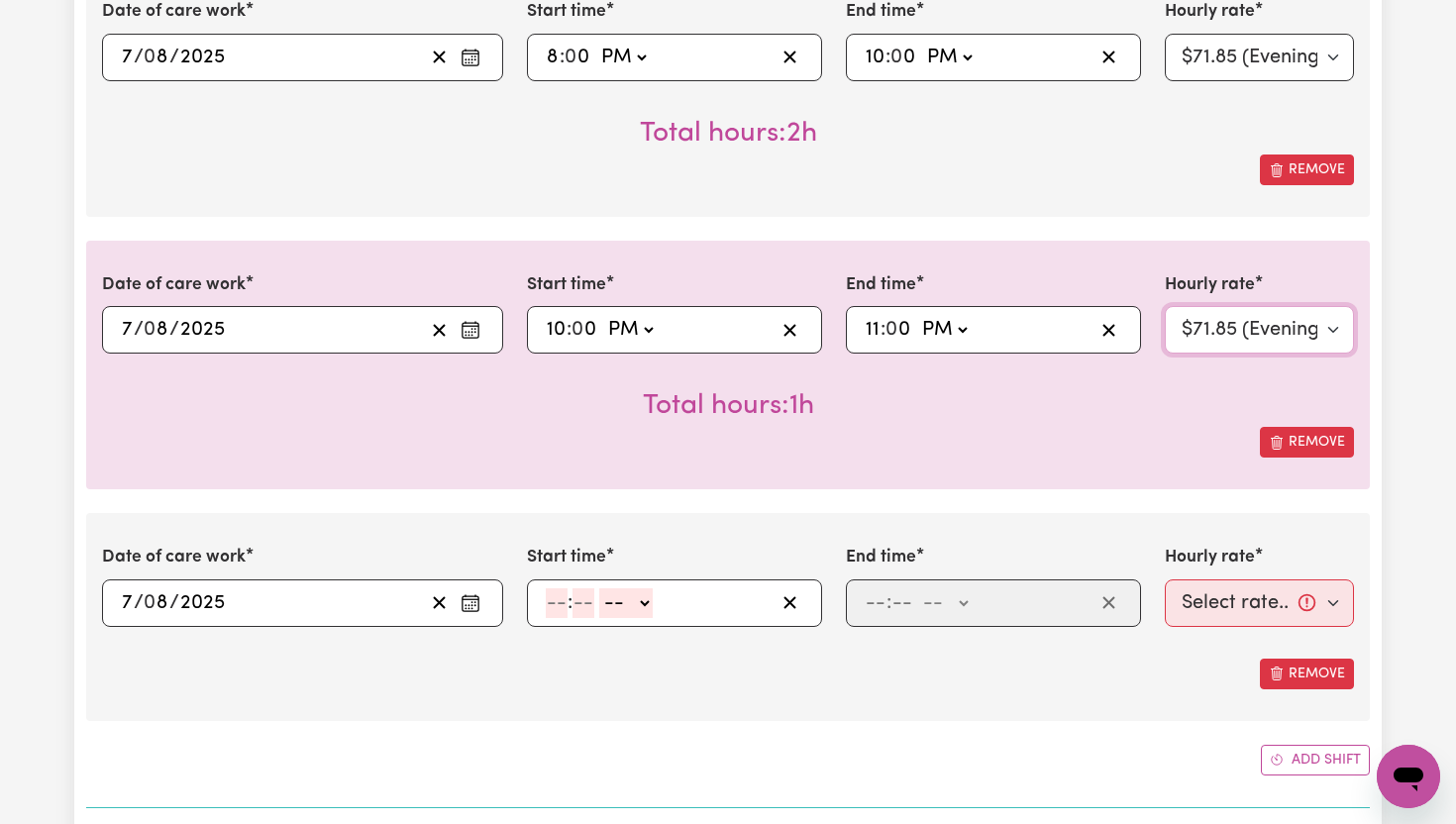 scroll, scrollTop: 2603, scrollLeft: 0, axis: vertical 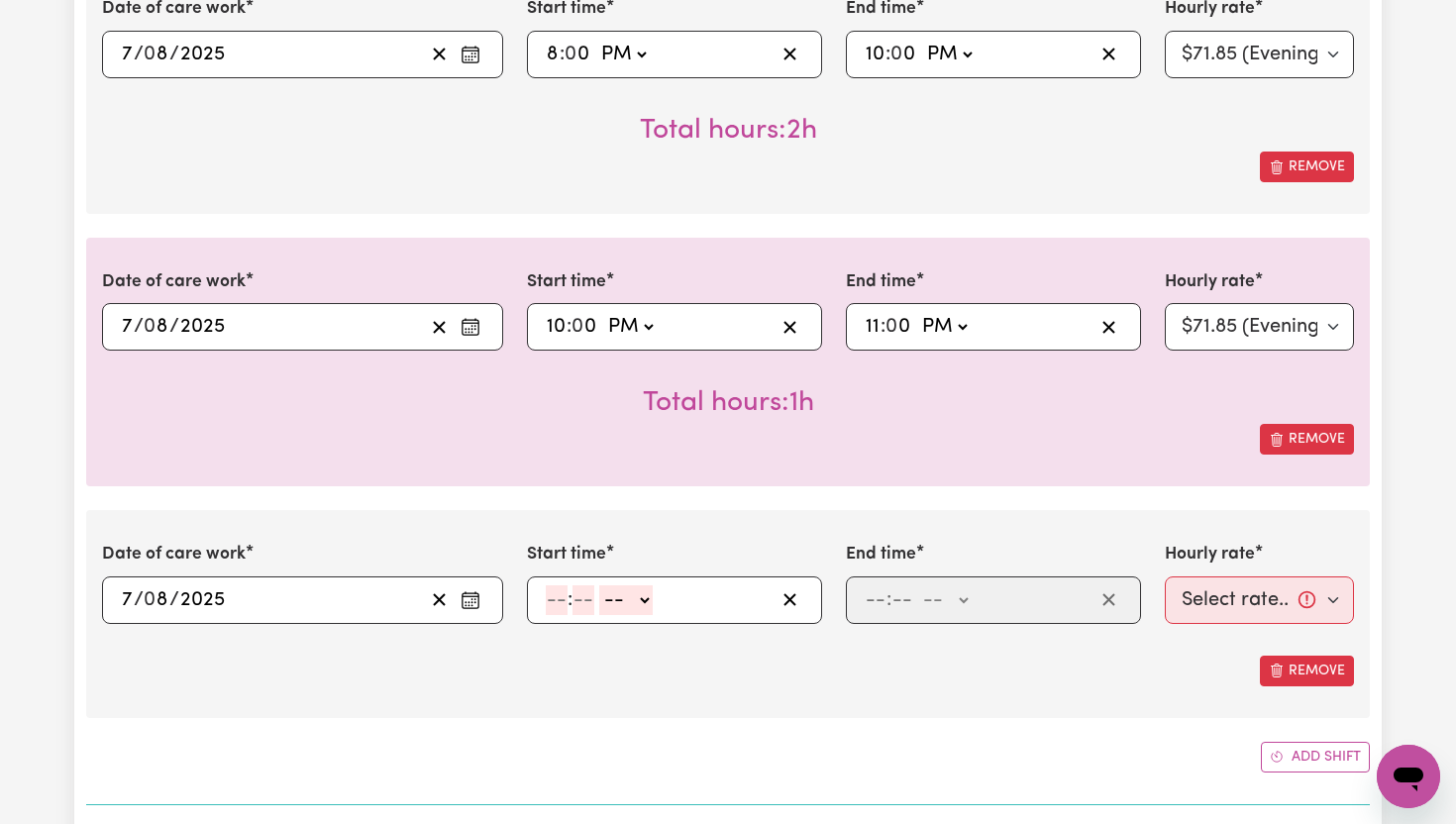 click 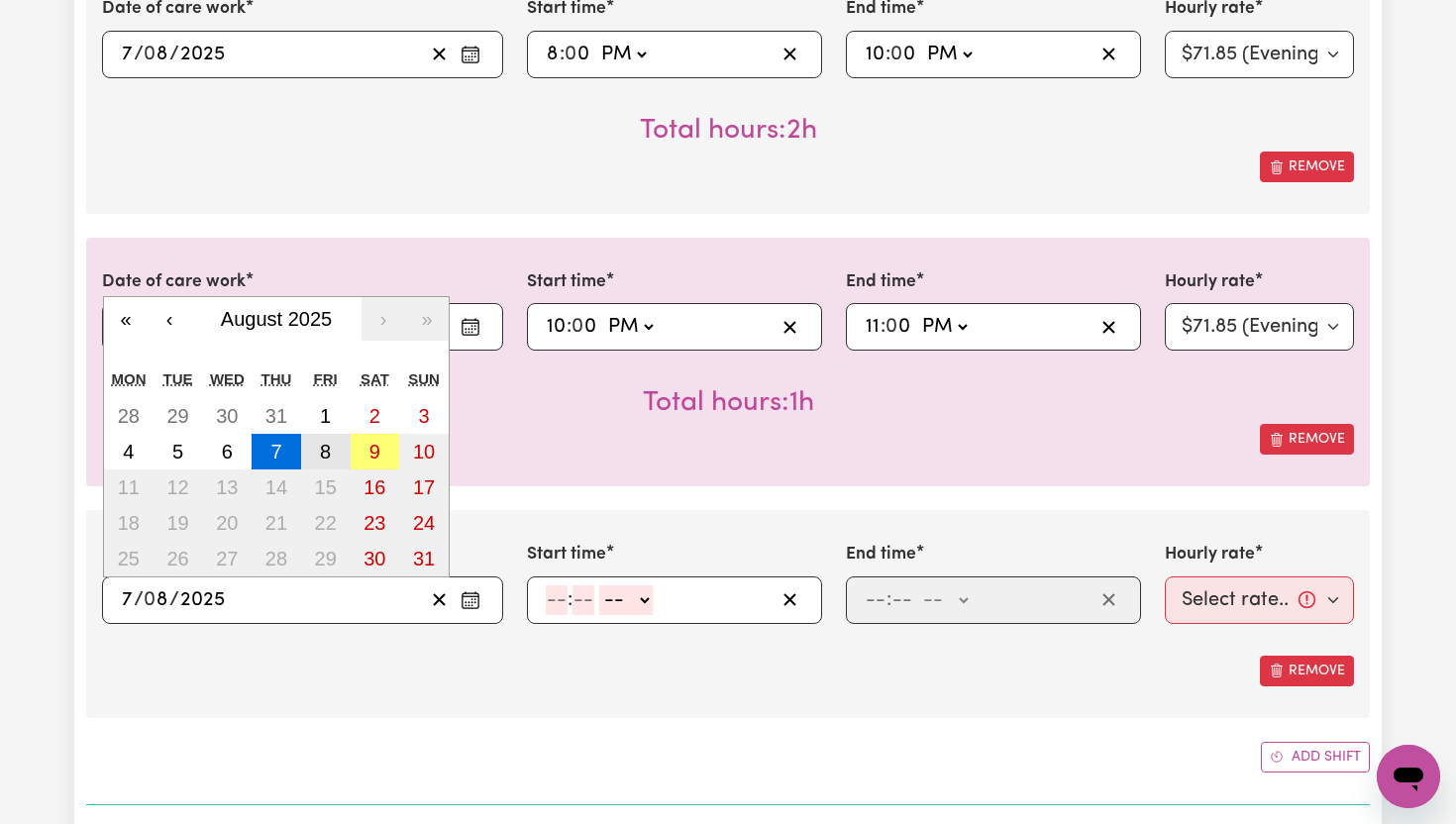 click on "8" at bounding box center [325, 452] 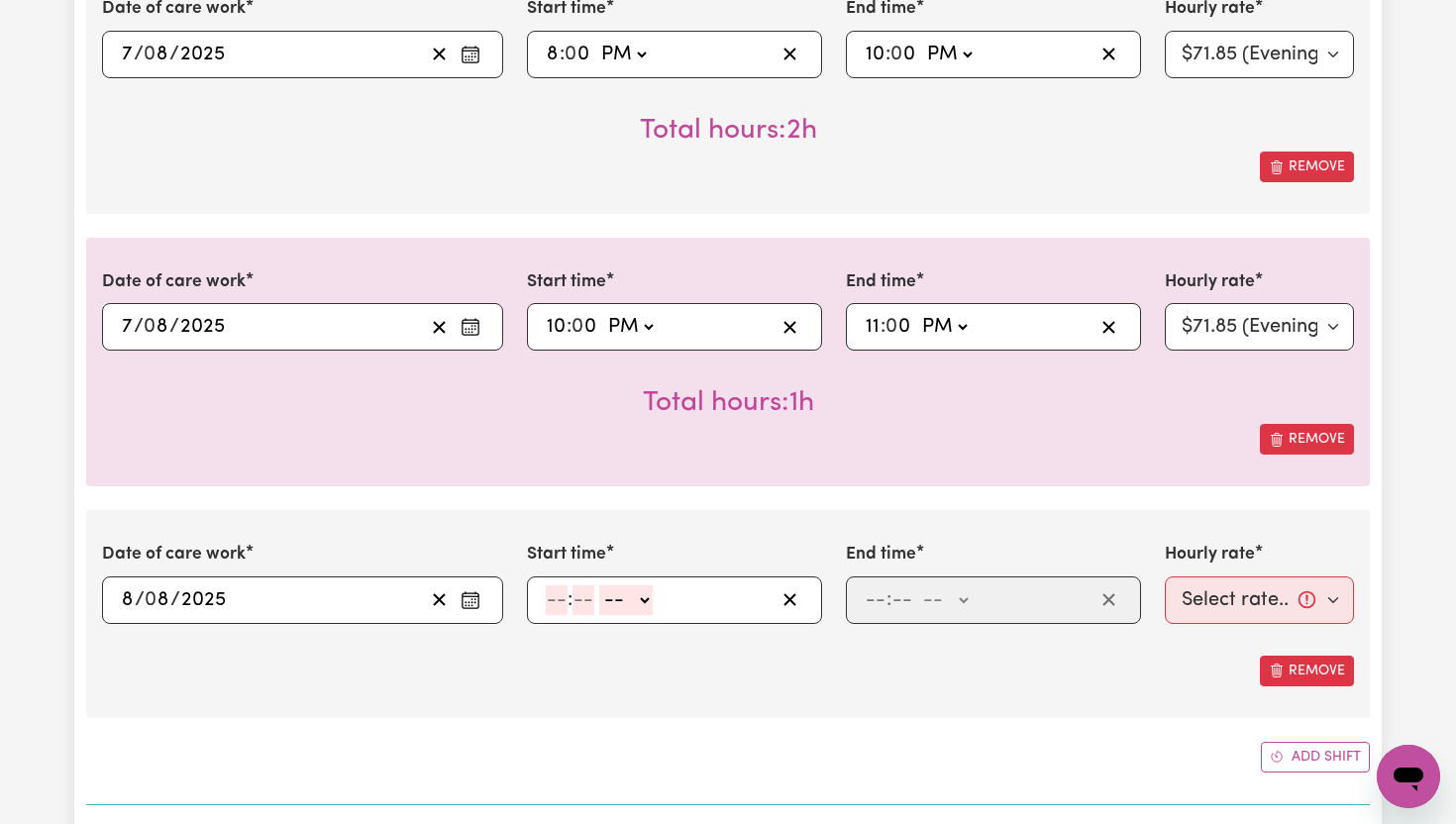 click 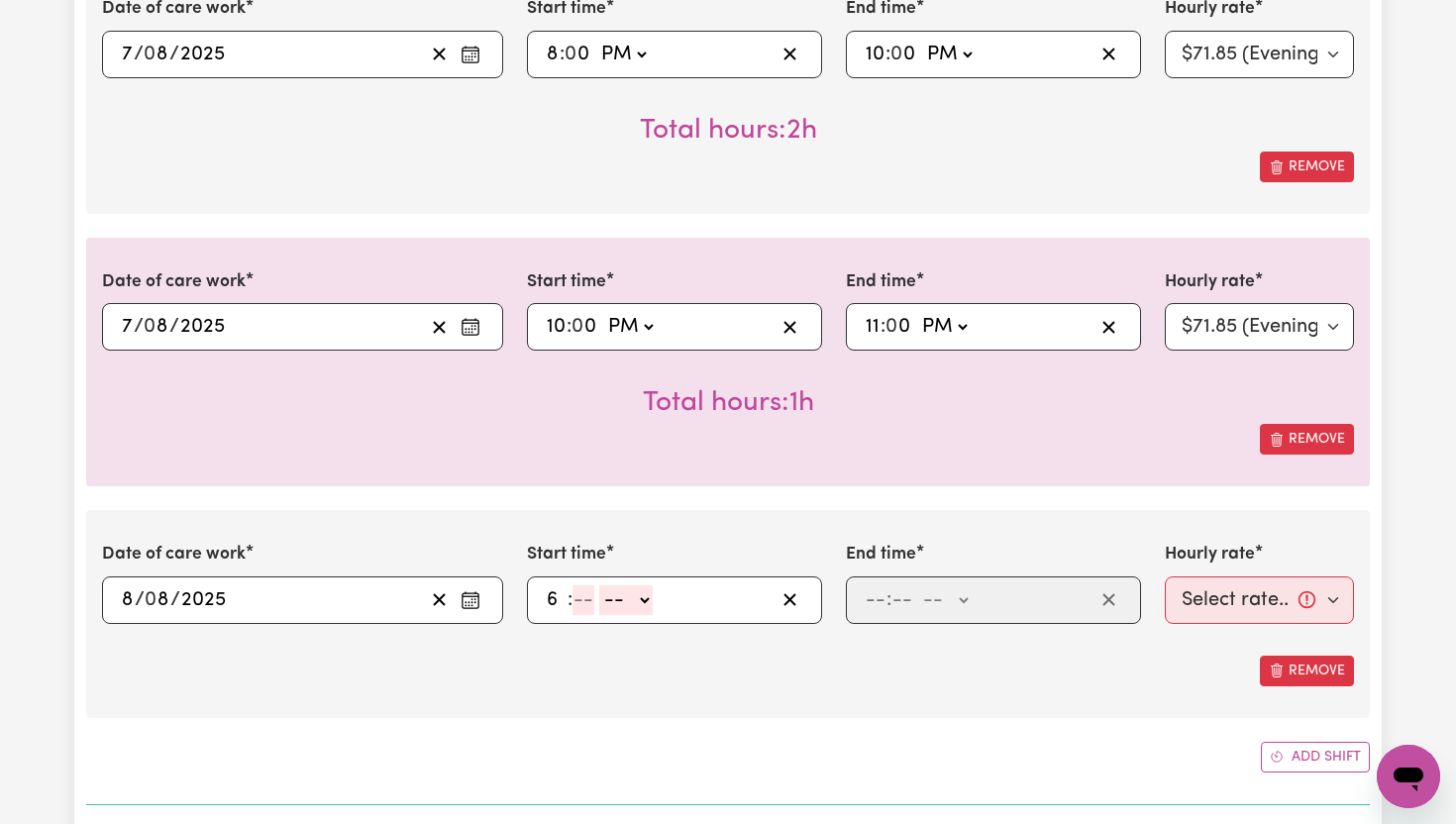 type on "6" 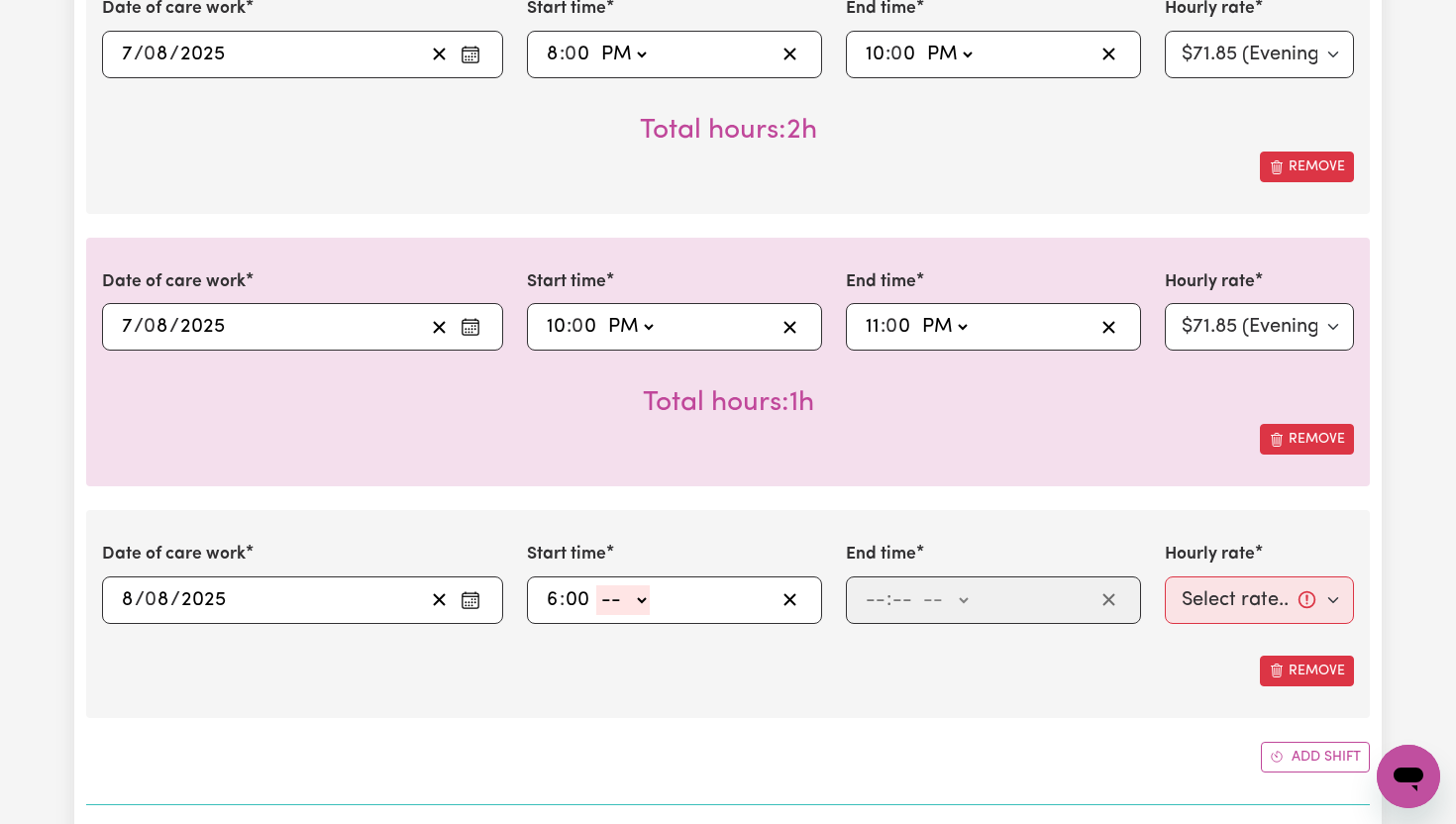 type on "00" 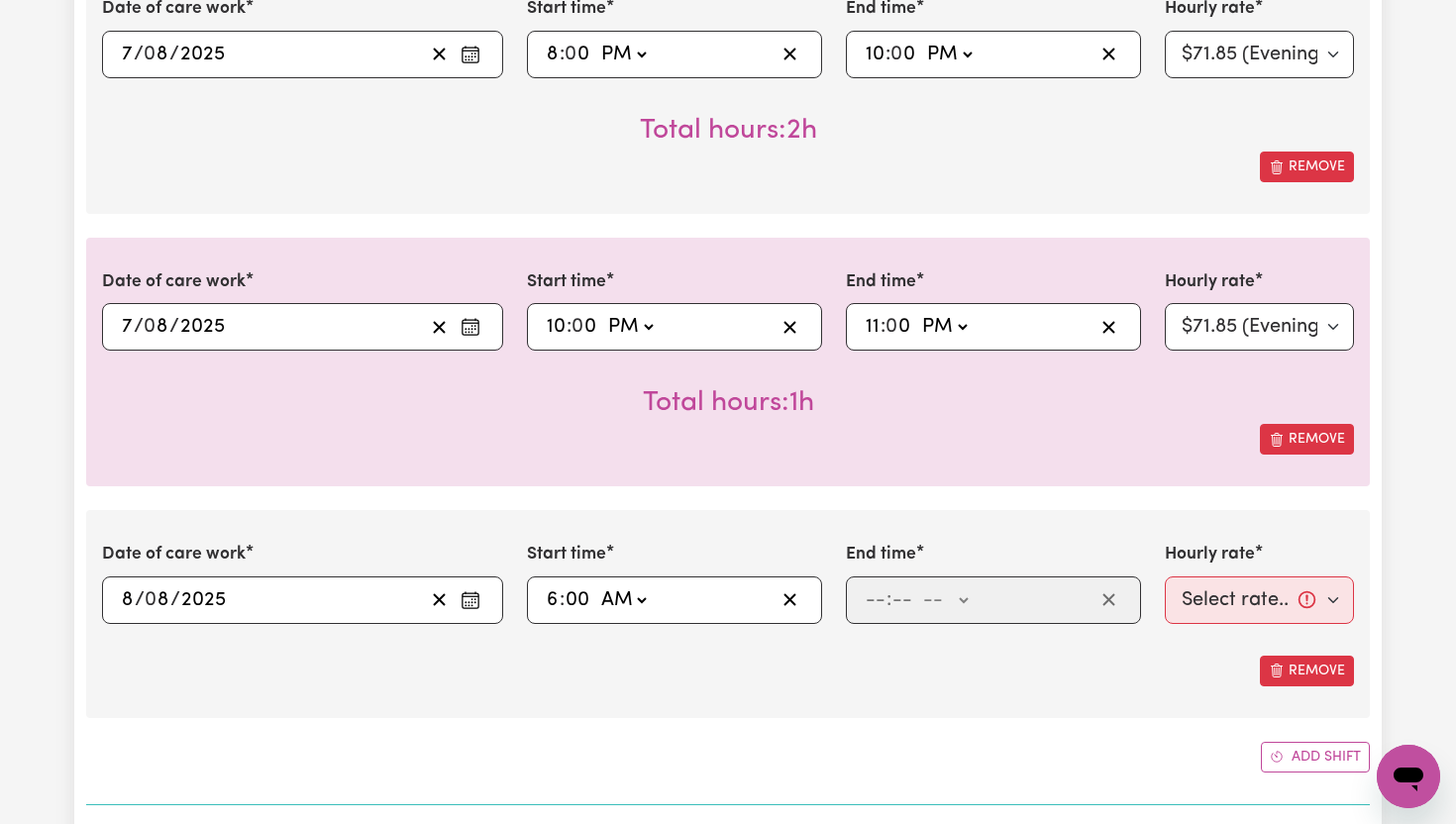 type on "06:00" 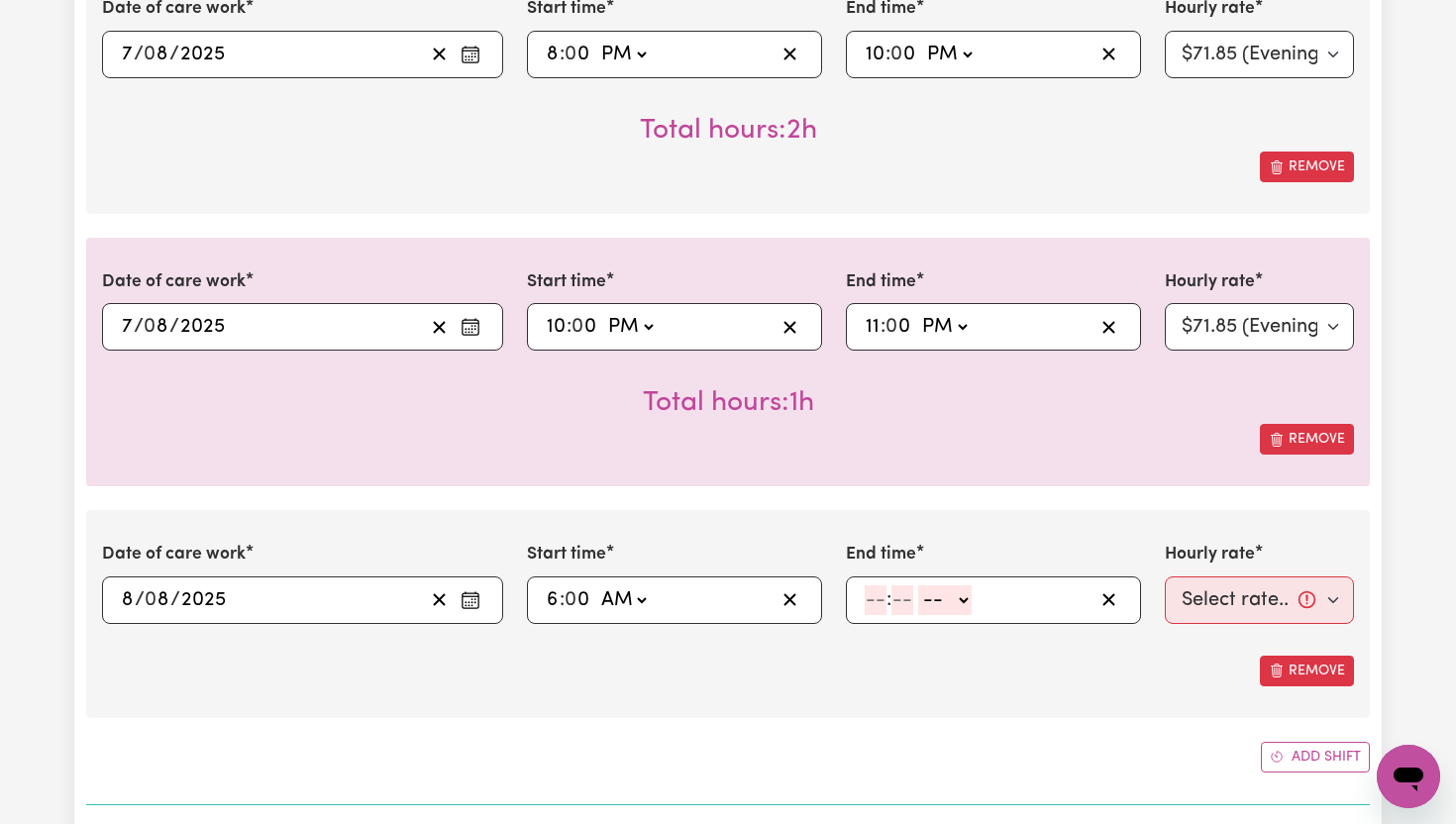 click 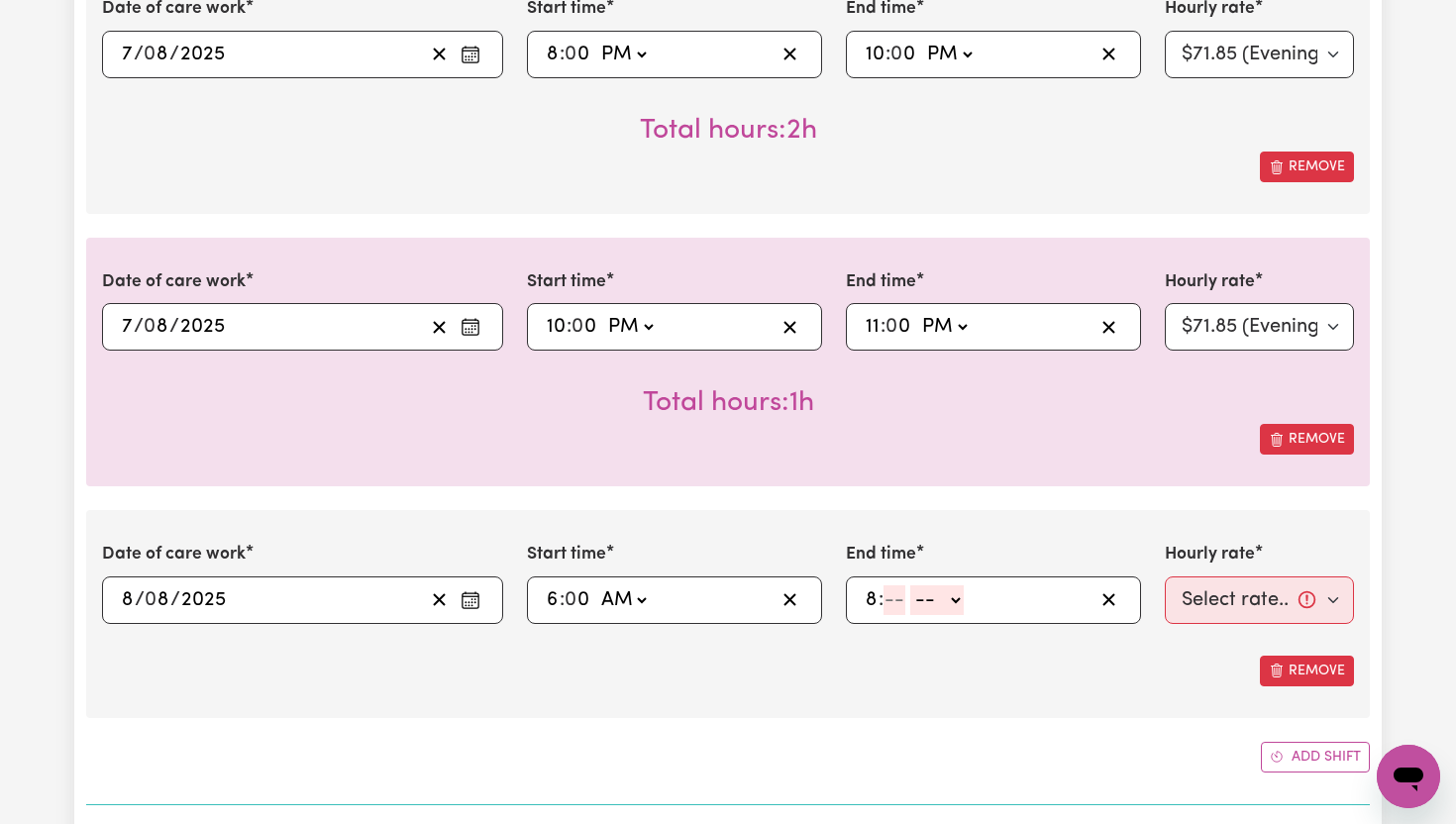 type on "8" 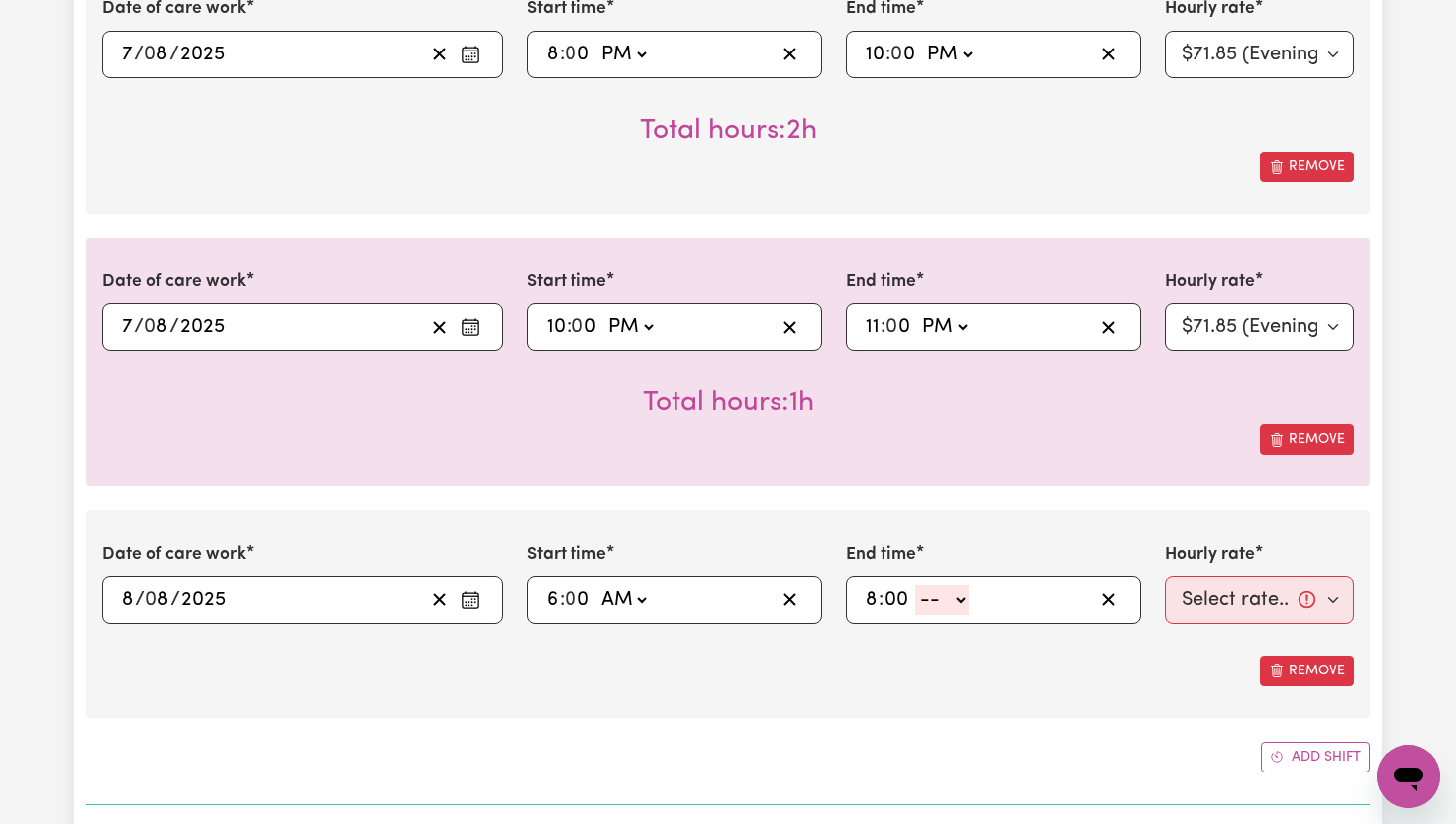 type on "00" 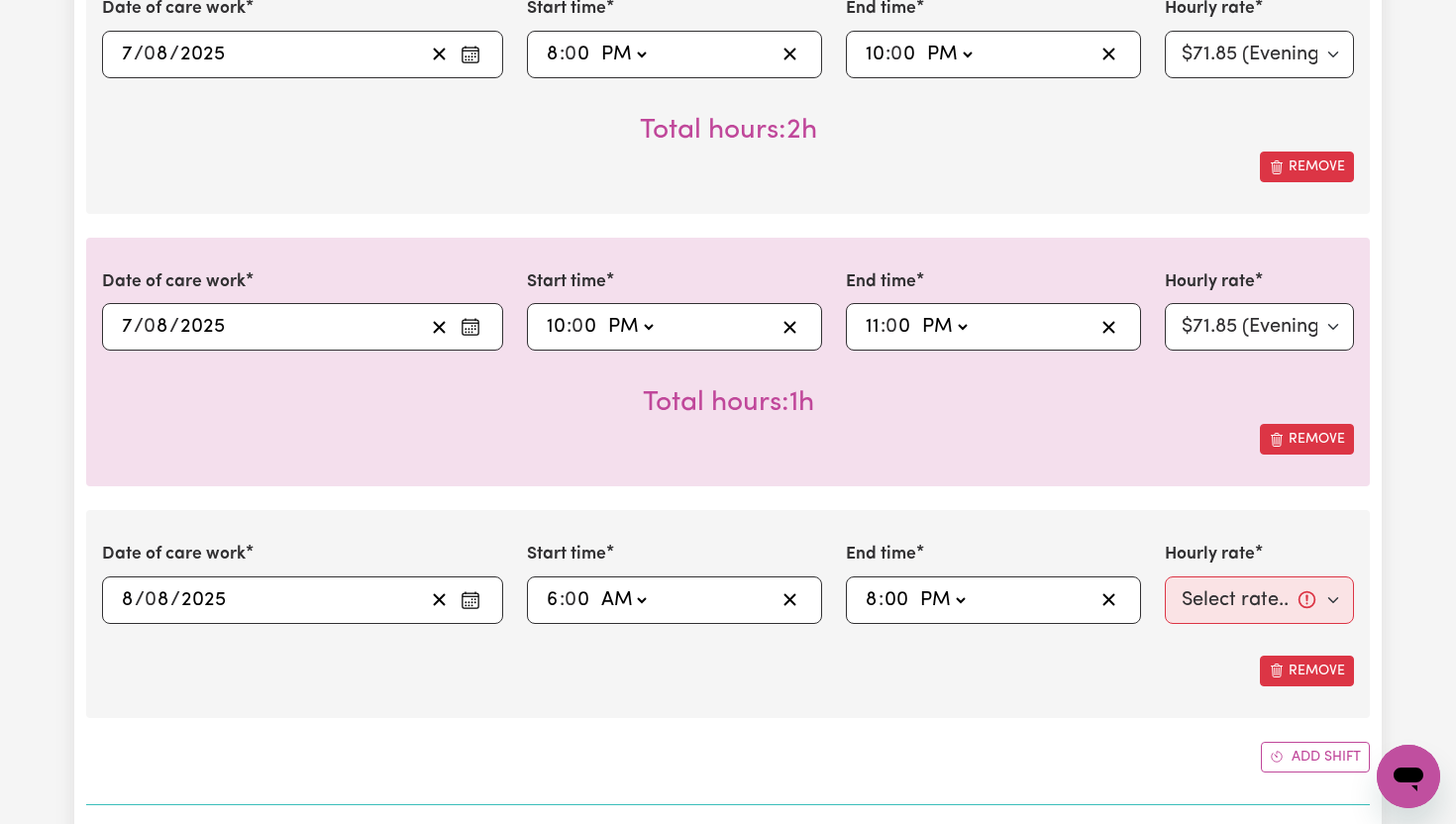 type on "20:00" 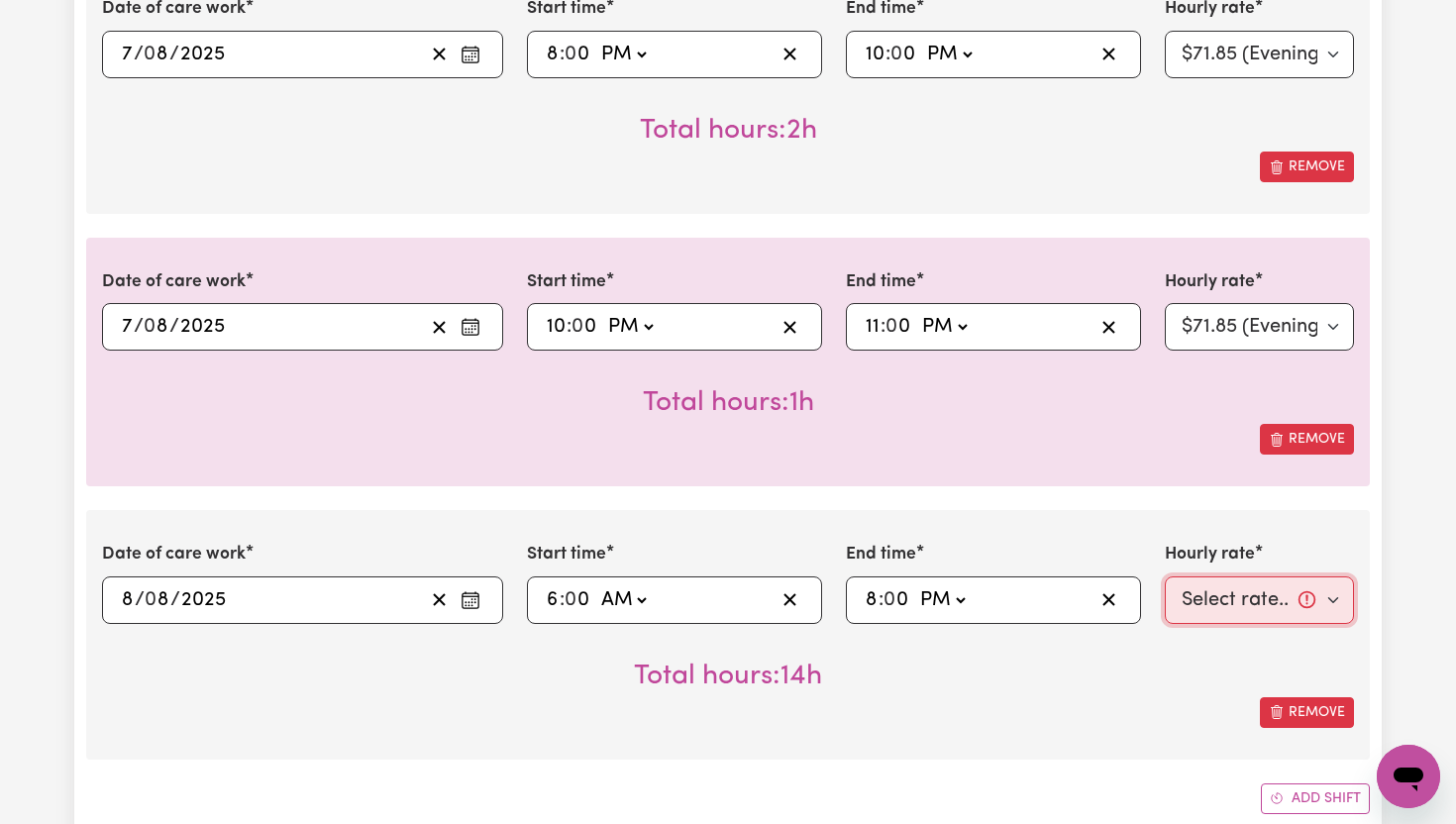 click on "Select rate... $65.21 (Weekday) $91.76 (Saturday) $118.32 (Sunday) $144.87 (Public Holiday) $71.85 (Evening Care) $276.32 (Overnight)" at bounding box center [1259, 600] 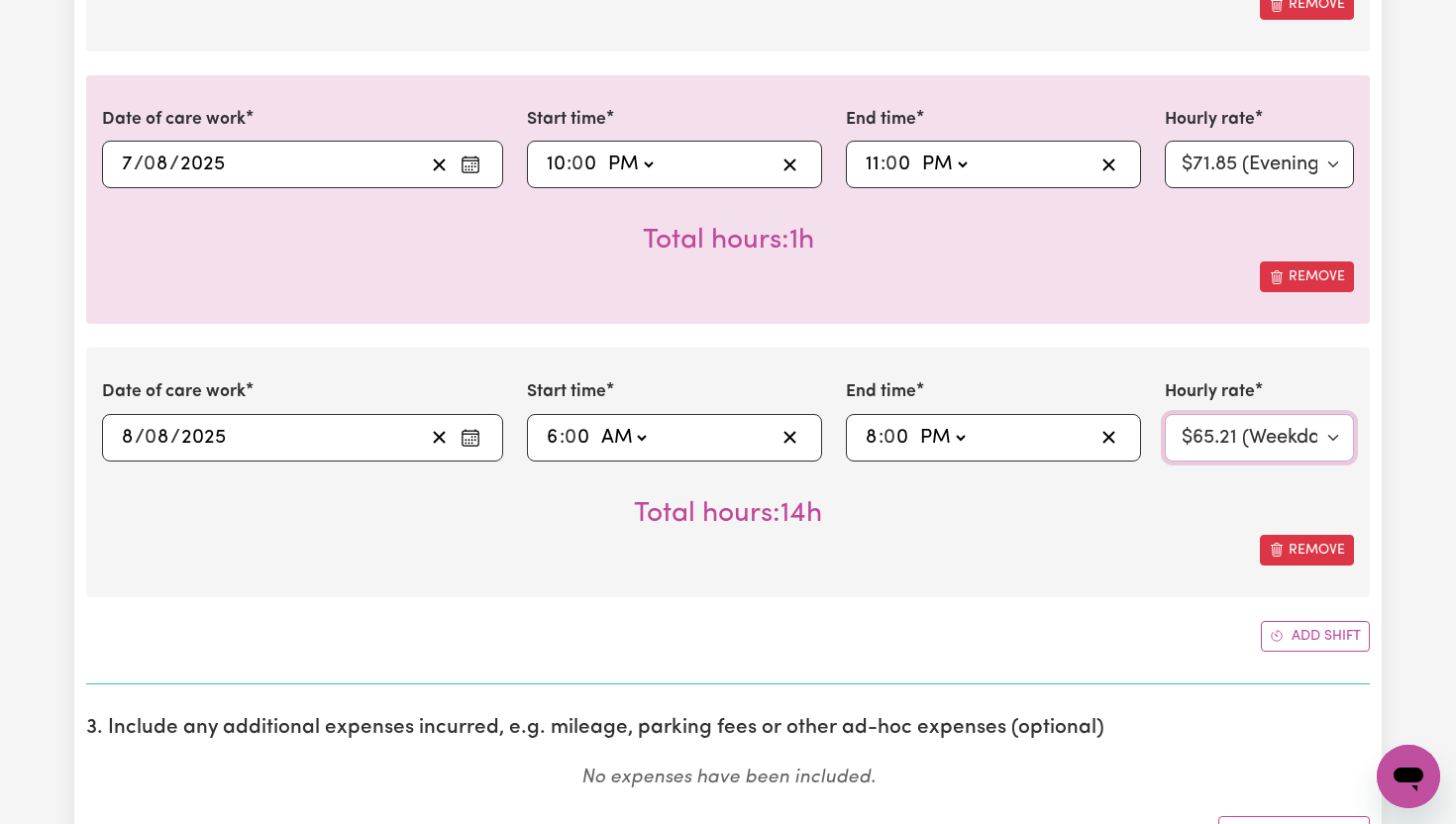 scroll, scrollTop: 2766, scrollLeft: 0, axis: vertical 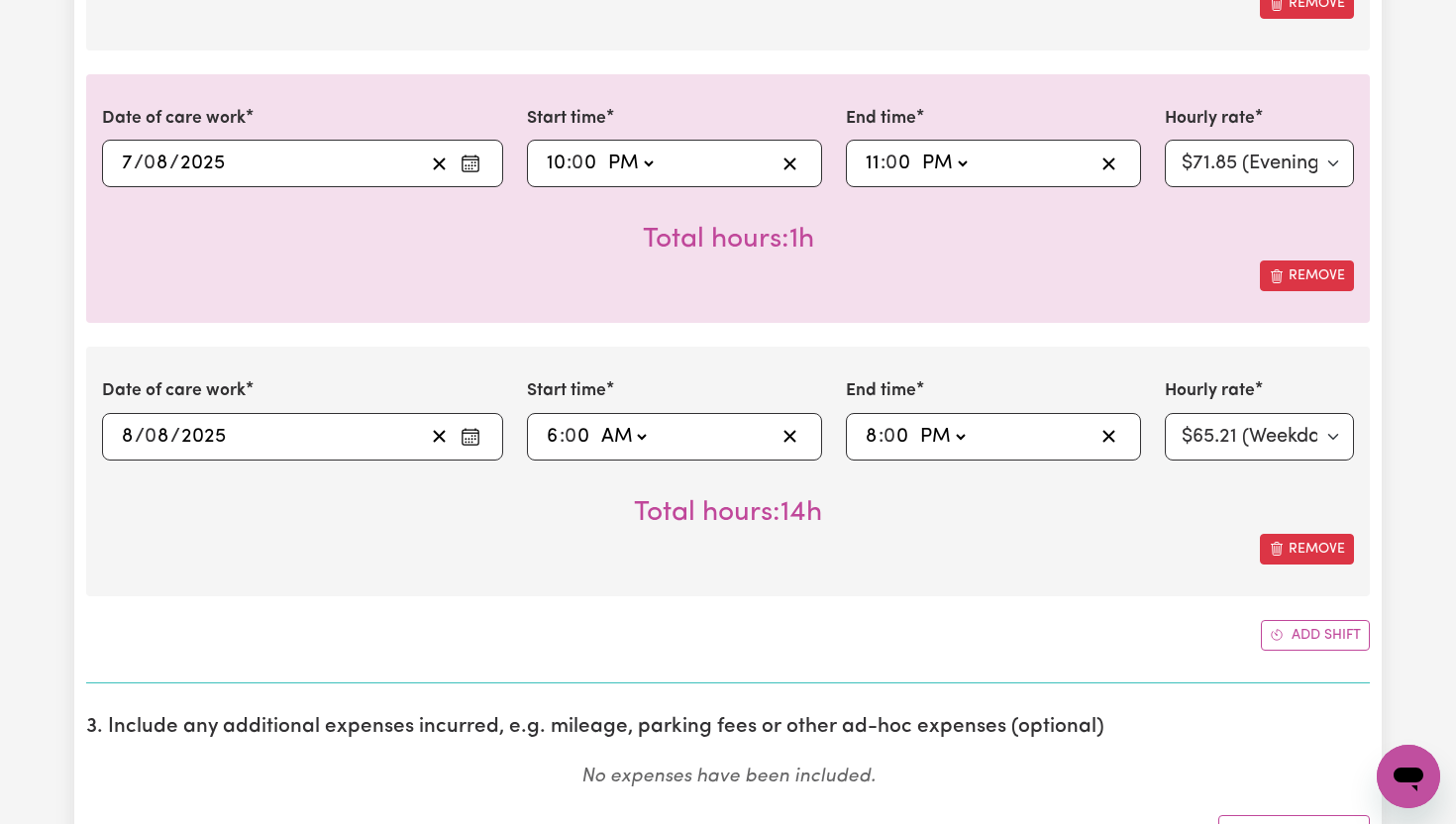 click on "Add shift" at bounding box center [1315, 635] 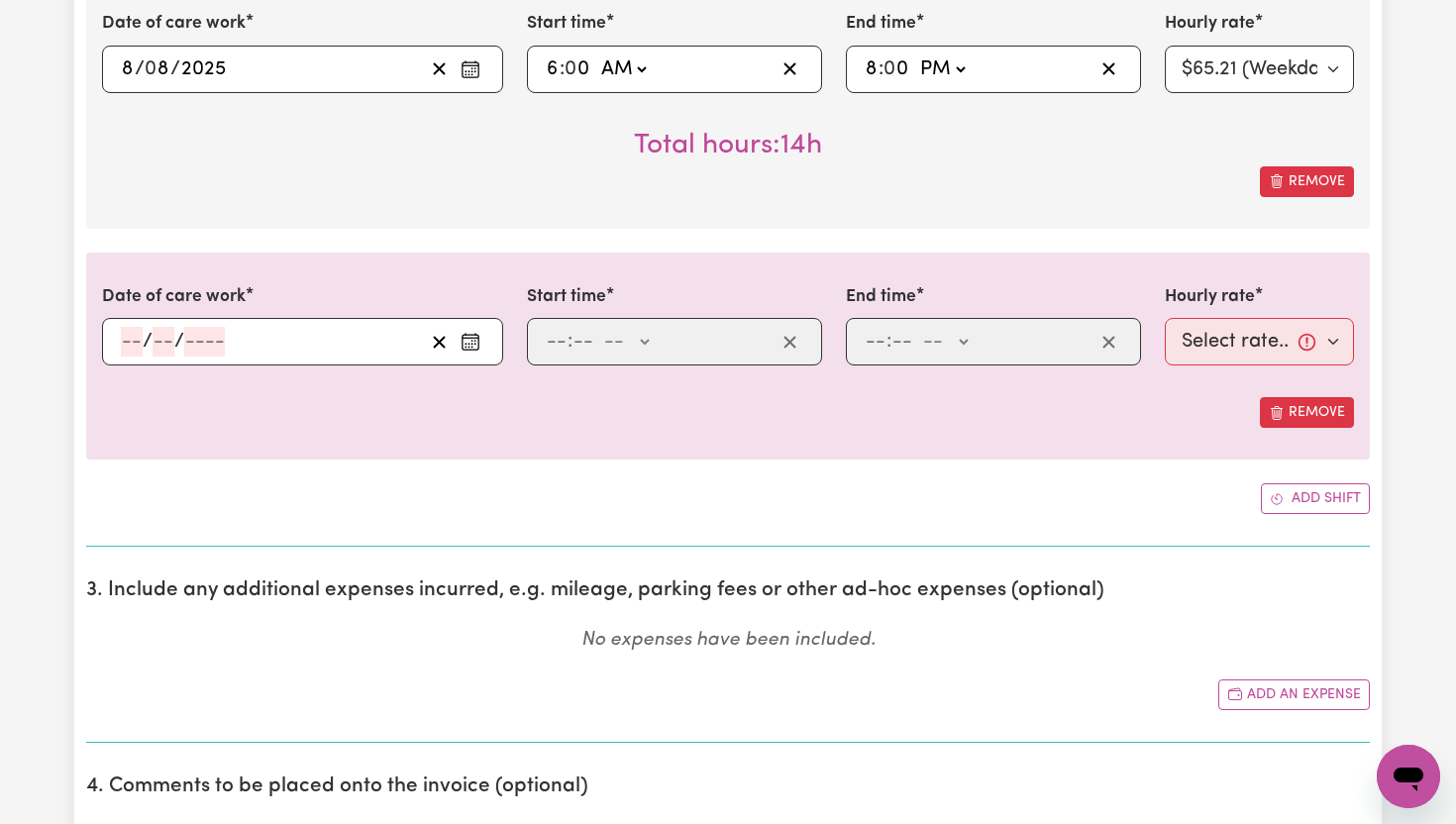 scroll, scrollTop: 3147, scrollLeft: 0, axis: vertical 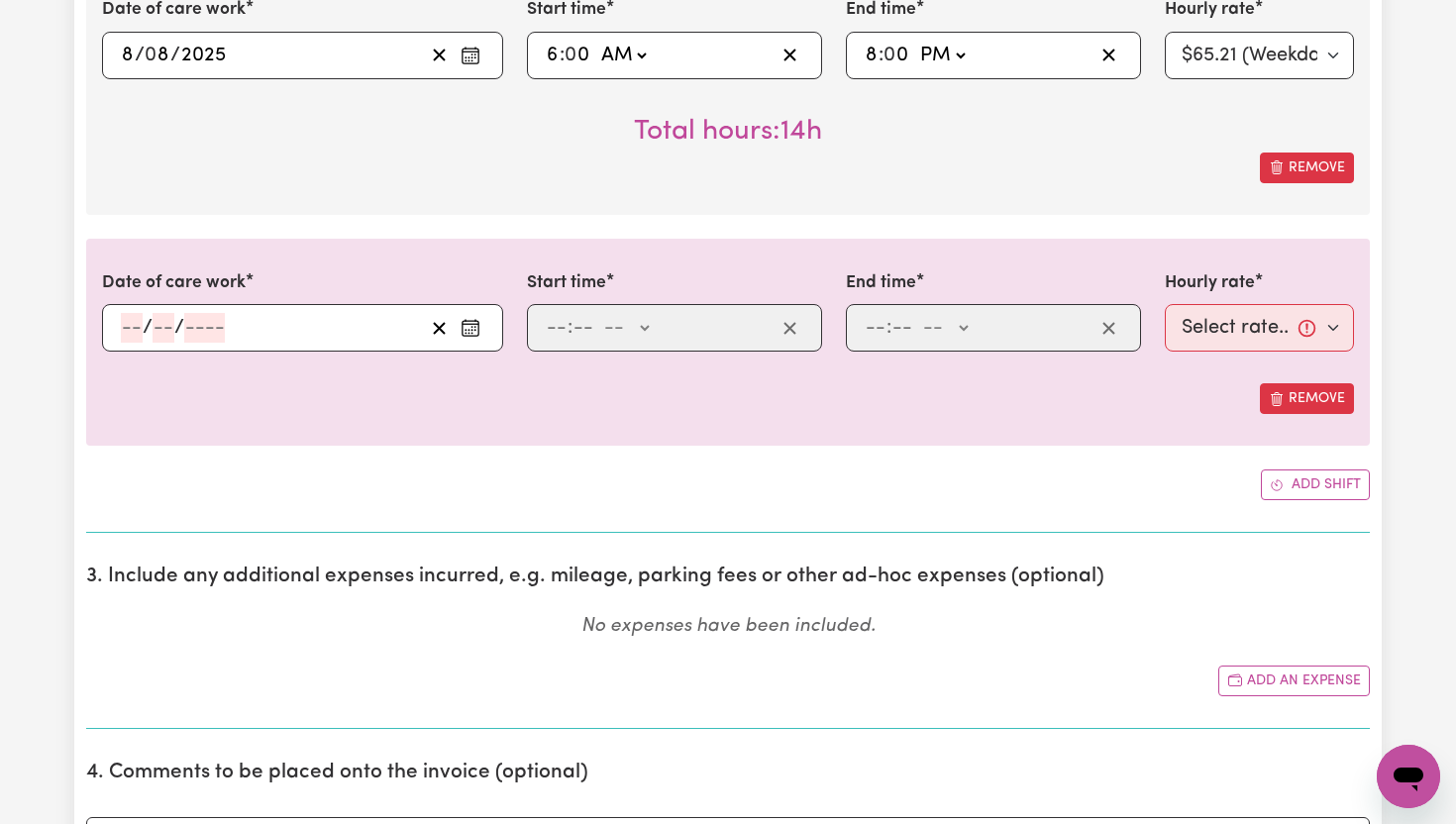 click 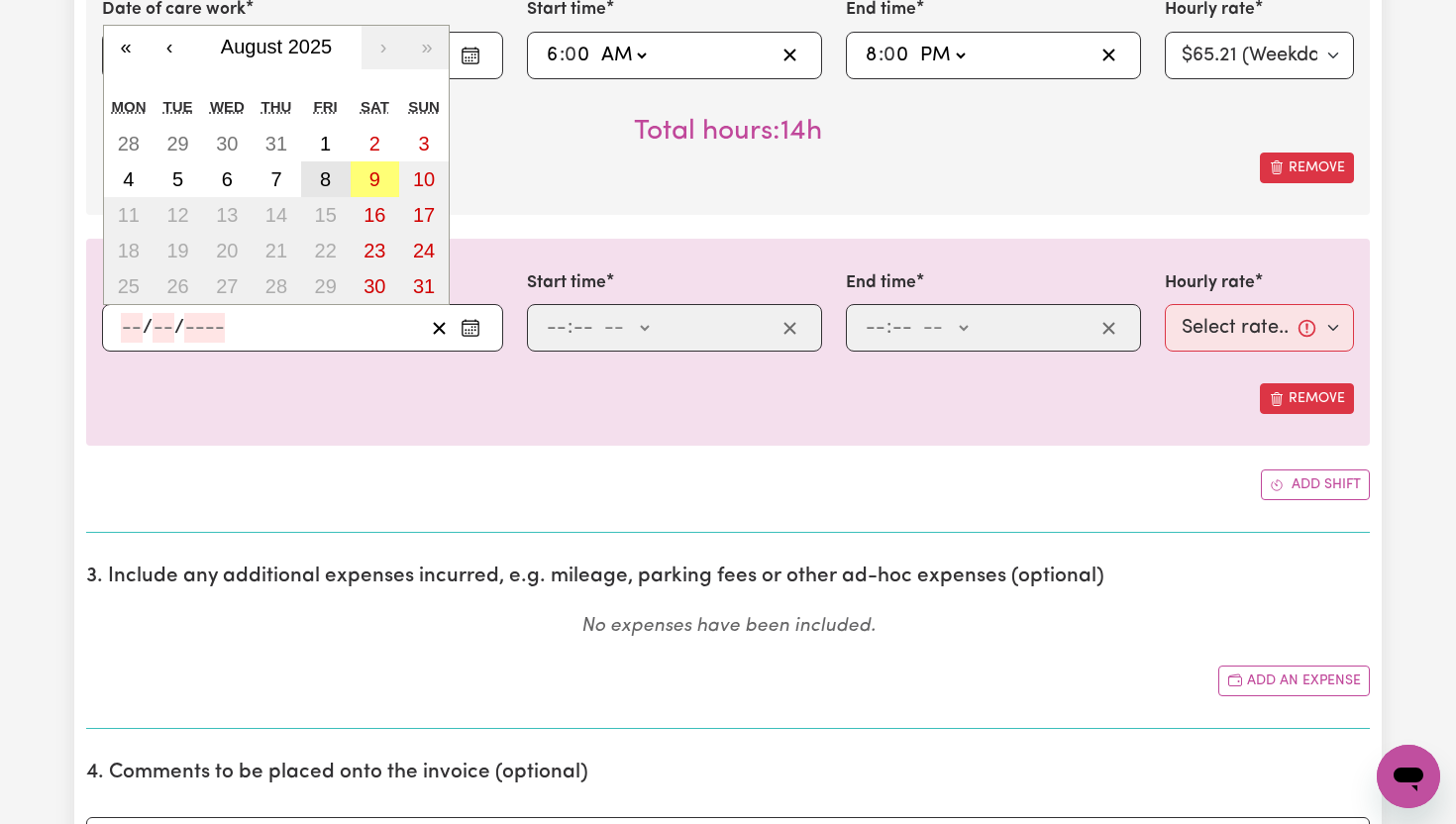 click on "8" at bounding box center (325, 179) 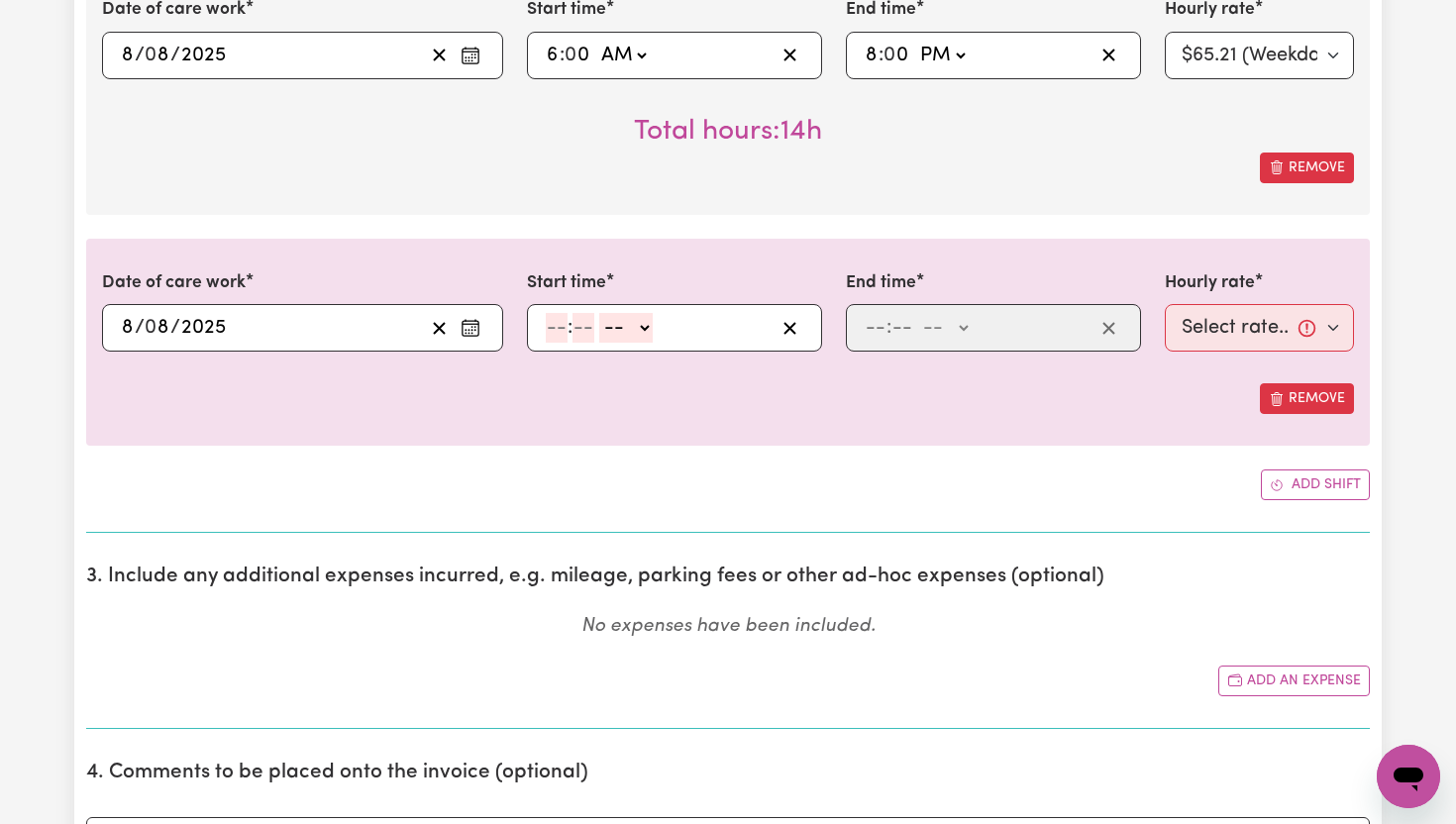 click 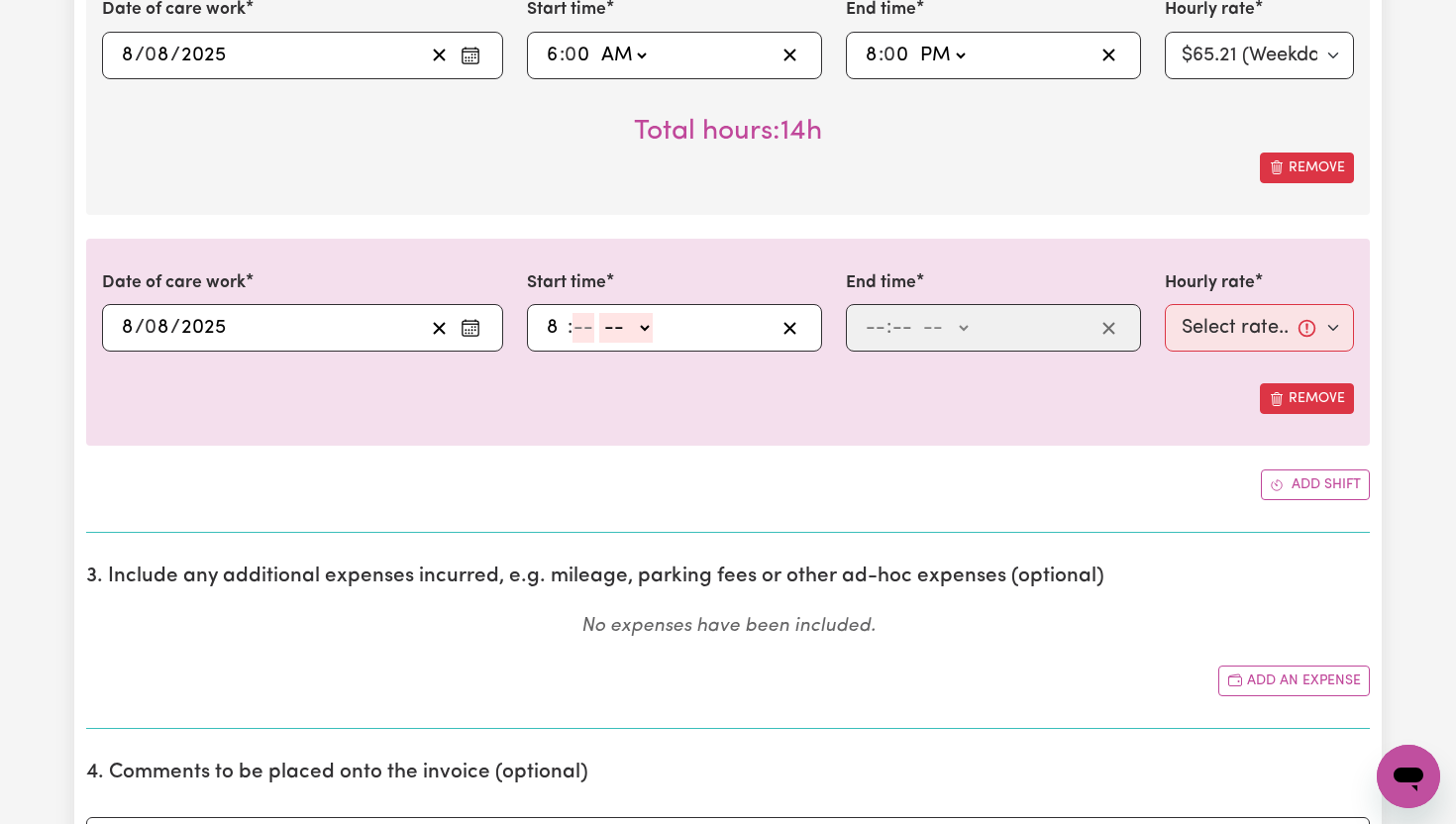 type on "8" 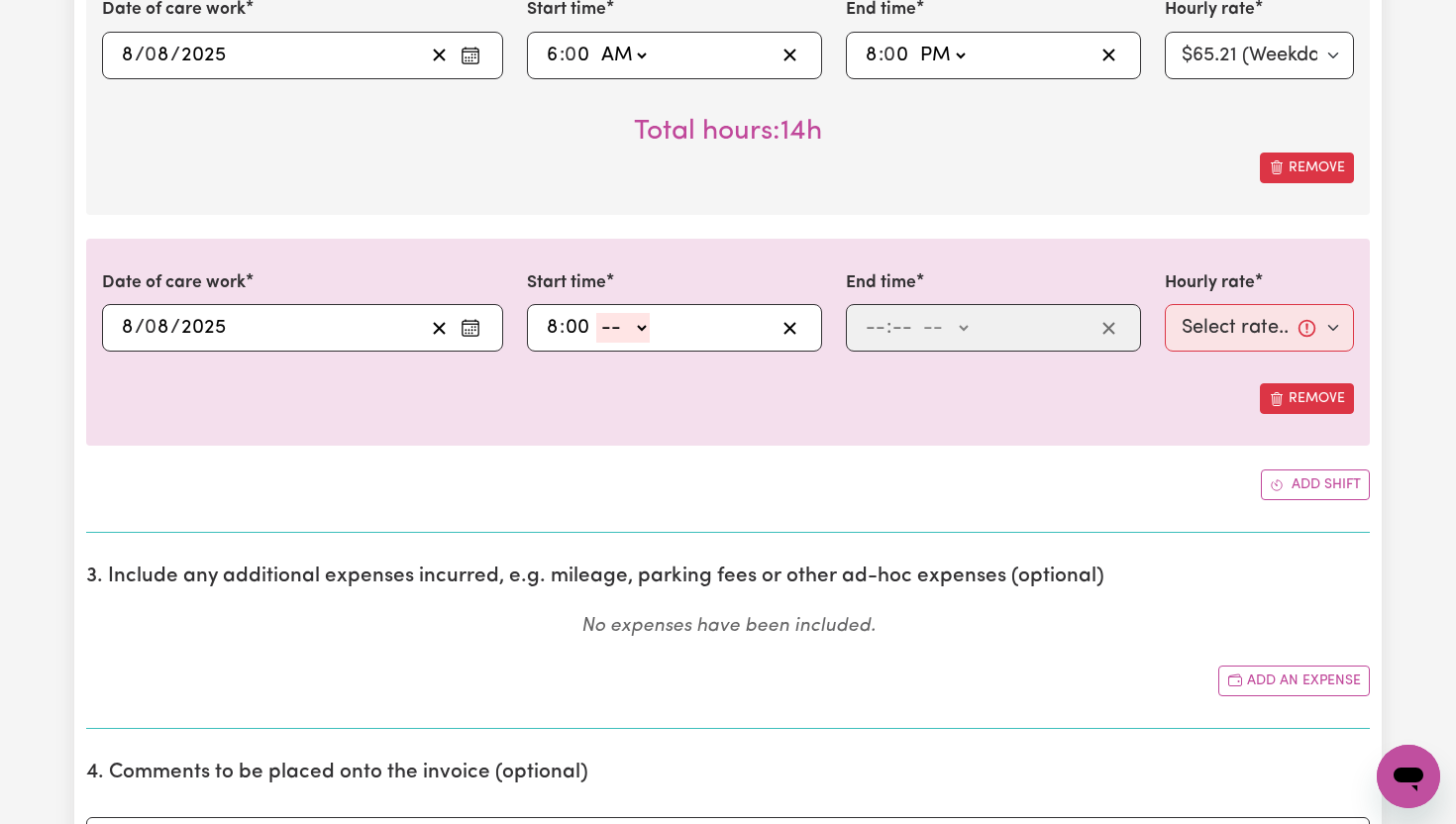 type on "00" 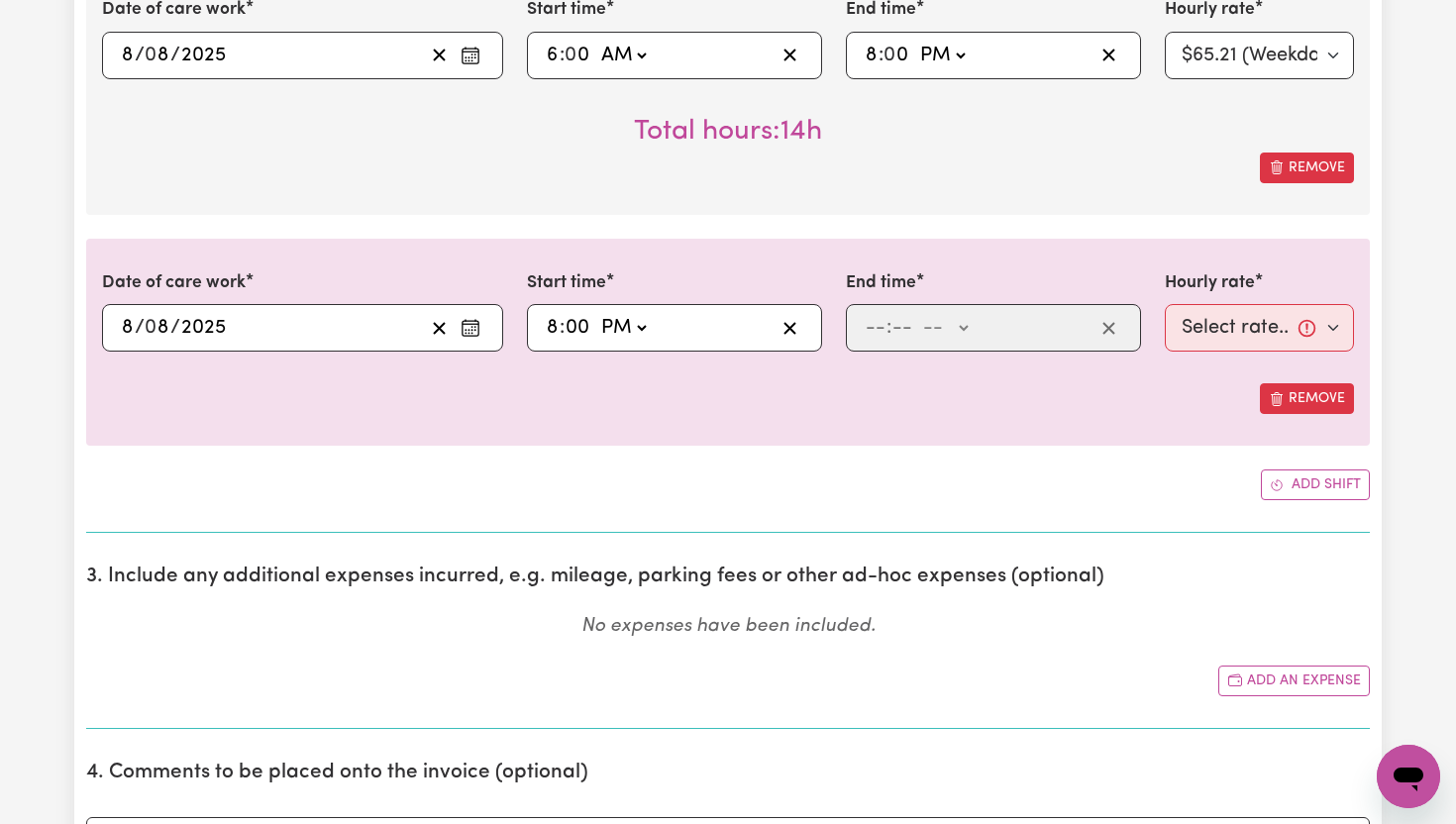 type on "20:00" 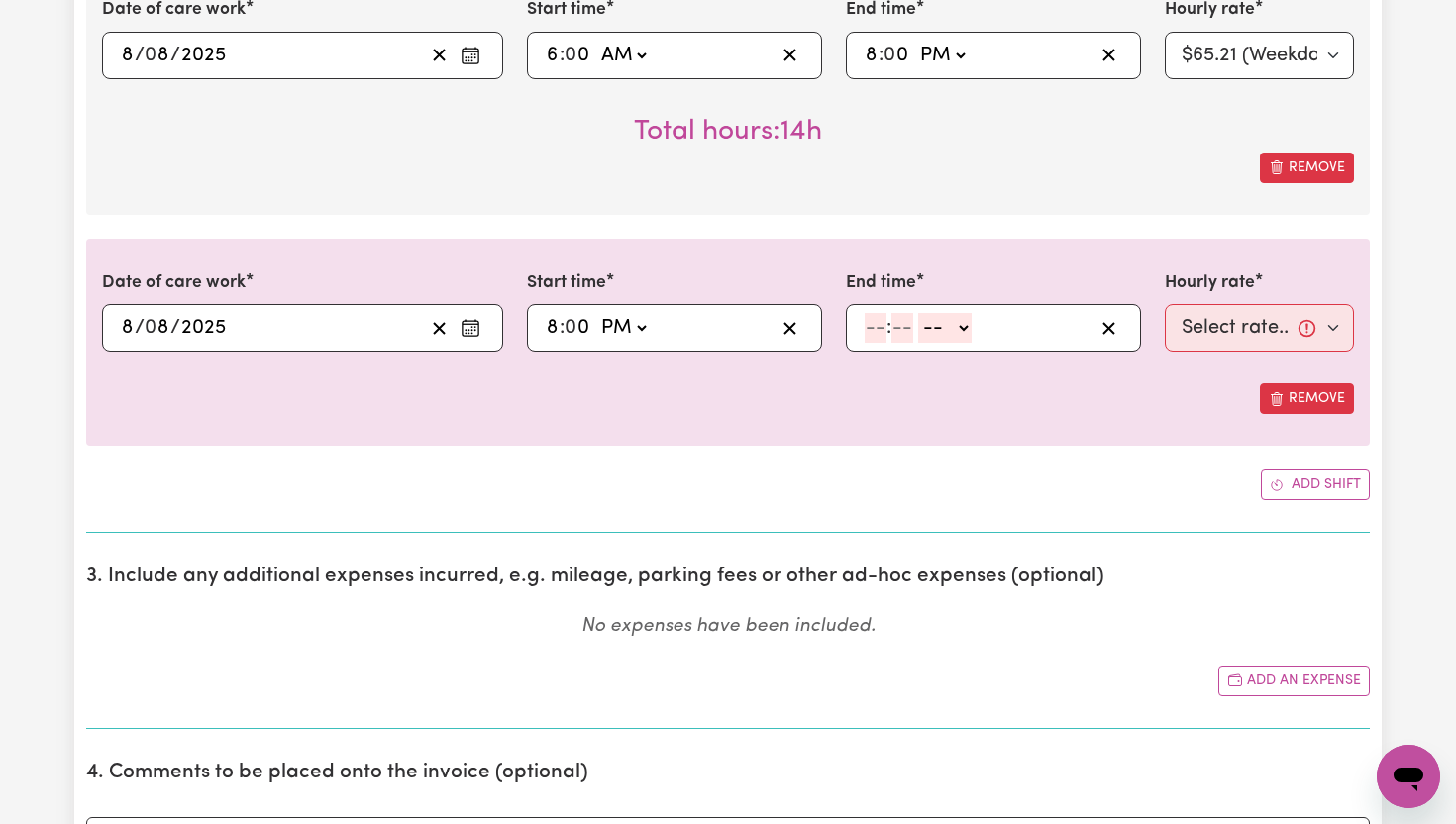 click 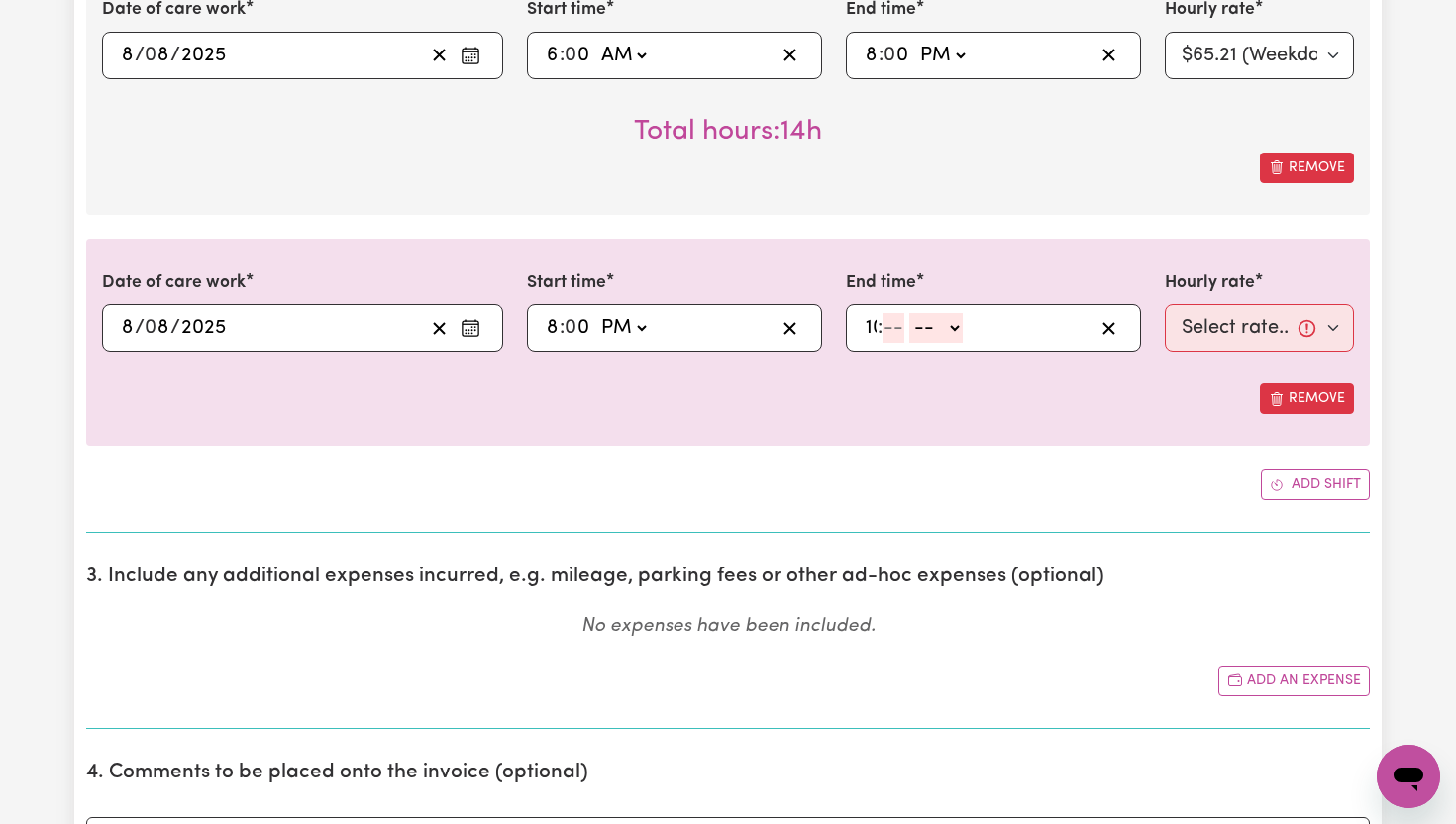 type on "10" 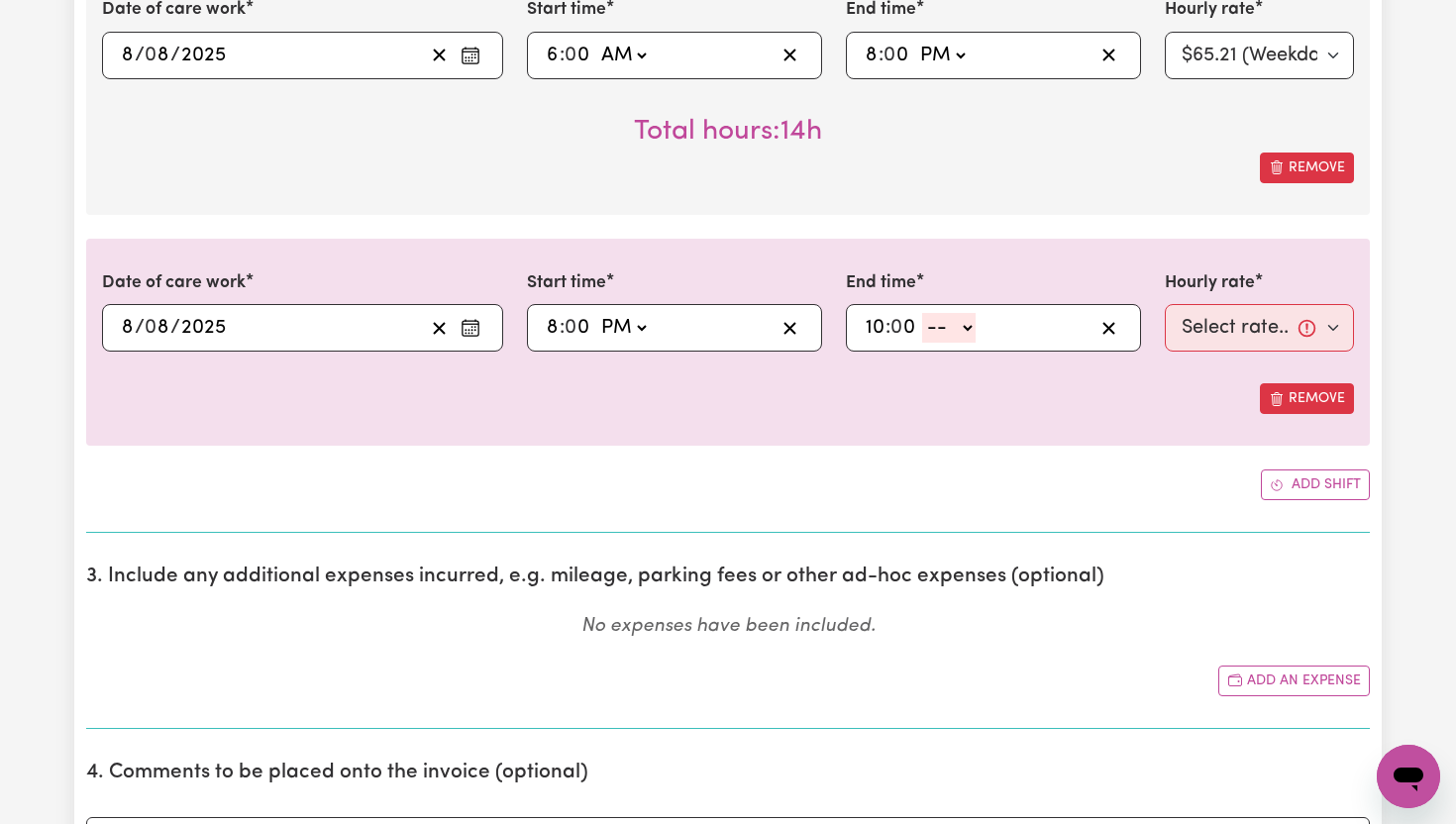 type on "0" 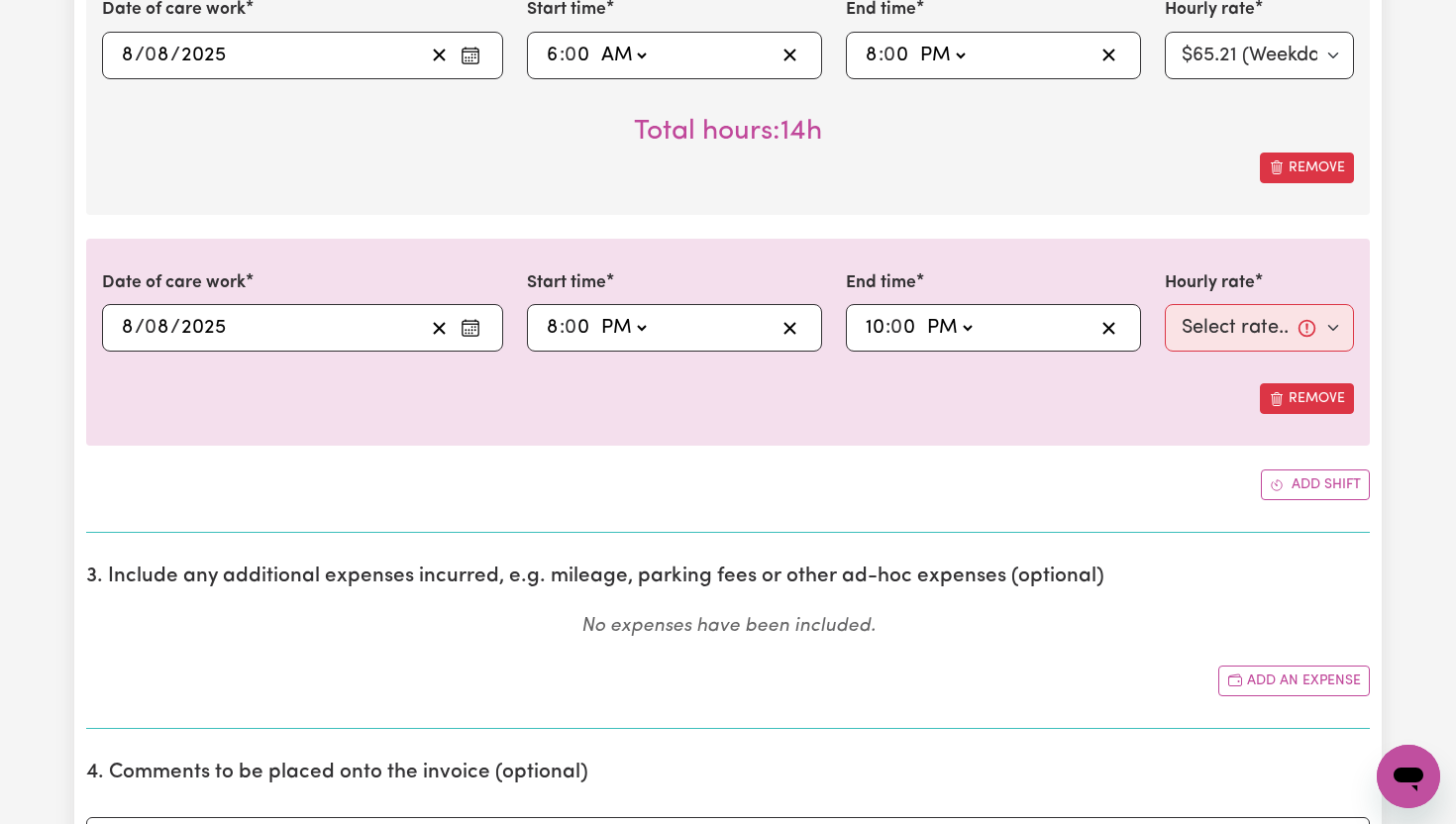 type on "22:00" 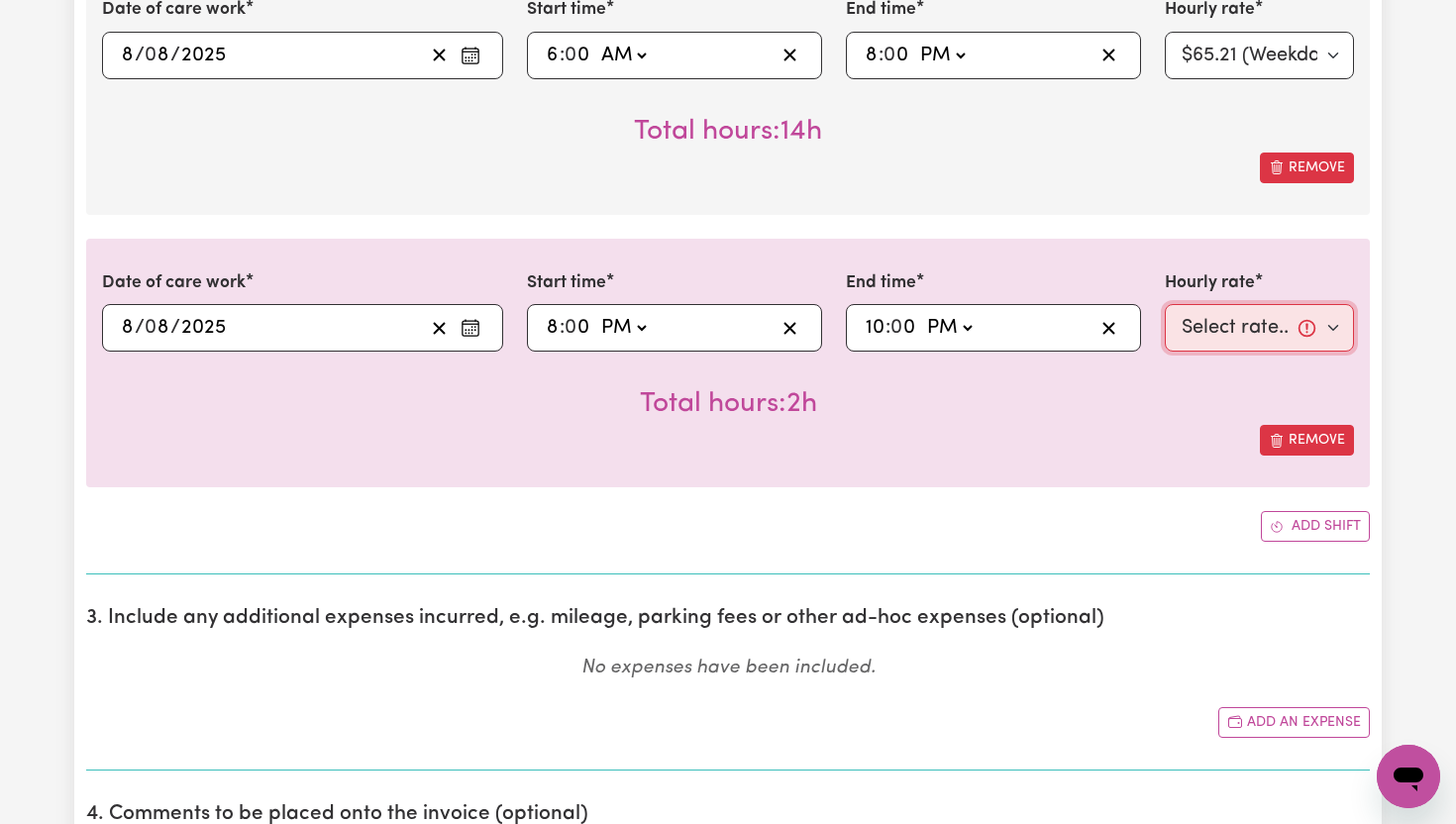 click on "Select rate... $65.21 (Weekday) $91.76 (Saturday) $118.32 (Sunday) $144.87 (Public Holiday) $71.85 (Evening Care) $276.32 (Overnight)" at bounding box center [1259, 328] 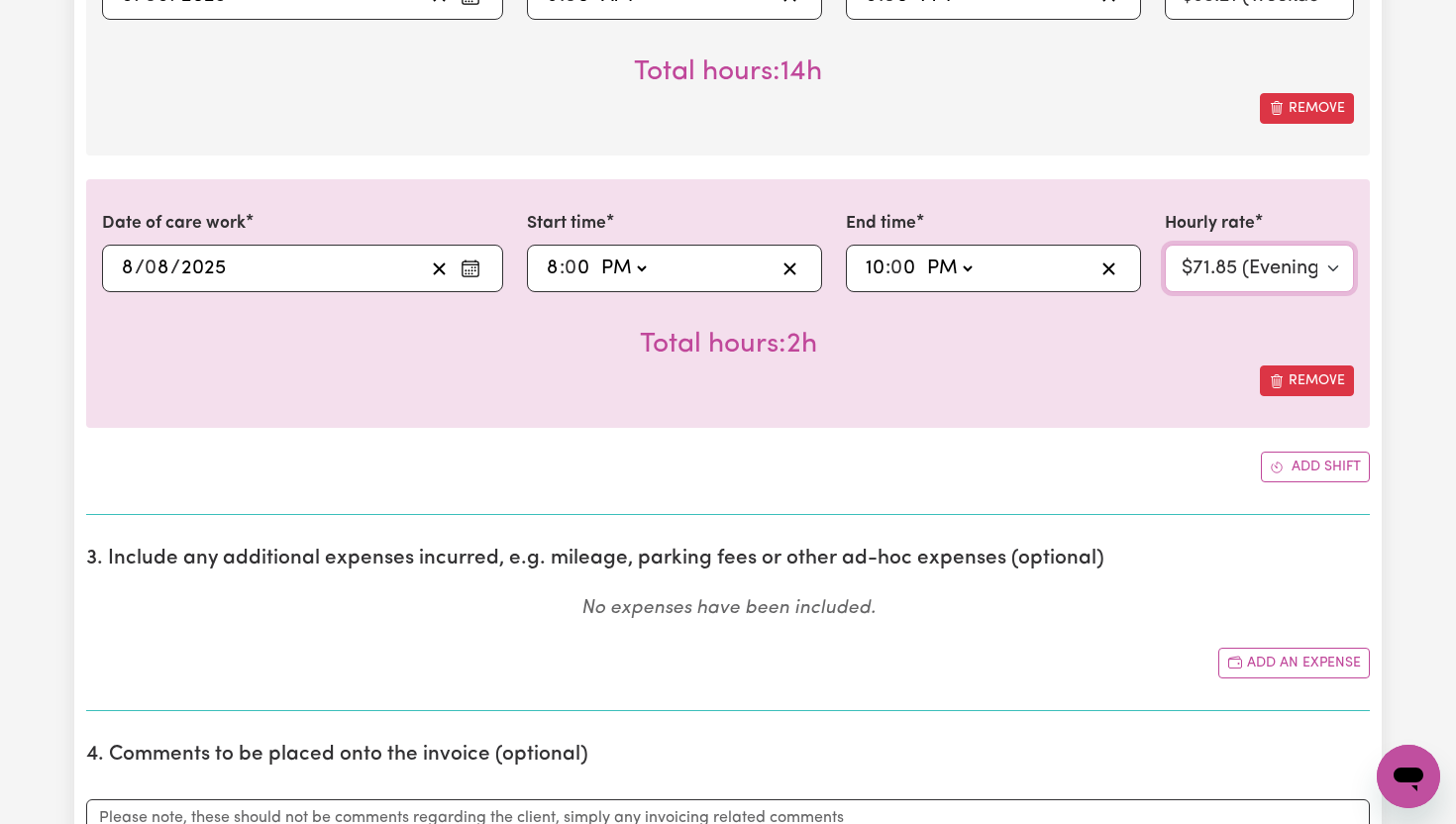 scroll, scrollTop: 3208, scrollLeft: 0, axis: vertical 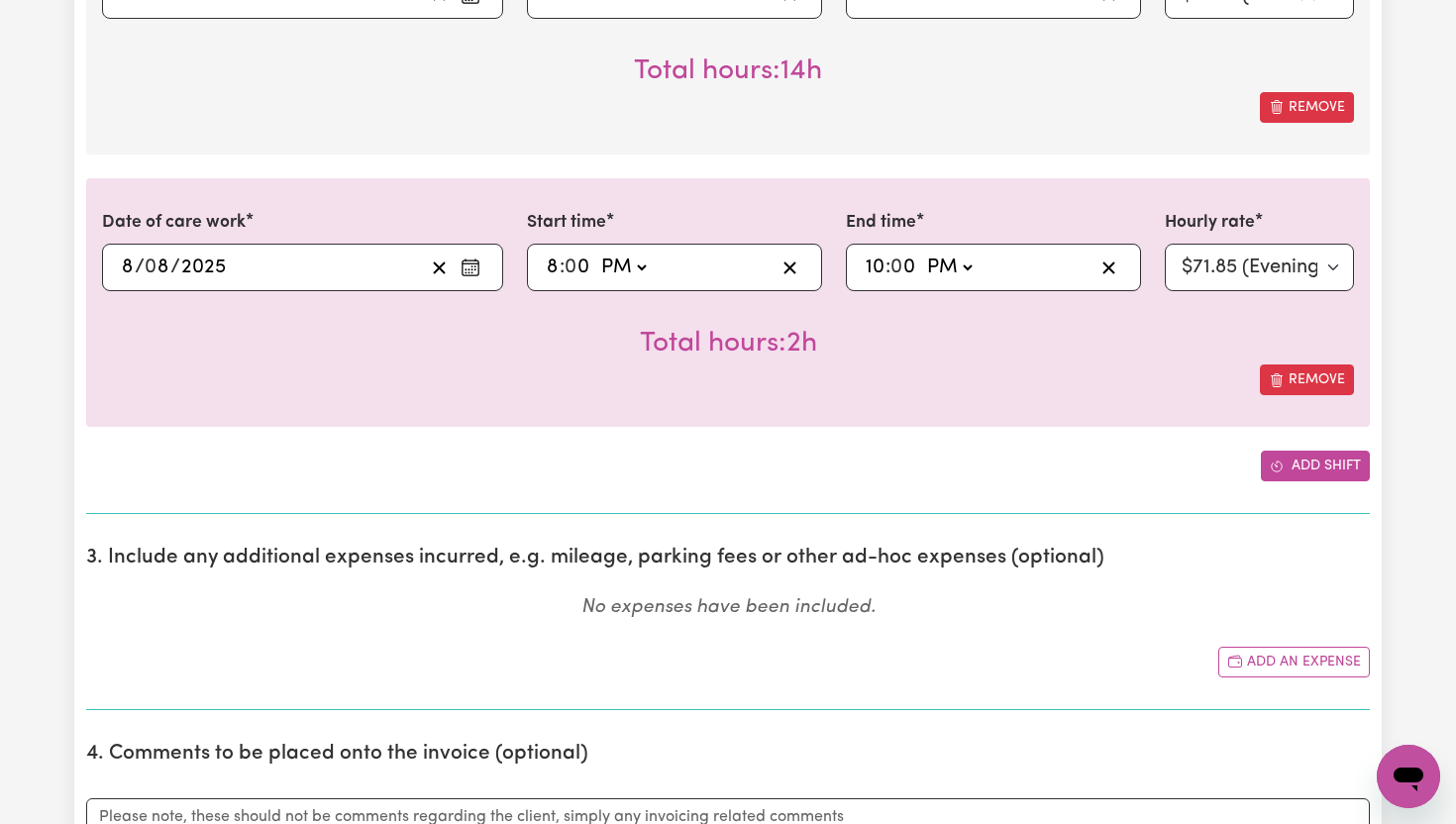 click on "Add shift" at bounding box center [1315, 465] 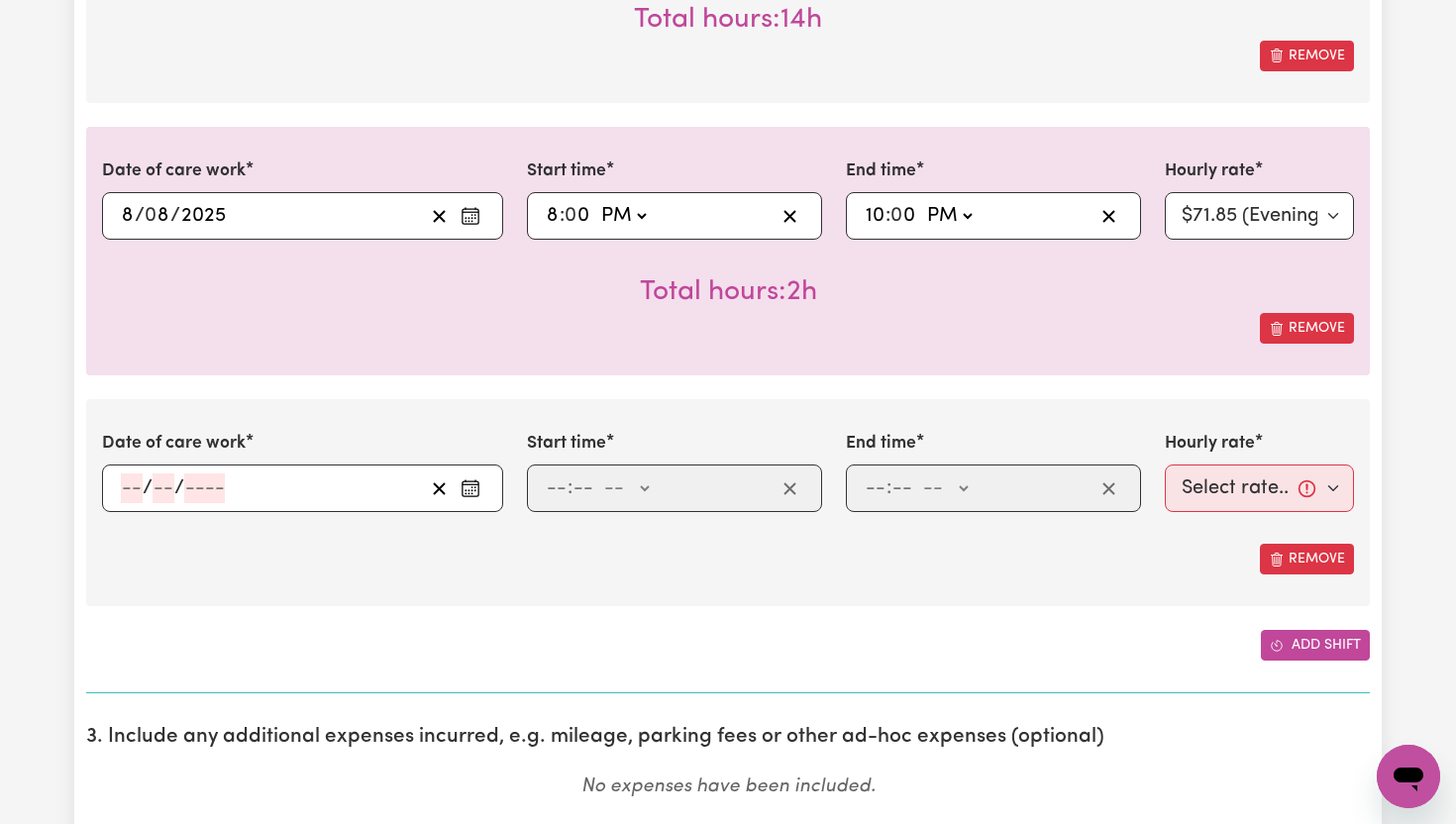 scroll, scrollTop: 3262, scrollLeft: 0, axis: vertical 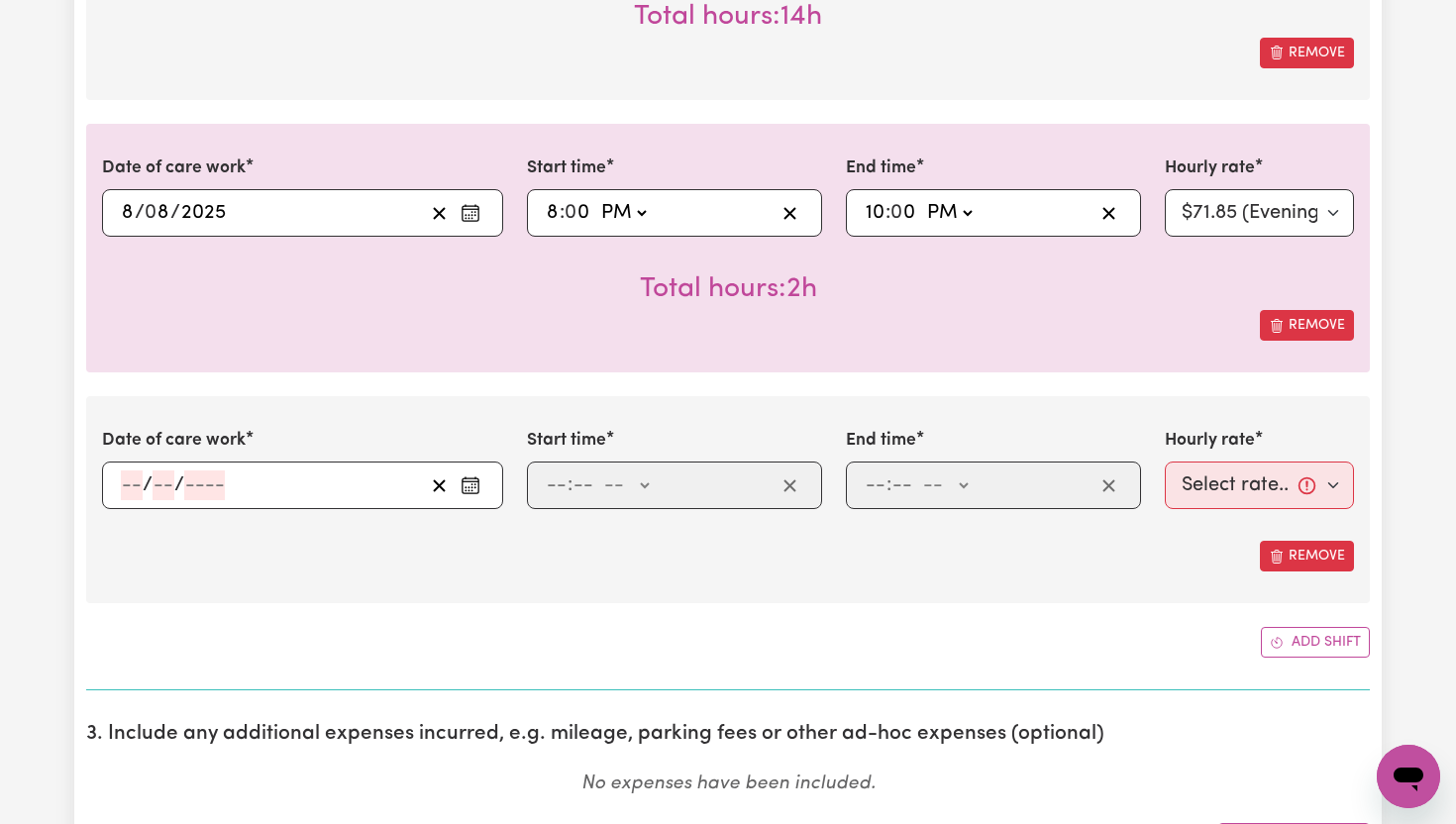 click 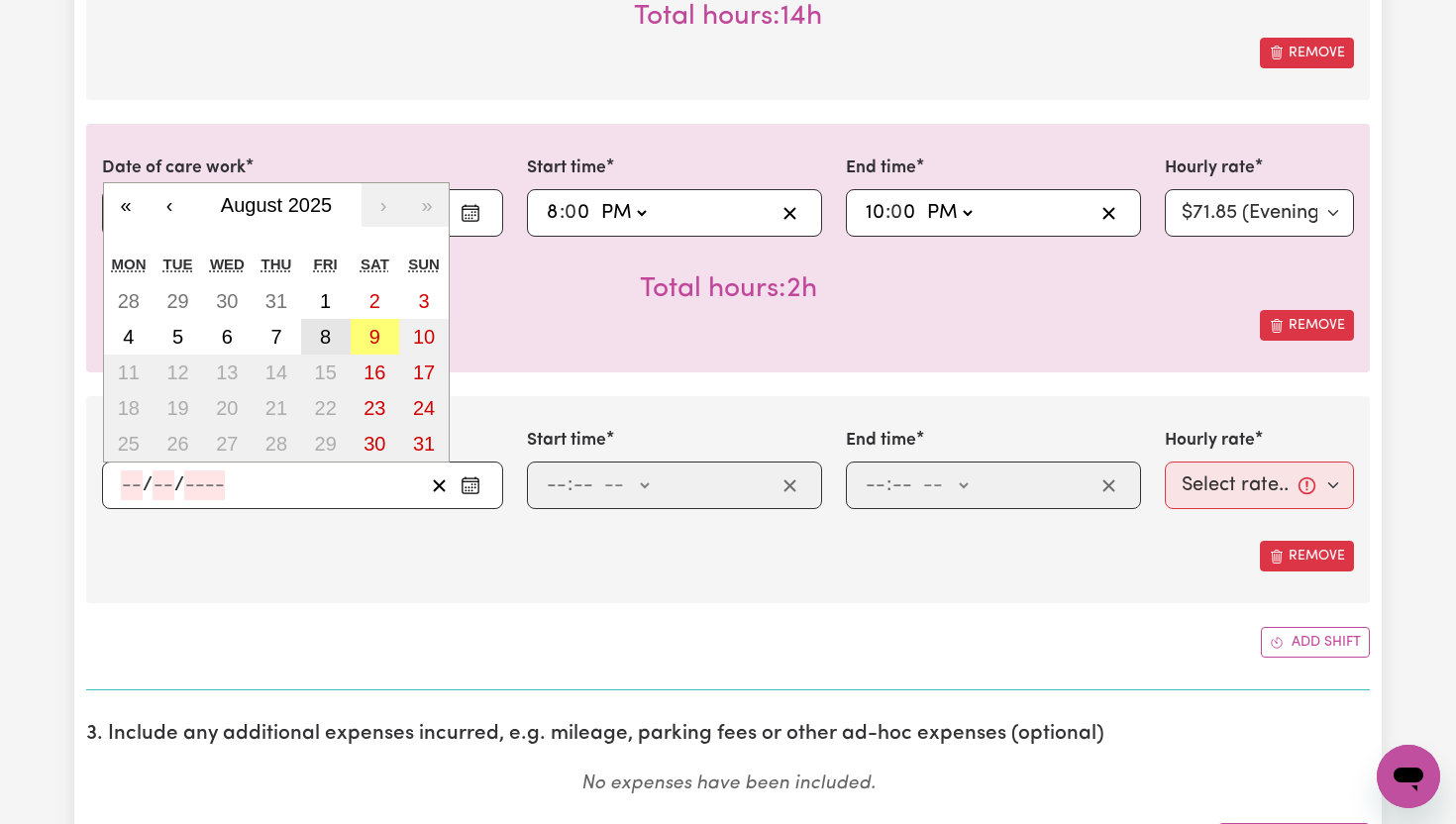 click on "8" at bounding box center (325, 337) 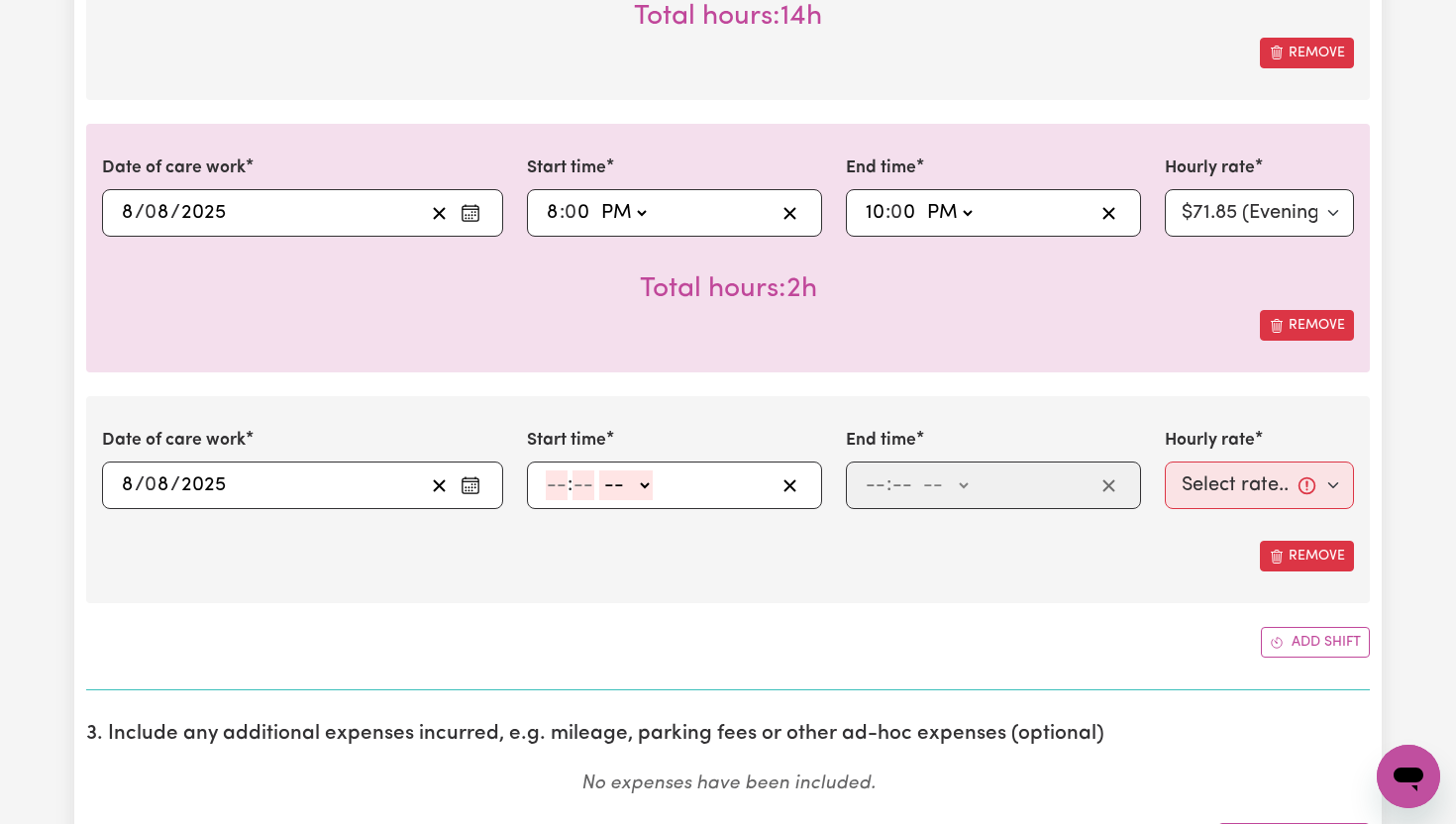 click 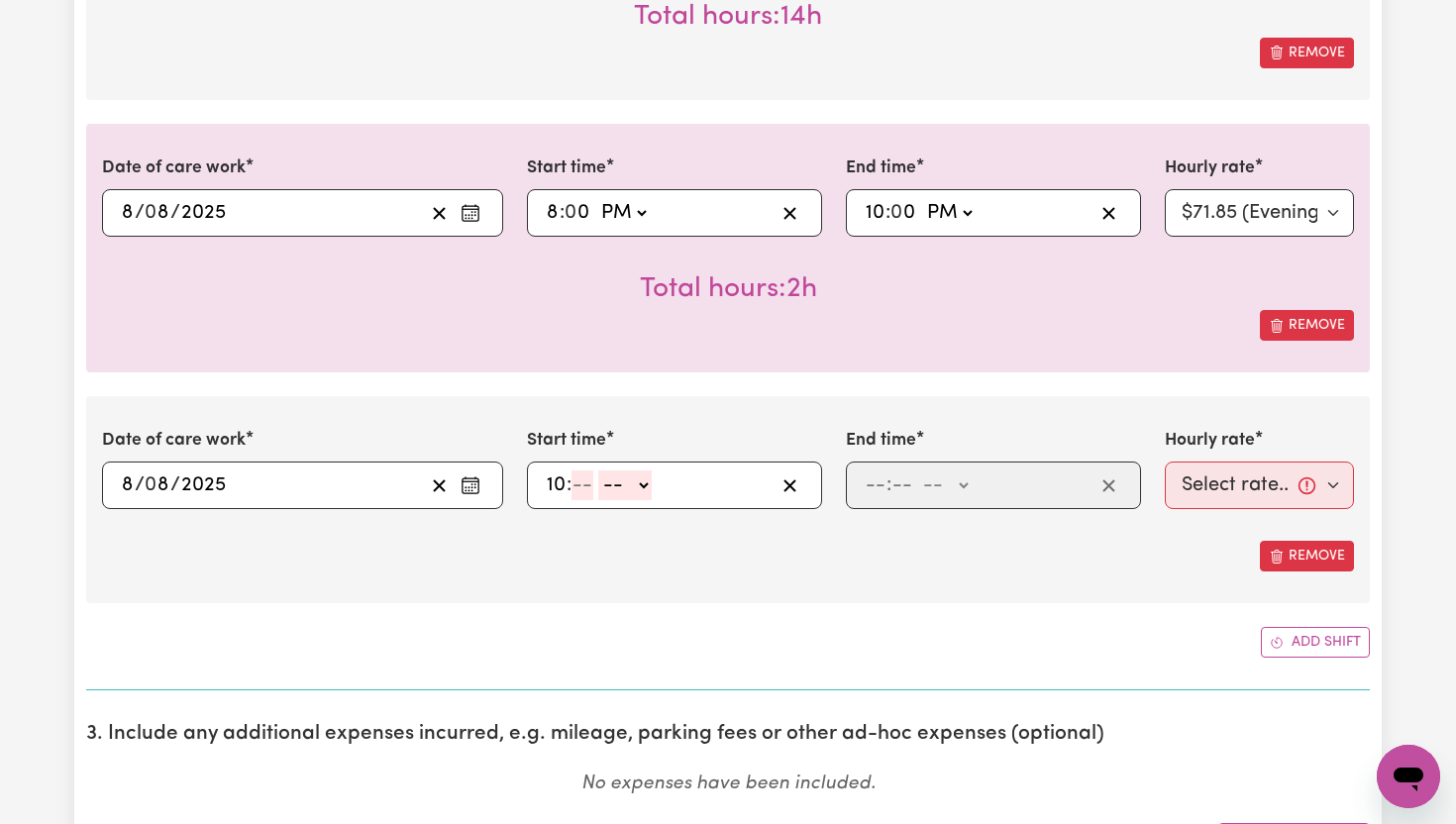 type on "10" 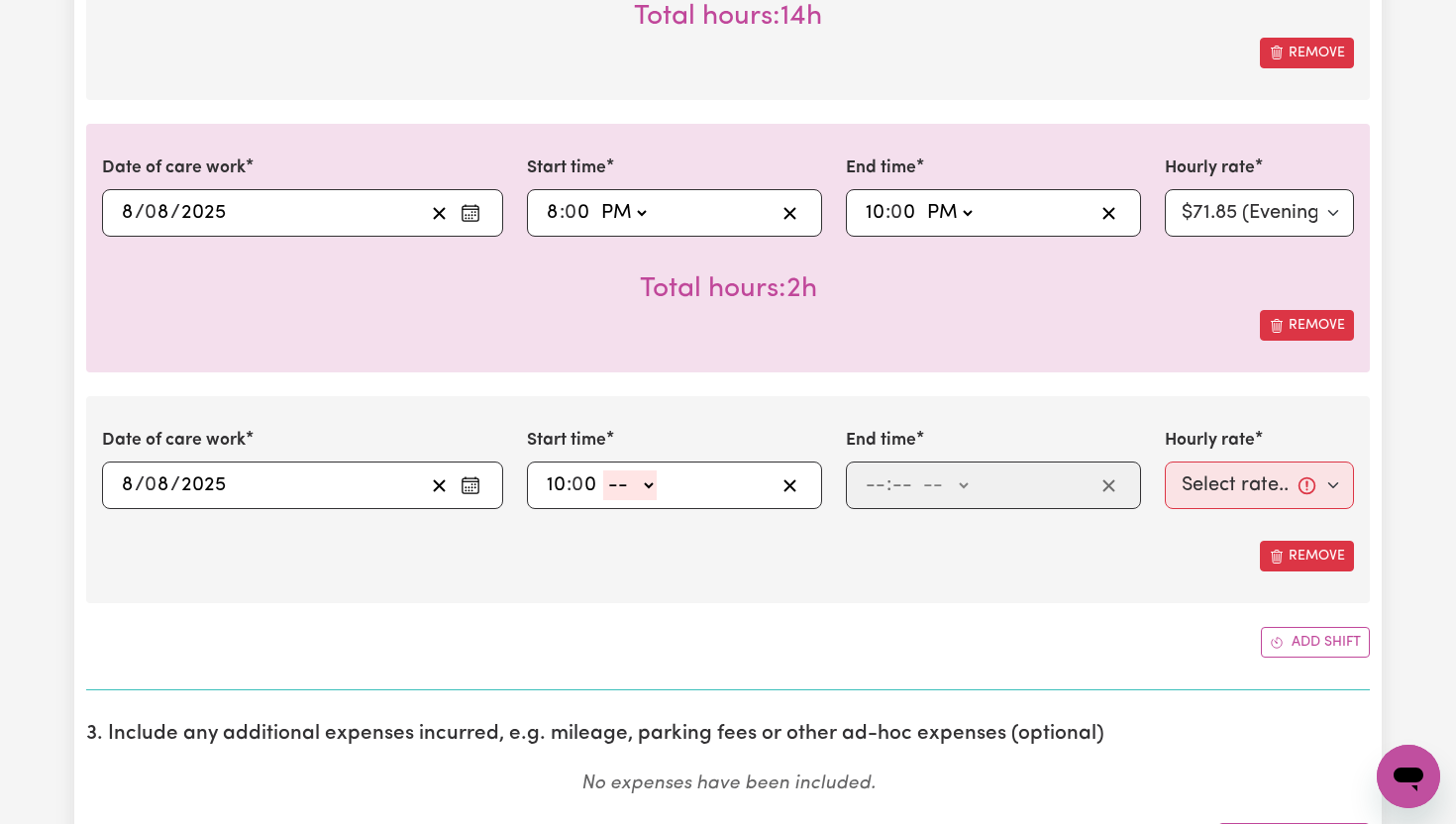 type on "0" 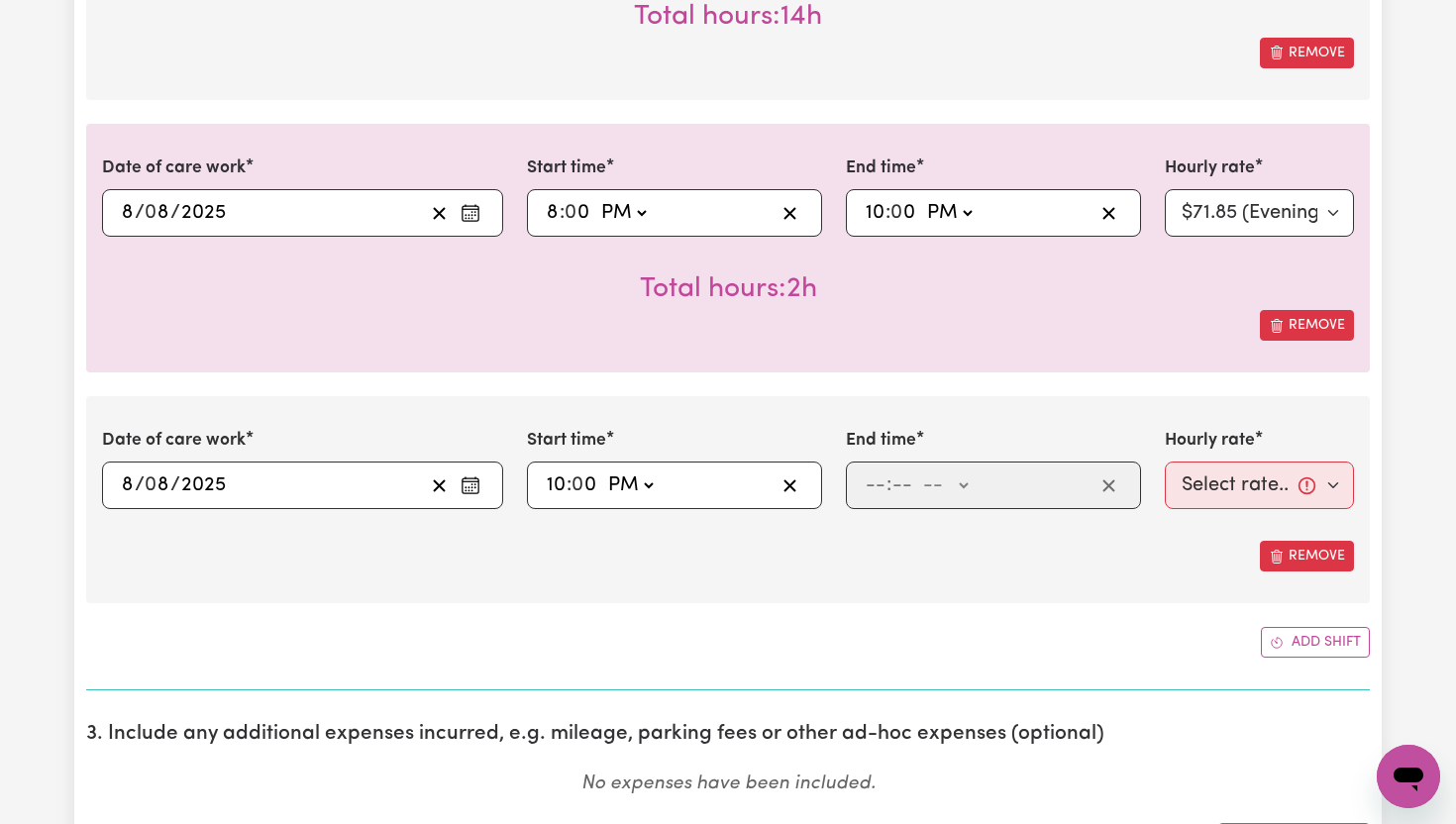 type on "22:00" 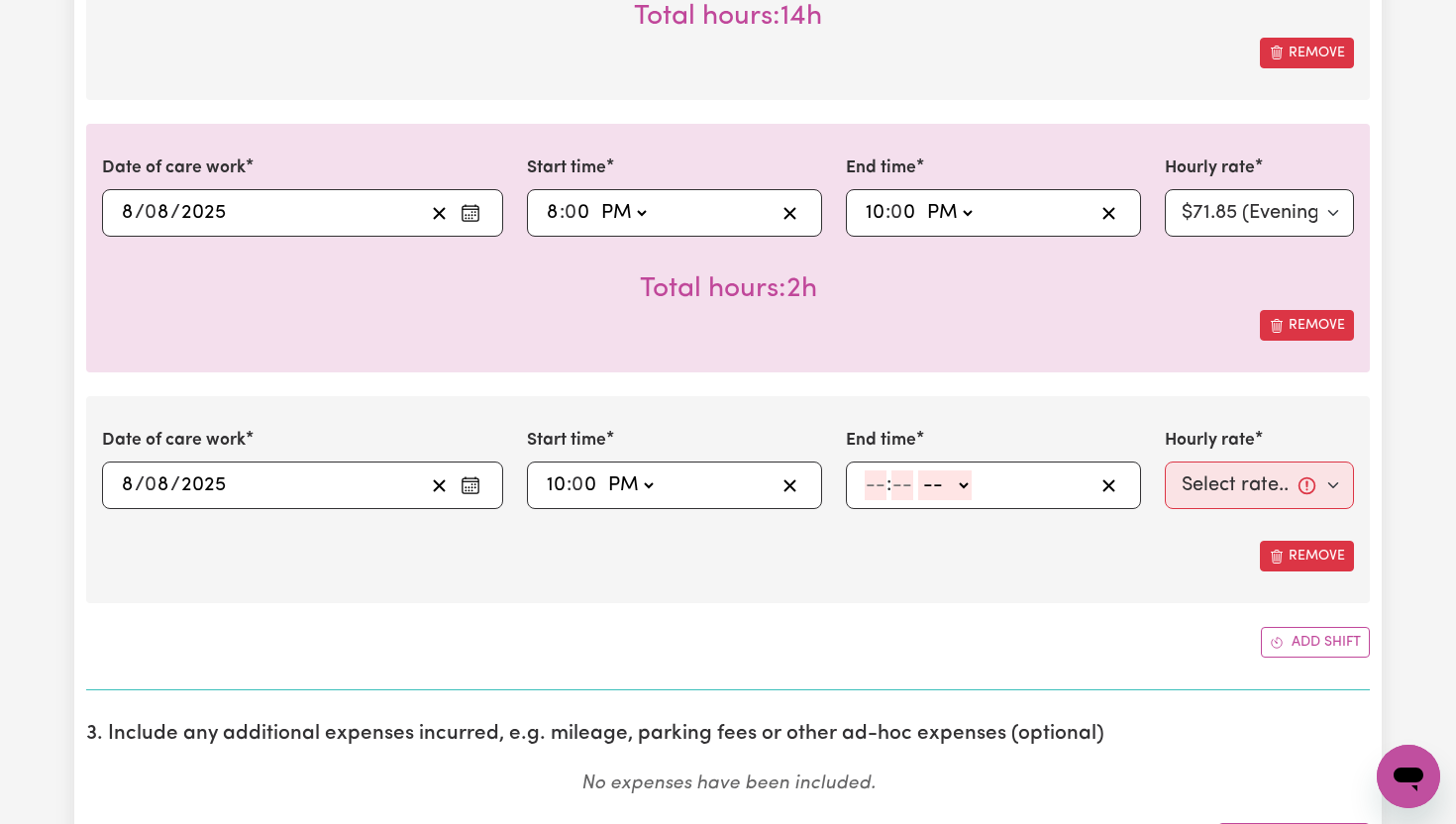 click 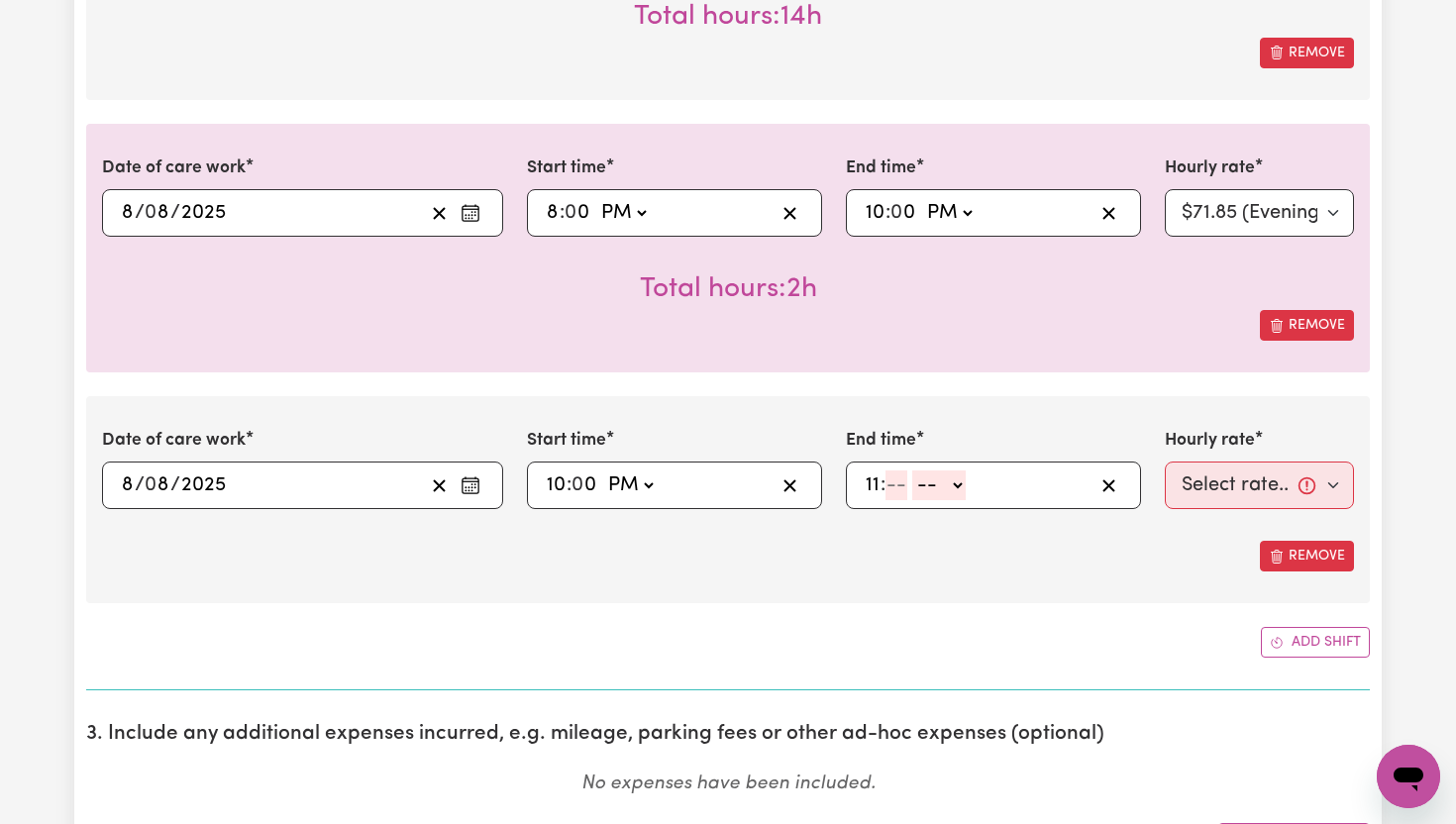 type on "11" 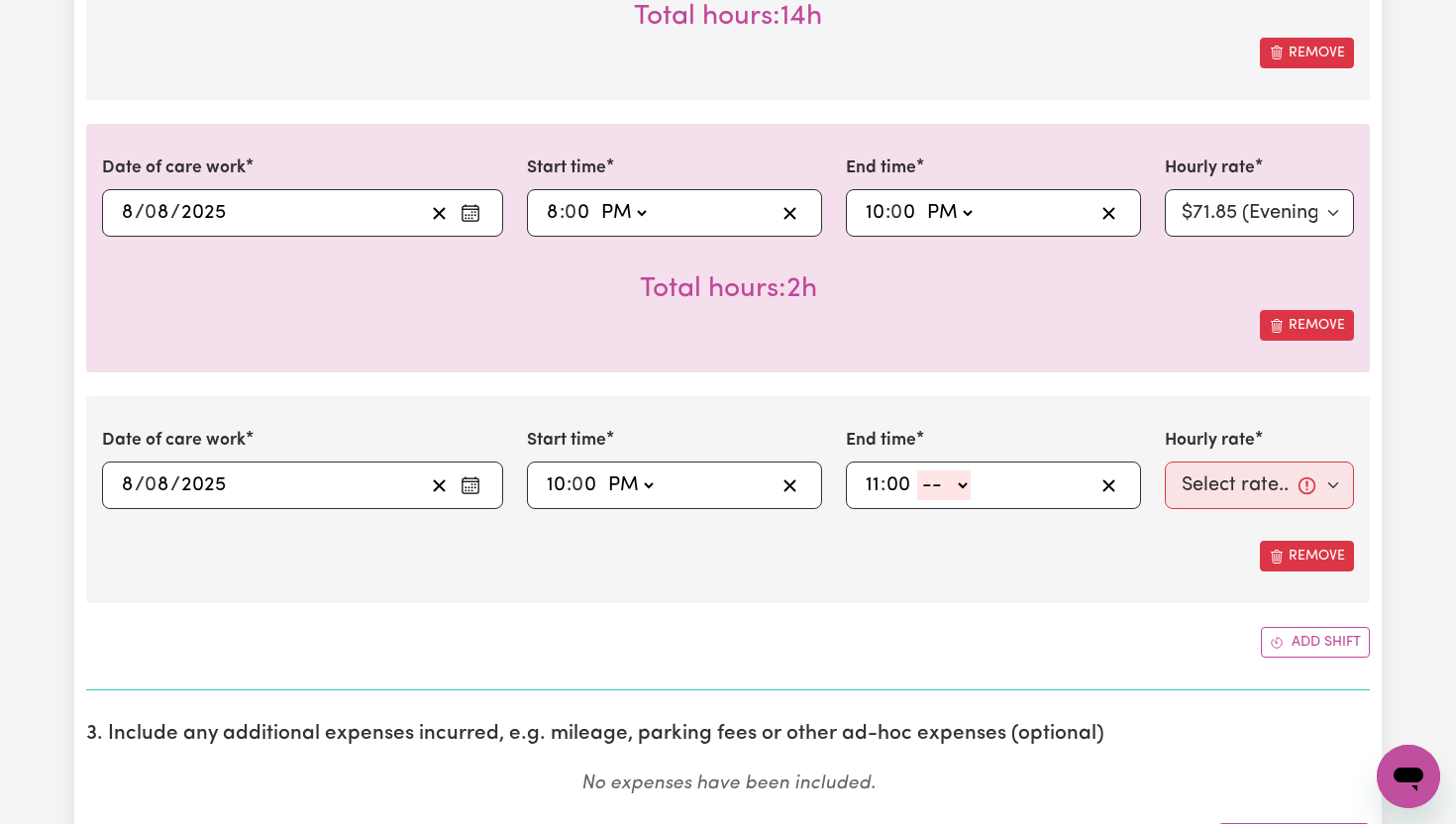 type on "00" 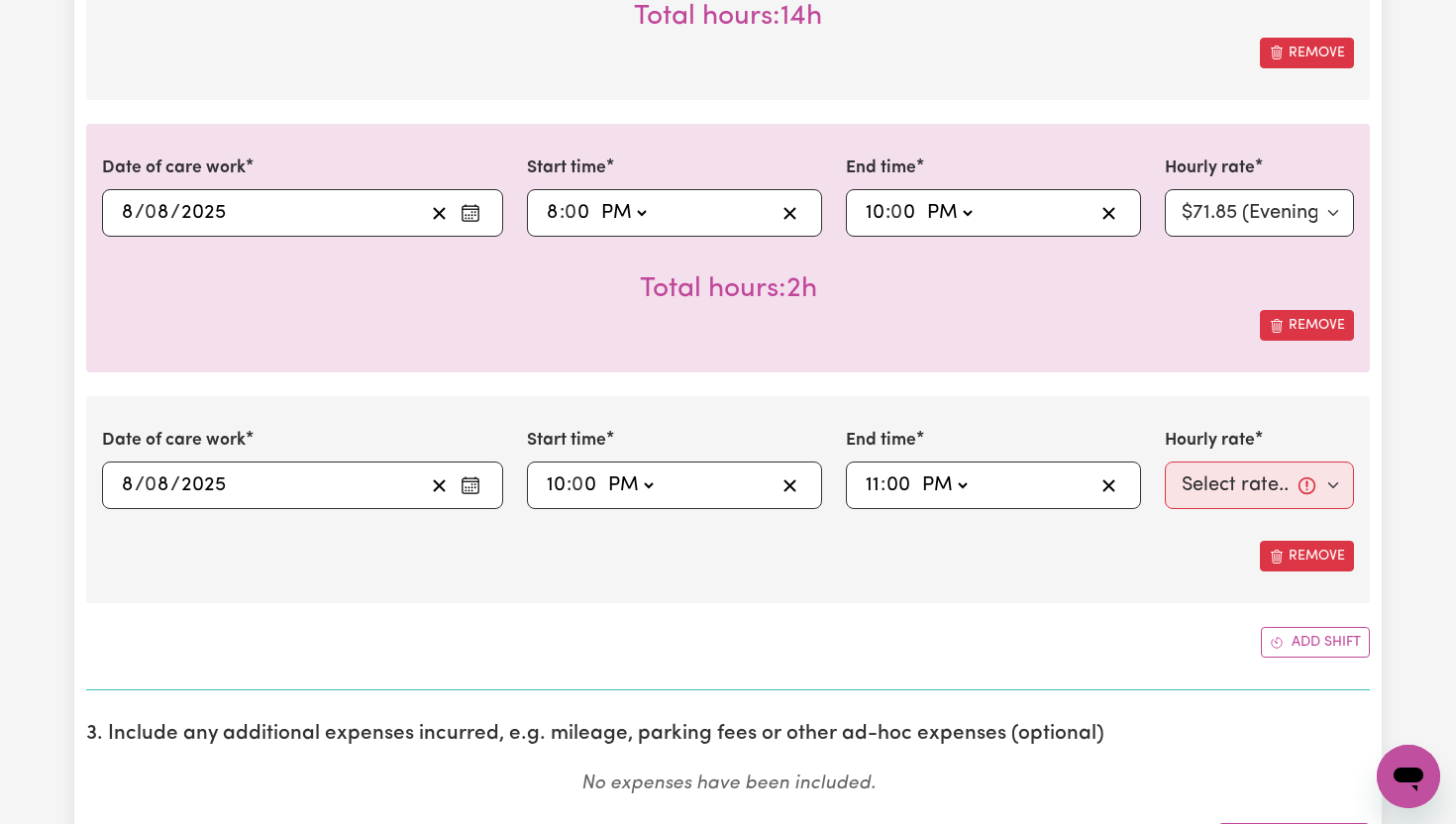 type on "23:00" 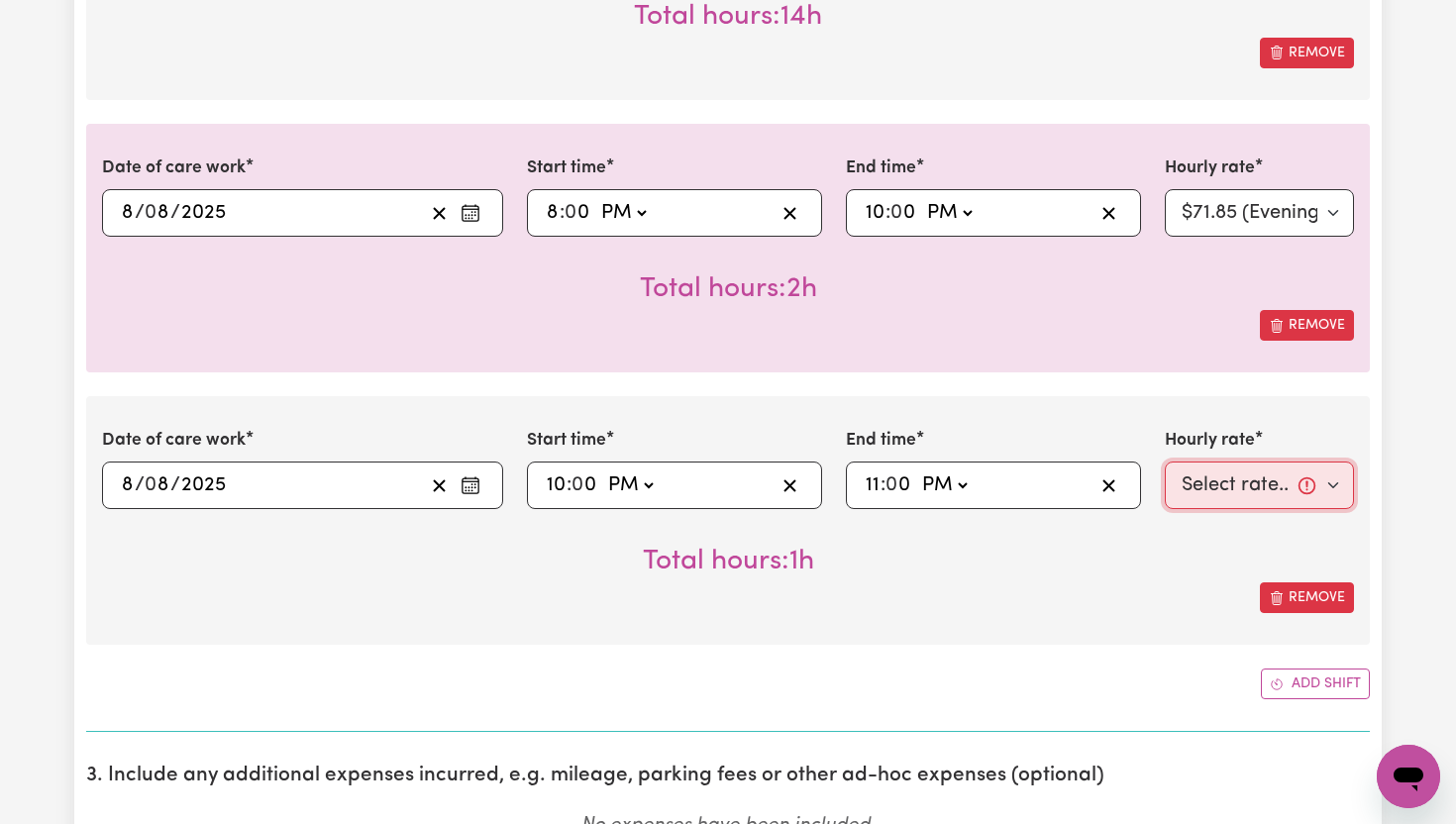 click on "Select rate... $65.21 (Weekday) $91.76 (Saturday) $118.32 (Sunday) $144.87 (Public Holiday) $71.85 (Evening Care) $276.32 (Overnight)" at bounding box center [1259, 485] 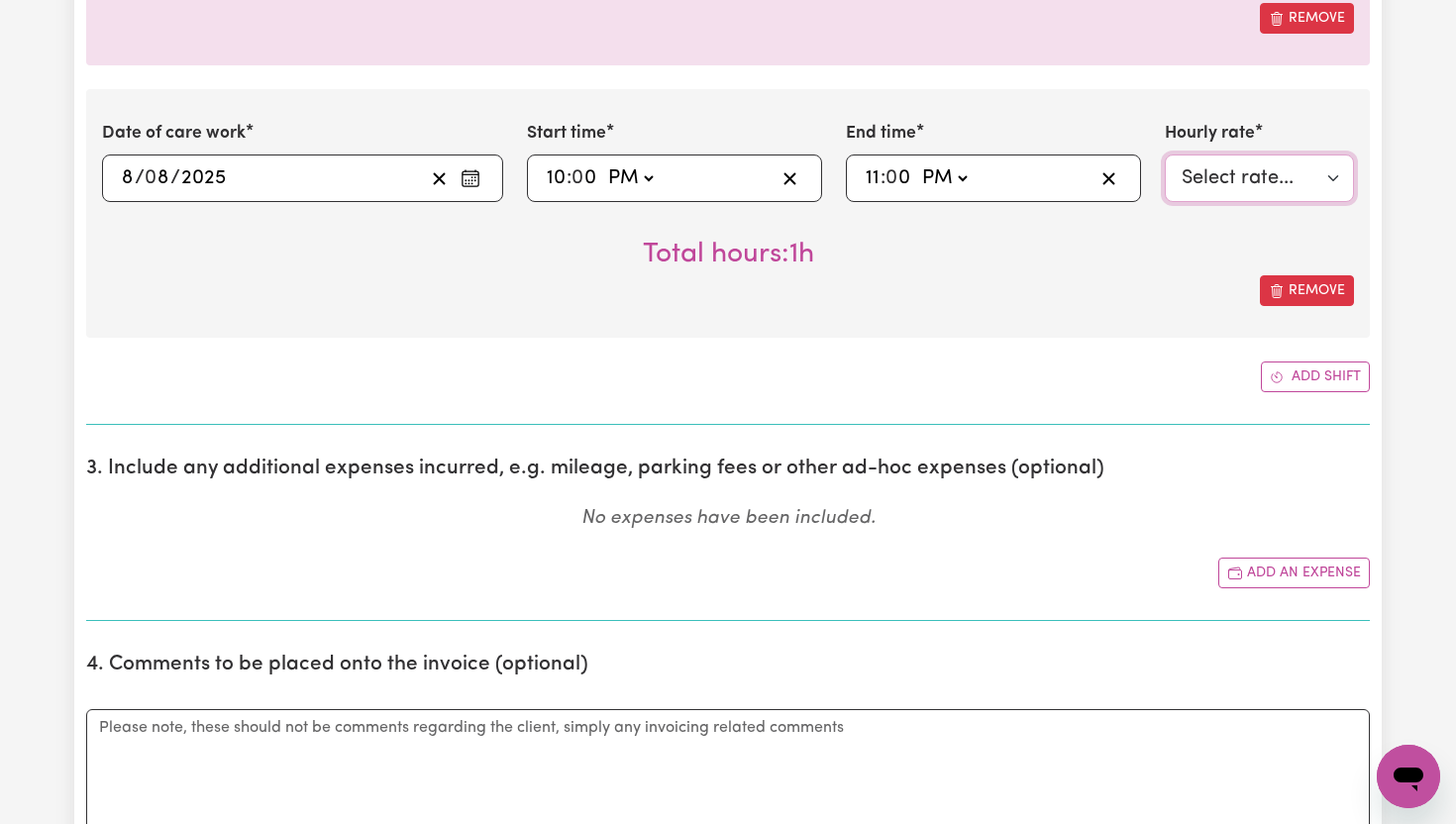 scroll, scrollTop: 3575, scrollLeft: 0, axis: vertical 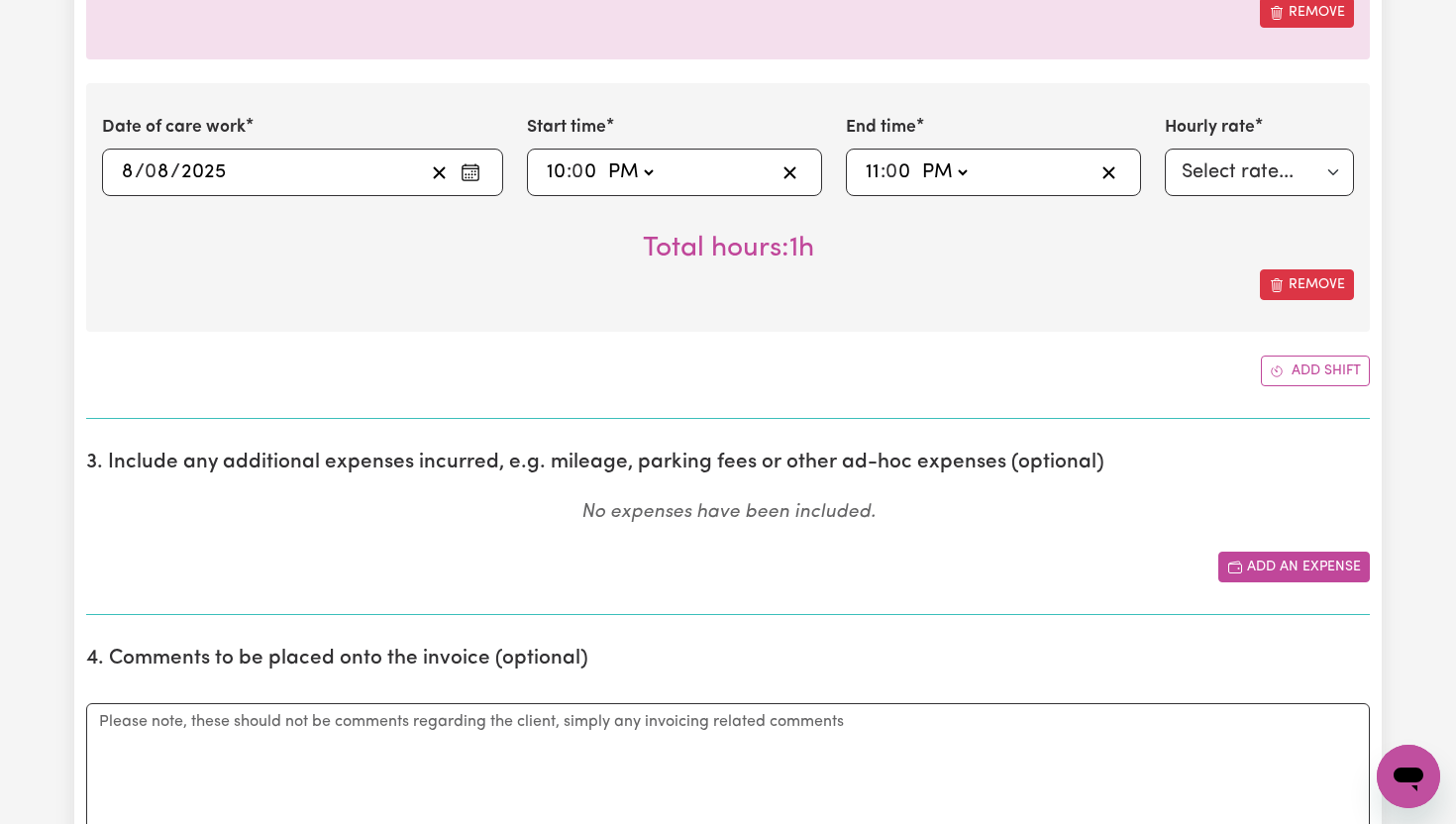 click on "Add an expense" at bounding box center [1294, 566] 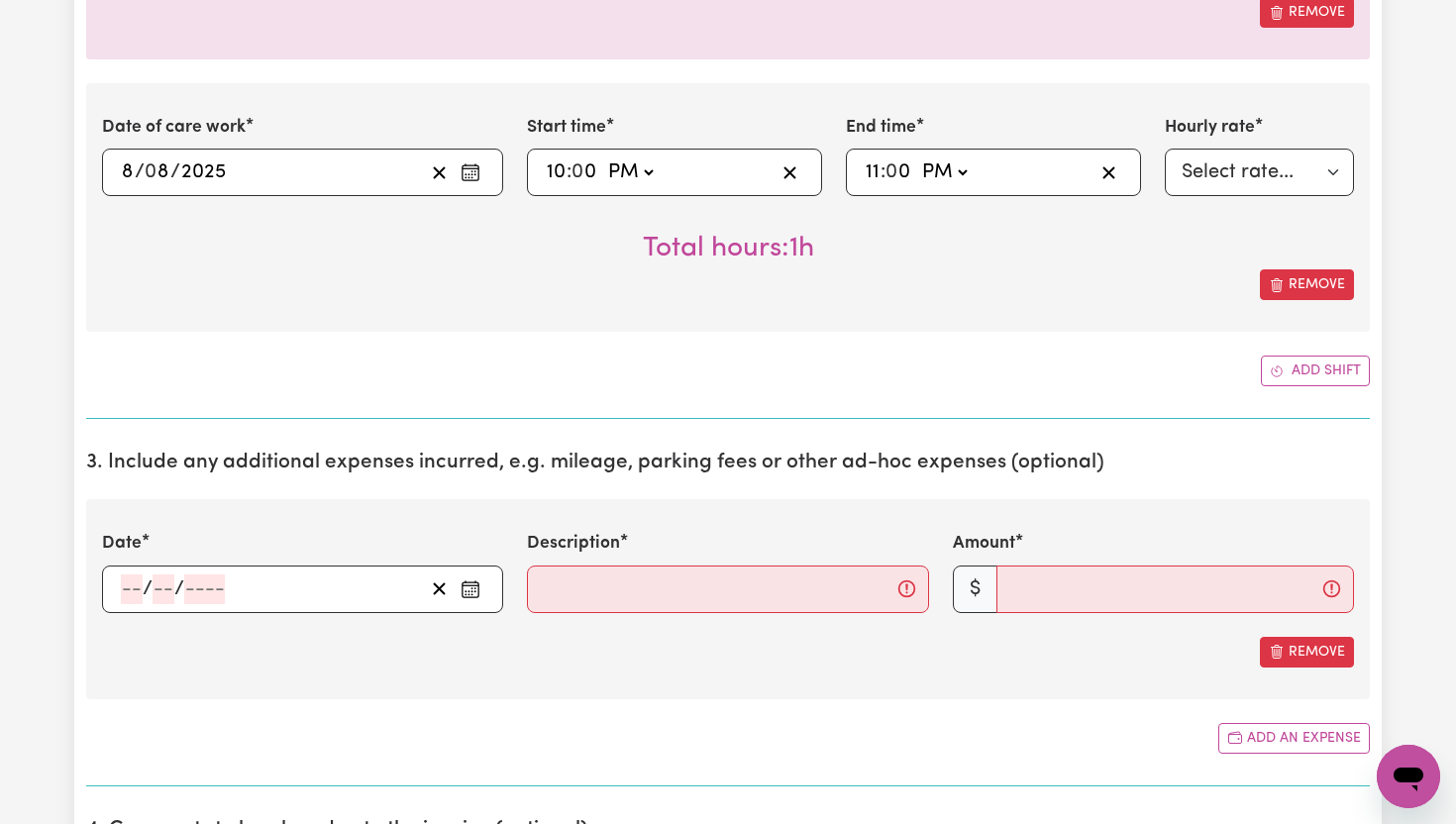click 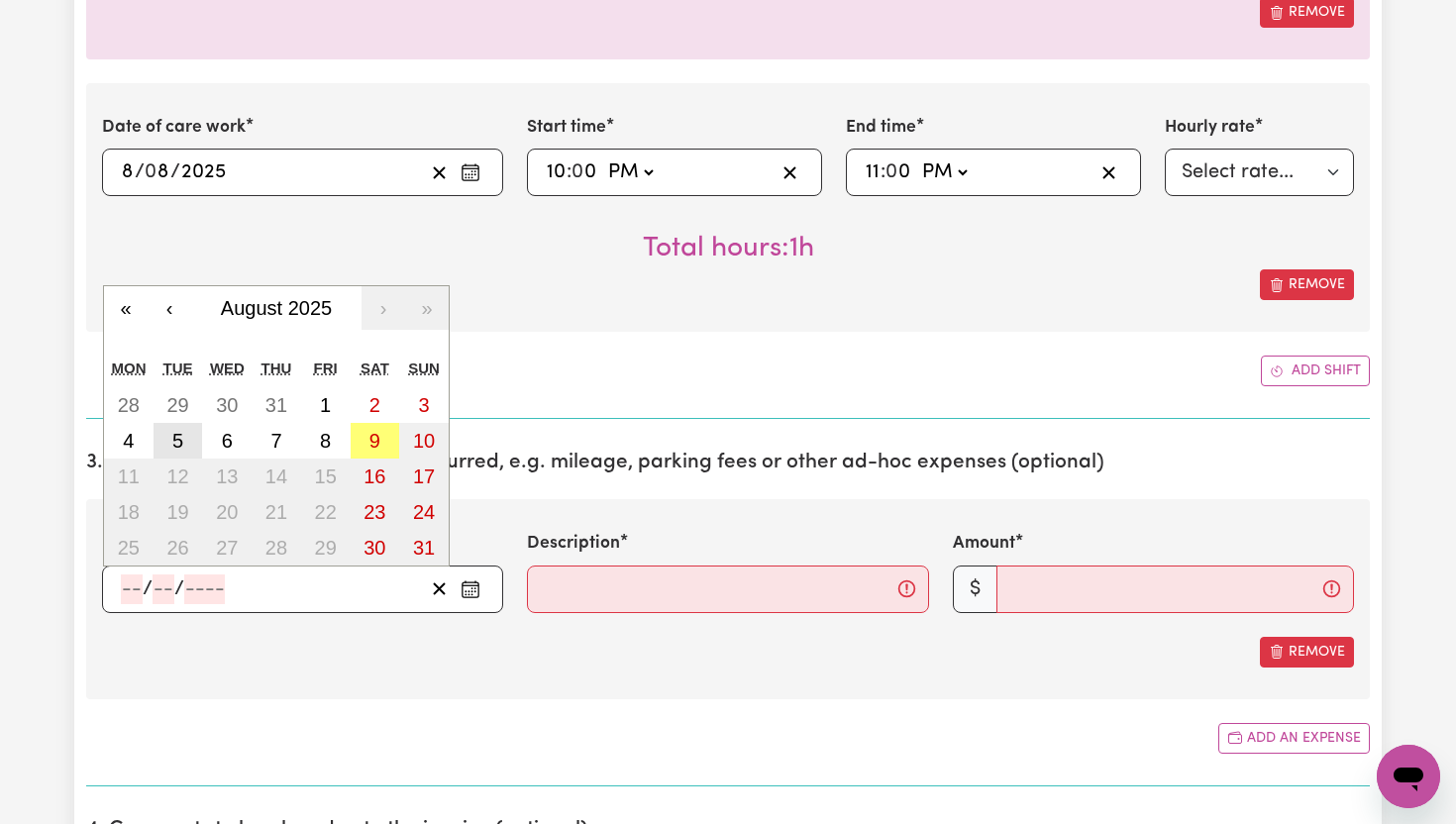 click on "5" at bounding box center (178, 441) 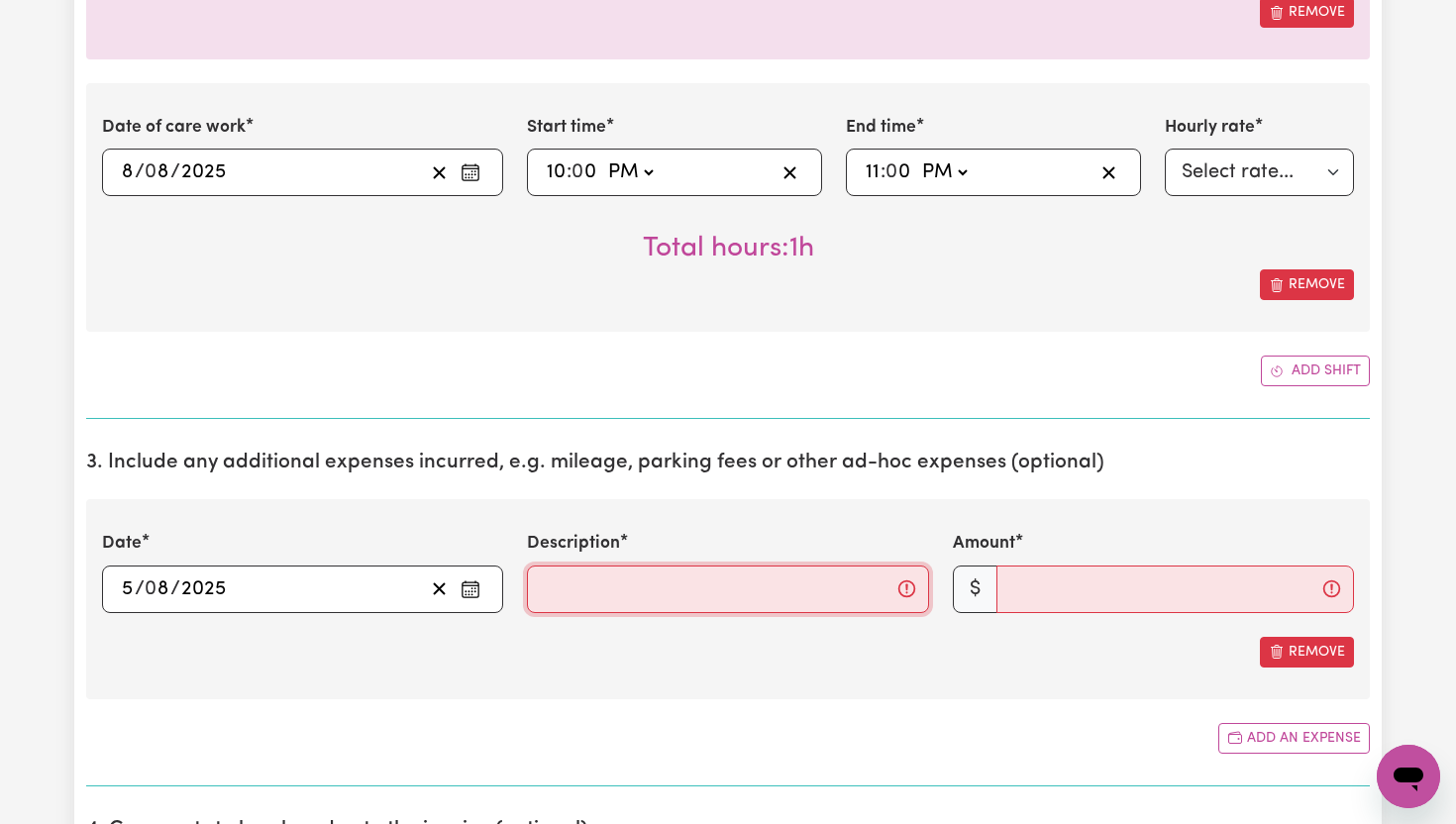 click on "Description" at bounding box center [727, 589] 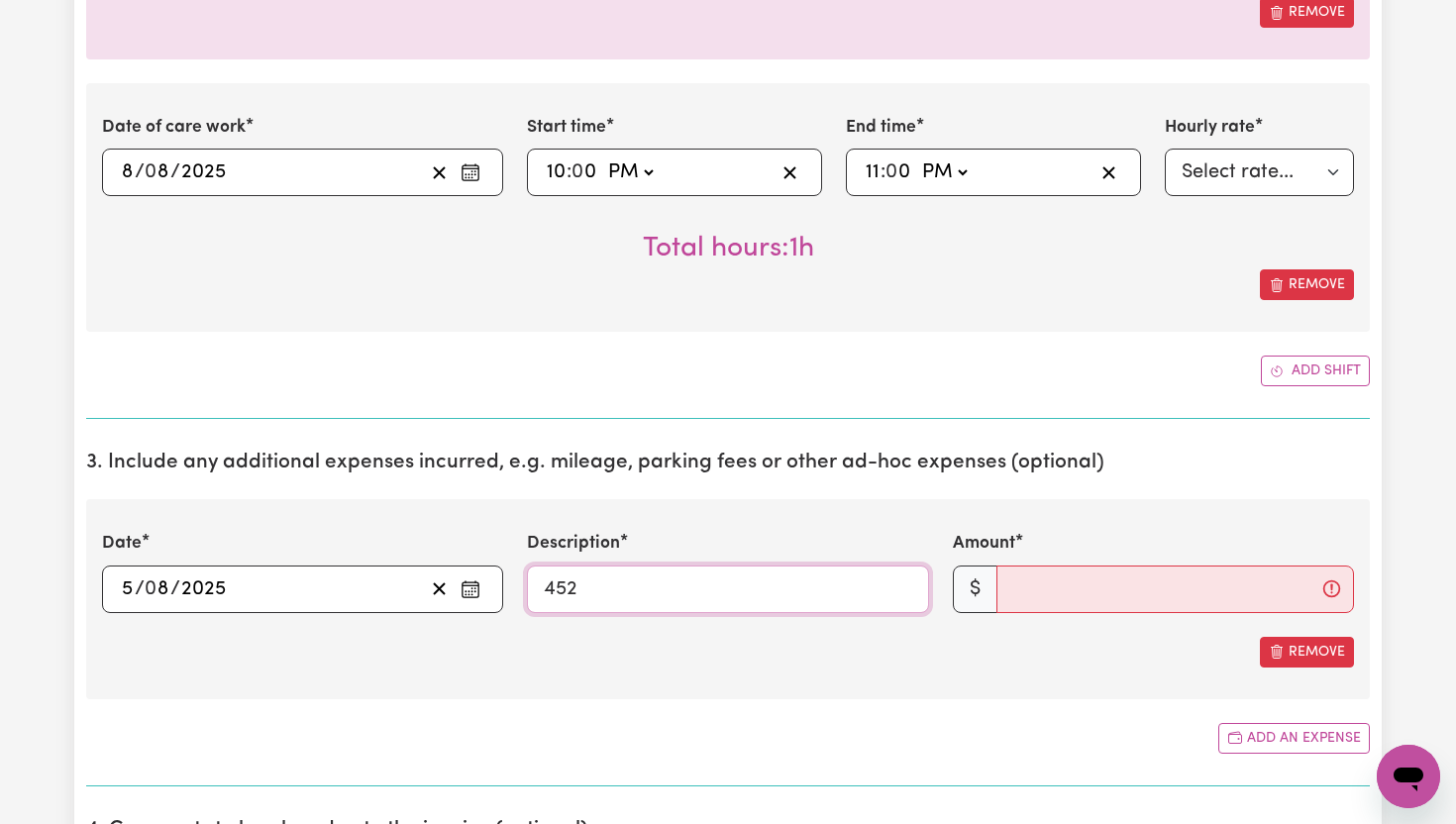 type on "452" 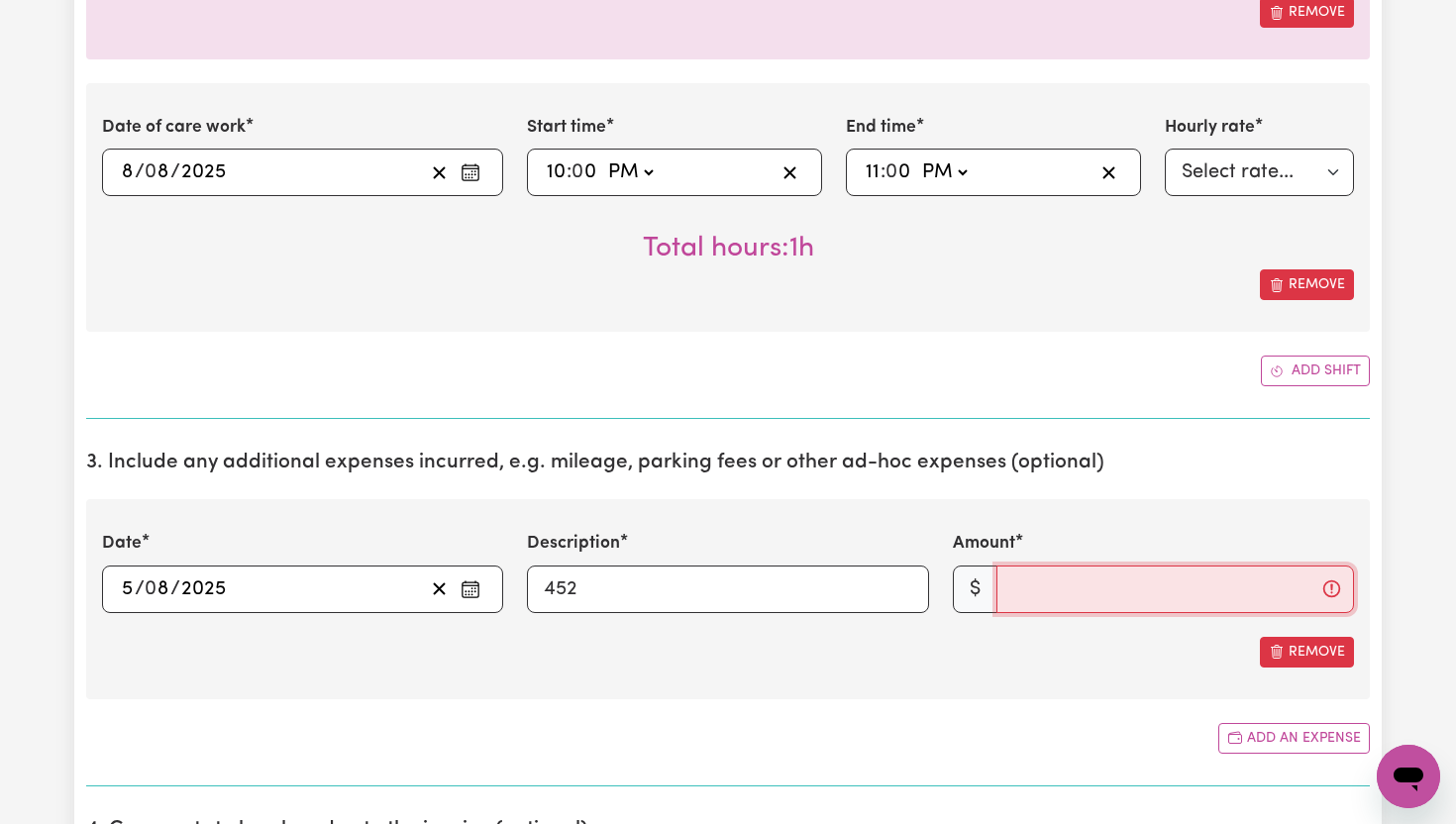 click on "Amount" at bounding box center (1175, 589) 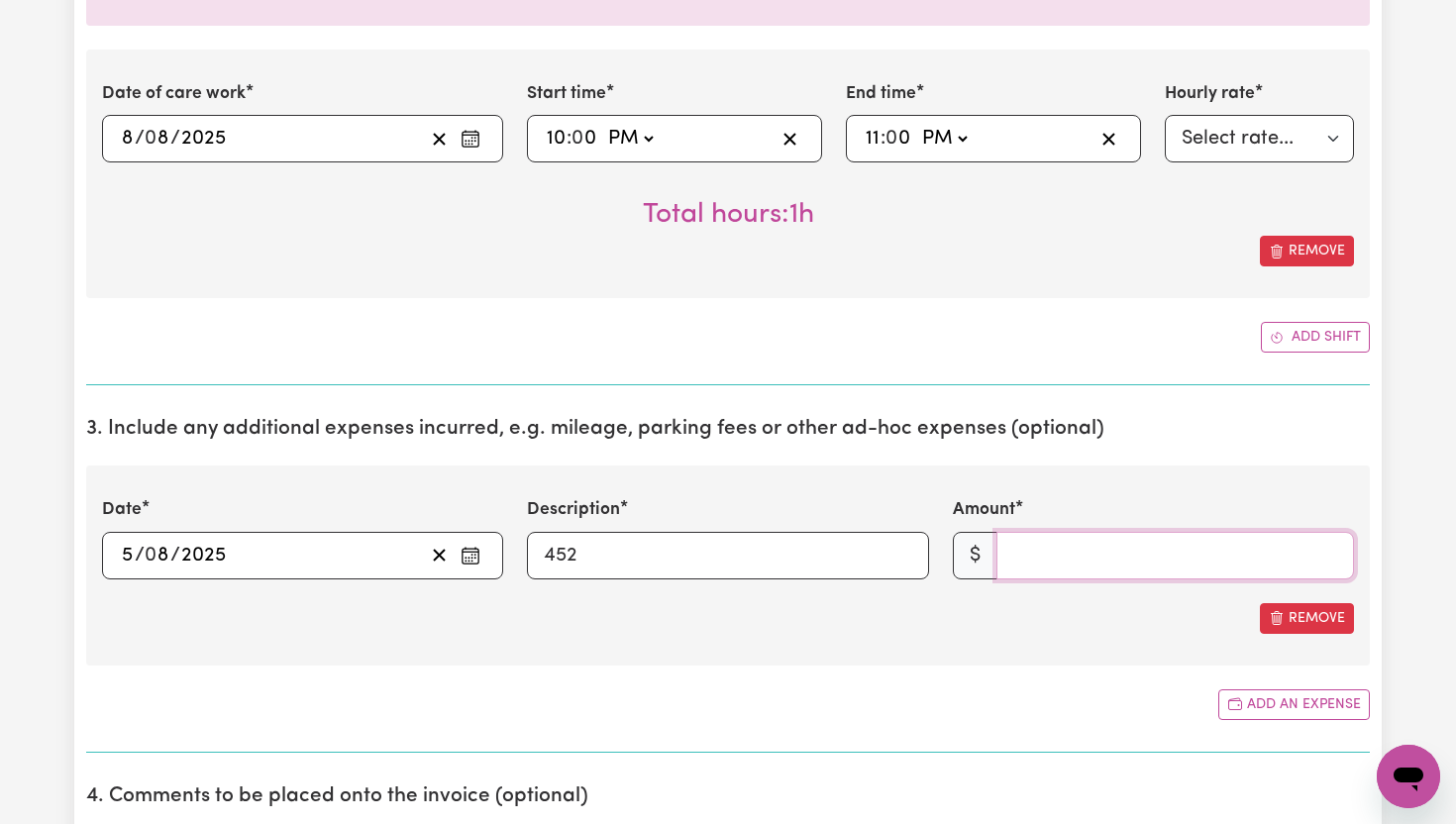 scroll, scrollTop: 3612, scrollLeft: 0, axis: vertical 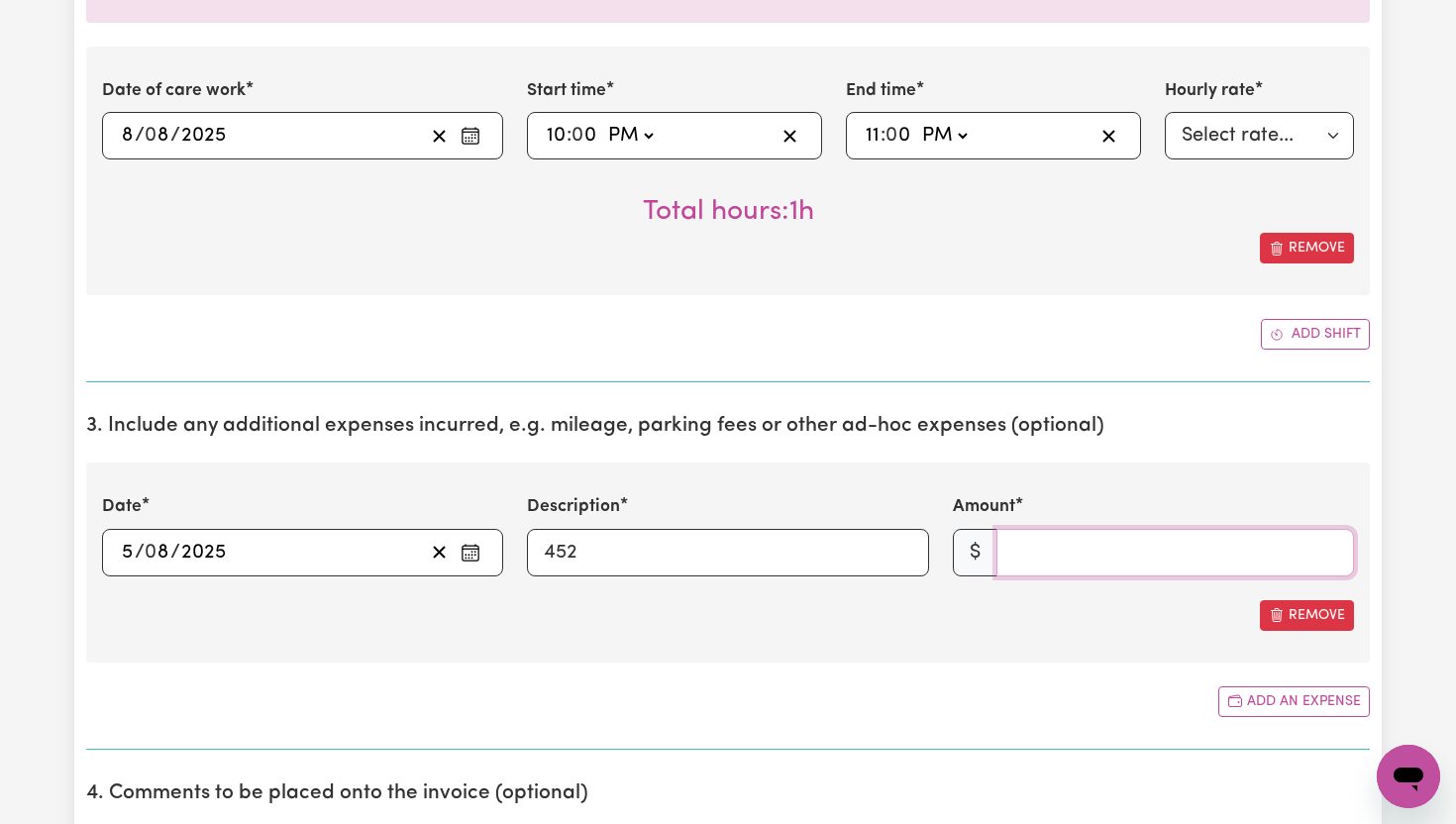 type on "[NUMBER]" 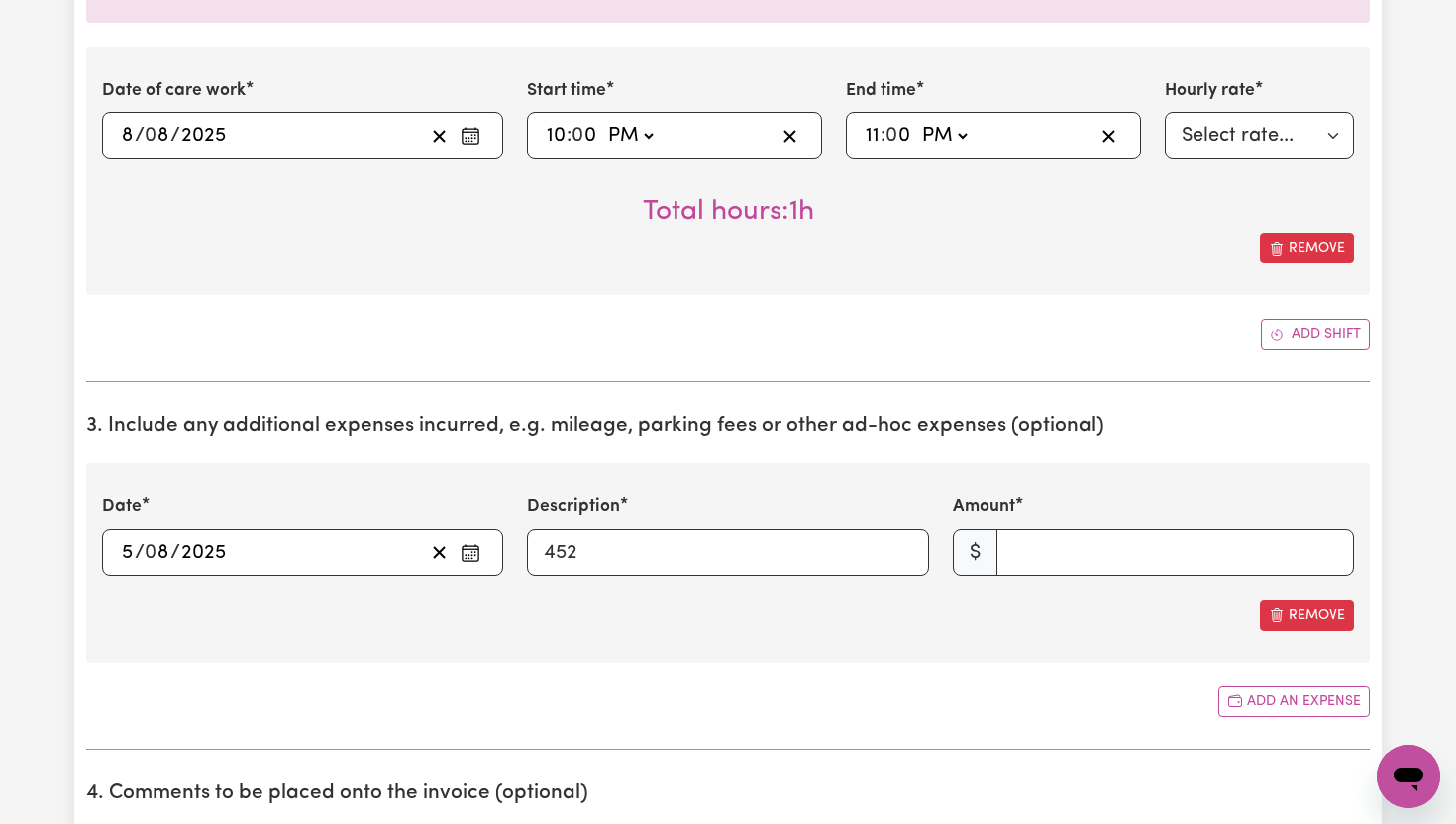 click on "3. Include any additional expenses incurred, e.g. mileage, parking fees or other ad-hoc expenses (optional) Date [DATE] [DATE] « ‹ [MONTH] [YEAR] › » Mon Tue Wed Thu Fri Sat Sun 28 29 30 31 1 2 3 4 5 6 7 8 9 10 11 12 13 14 15 16 17 18 19 20 21 22 23 24 25 26 27 28 29 30 31 Description [NUMBER] Amount $[AMOUNT] Remove Add an expense" at bounding box center (728, 573) 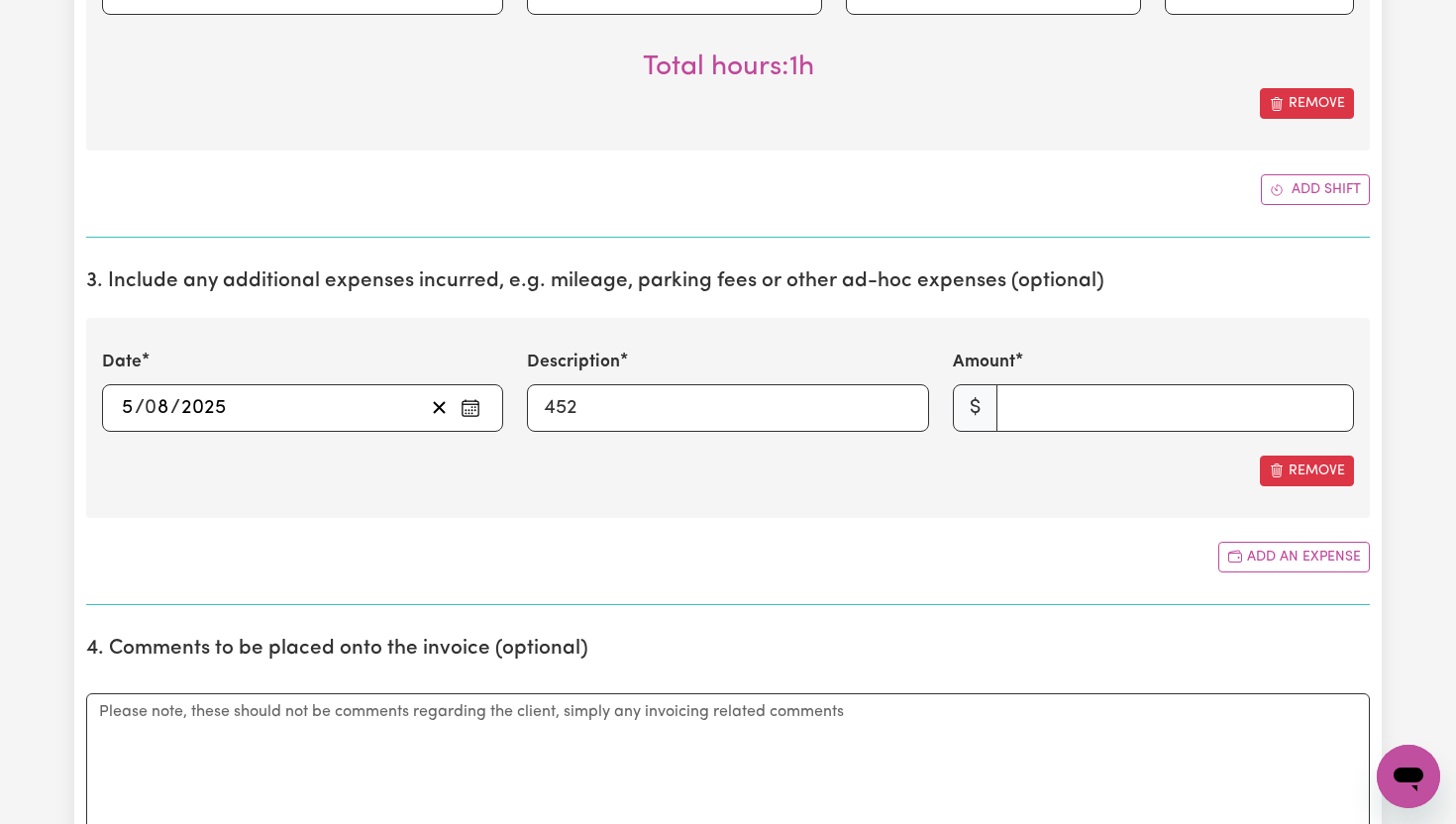 scroll, scrollTop: 3776, scrollLeft: 0, axis: vertical 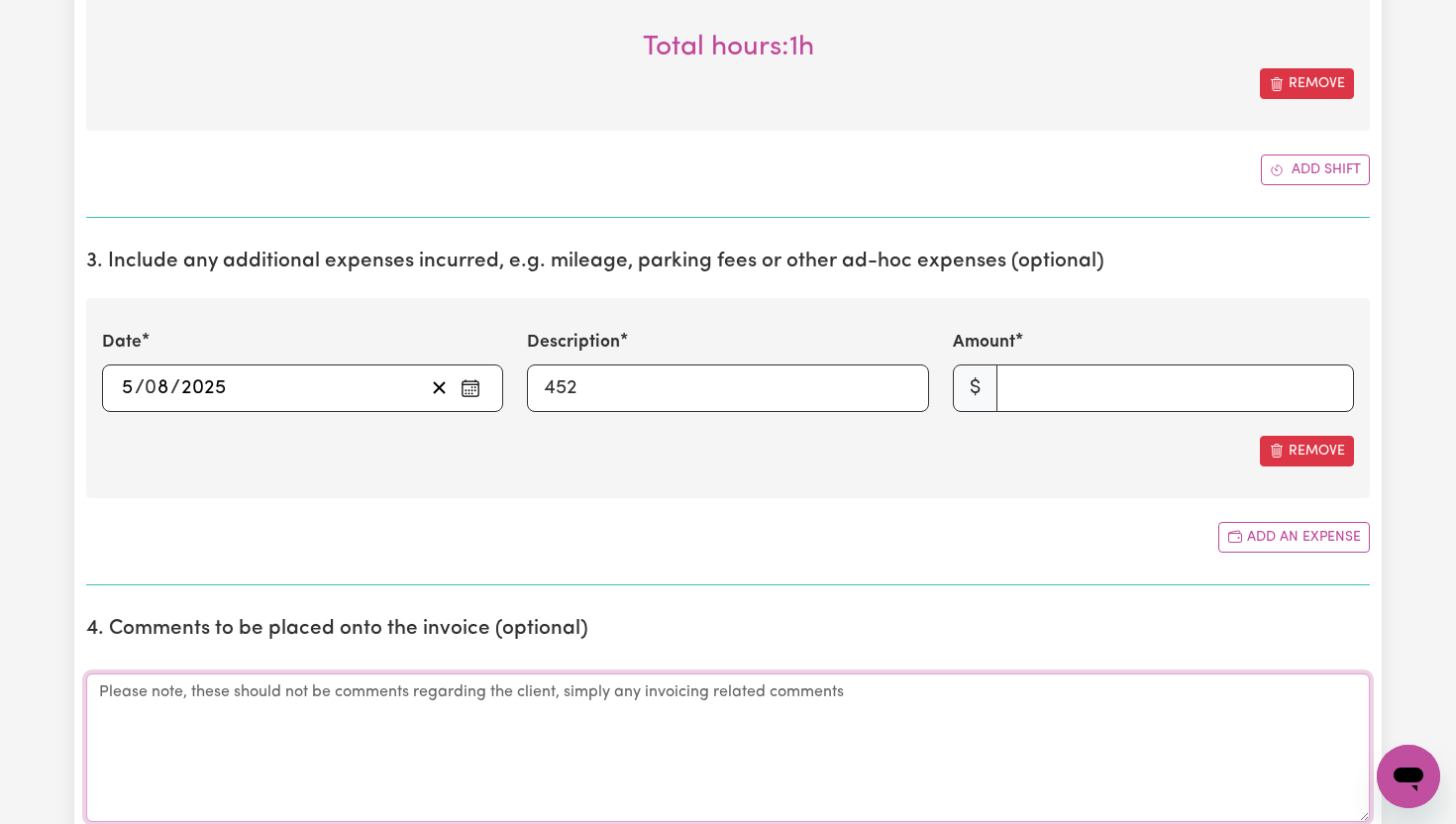 click on "Comments" at bounding box center [728, 748] 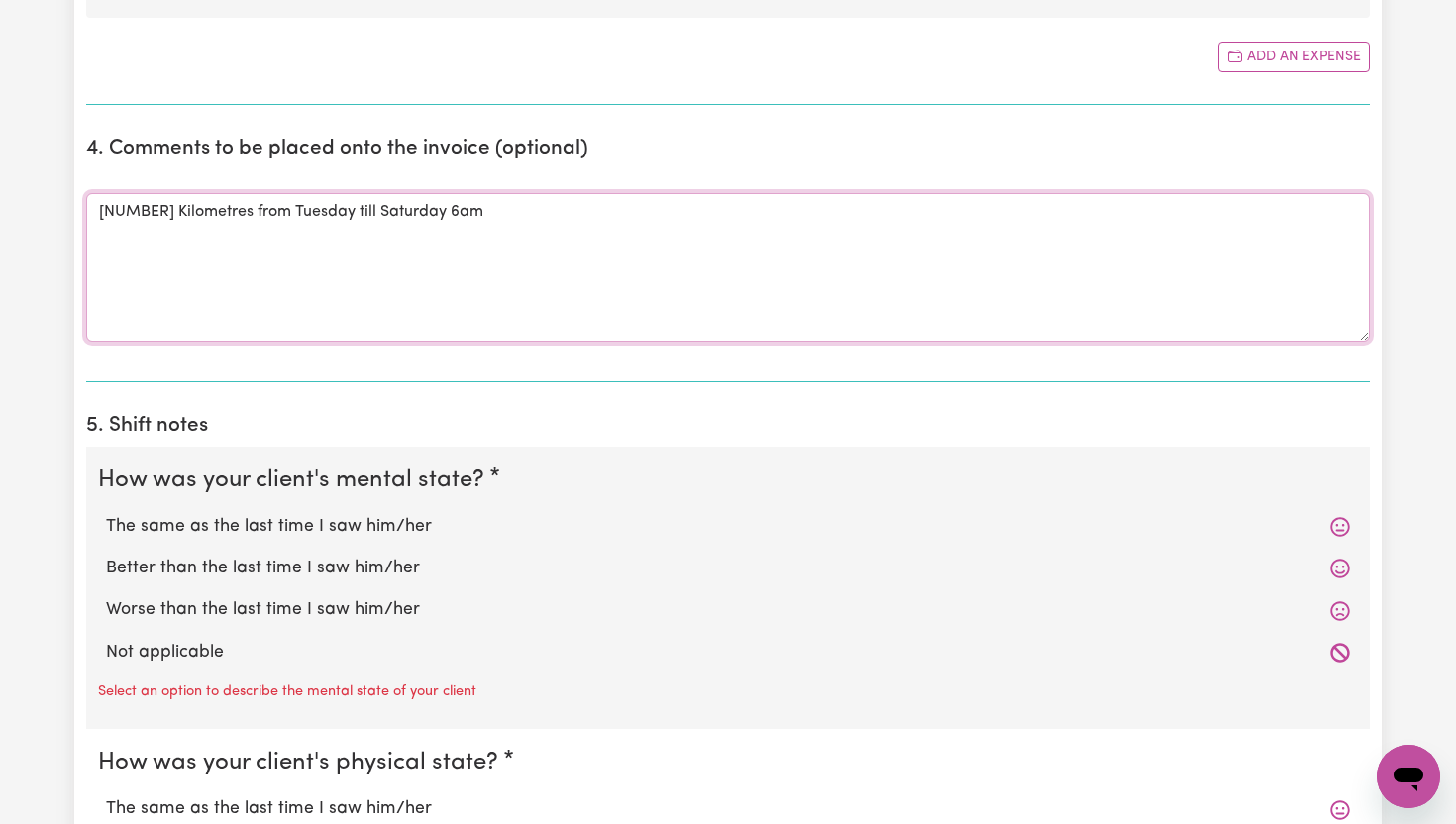 scroll, scrollTop: 4283, scrollLeft: 0, axis: vertical 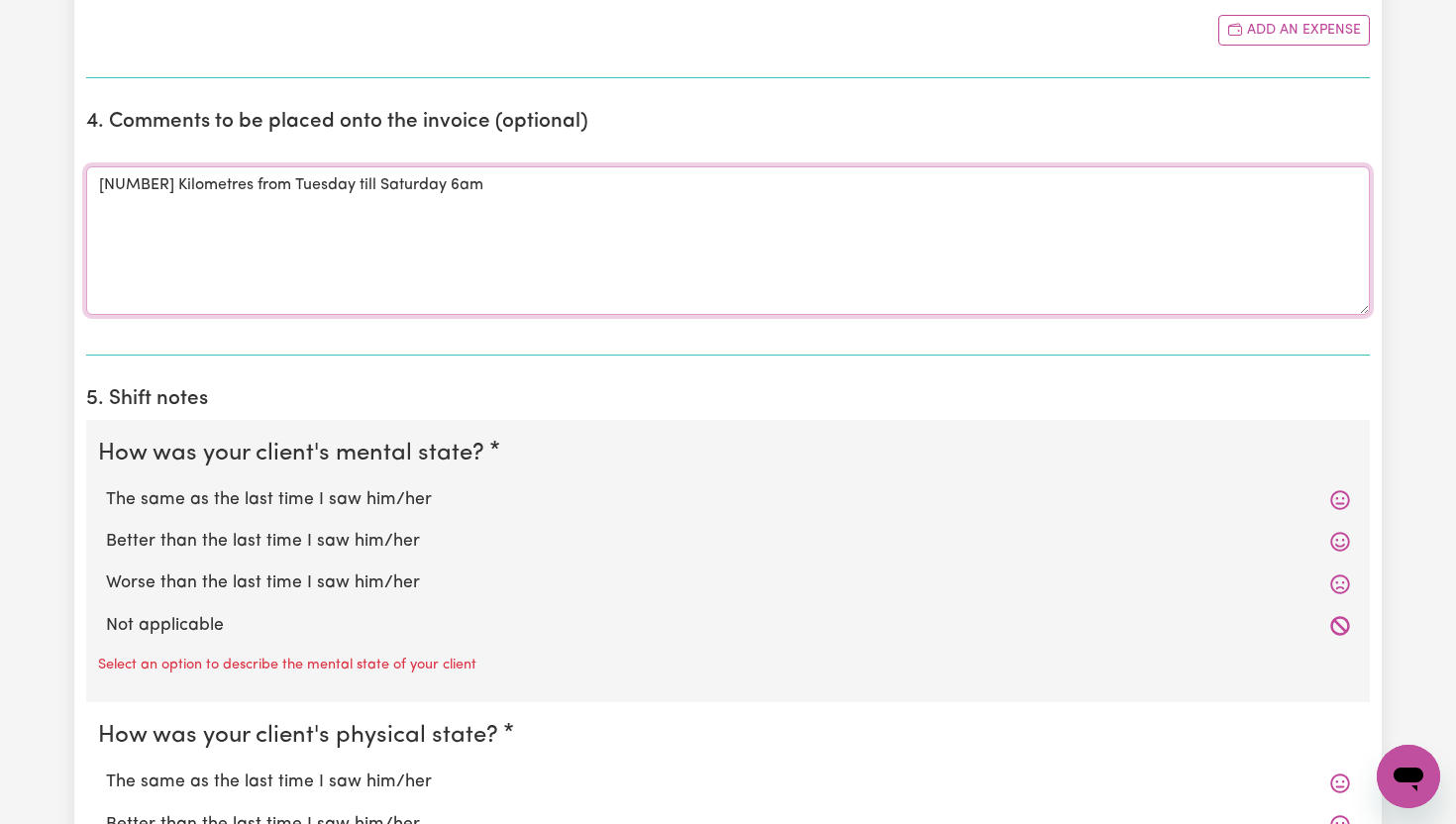 type on "[NUMBER] Kilometres from Tuesday till Saturday 6am" 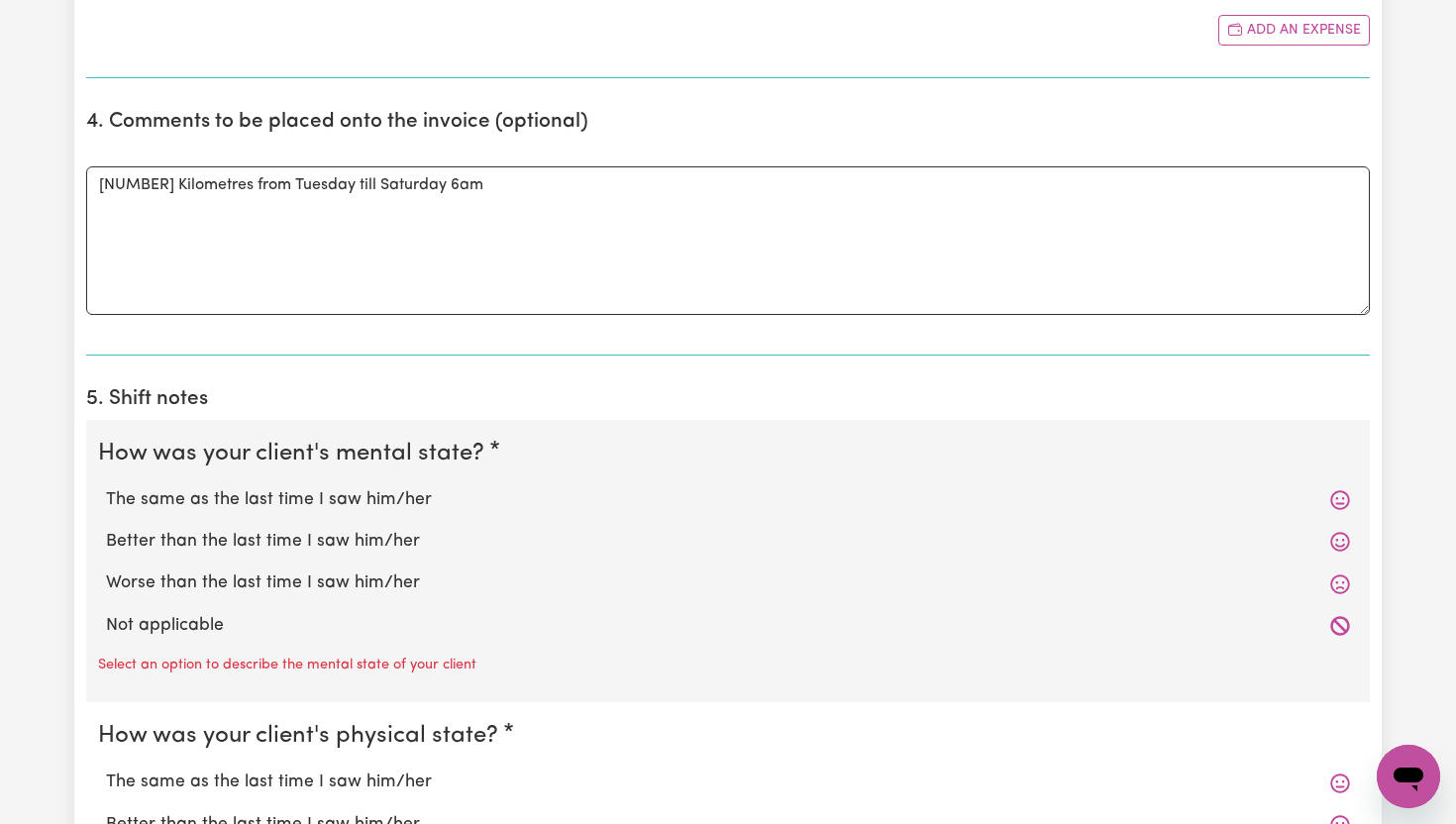 click on "The same as the last time I saw him/her" at bounding box center [728, 500] 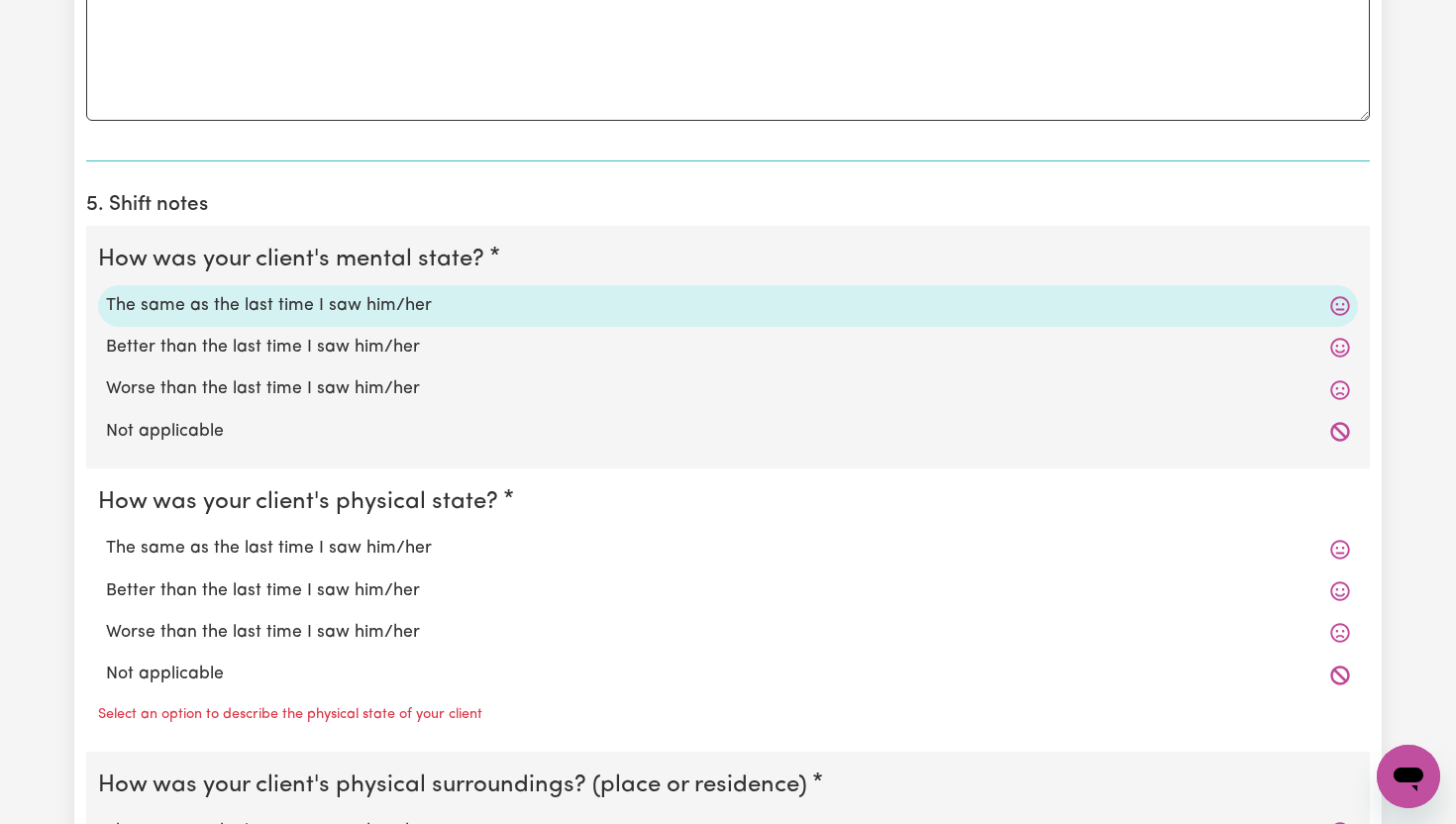 scroll, scrollTop: 4479, scrollLeft: 0, axis: vertical 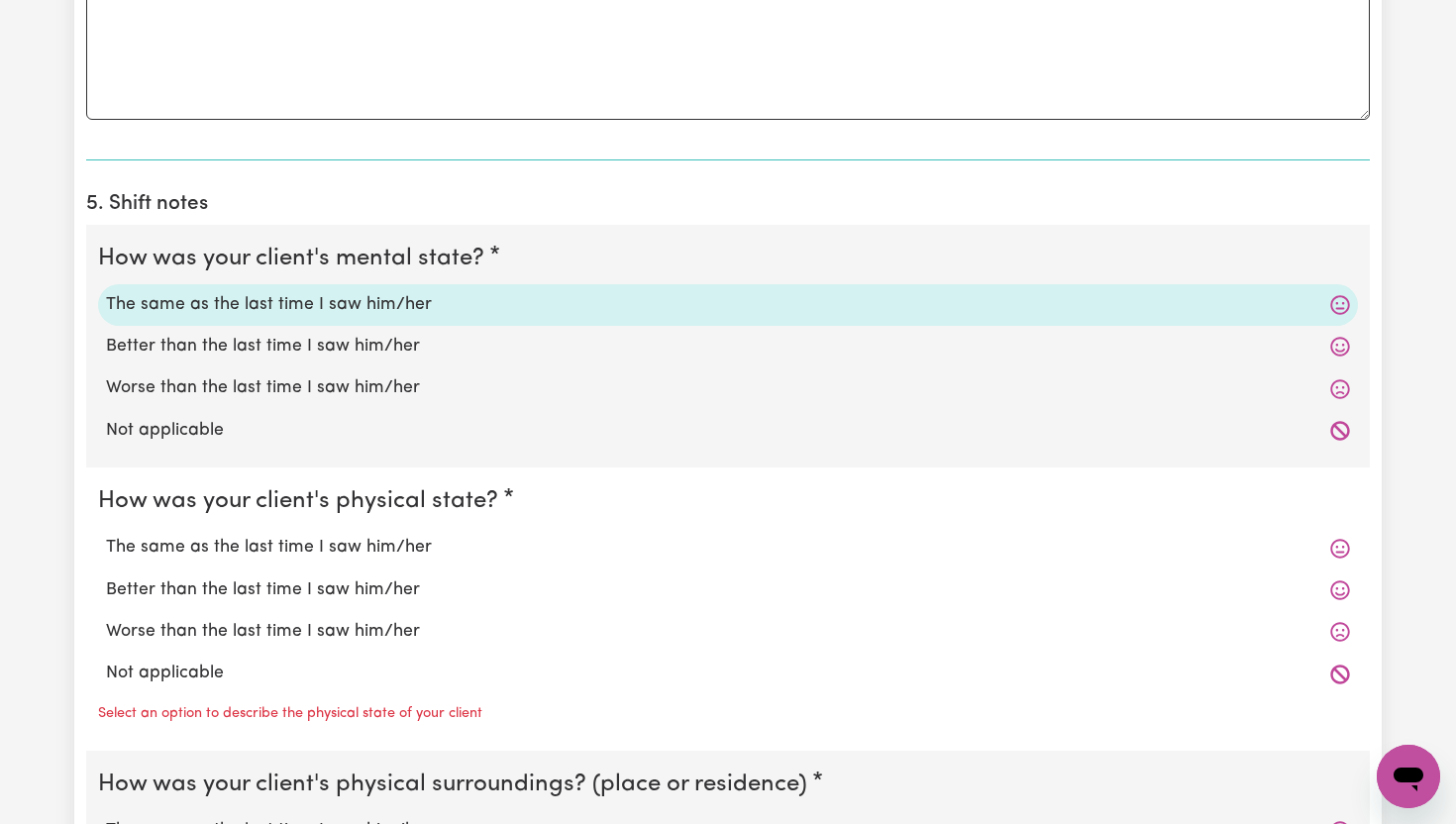 click on "The same as the last time I saw him/her" at bounding box center [728, 548] 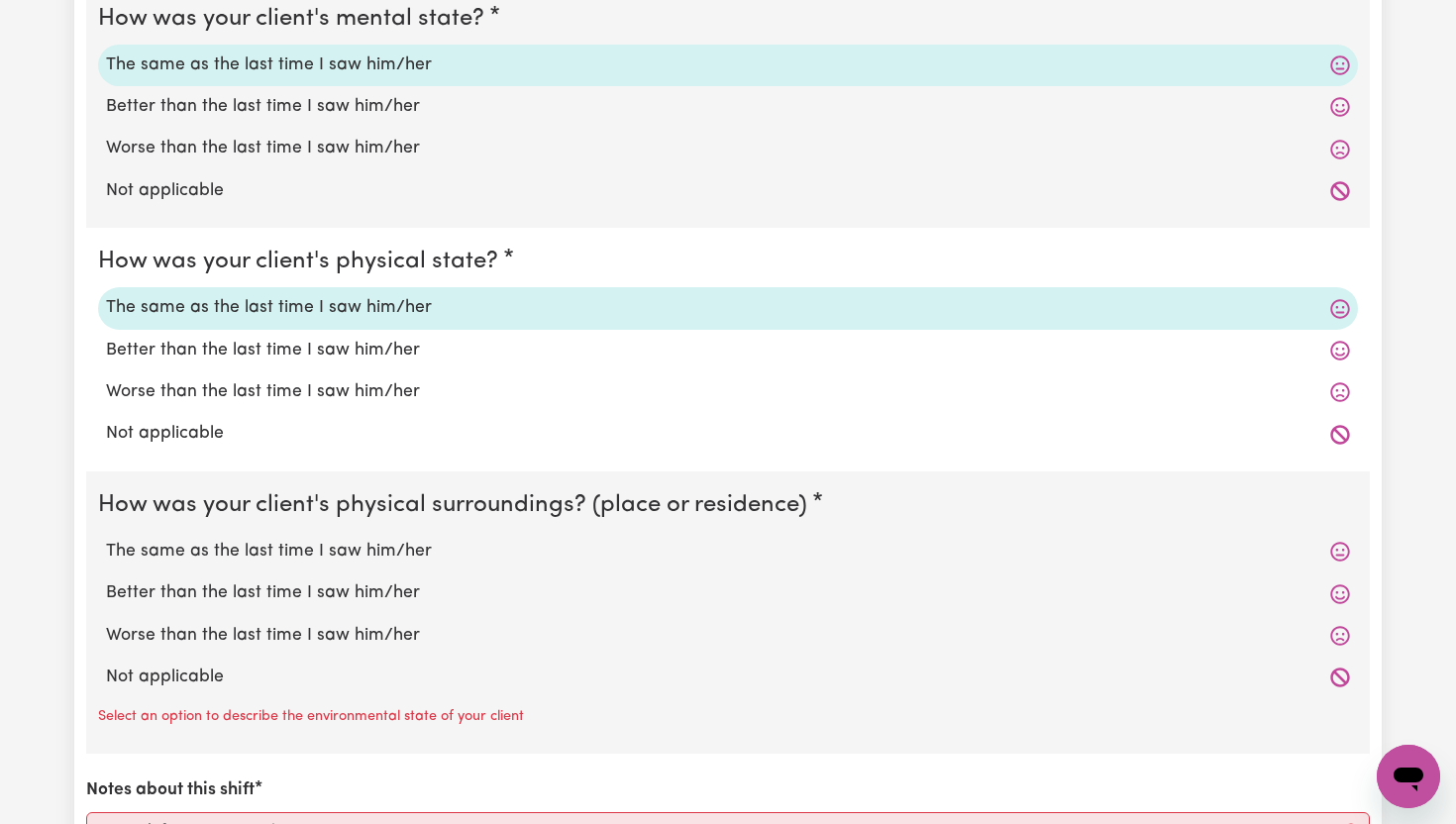 scroll, scrollTop: 4723, scrollLeft: 0, axis: vertical 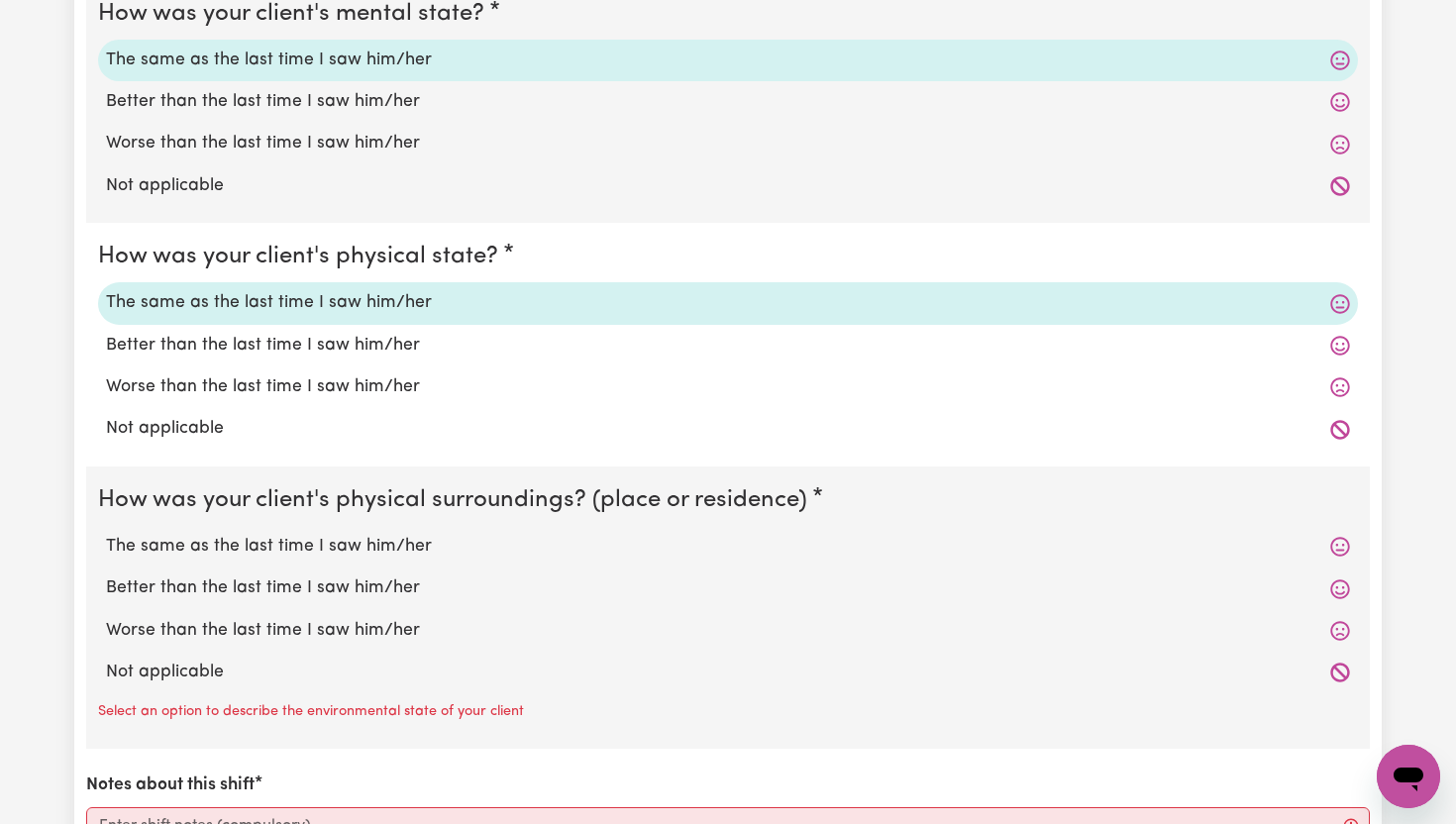 click on "The same as the last time I saw him/her" at bounding box center (728, 547) 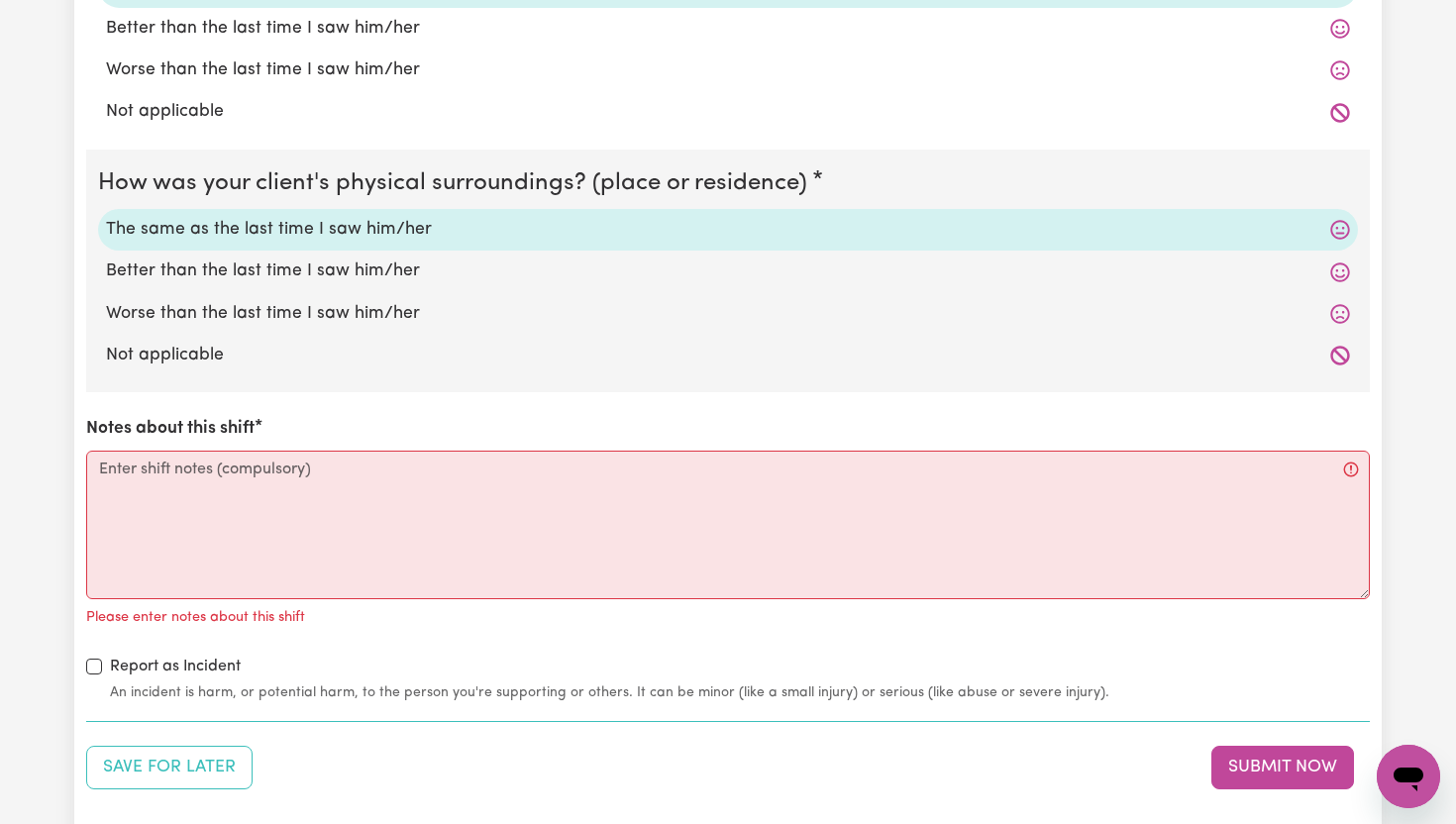 scroll, scrollTop: 5071, scrollLeft: 0, axis: vertical 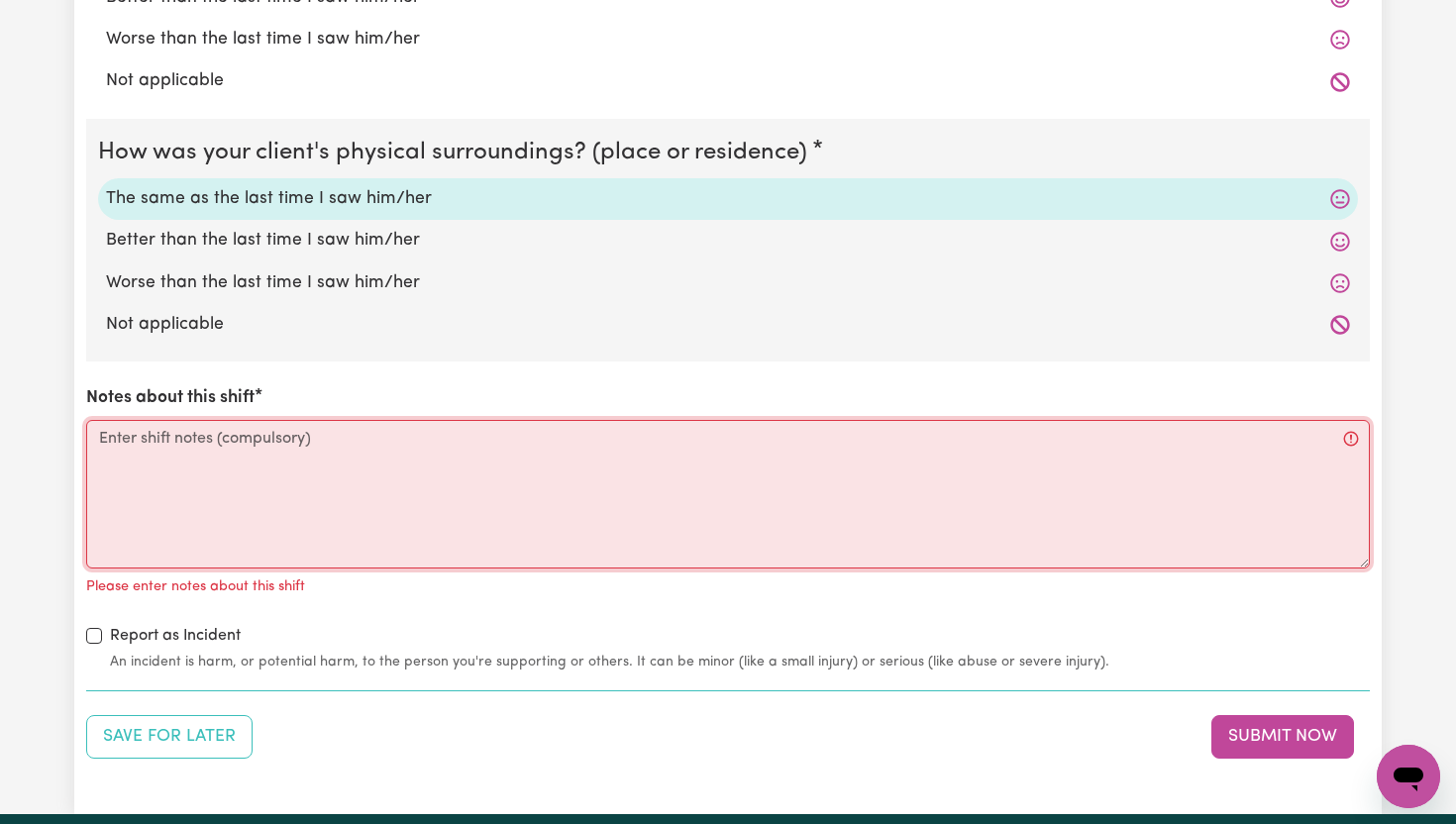 click on "Notes about this shift" at bounding box center [728, 494] 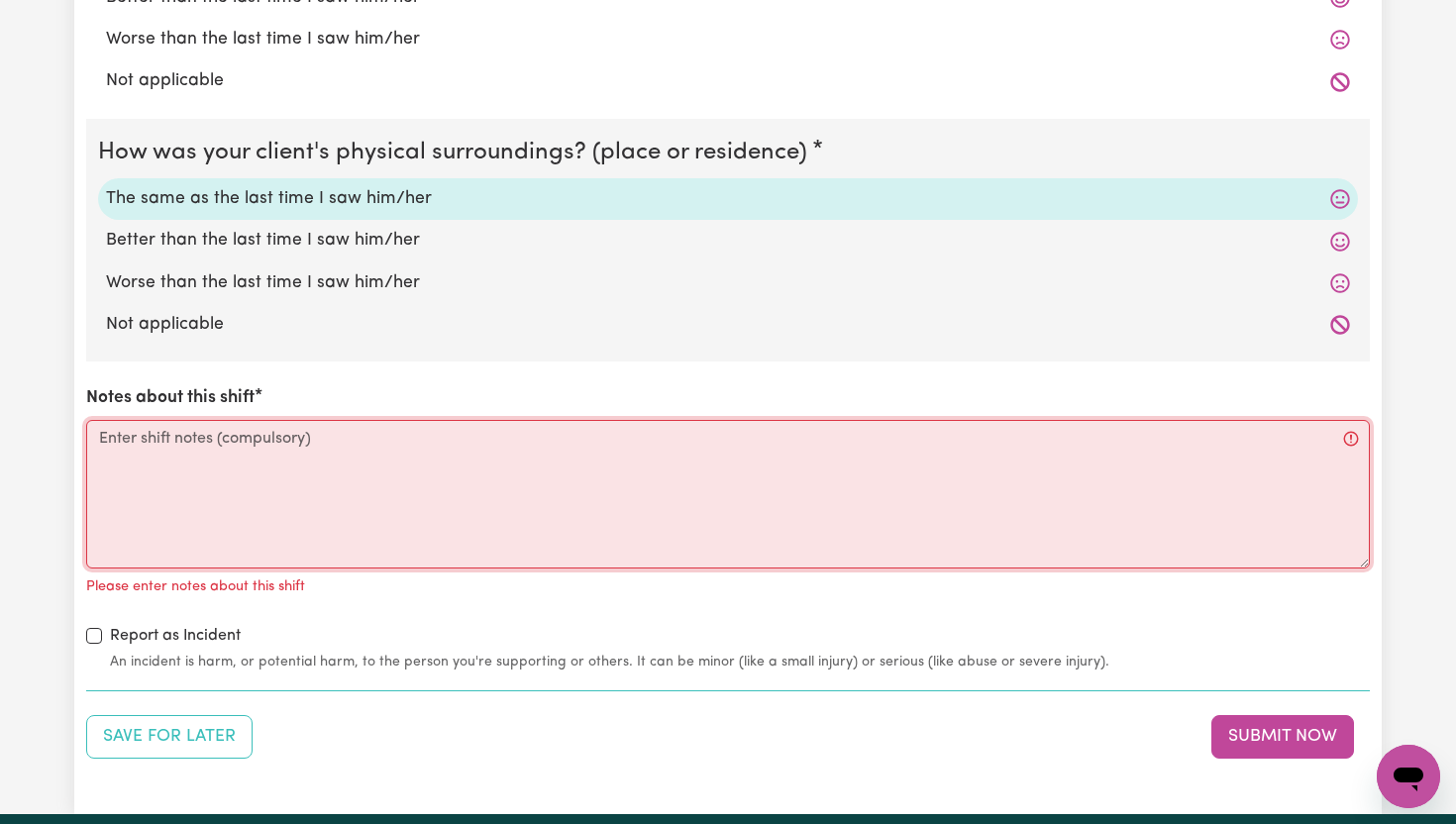 type on "G" 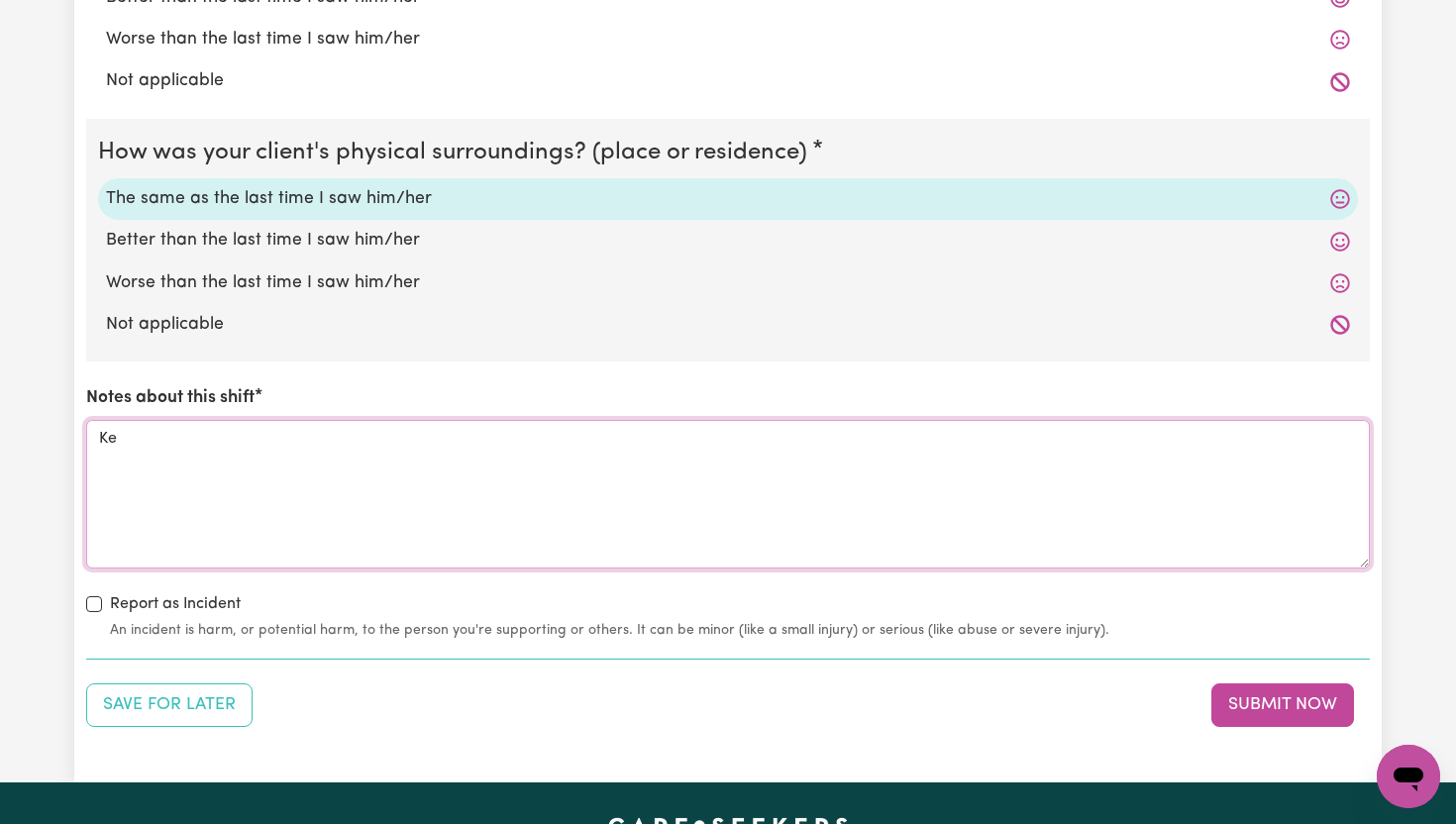 type on "K" 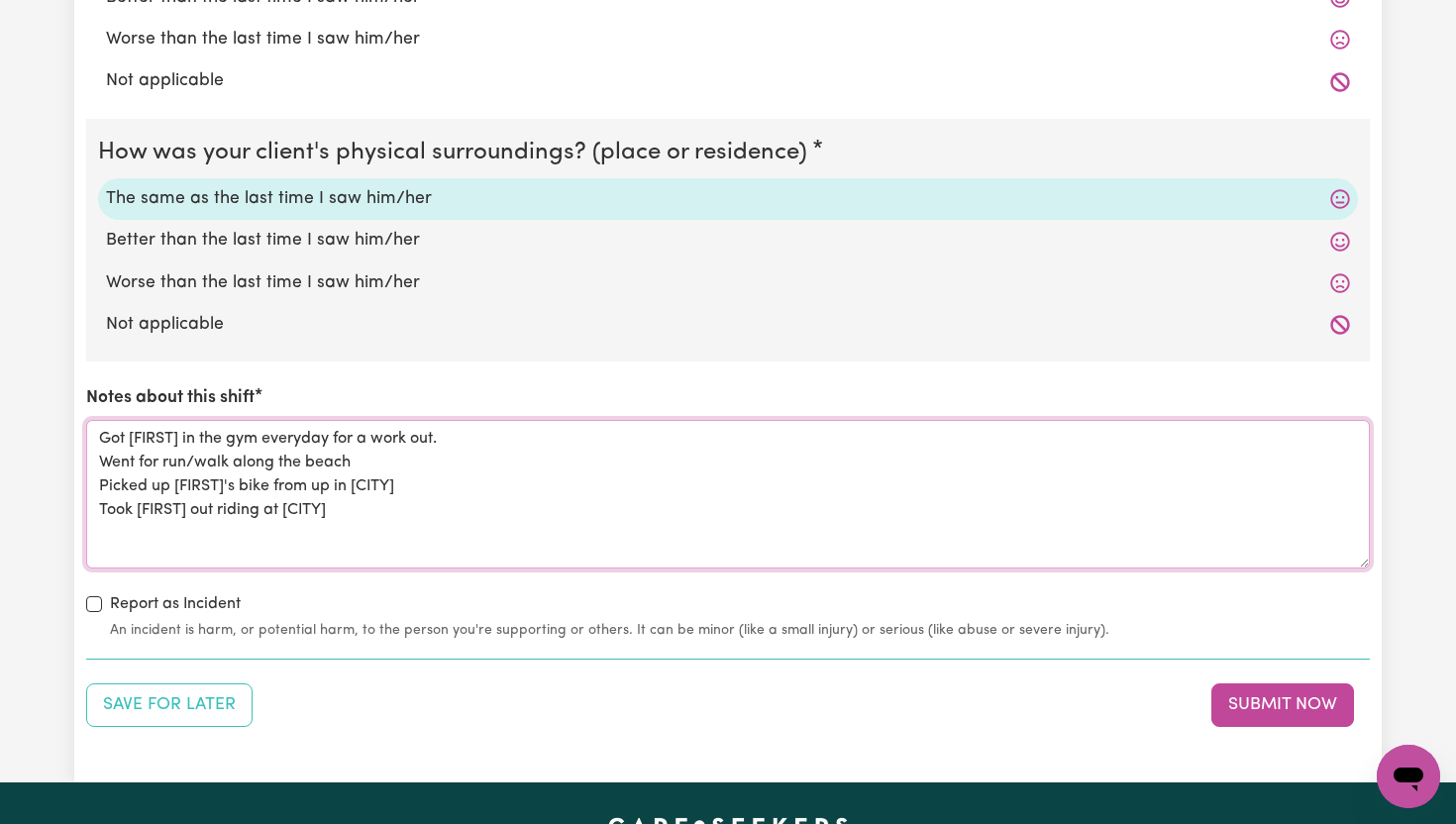 click on "Got [FIRST] in the gym everyday for a work out.
Went for run/walk along the beach
Picked up [FIRST]'s bike from up in [CITY]
Took [FIRST] out riding at [CITY]" at bounding box center [728, 494] 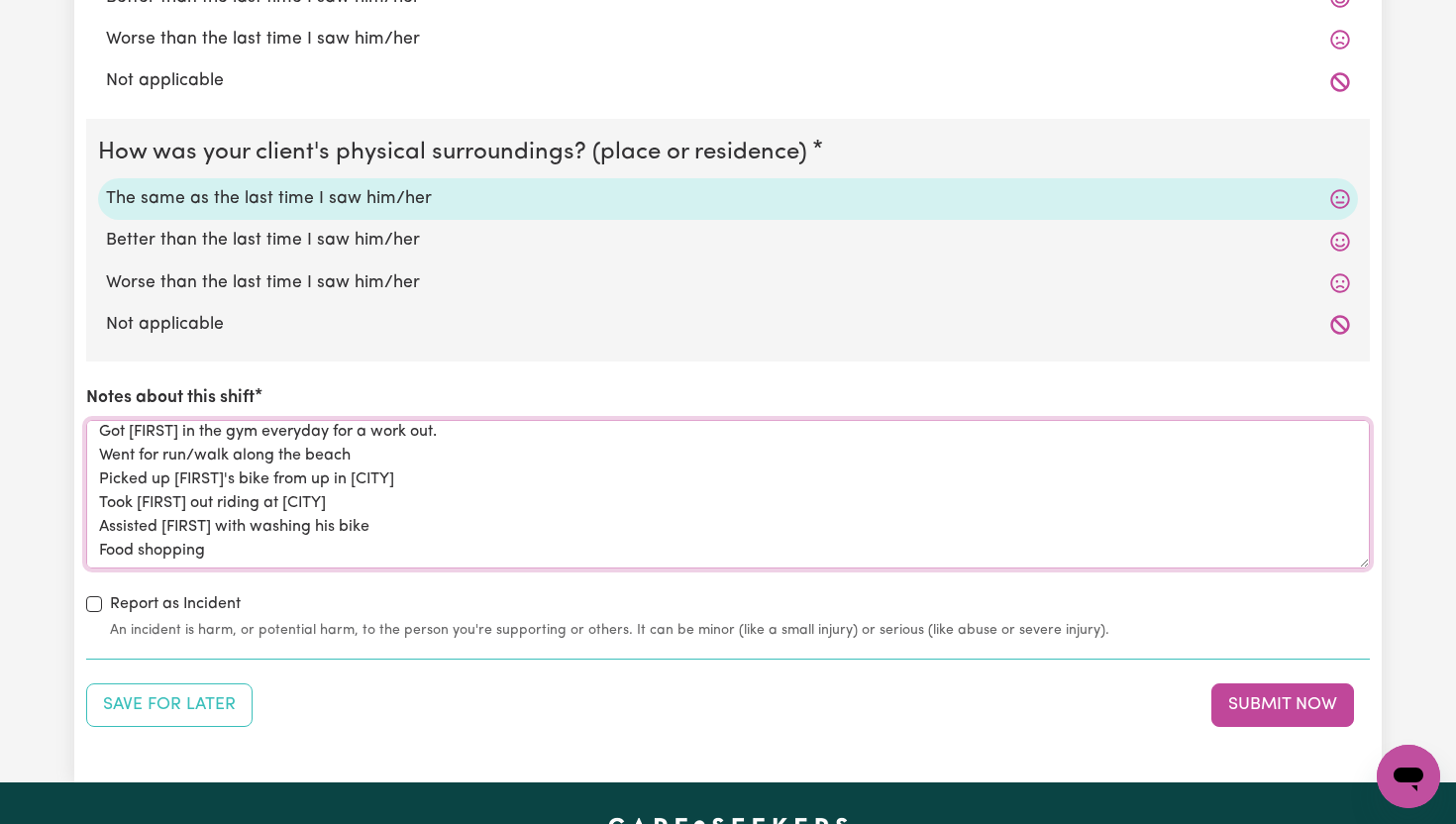 scroll, scrollTop: 0, scrollLeft: 0, axis: both 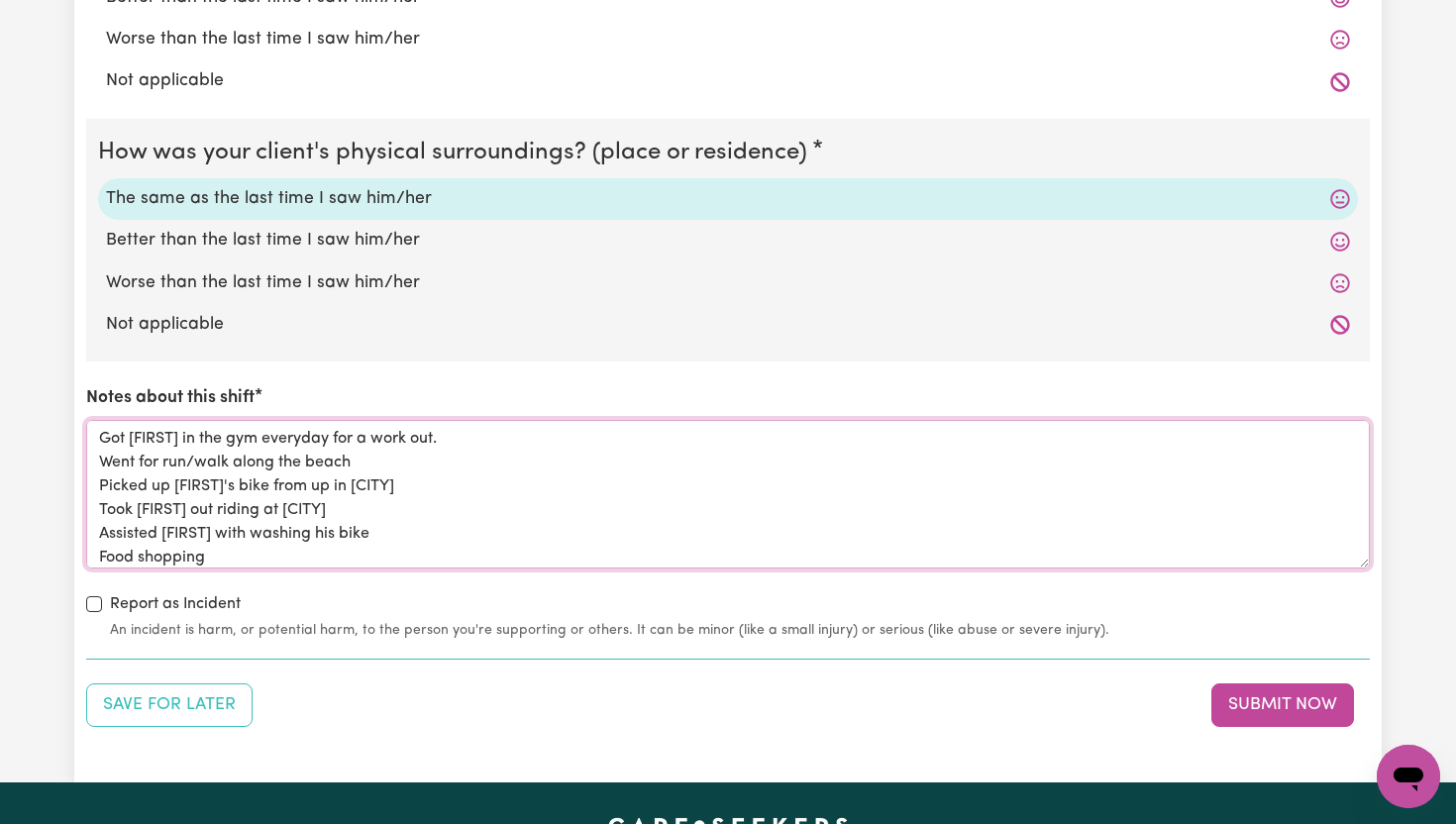 click on "Got [FIRST] in the gym everyday for a work out.
Went for run/walk along the beach
Picked up [FIRST]'s bike from up in [CITY]
Took [FIRST] out riding at [CITY]
Assisted [FIRST] with washing his bike
Food shopping" at bounding box center (728, 494) 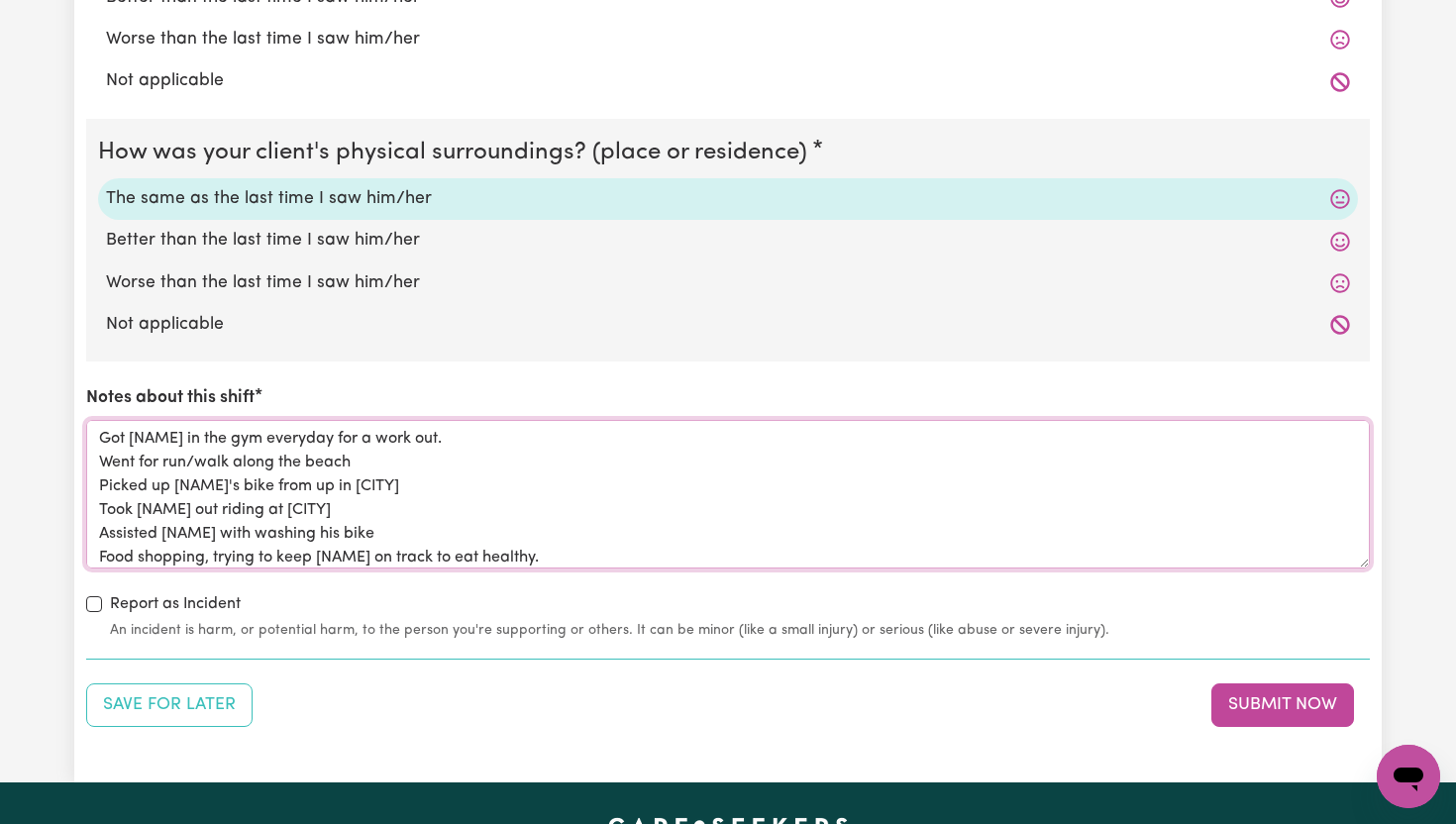 click on "Got [NAME] in the gym everyday for a work out.
Went for run/walk along the beach
Picked up [NAME]'s bike from up in [CITY]
Took [NAME] out riding at [CITY]
Assisted [NAME] with washing his bike
Food shopping, trying to keep [NAME] on track to eat healthy." at bounding box center (728, 494) 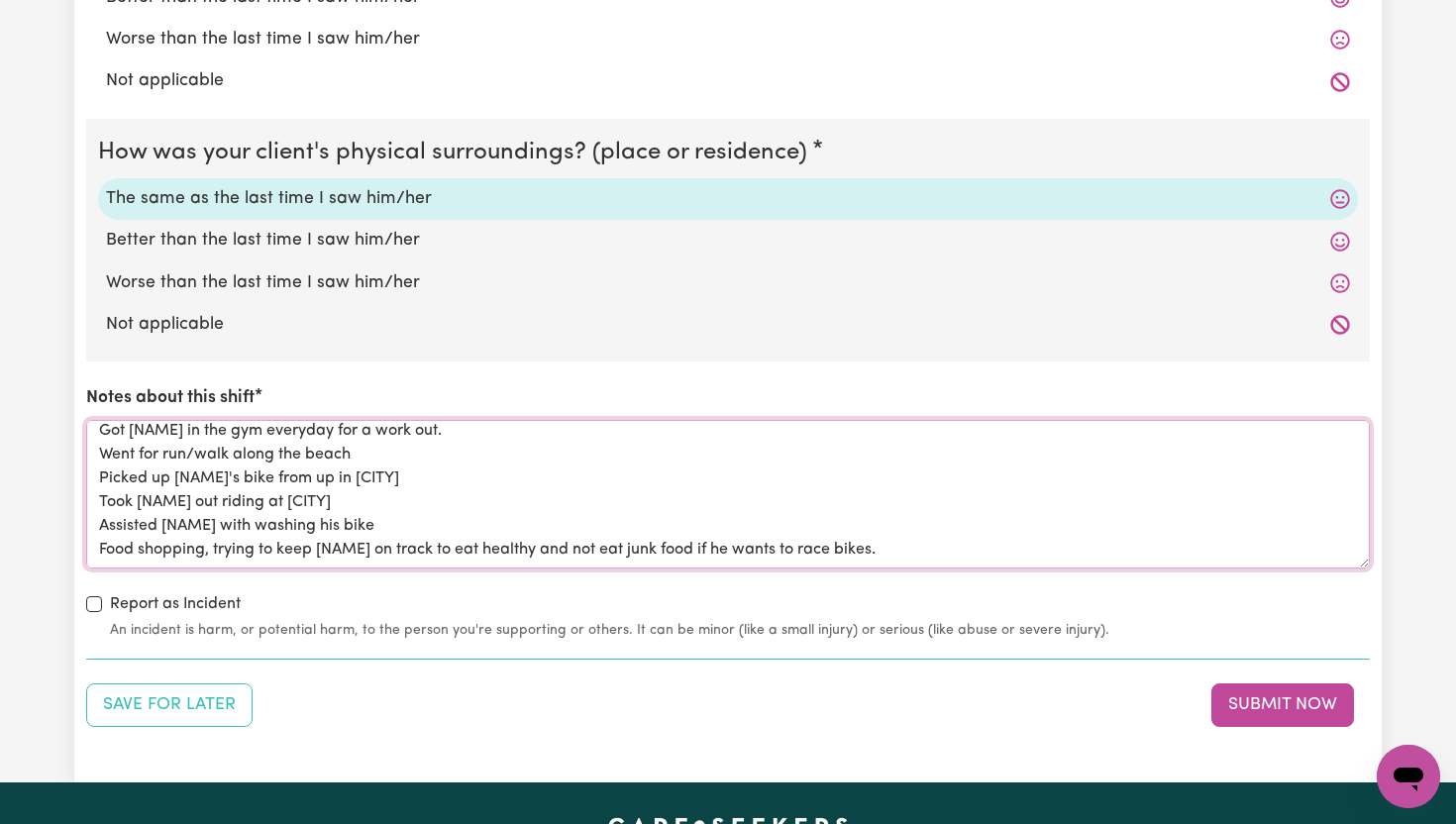 scroll, scrollTop: 0, scrollLeft: 0, axis: both 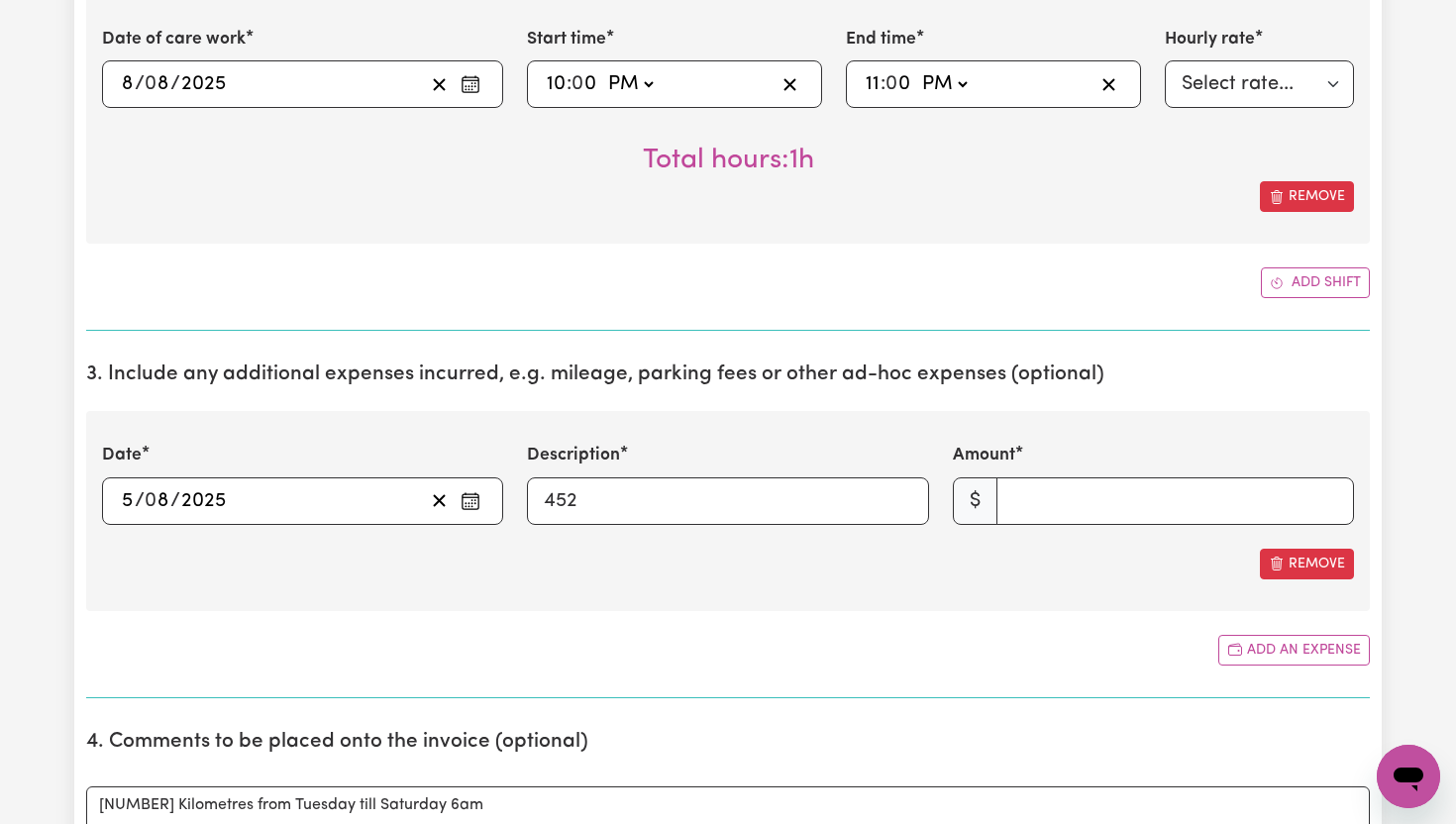 type on "Got [NAME] in the gym everyday for a work out.
Went for run/walk along the beach
Picked up [NAME]'s bike from up in [CITY]
Took [NAME] out riding at [CITY]
Assisted [NAME] with washing his bike
Food shopping, trying to keep [NAME] on track to eat healthy and not eat junk food if he wants to race bikes." 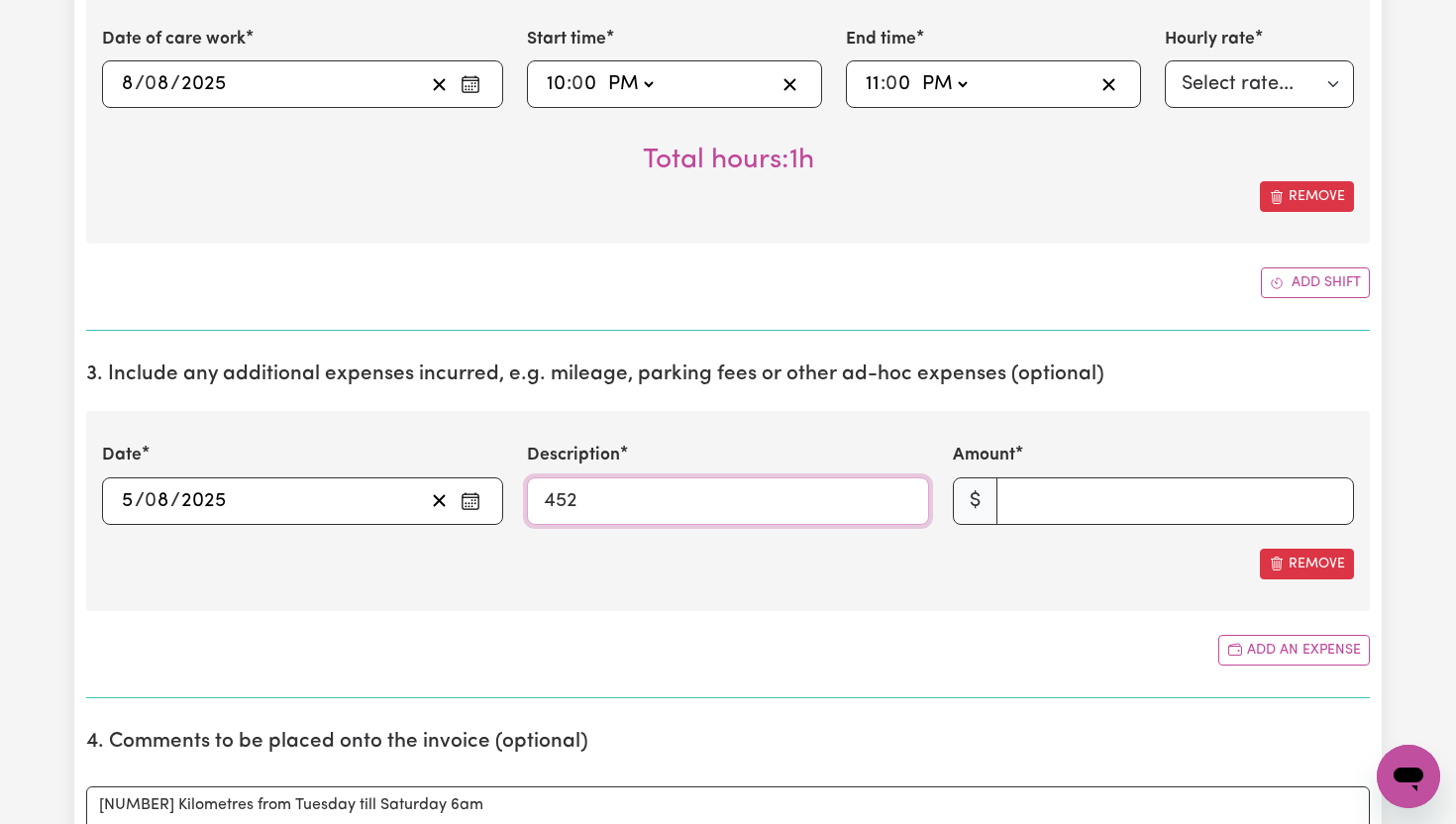 click on "452" at bounding box center (727, 501) 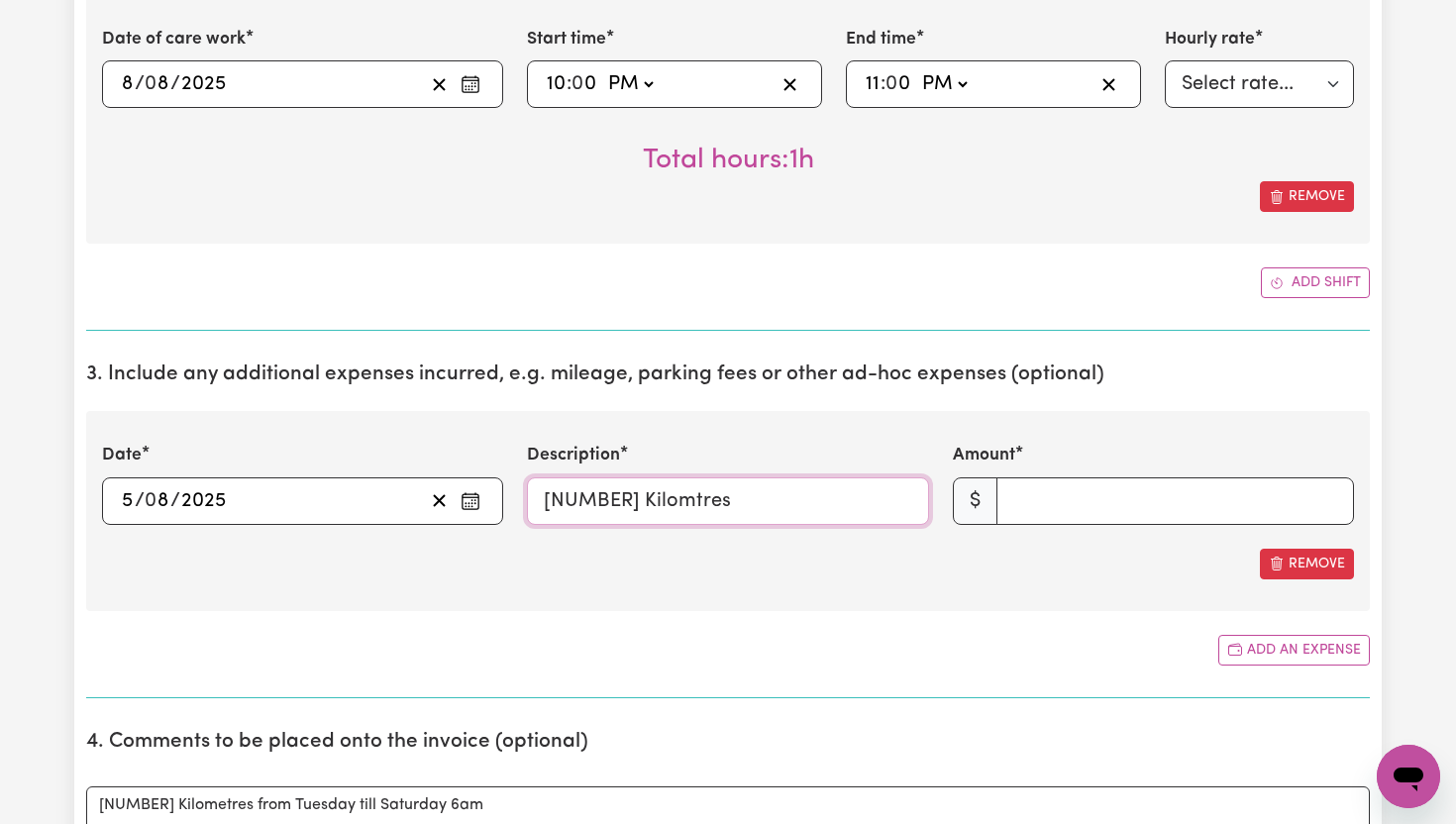 click on "[NUMBER] Kilomtres" at bounding box center [727, 501] 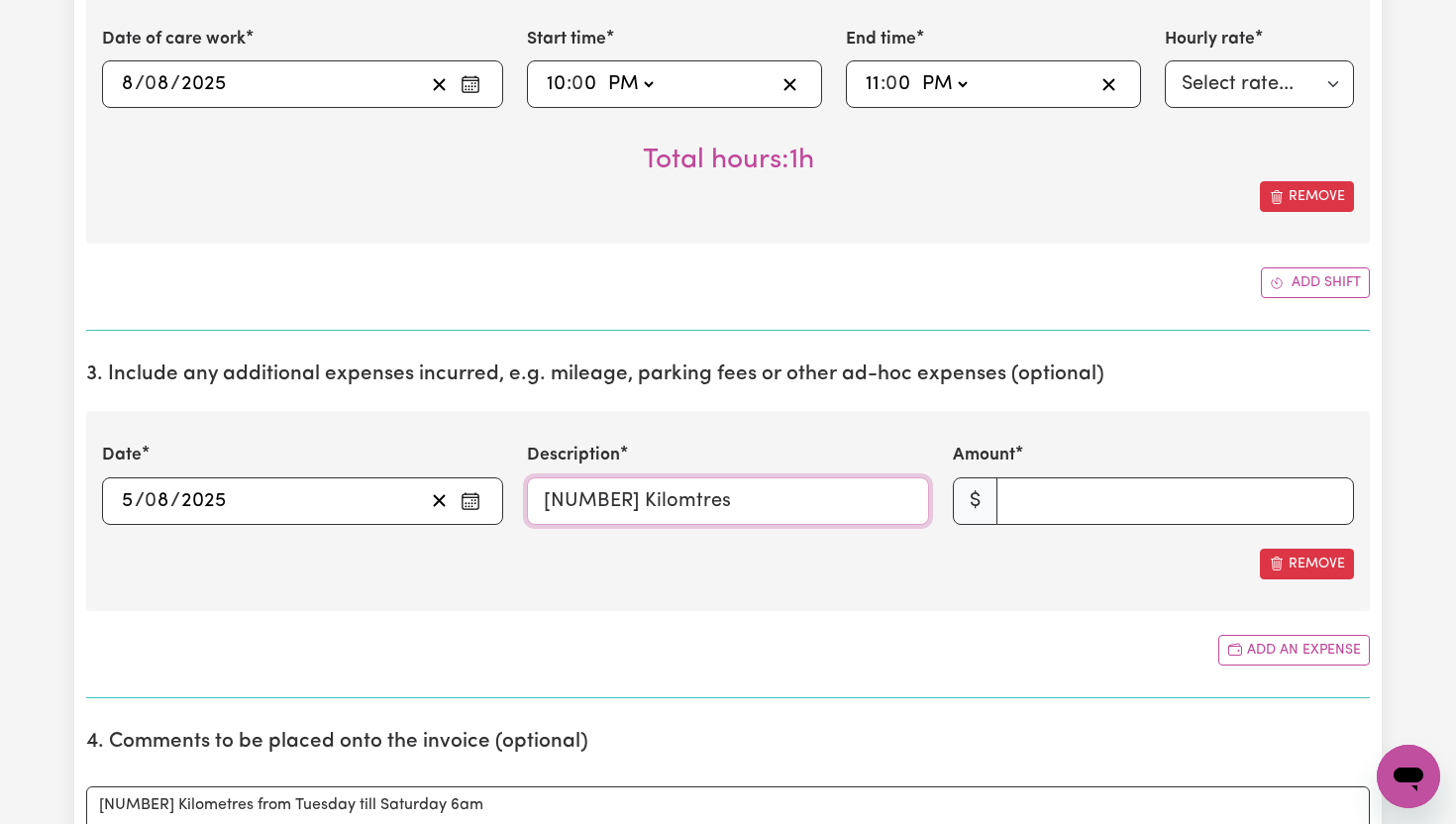 click on "[NUMBER] Kilomtres" at bounding box center [727, 501] 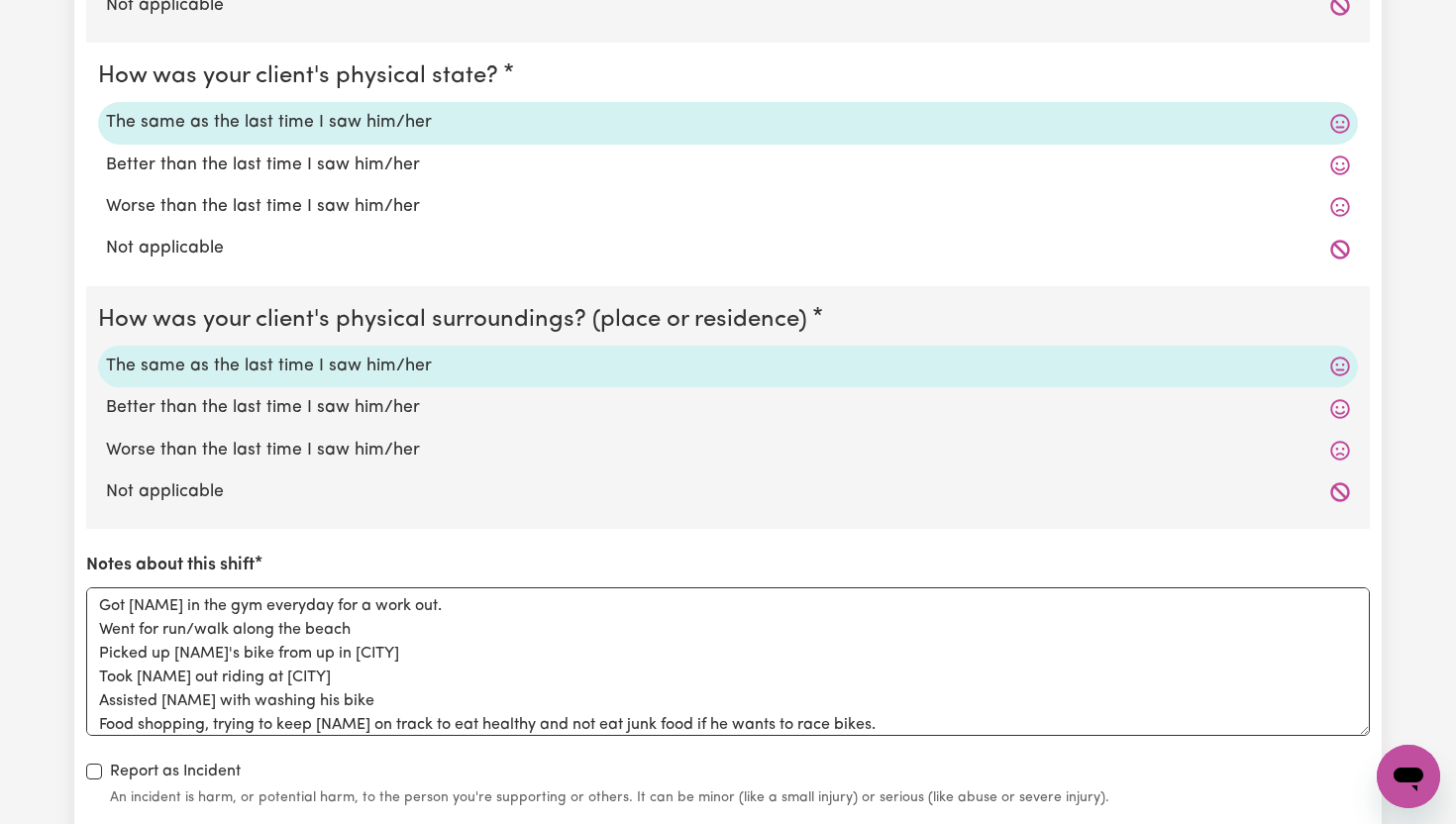 scroll, scrollTop: 4931, scrollLeft: 0, axis: vertical 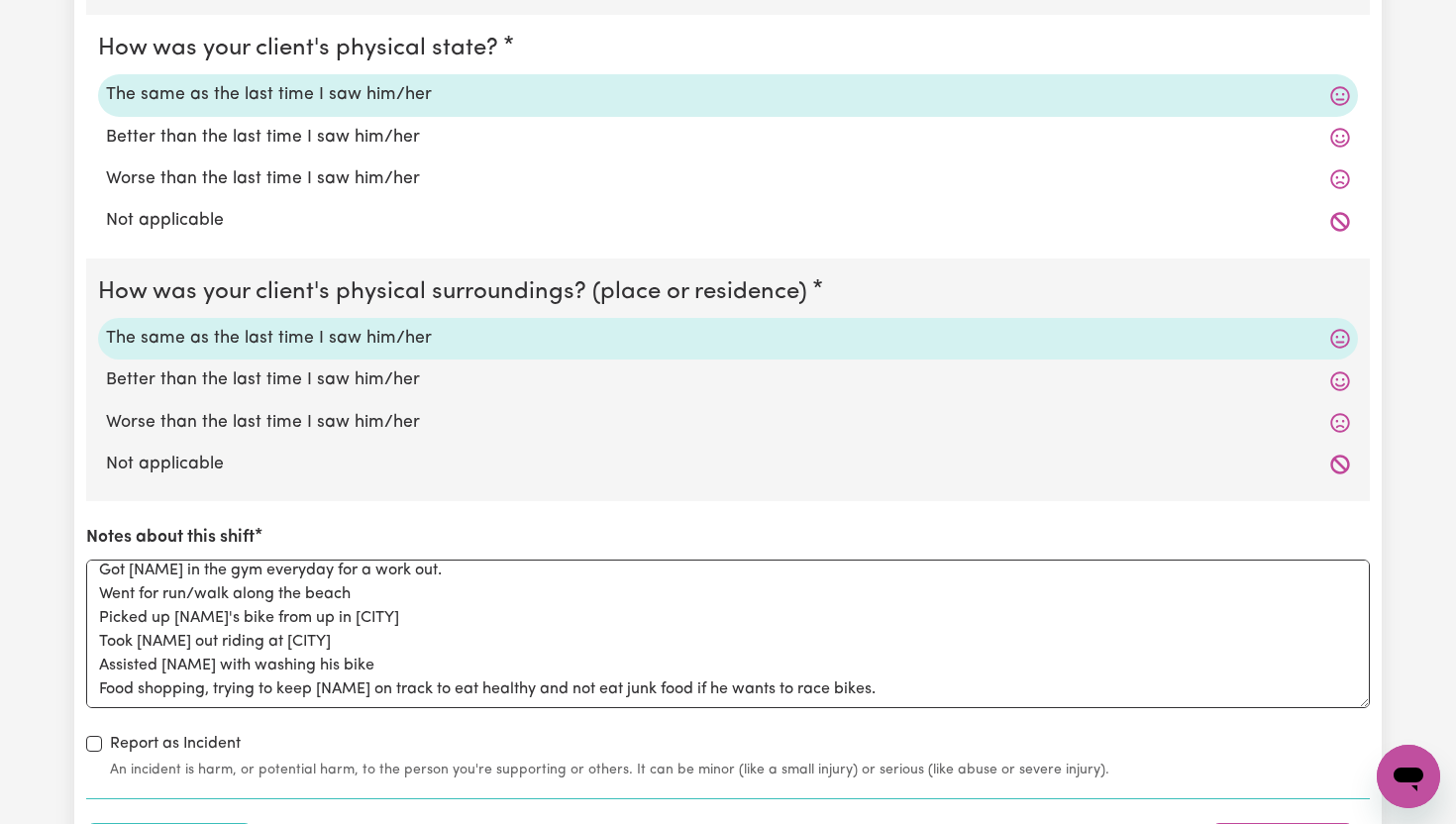 type on "452 Kilometres" 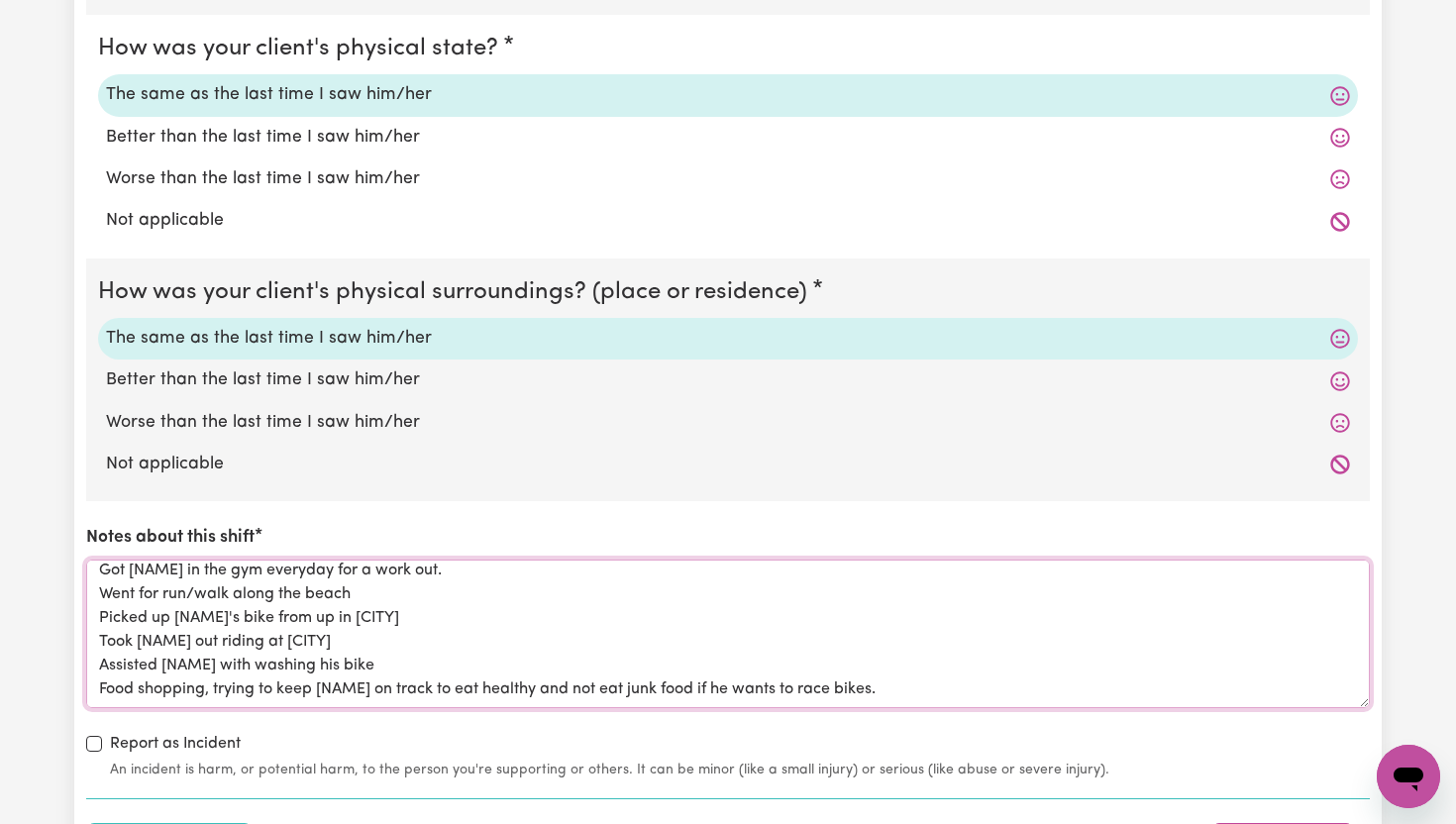 click on "Got [NAME] in the gym everyday for a work out.
Went for run/walk along the beach
Picked up [NAME]'s bike from up in [CITY]
Took [NAME] out riding at [CITY]
Assisted [NAME] with washing his bike
Food shopping, trying to keep [NAME] on track to eat healthy and not eat junk food if he wants to race bikes." at bounding box center [728, 634] 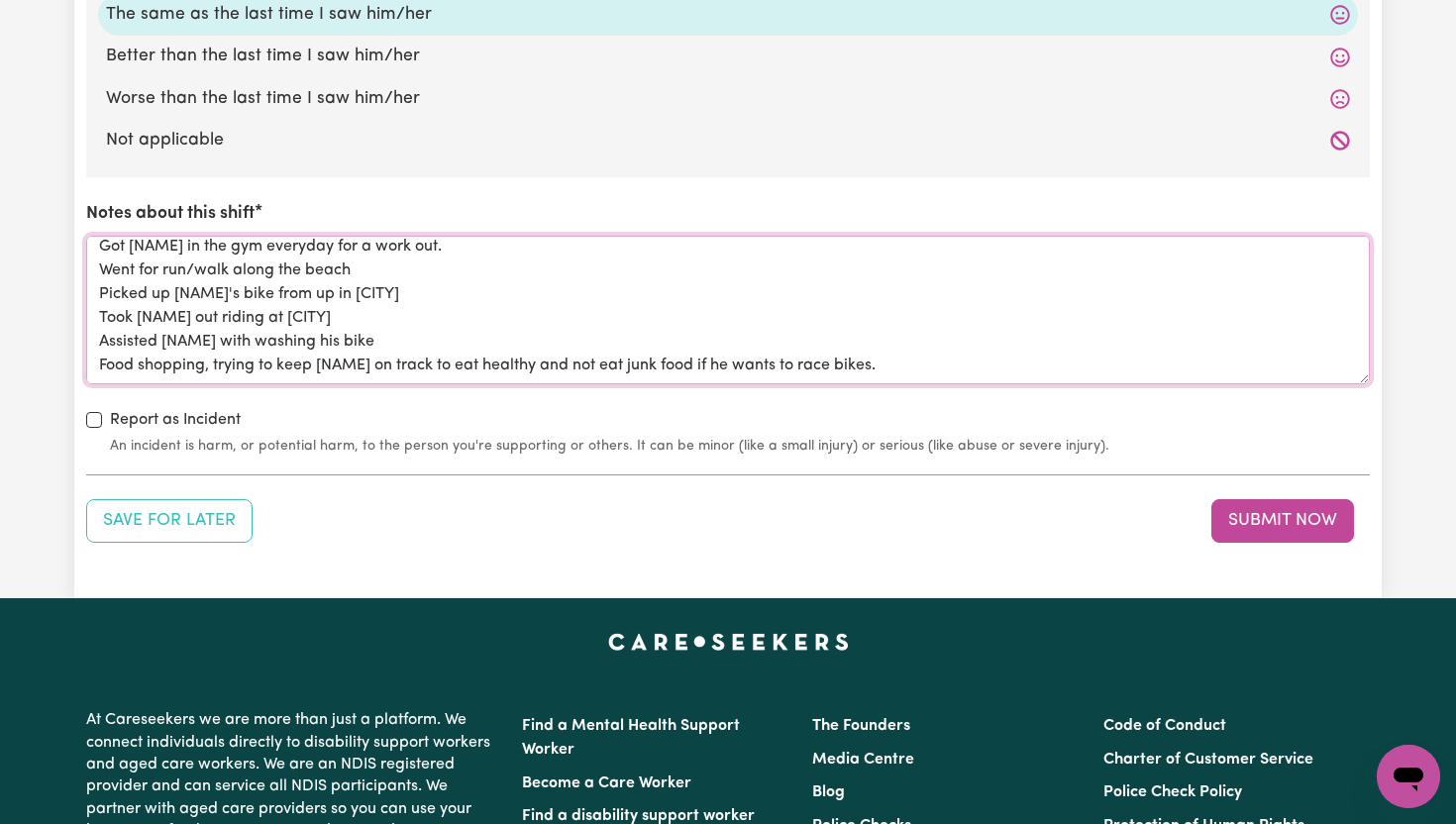 scroll, scrollTop: 5258, scrollLeft: 0, axis: vertical 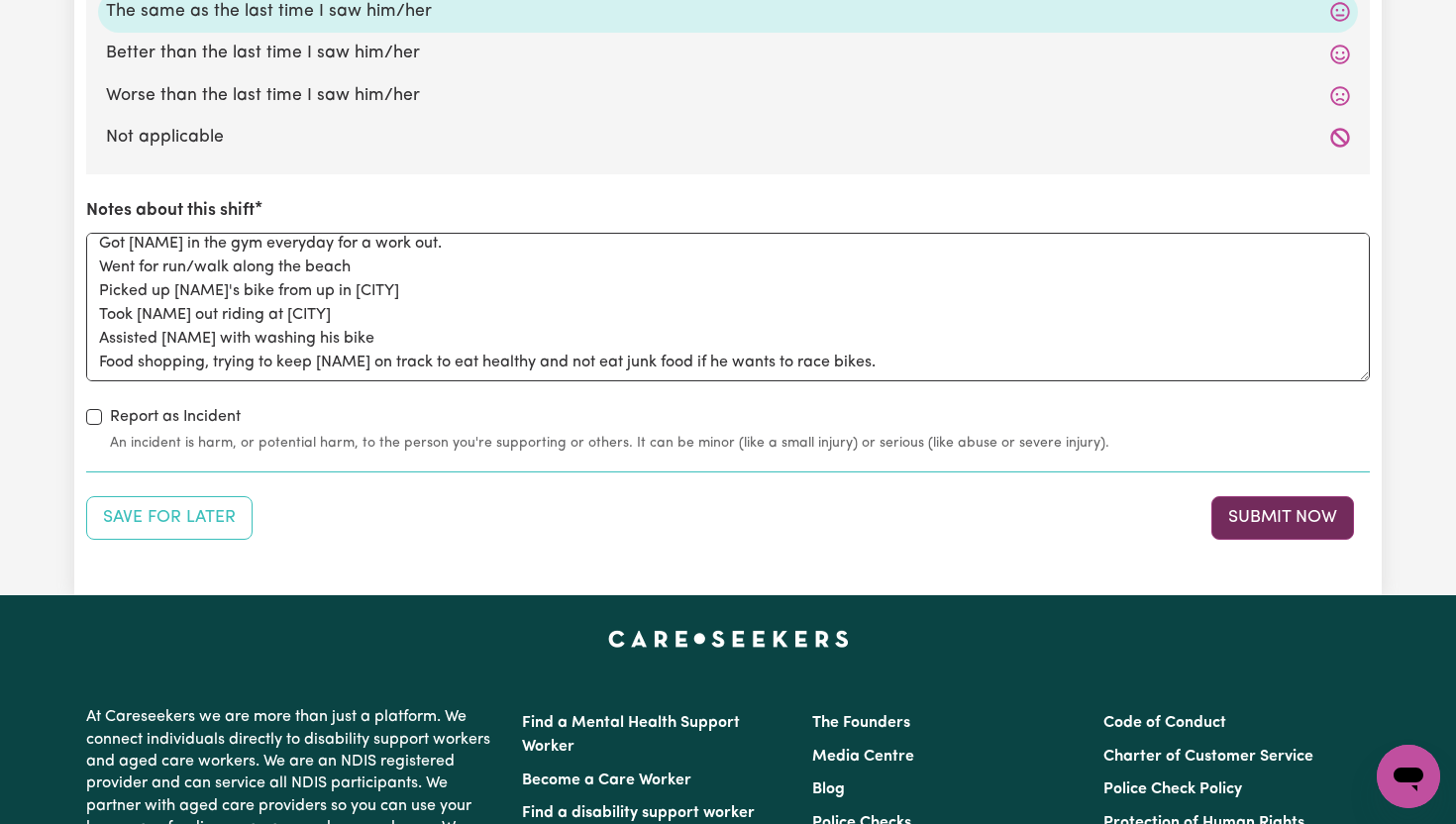 click on "Submit Now" at bounding box center [1283, 518] 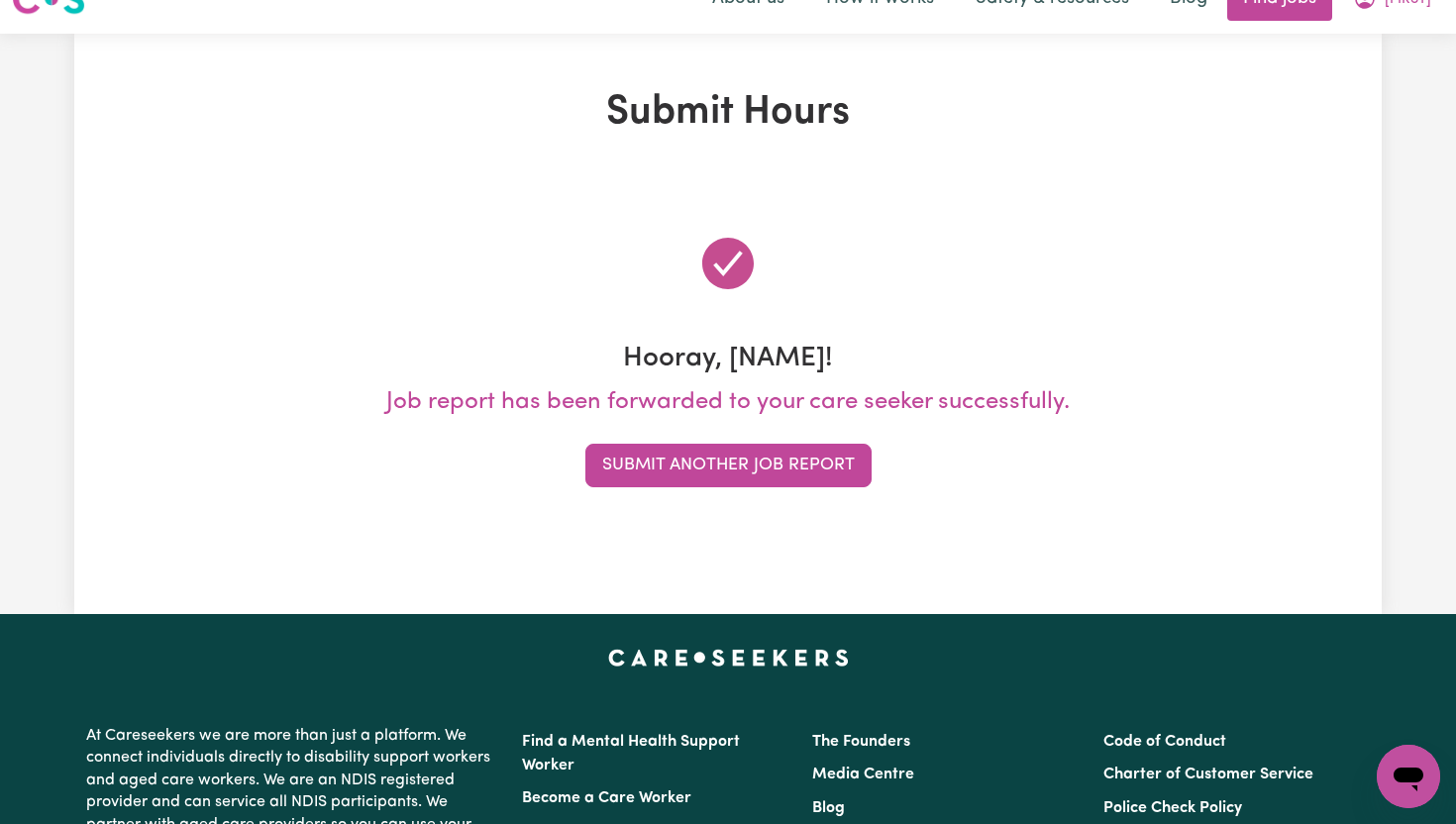 scroll, scrollTop: 0, scrollLeft: 0, axis: both 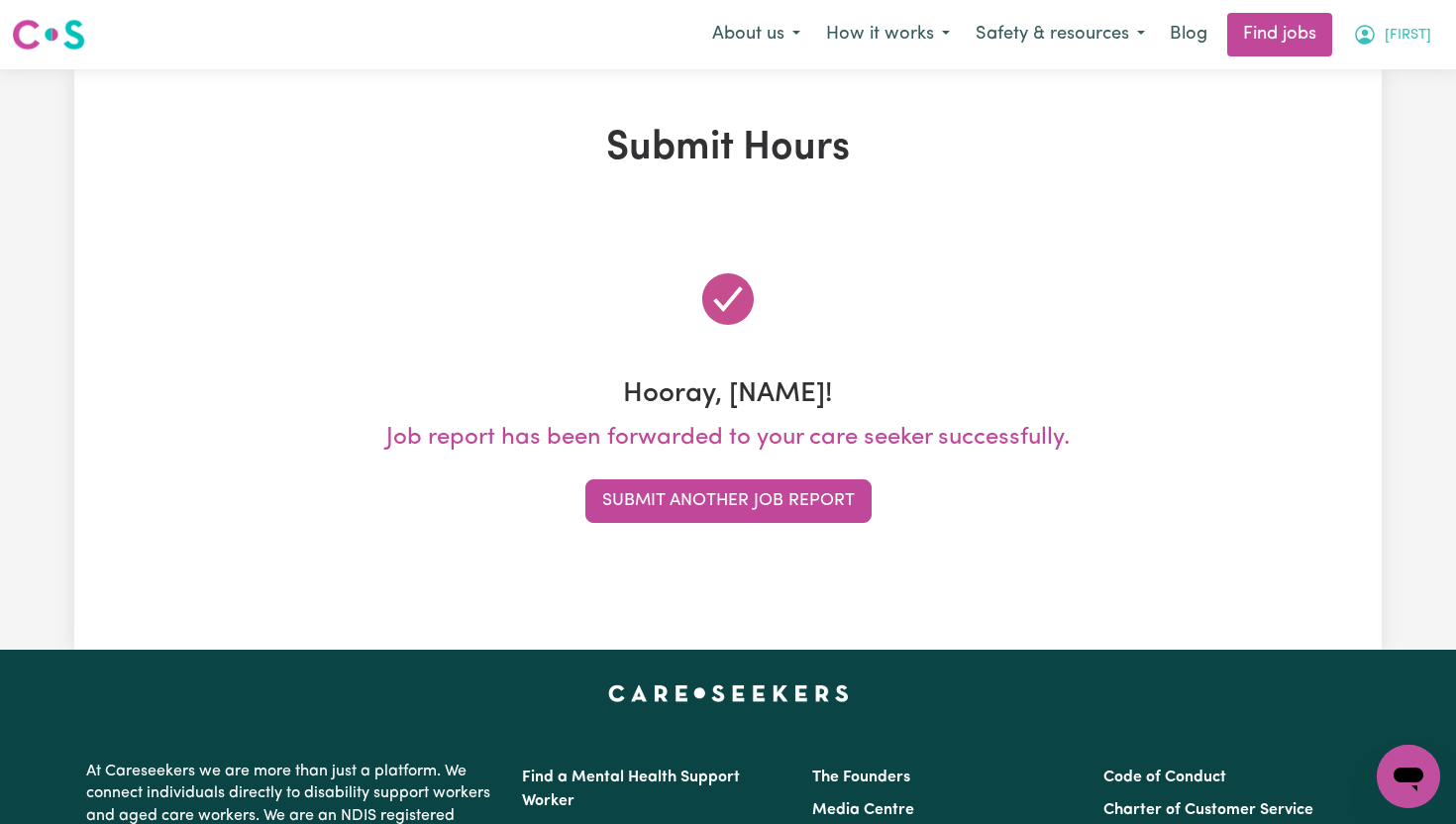 click on "[FIRST]" at bounding box center [1407, 36] 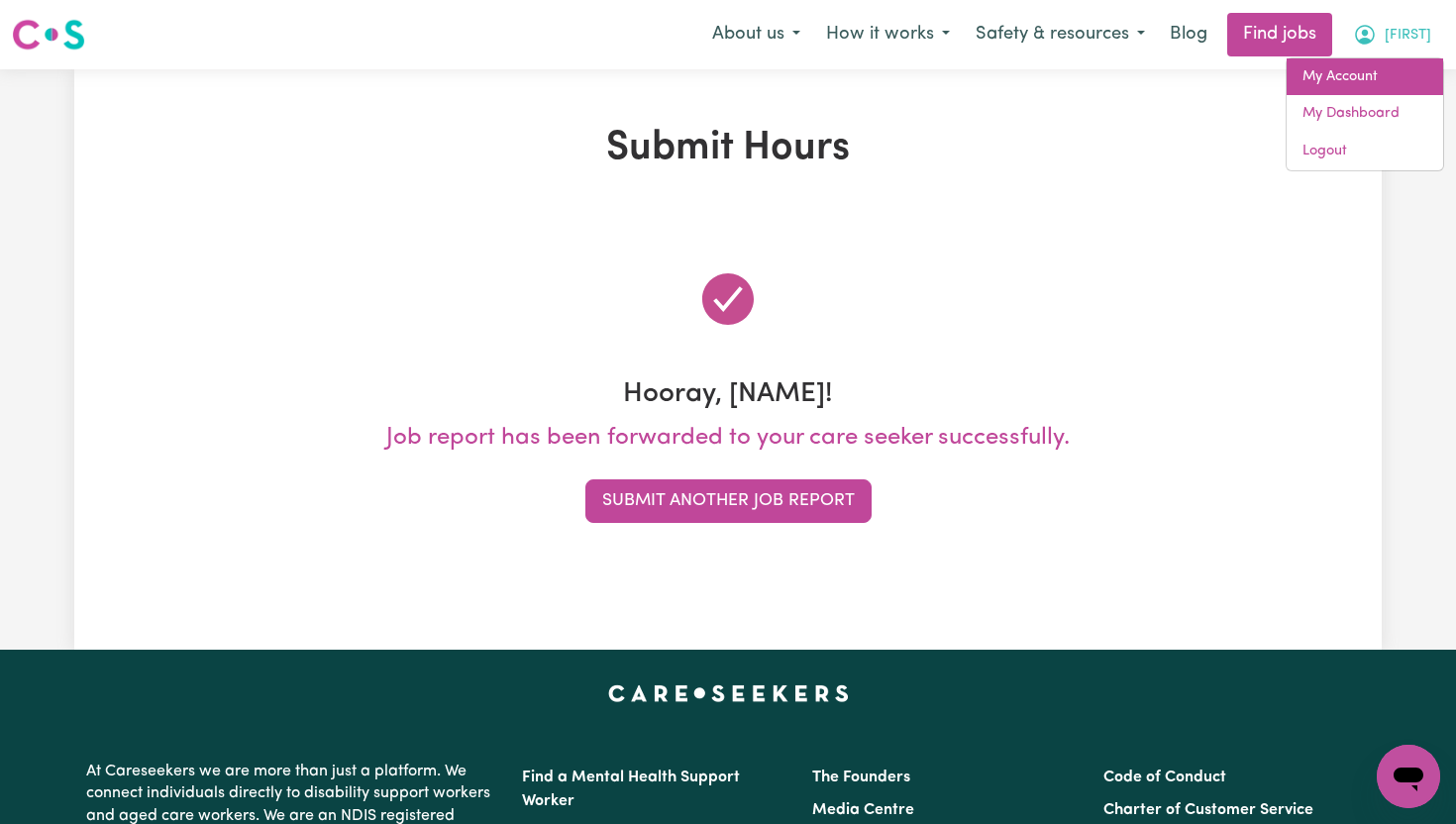 click on "My Account" at bounding box center [1365, 77] 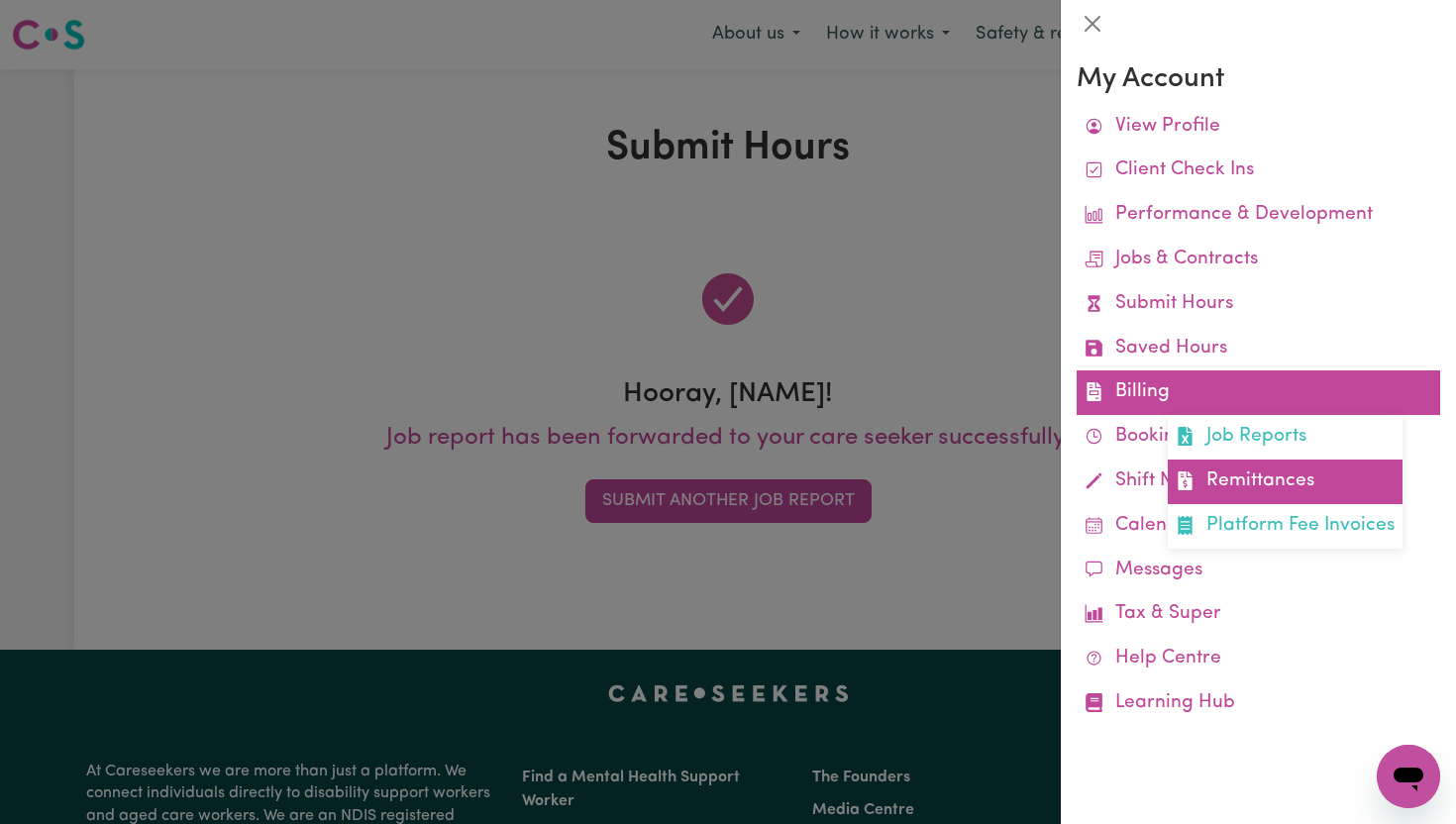 click on "Remittances" at bounding box center (1285, 481) 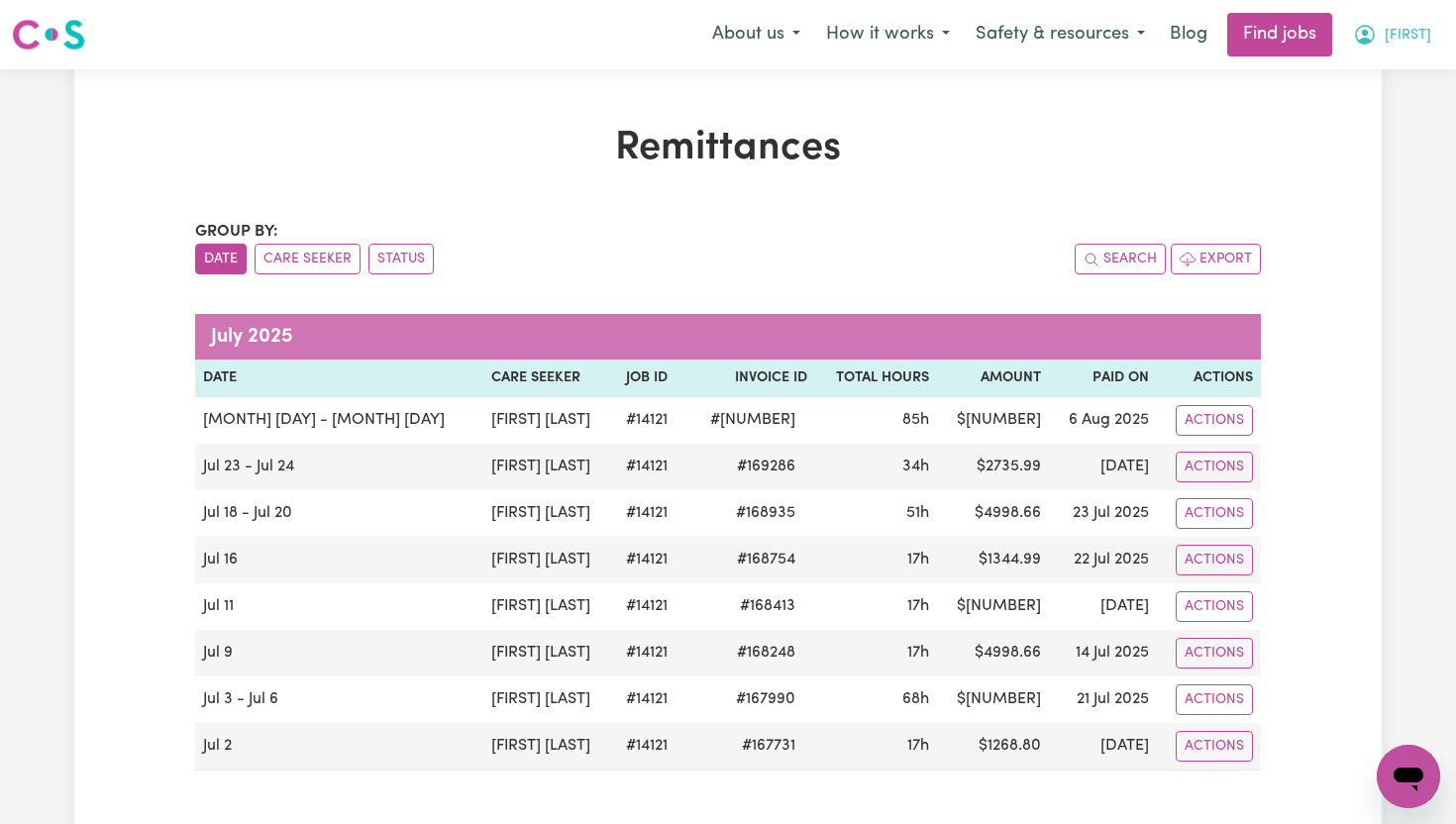 click on "[FIRST]" at bounding box center [1407, 36] 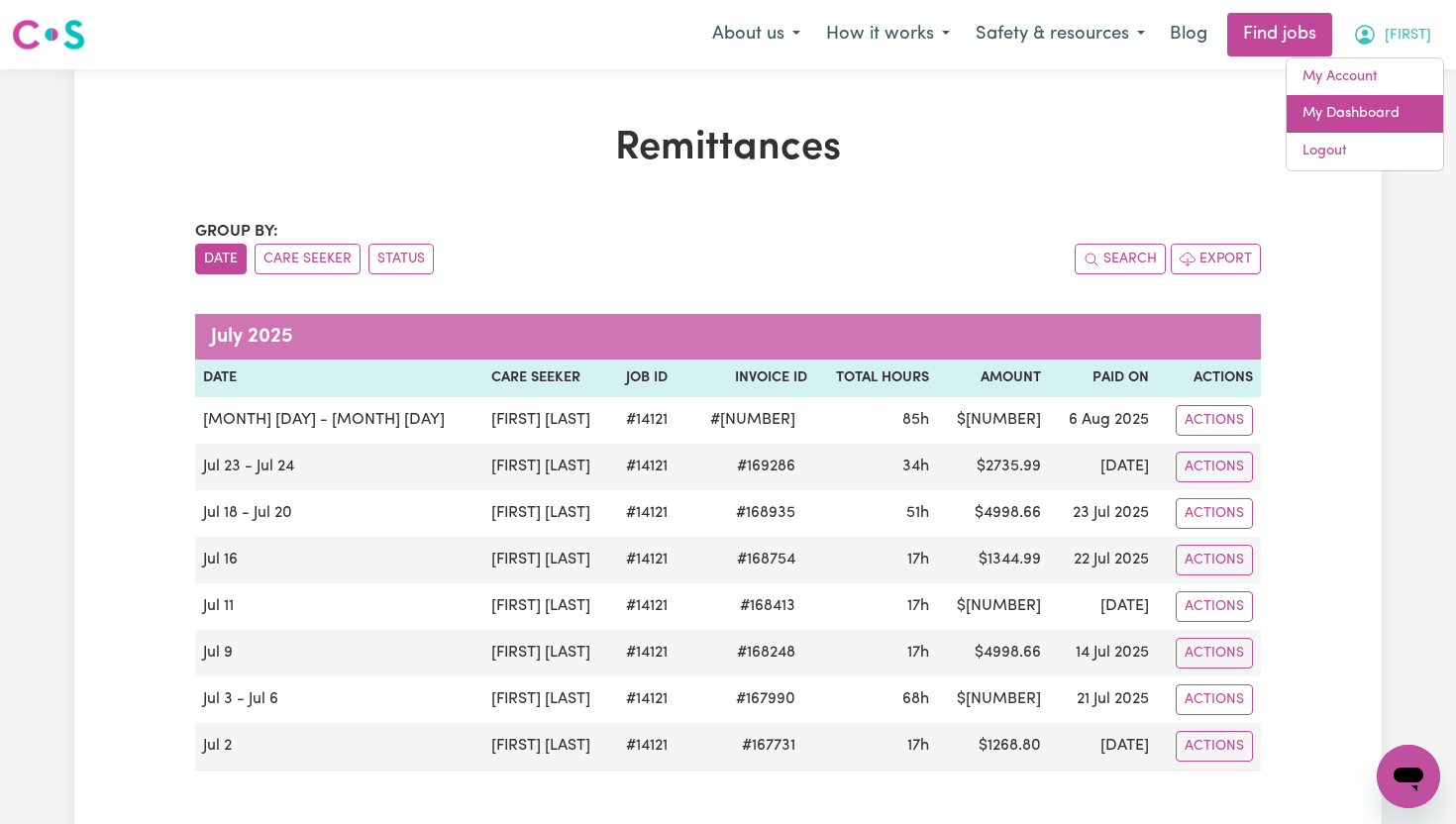 click on "My Dashboard" at bounding box center (1365, 114) 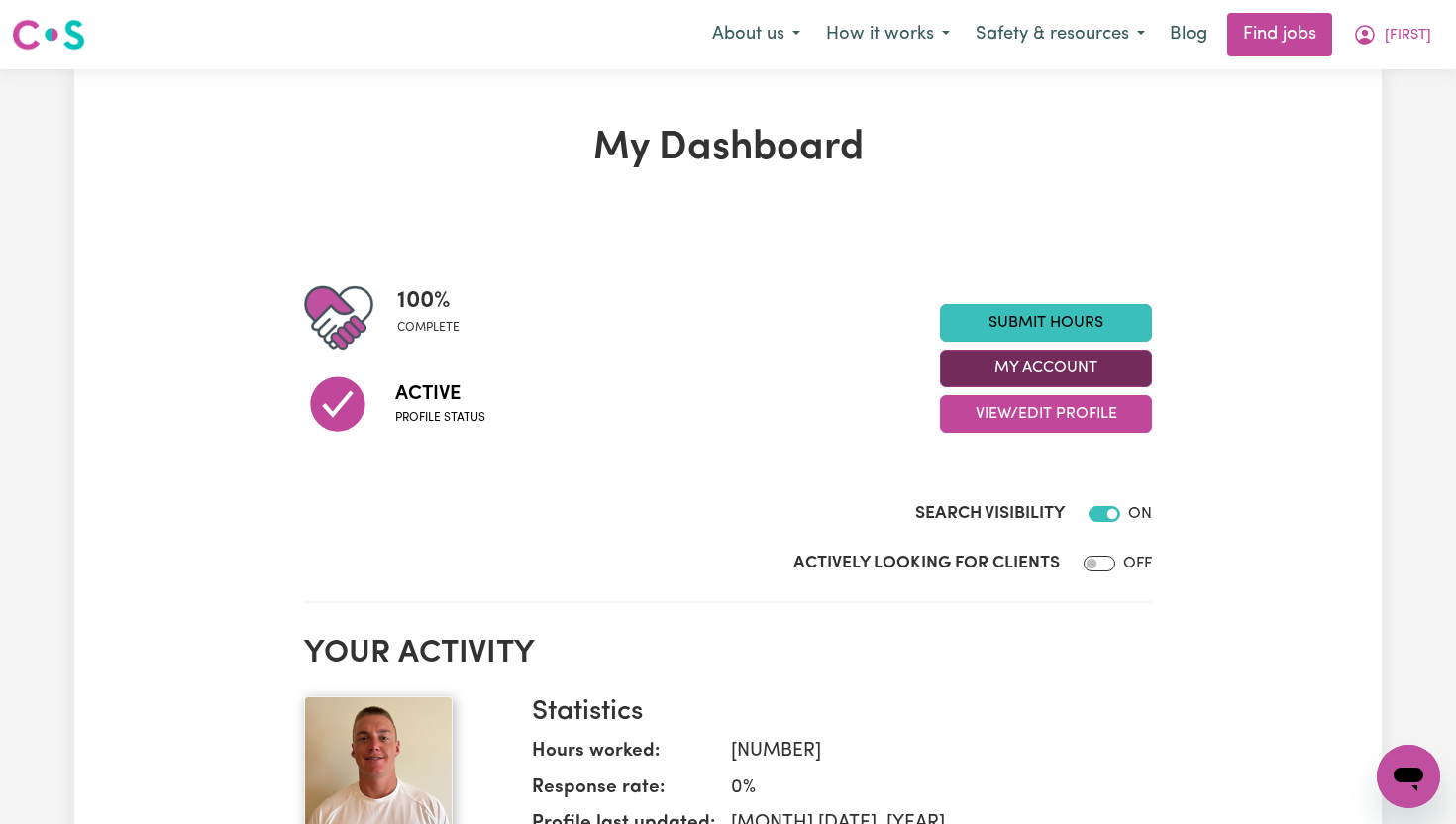 click on "My Account" at bounding box center (1046, 368) 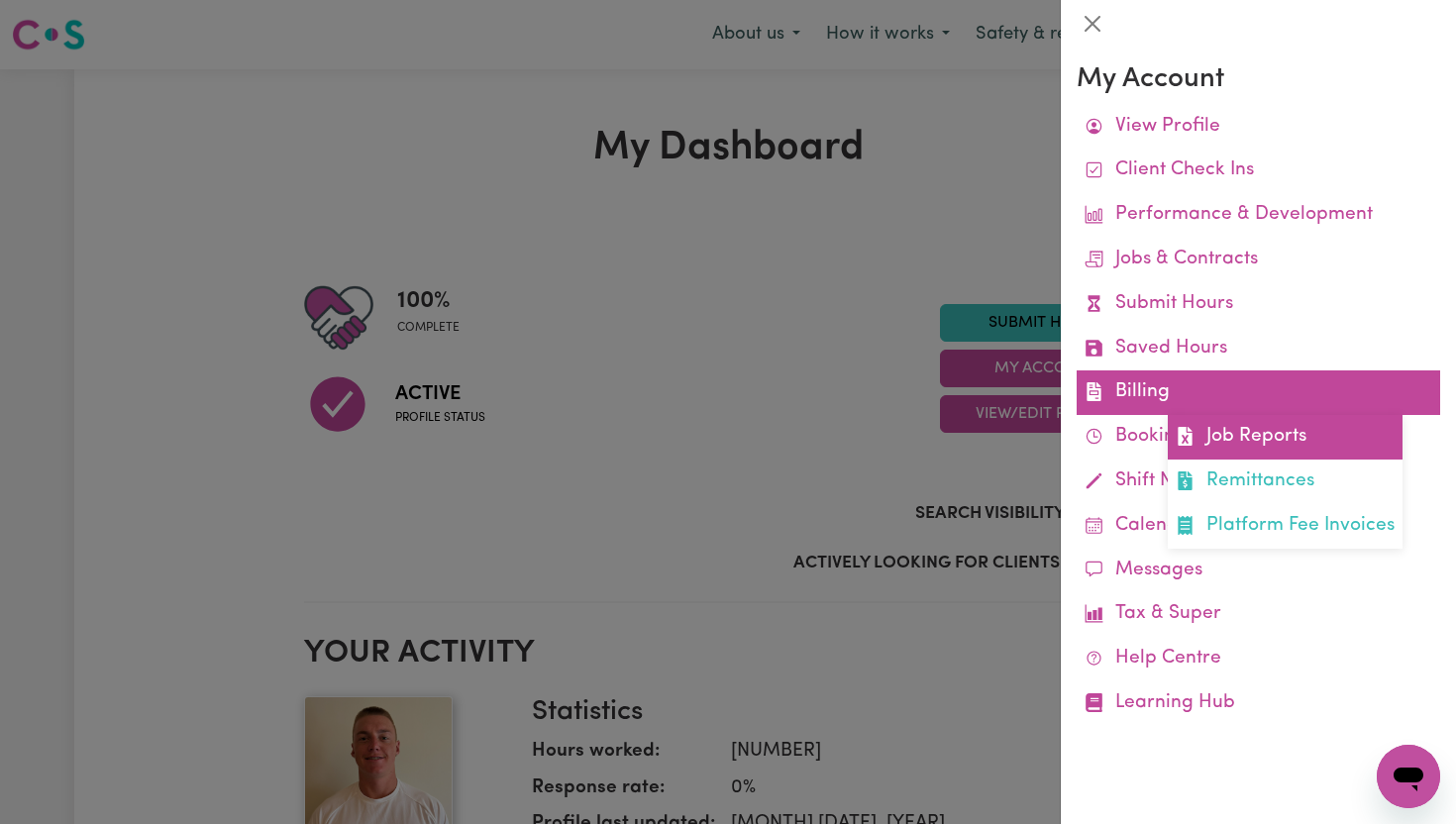 click on "Job Reports" at bounding box center (1285, 437) 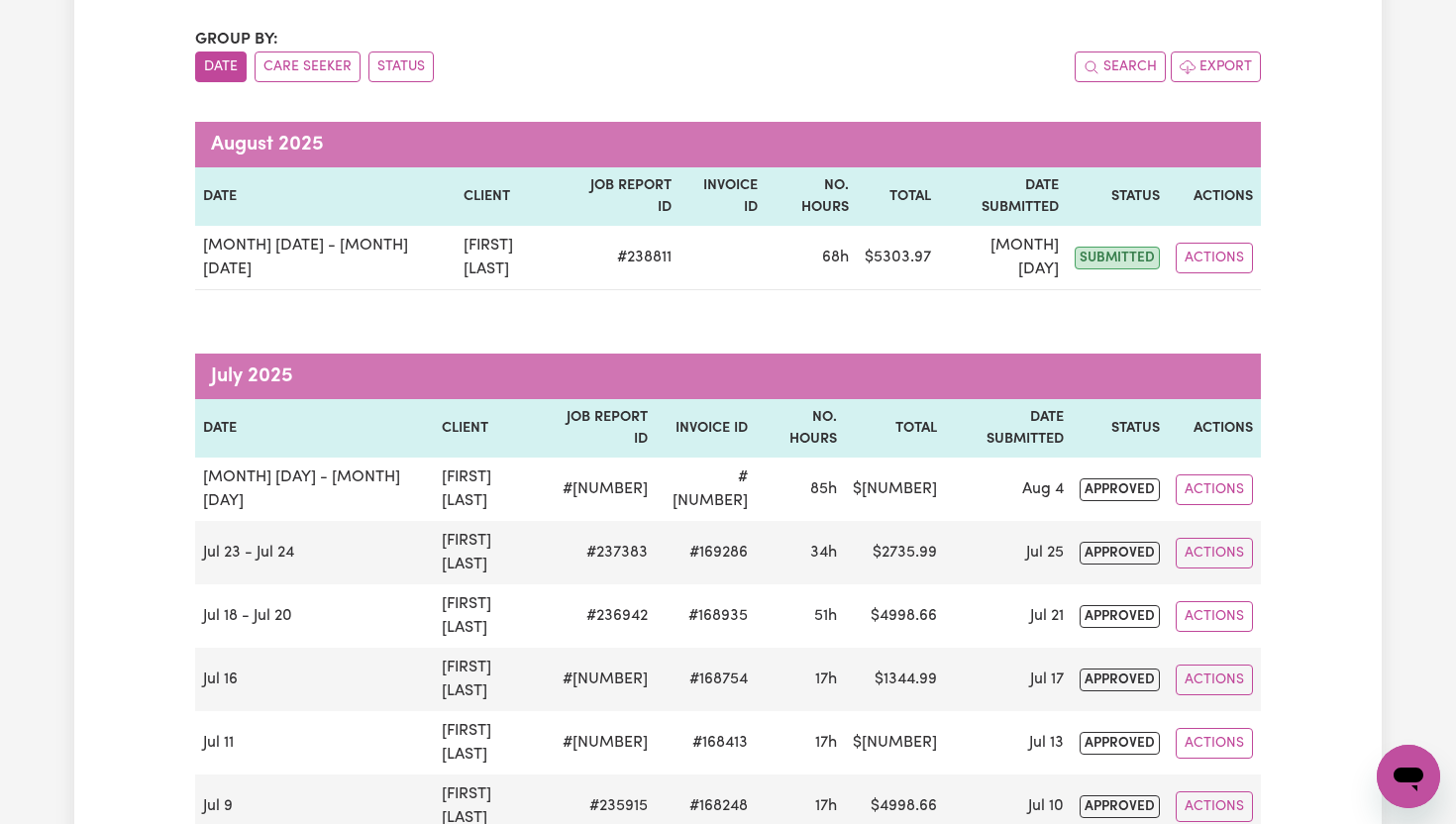 scroll, scrollTop: 0, scrollLeft: 0, axis: both 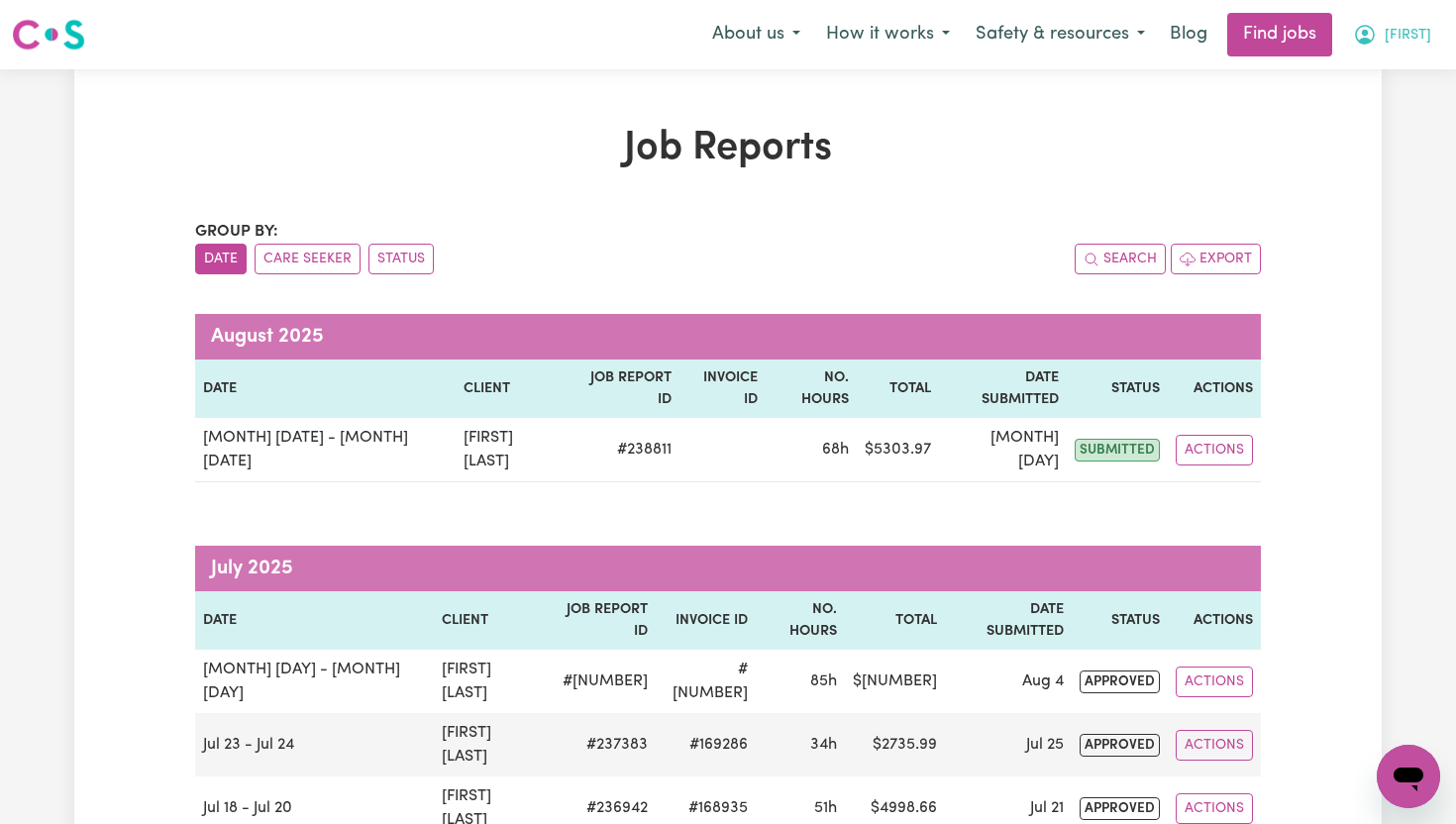 click on "[FIRST]" at bounding box center [1407, 36] 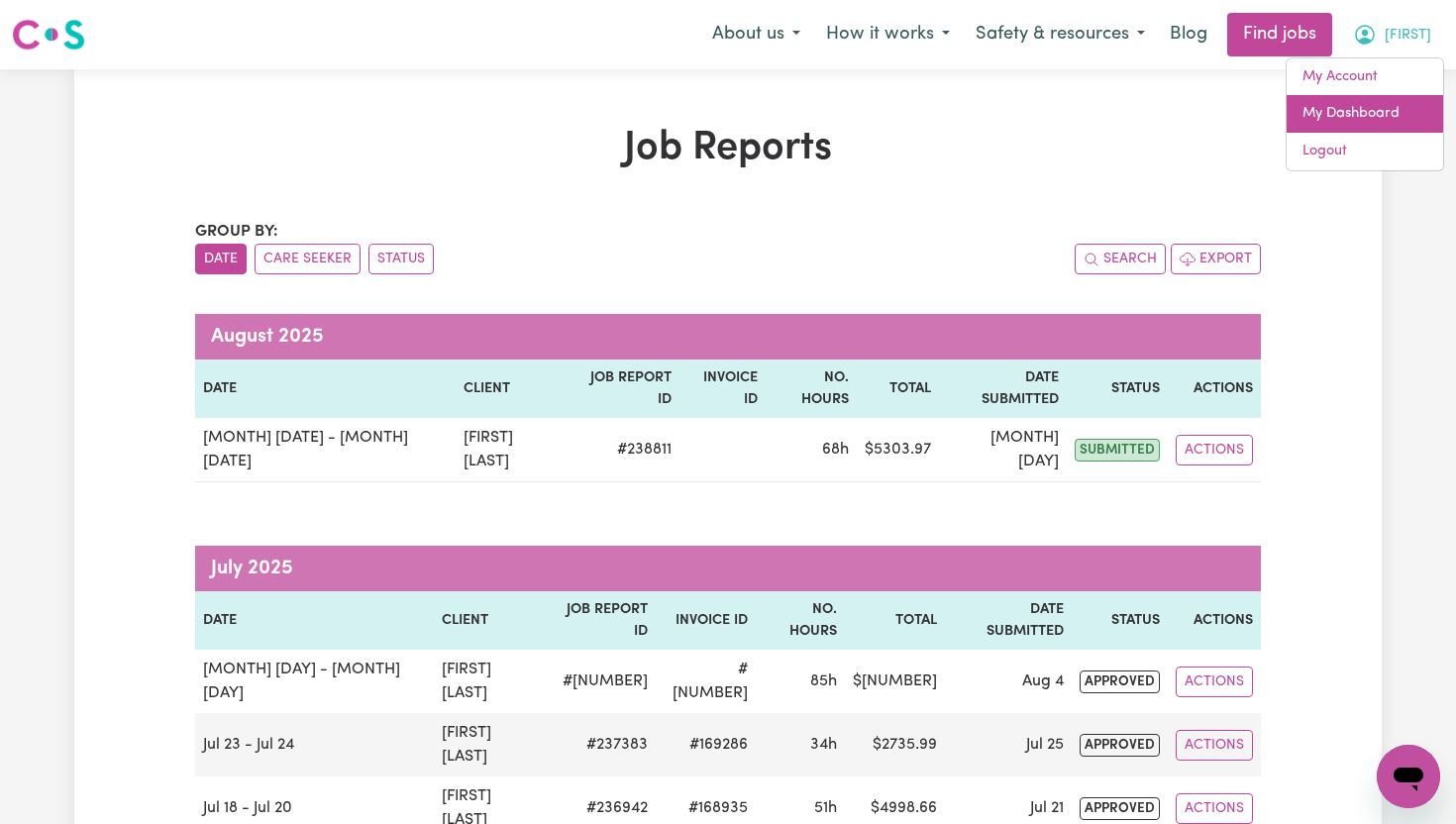click on "My Dashboard" at bounding box center [1365, 114] 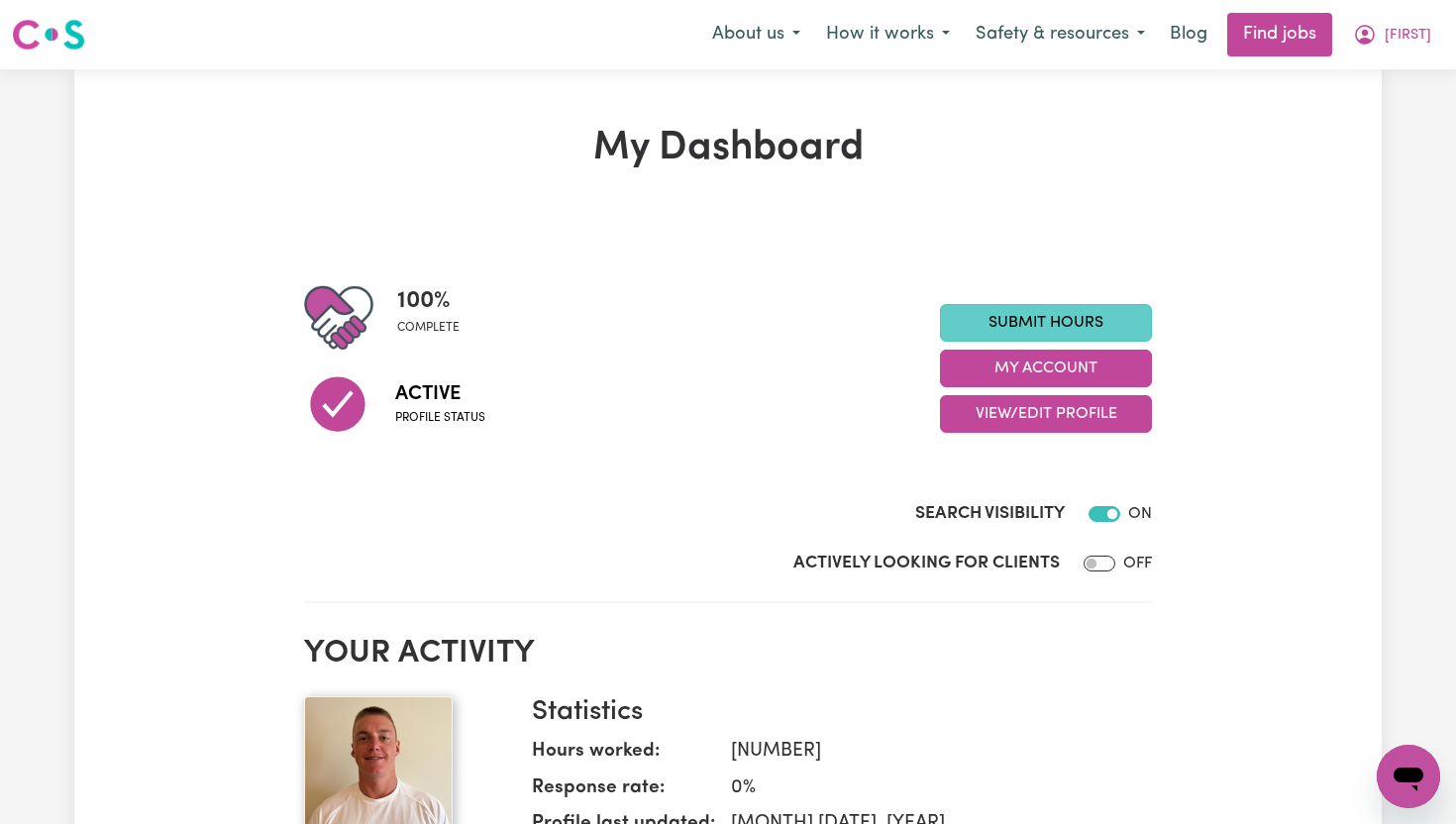 click on "Submit Hours" at bounding box center (1046, 323) 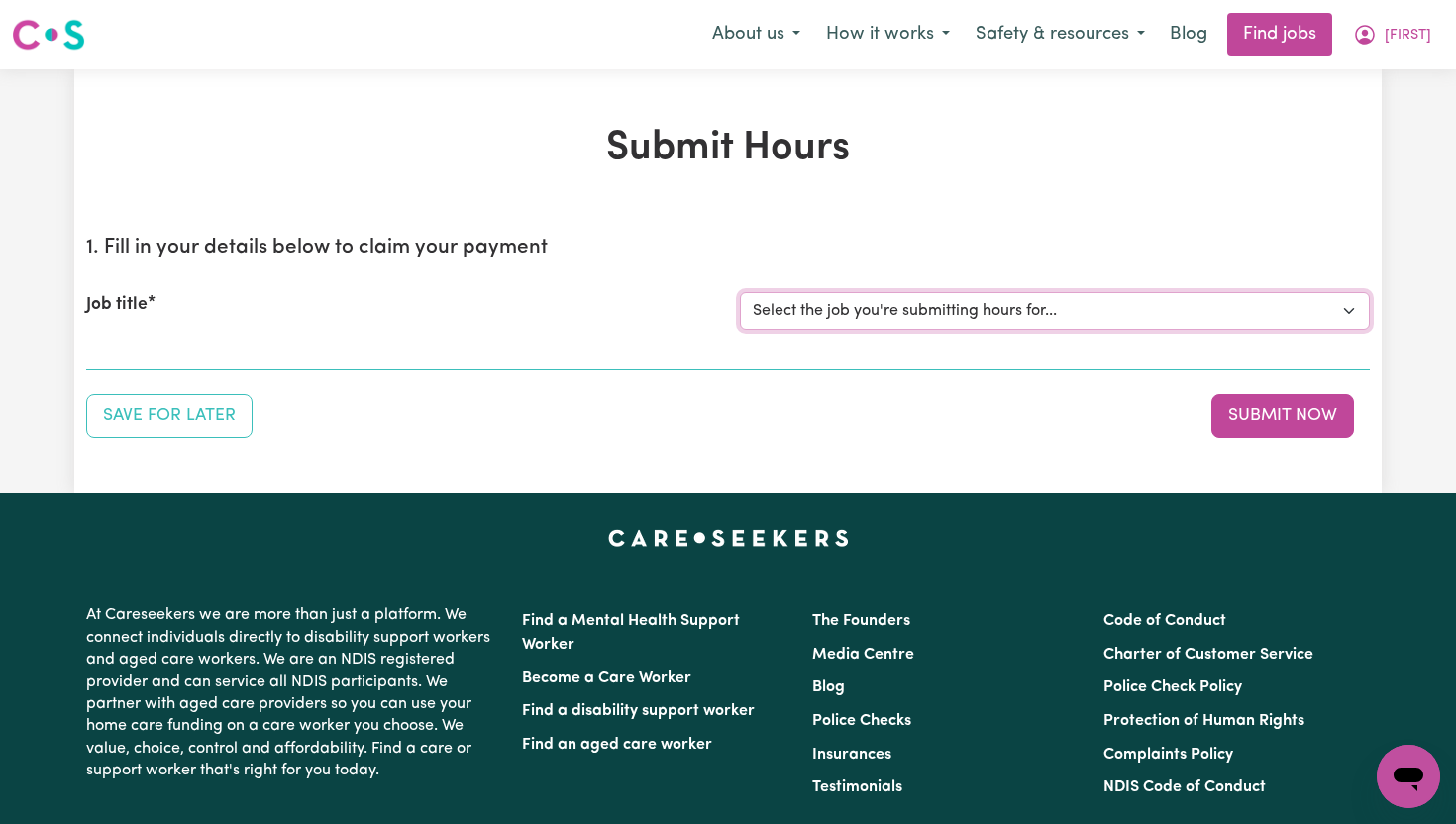 click on "Select the job you're submitting hours for... [NAME] Support Worker To Join Team For 24hr Shifts To Support Male Participant In Labrador, [STATE]" at bounding box center (1055, 311) 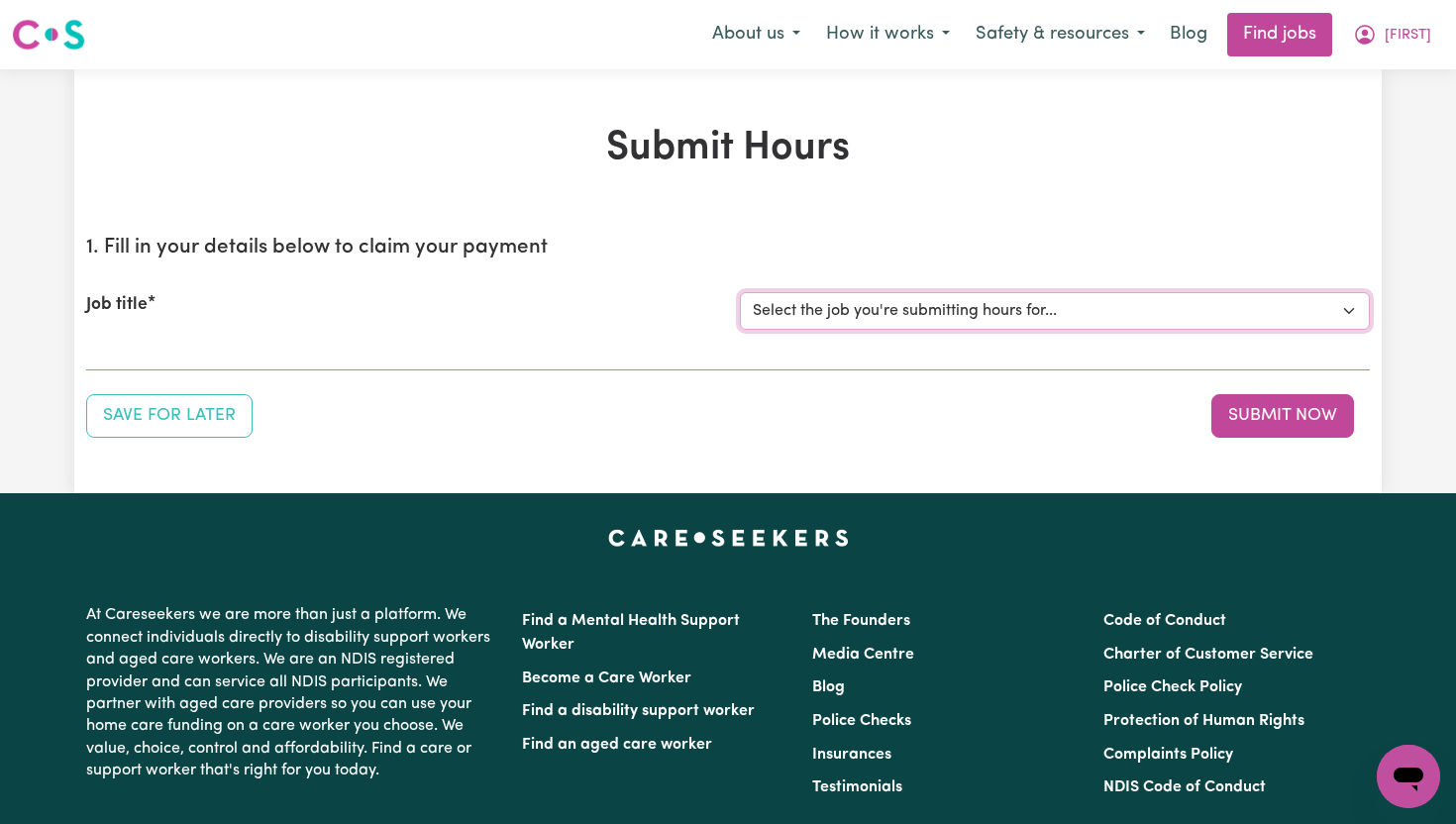 select on "14121" 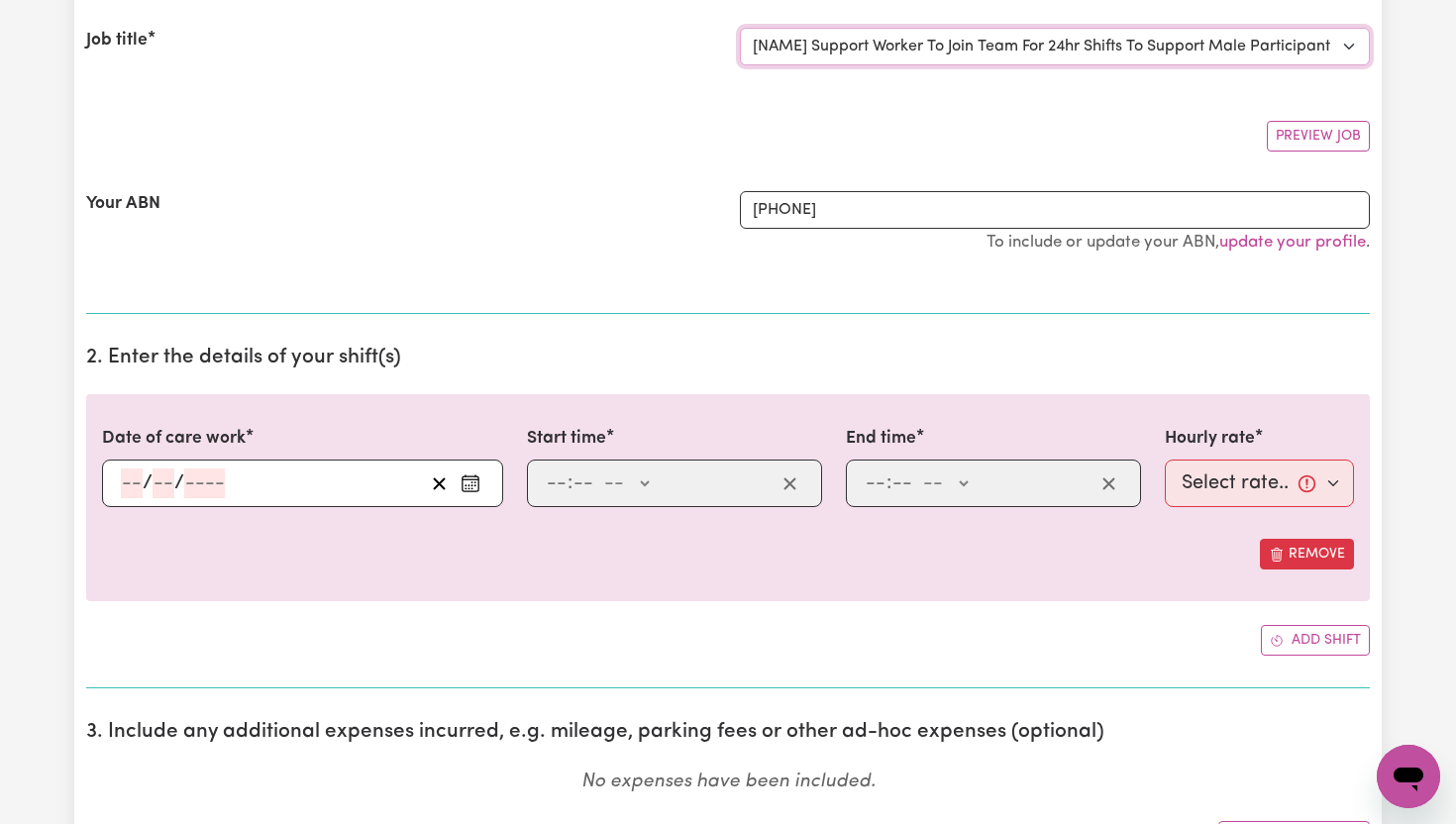 scroll, scrollTop: 269, scrollLeft: 0, axis: vertical 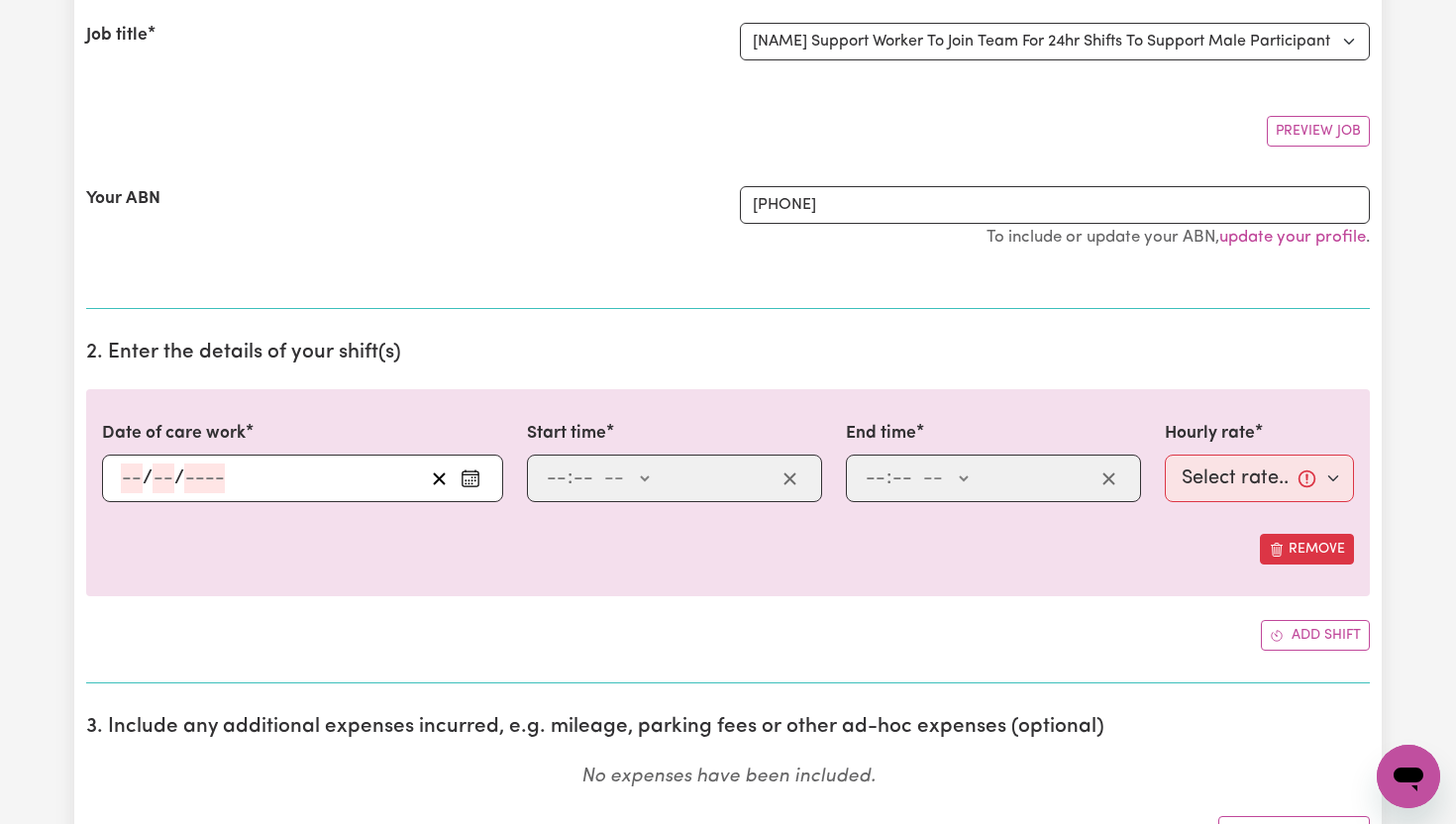 click on "1. Fill in your details below to claim your payment Job title Select the job you're submitting hours for... [[FIRST] [LAST]] Support Worker To Join Team For 24hr Shifts To Support Male Participant In Labrador, QLD Preview Job Your ABN [ABN] To include or update your ABN, update your profile . 2. Enter the details of your shift(s) Date of care work [DATE] / [DATE] / [DATE] Start time : -- AM PM End time : -- AM PM Hourly rate Select rate... $[AMOUNT] (Weekday) $[AMOUNT] (Saturday) $[AMOUNT] (Sunday) $[AMOUNT] (Public Holiday) $[AMOUNT] (Evening Care) $[AMOUNT] (Overnight) Remove Add shift 3. Include any additional expenses incurred, e.g. mileage, parking fees or other ad-hoc expenses (optional) No expenses have been included. Add an expense 4. Comments to be placed onto the invoice (optional) Comments 5. Shift notes How was your client's mental state? The same as the last time I saw him/her Better than the last time I saw him/her Worse than the last time I saw him/her Not applicable How was your client's physical state? Submit Now" at bounding box center [728, 1208] 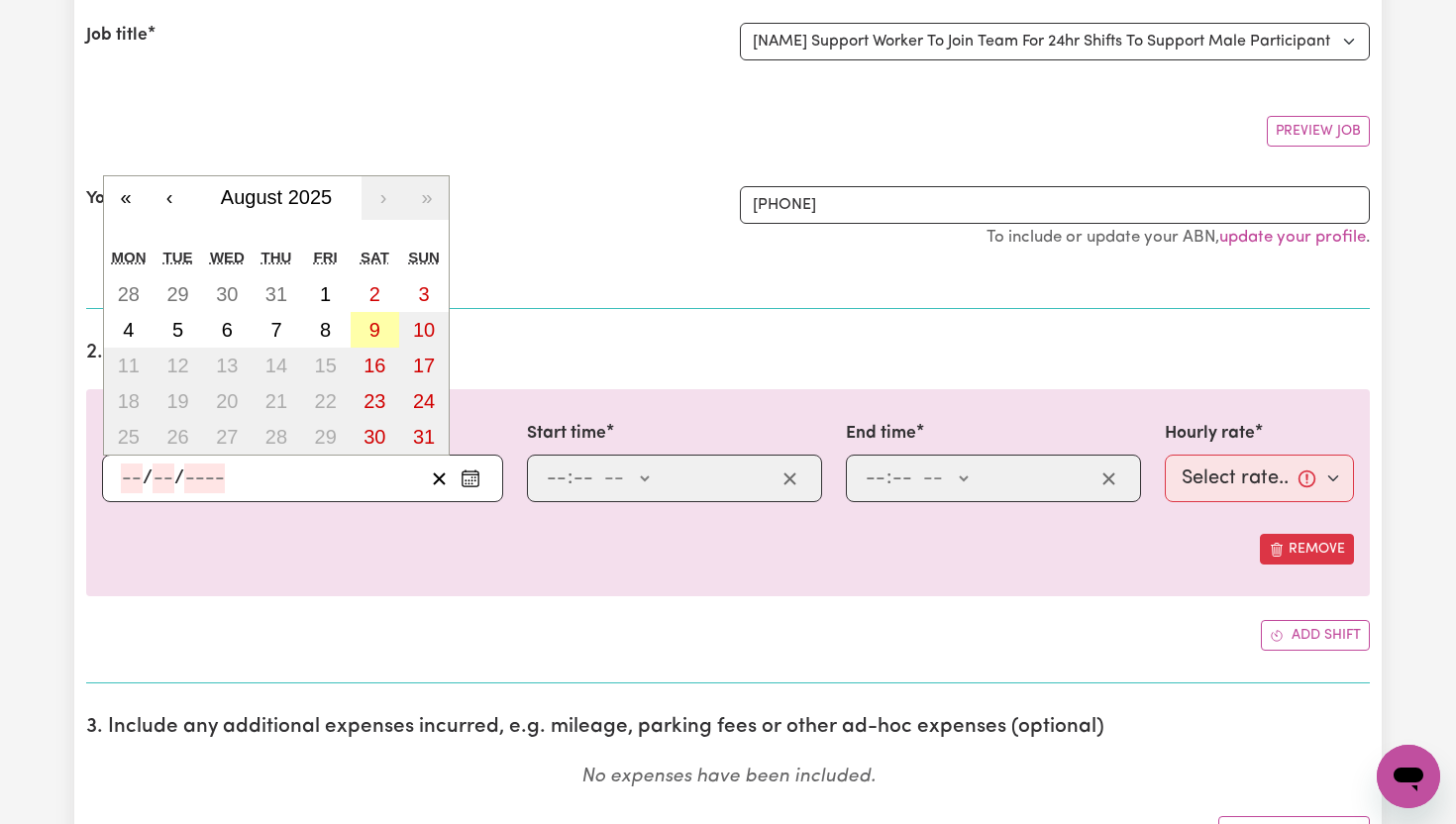 click on "9" at bounding box center (374, 330) 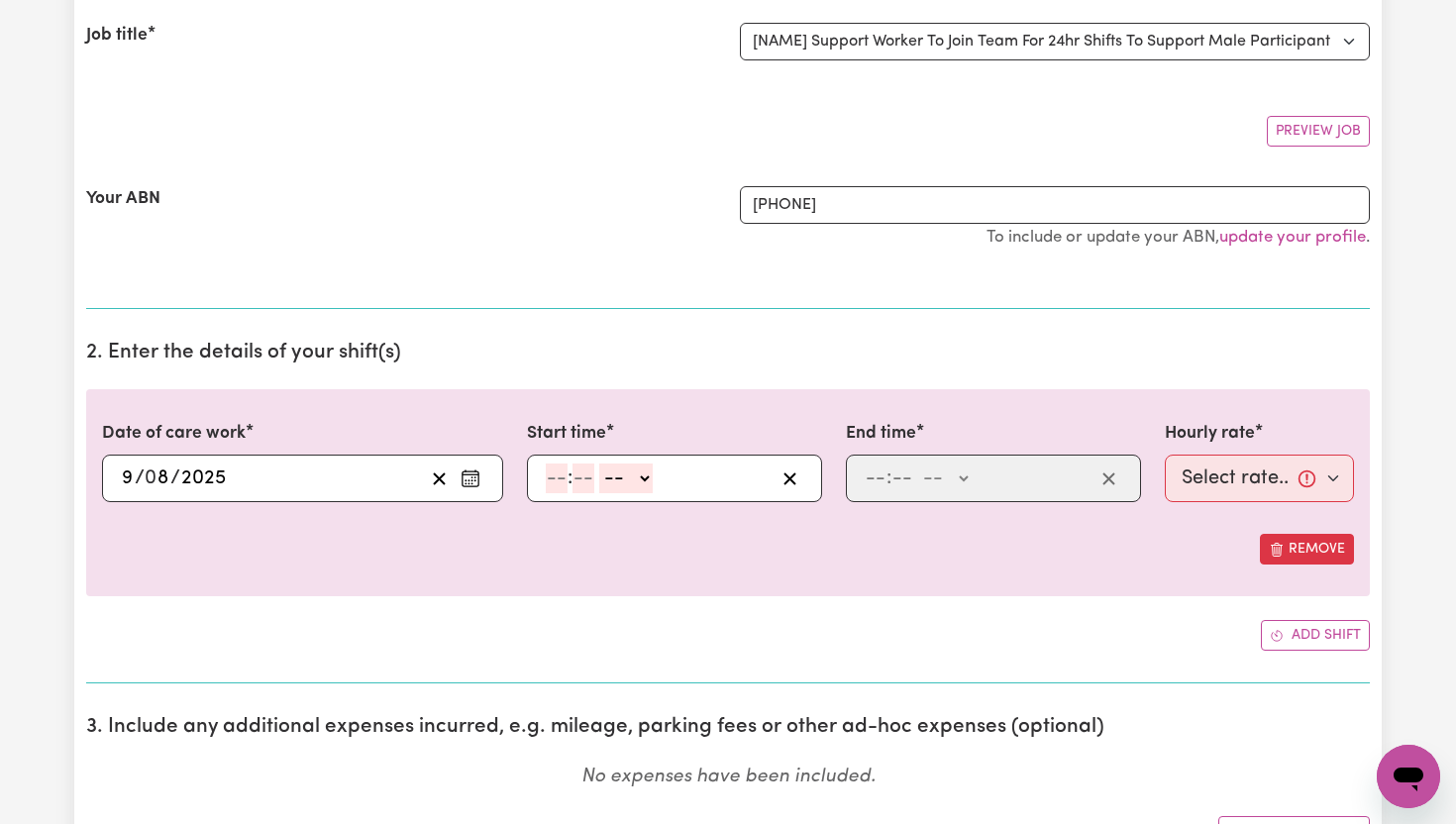 click on "2. Enter the details of your shift(s) Date of care work [DATE] [DATE] / [DATE] / [DATE] « ‹ [MONTH] [YEAR] › » Mon Tue Wed Thu Fri Sat Sun 28 29 30 31 1 2 3 4 5 6 7 8 9 10 11 12 13 14 15 16 17 18 19 20 21 22 23 24 25 26 27 28 29 30 31 Start time : -- AM PM End time : -- AM PM Hourly rate Select rate... $[AMOUNT] (Weekday) $[AMOUNT] (Saturday) $[AMOUNT] (Sunday) $[AMOUNT] (Public Holiday) $[AMOUNT] (Evening Care) $[AMOUNT] (Overnight) Remove Add shift" at bounding box center (728, 504) 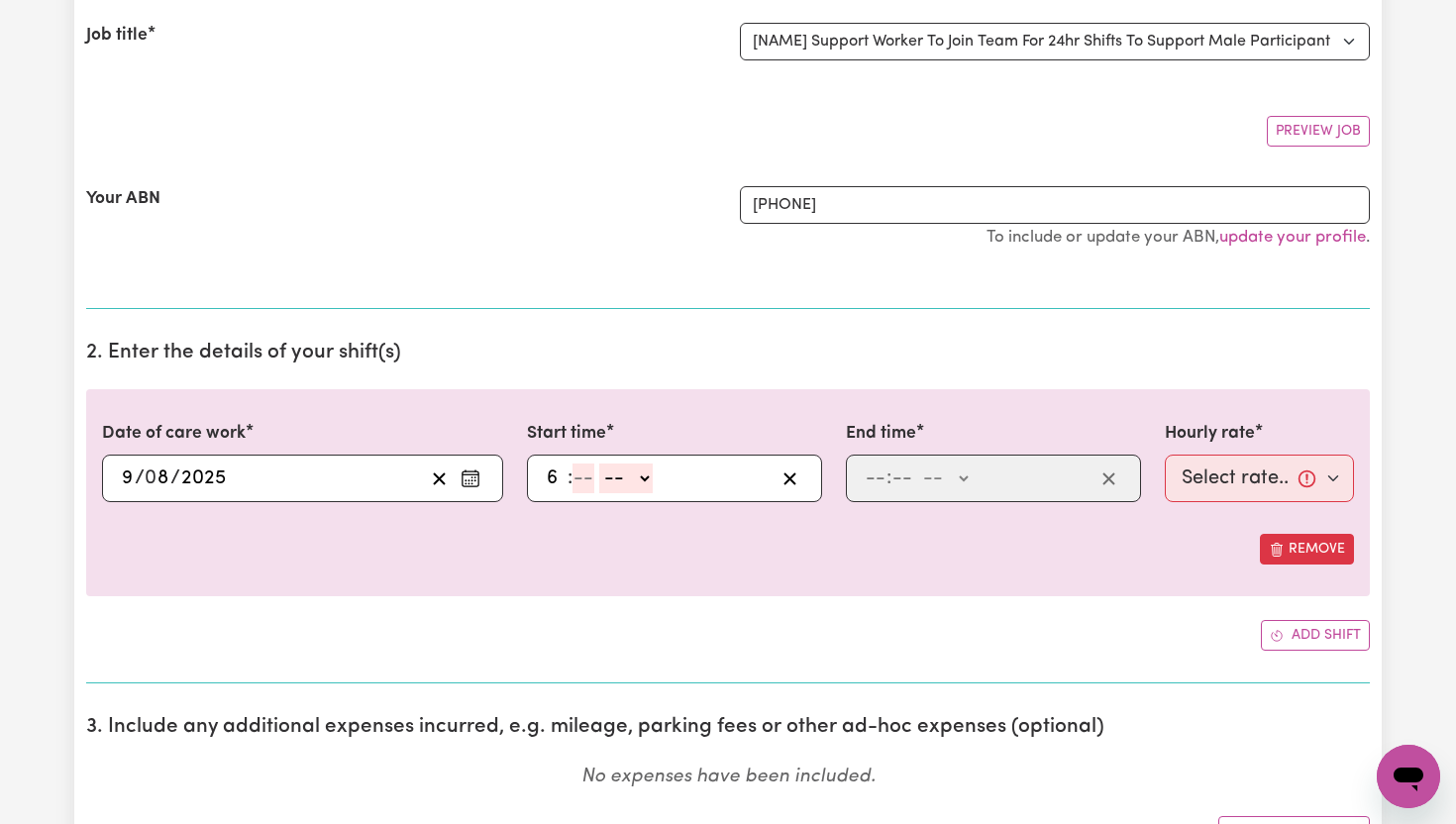 type on "6" 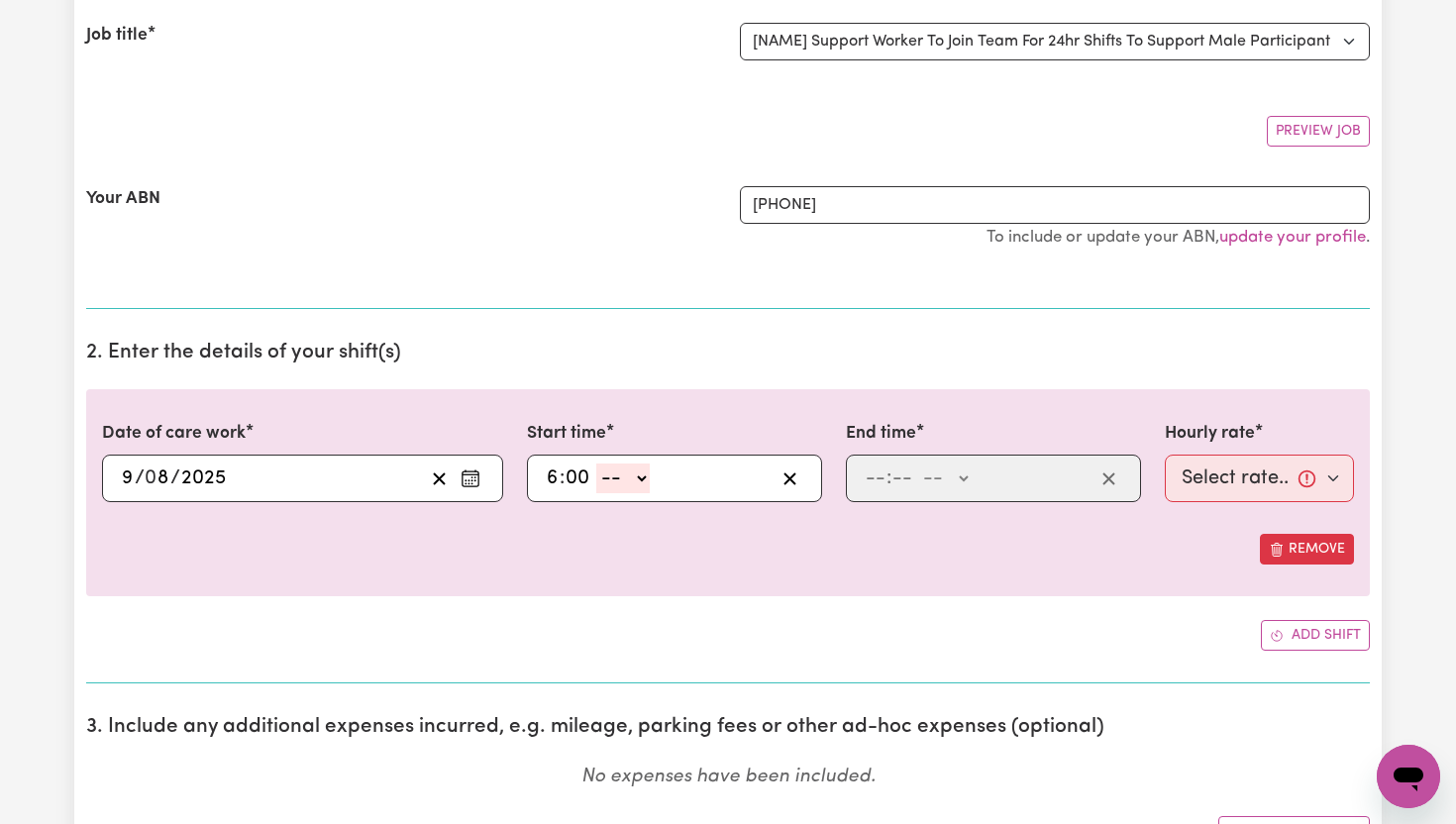 type on "00" 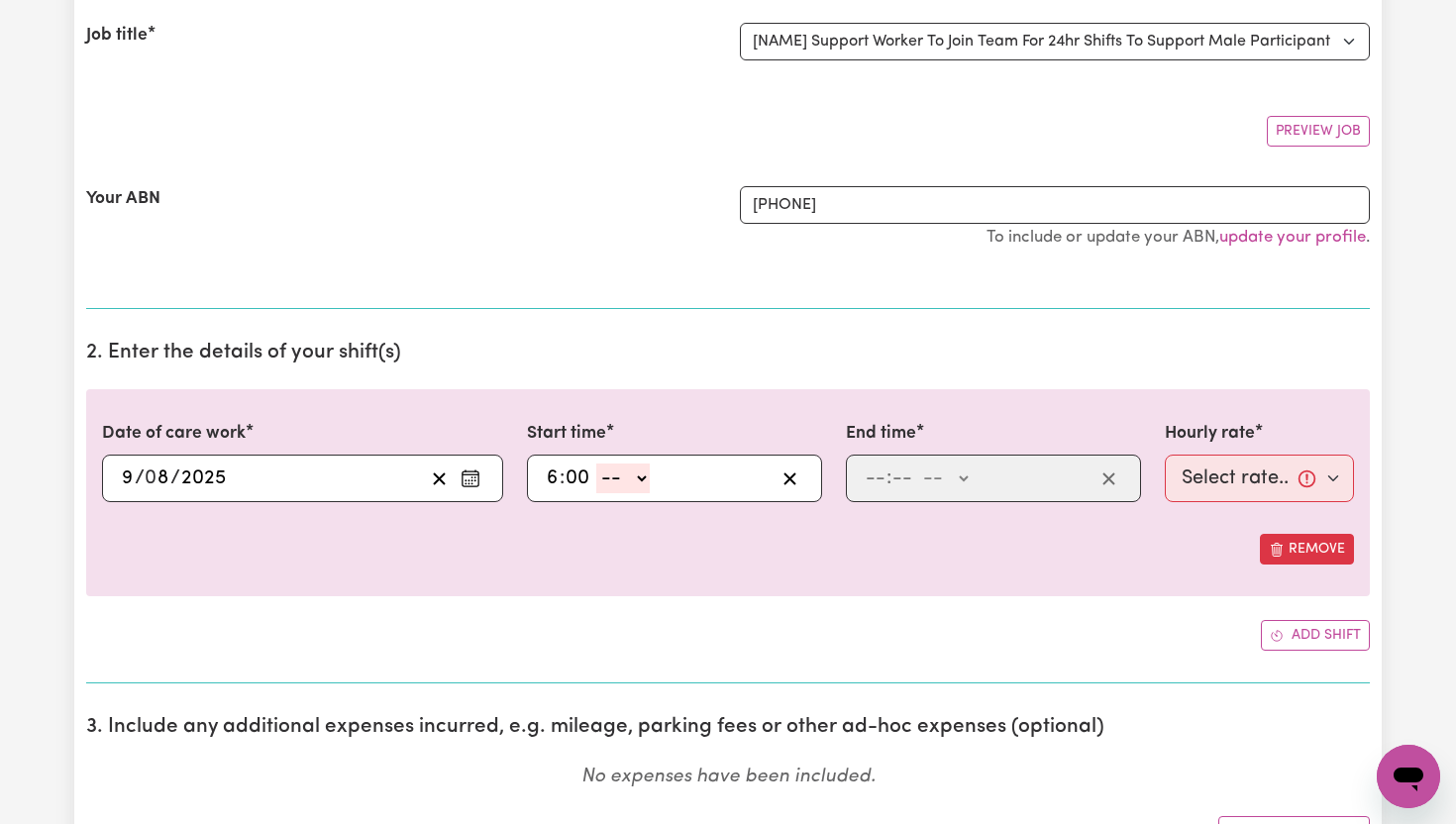 select on "am" 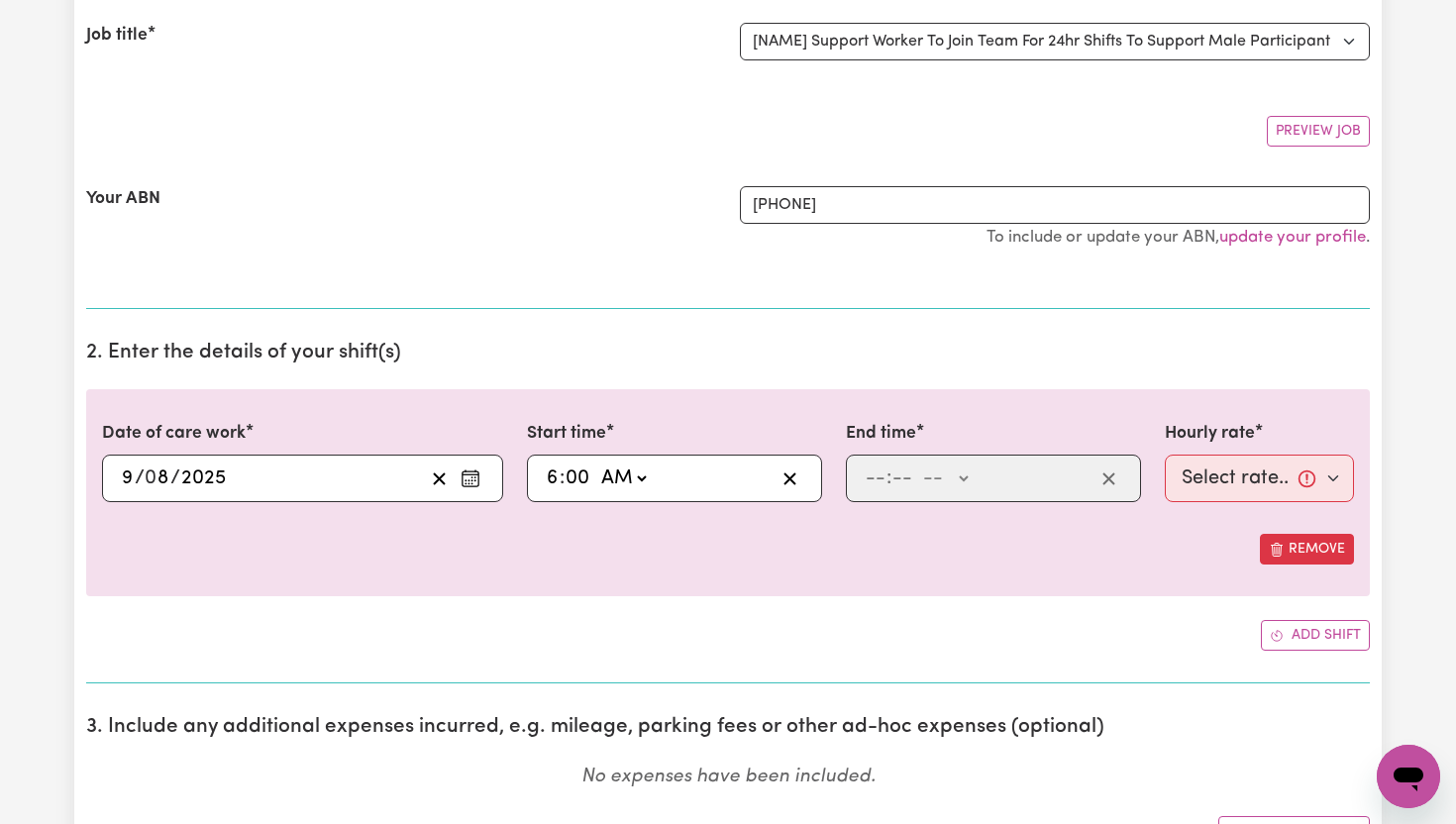 type 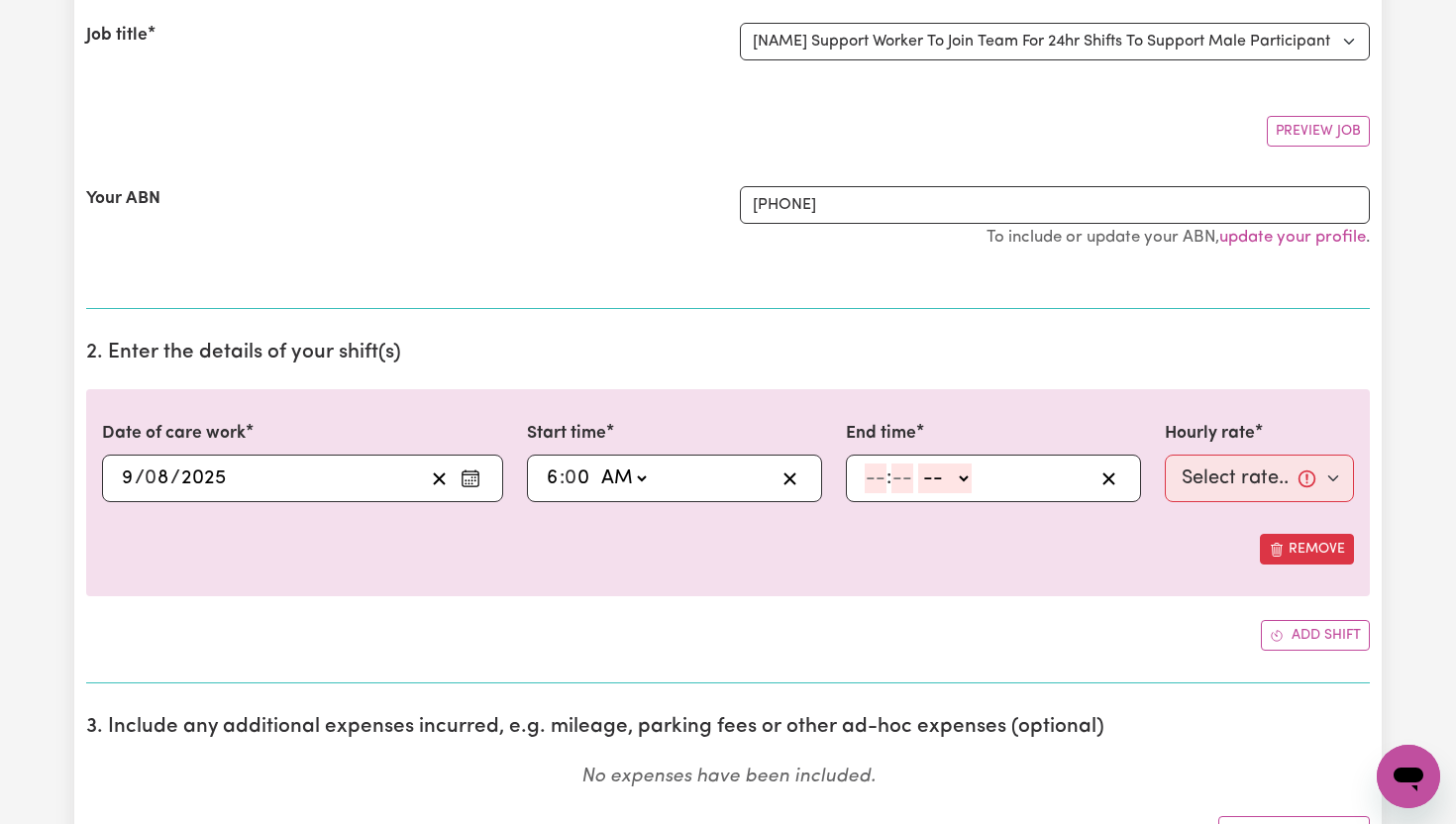 click 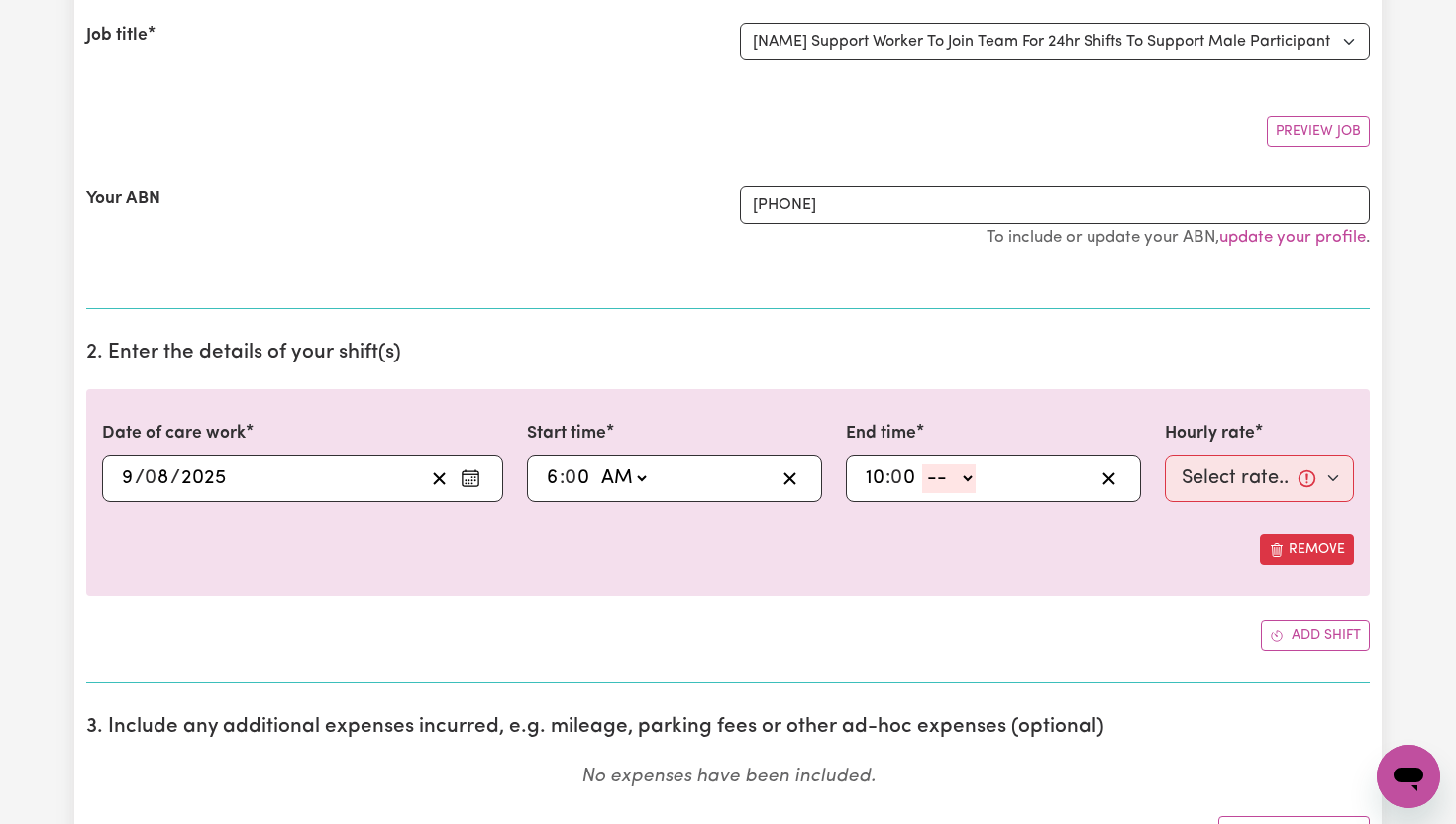 click on "-- AM PM" 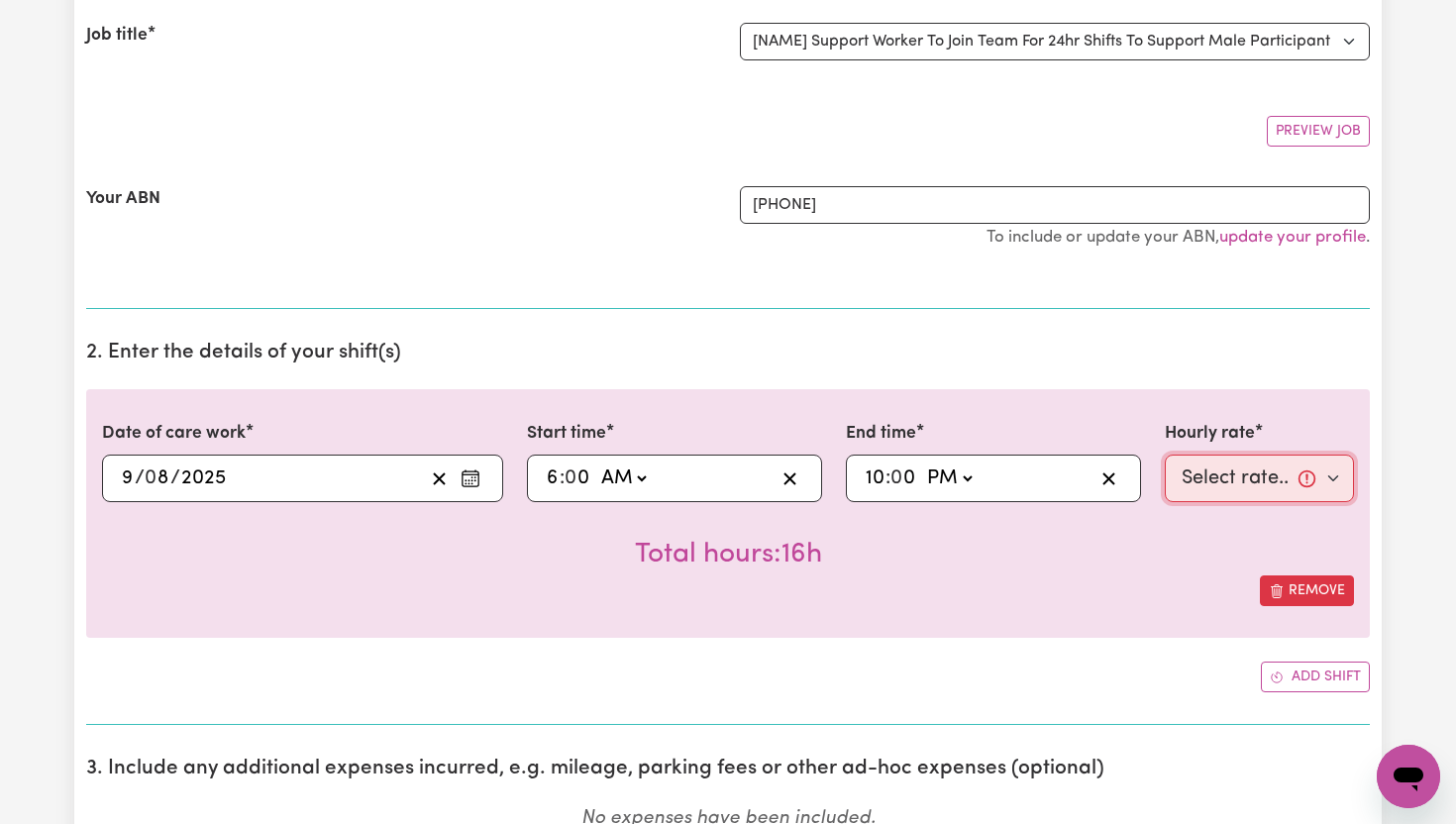 click on "Select rate... $65.21 (Weekday) $91.76 (Saturday) $118.32 (Sunday) $144.87 (Public Holiday) $71.85 (Evening Care) $276.32 (Overnight)" at bounding box center (1259, 478) 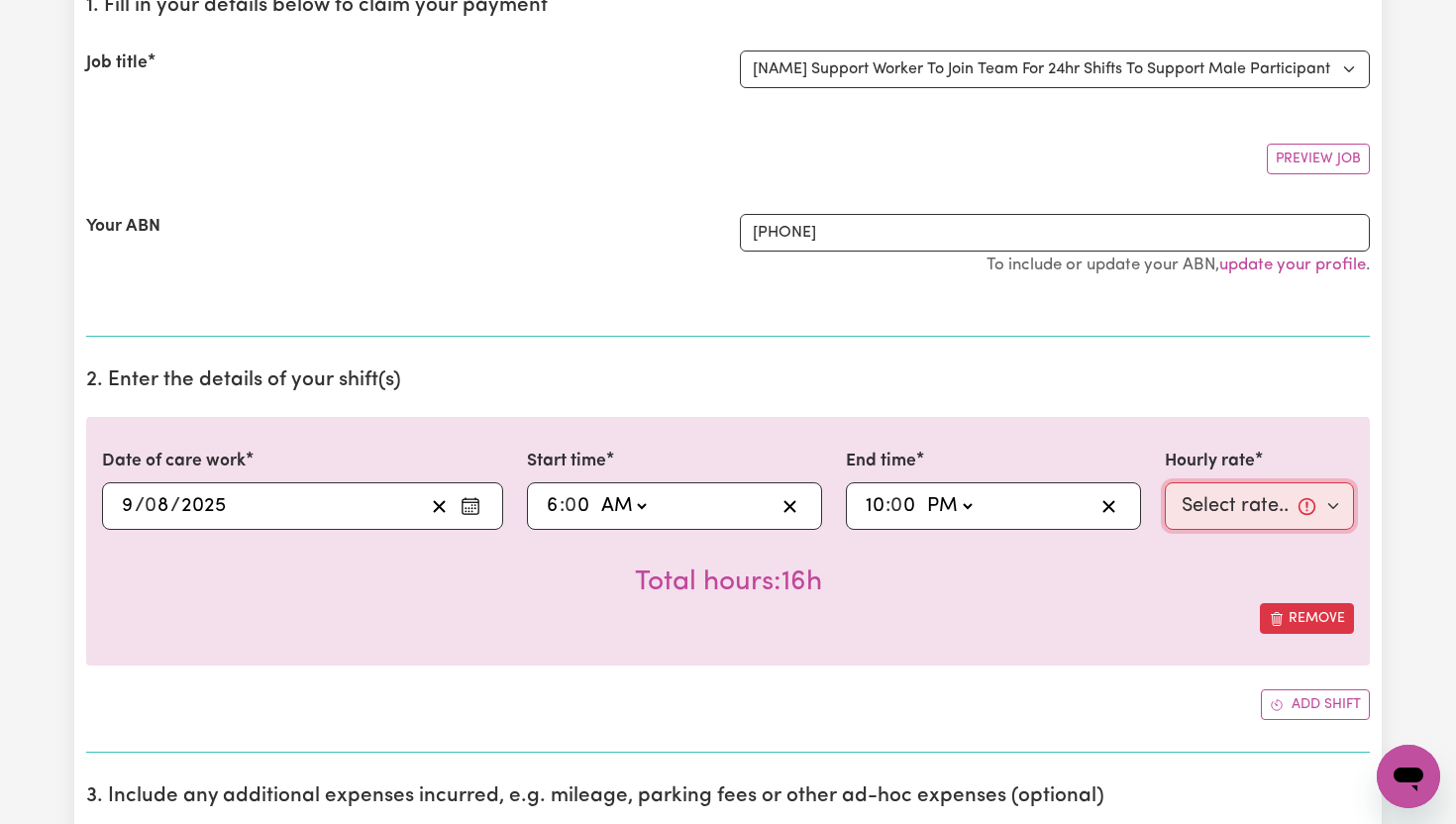scroll, scrollTop: 243, scrollLeft: 0, axis: vertical 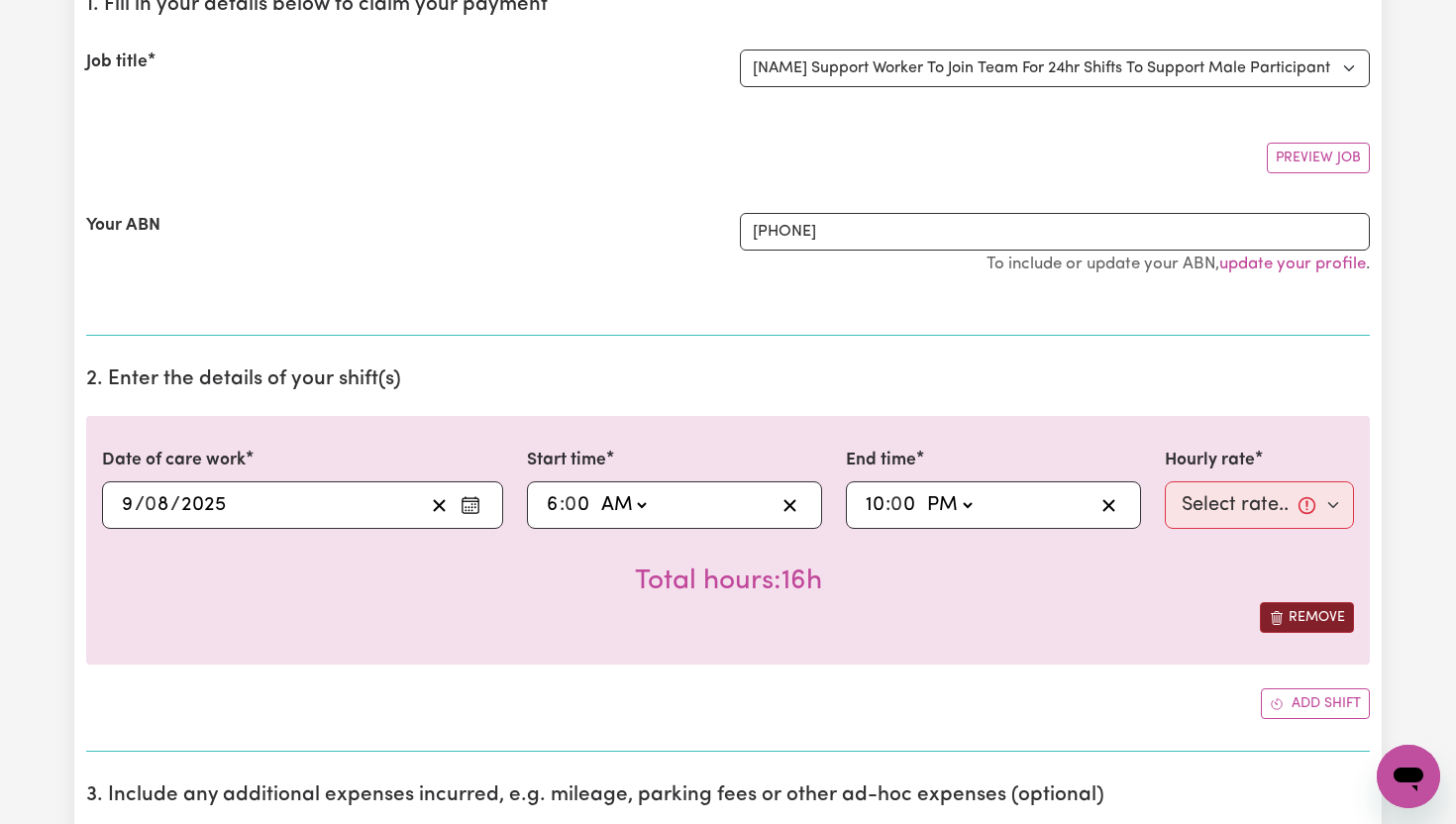 click on "Remove" at bounding box center [1306, 617] 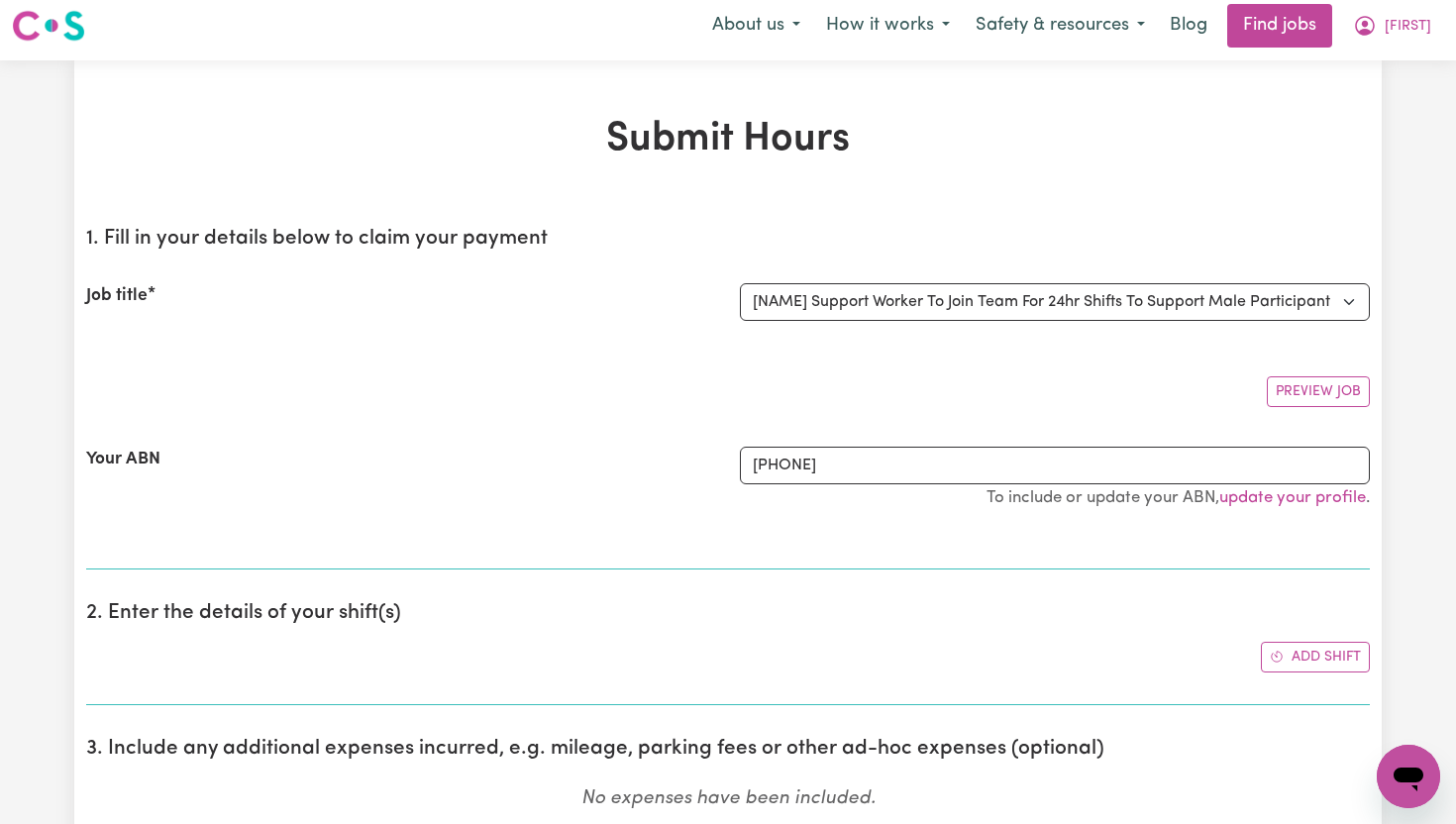 scroll, scrollTop: 0, scrollLeft: 0, axis: both 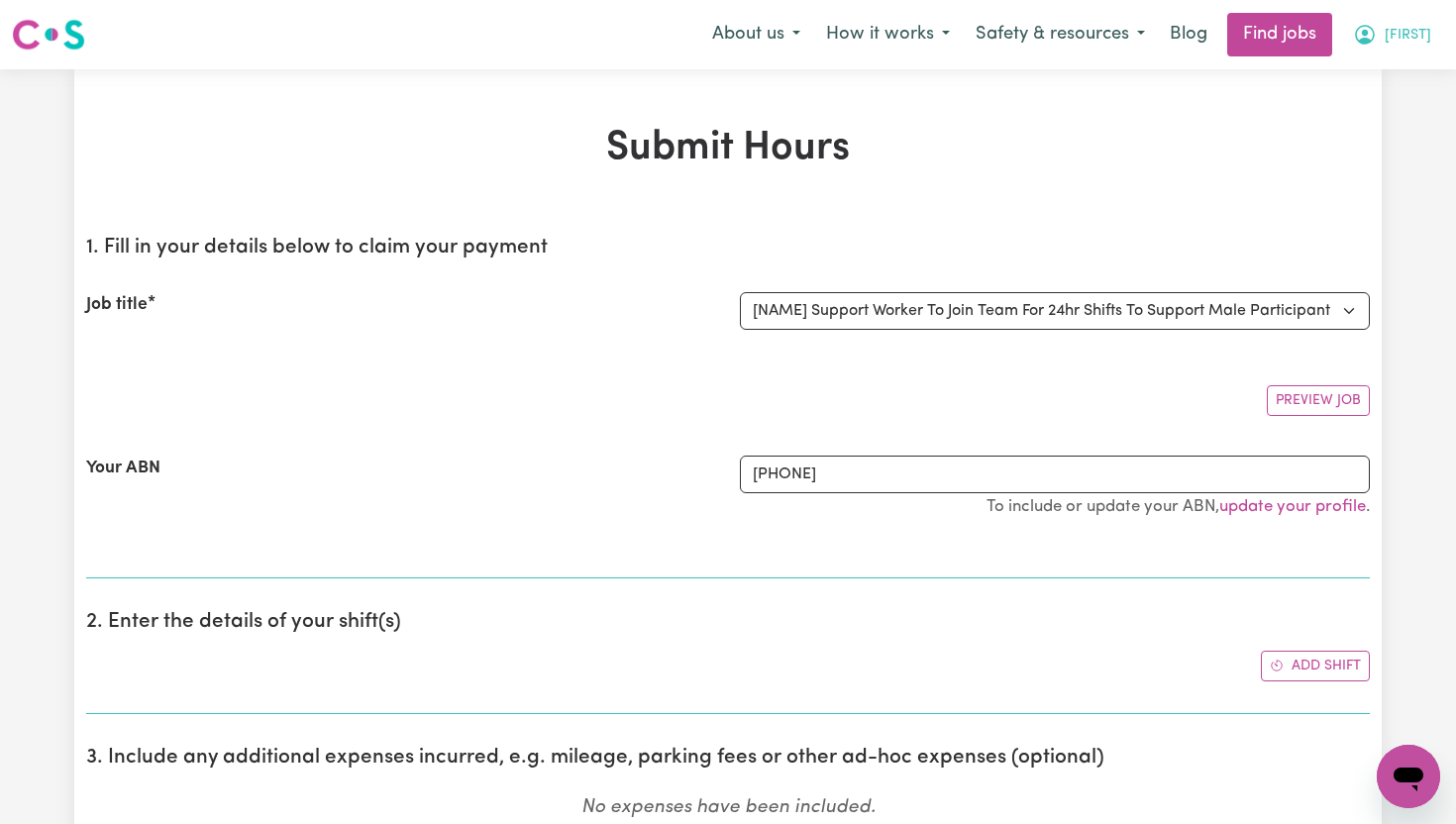 click on "[FIRST]" at bounding box center [1407, 36] 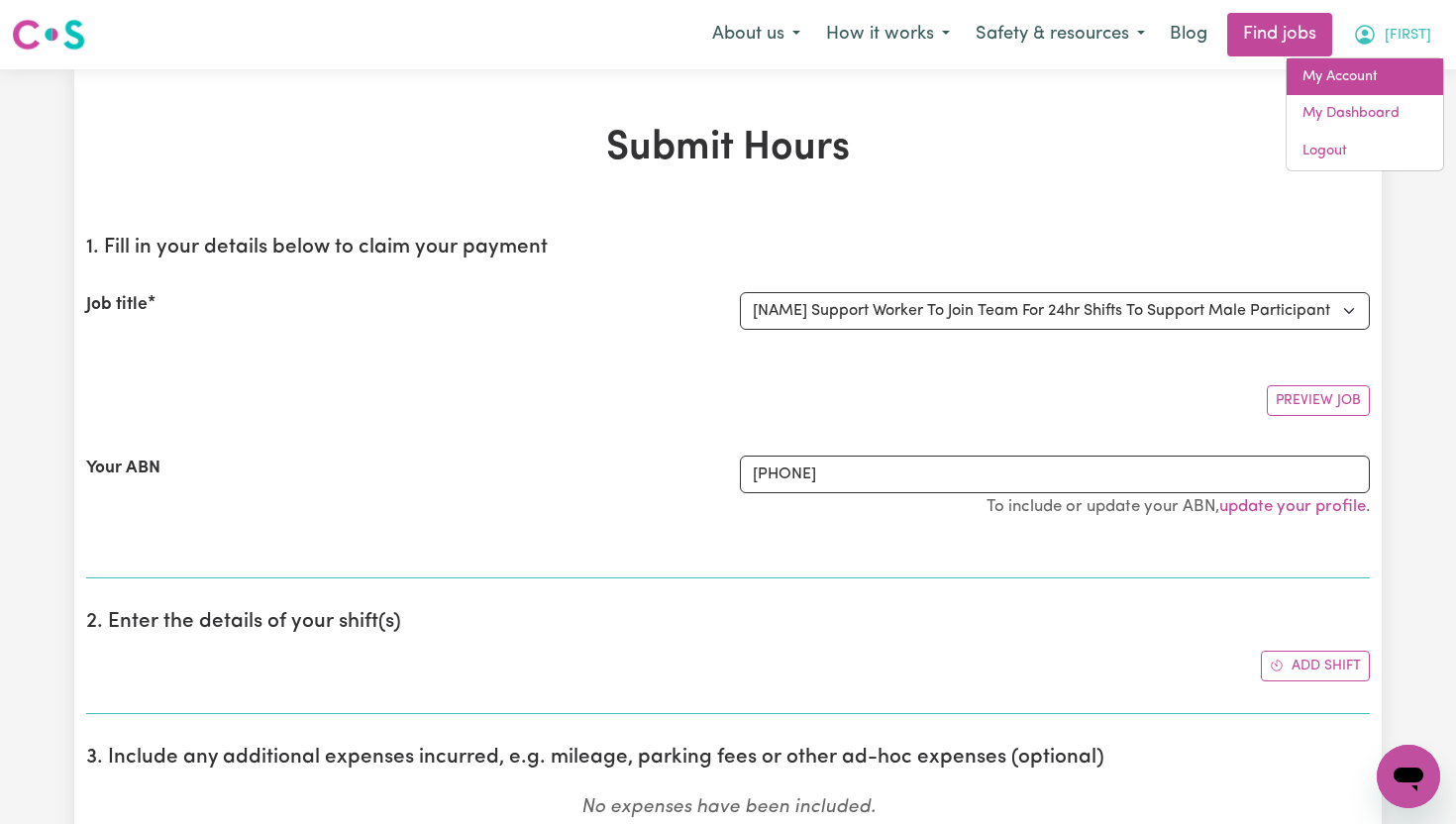 click on "My Account" at bounding box center [1365, 77] 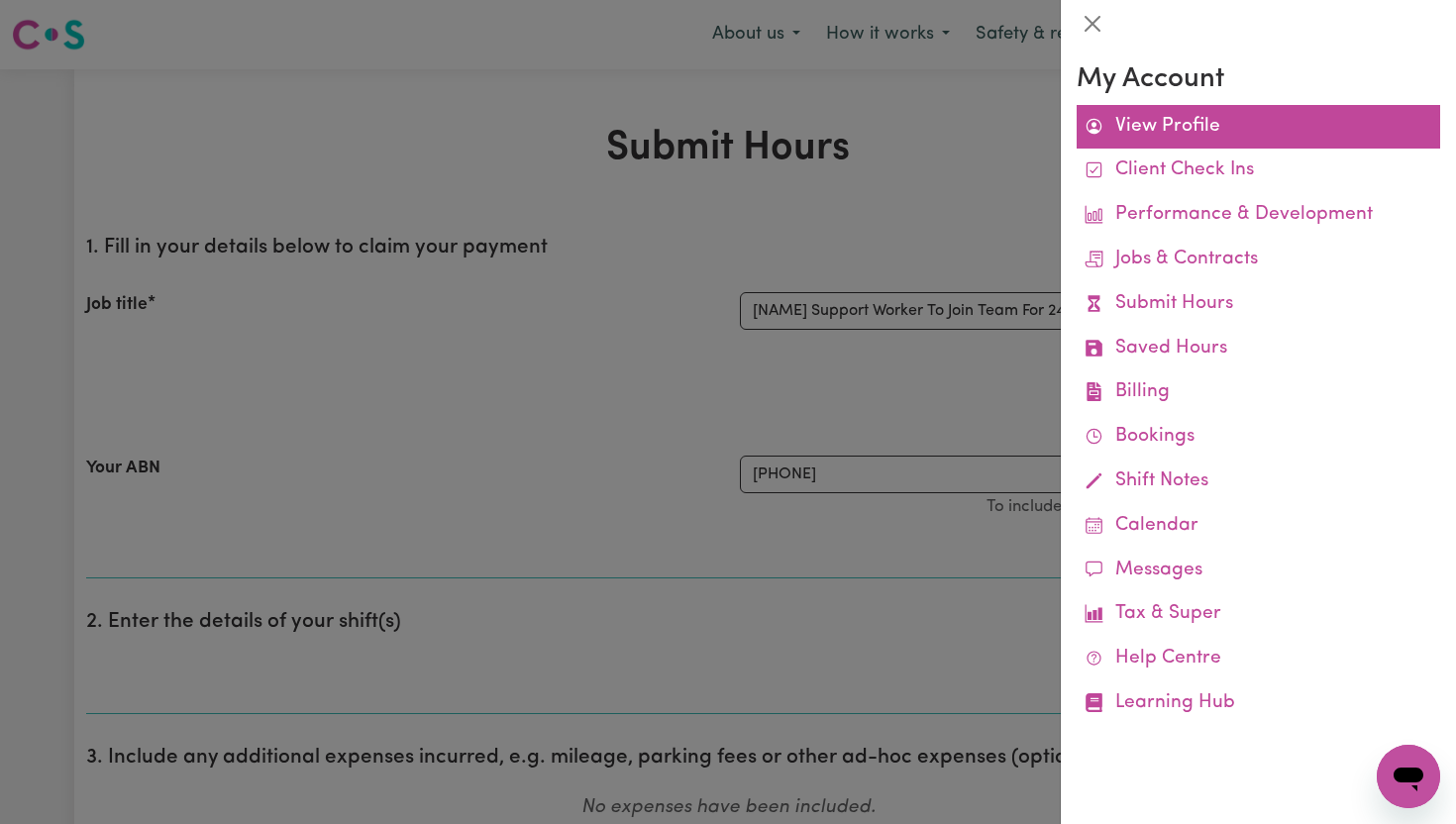 click on "View Profile" at bounding box center [1258, 127] 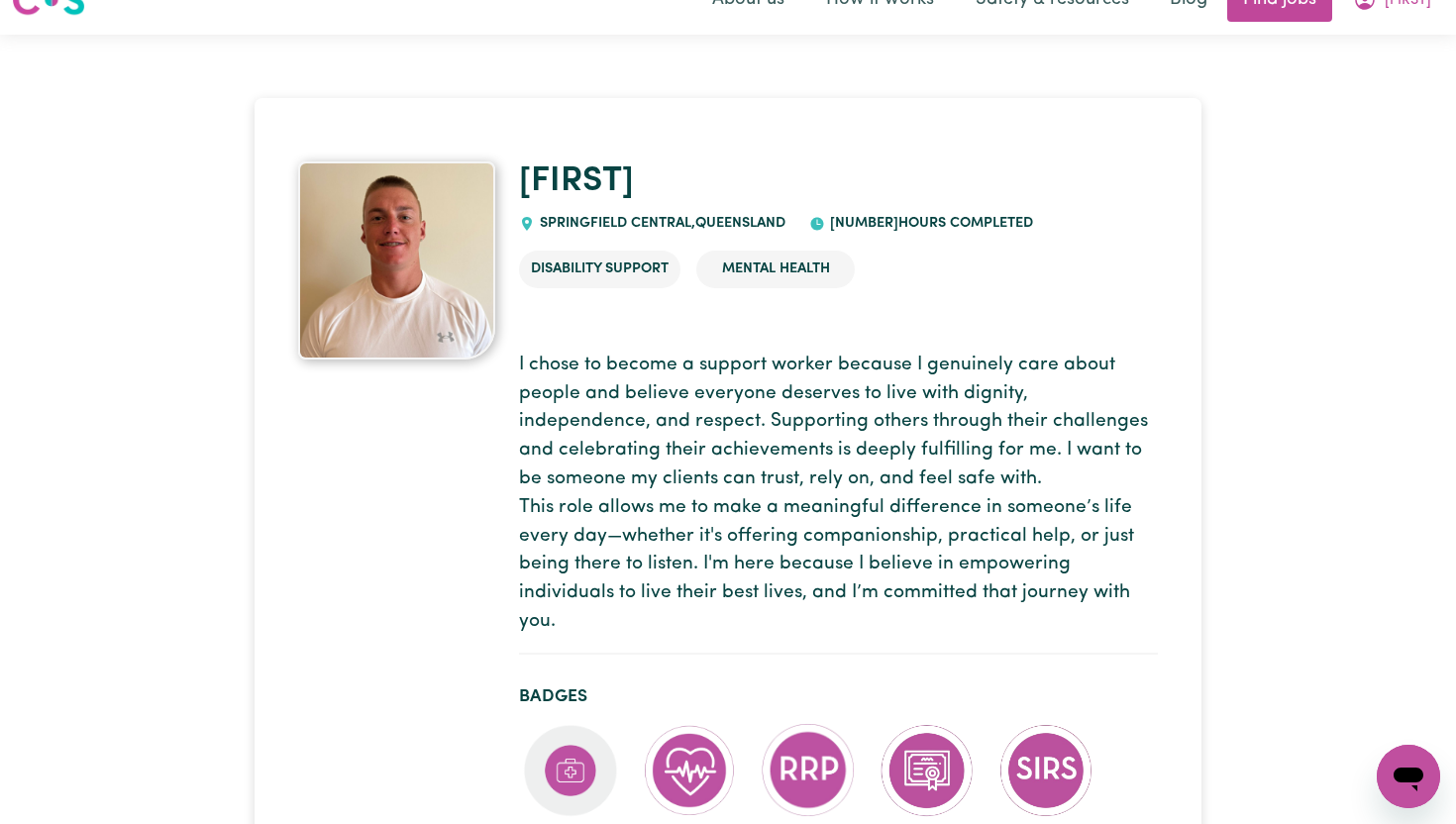 scroll, scrollTop: 0, scrollLeft: 0, axis: both 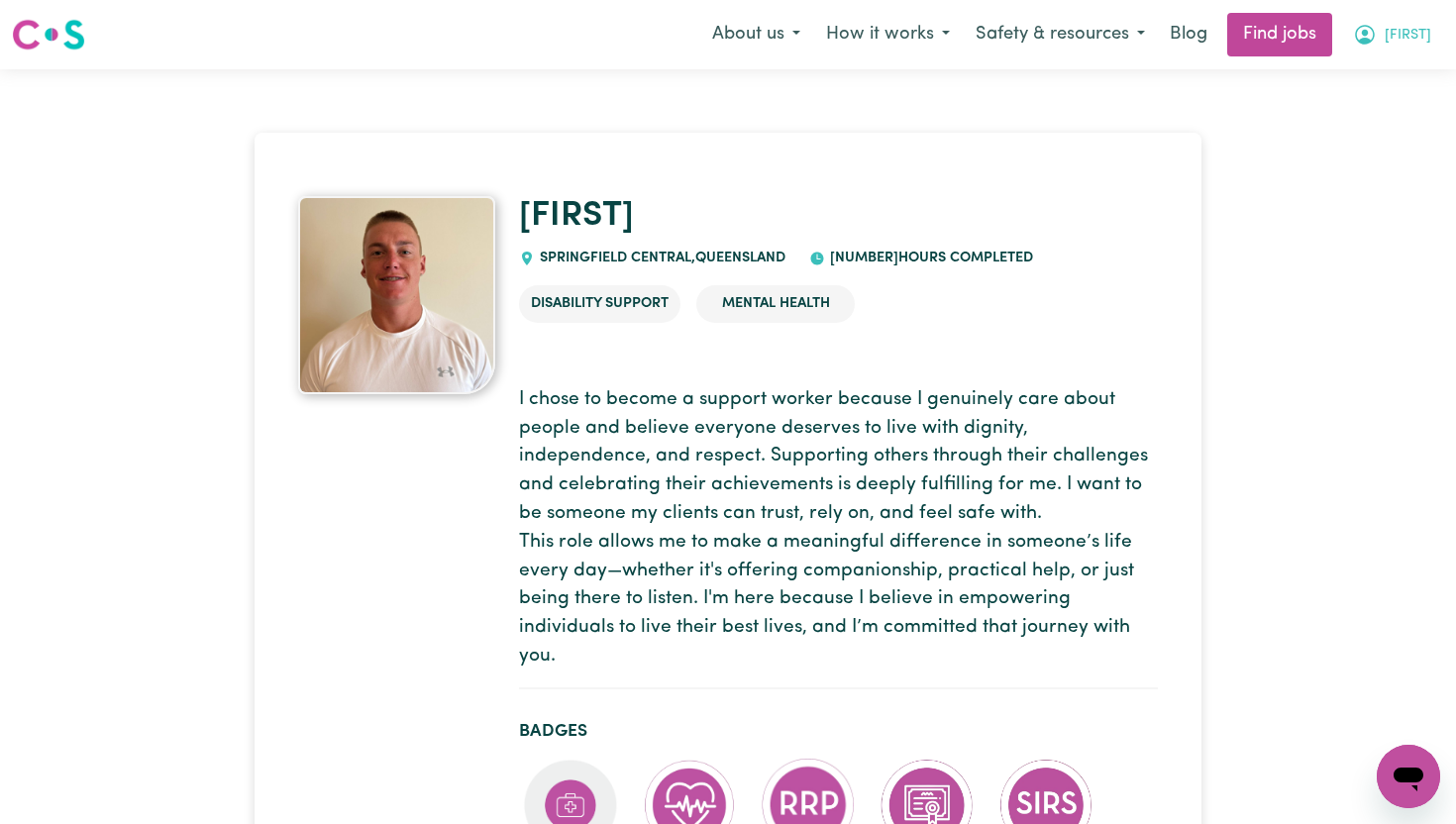 click on "[FIRST]" at bounding box center [1407, 36] 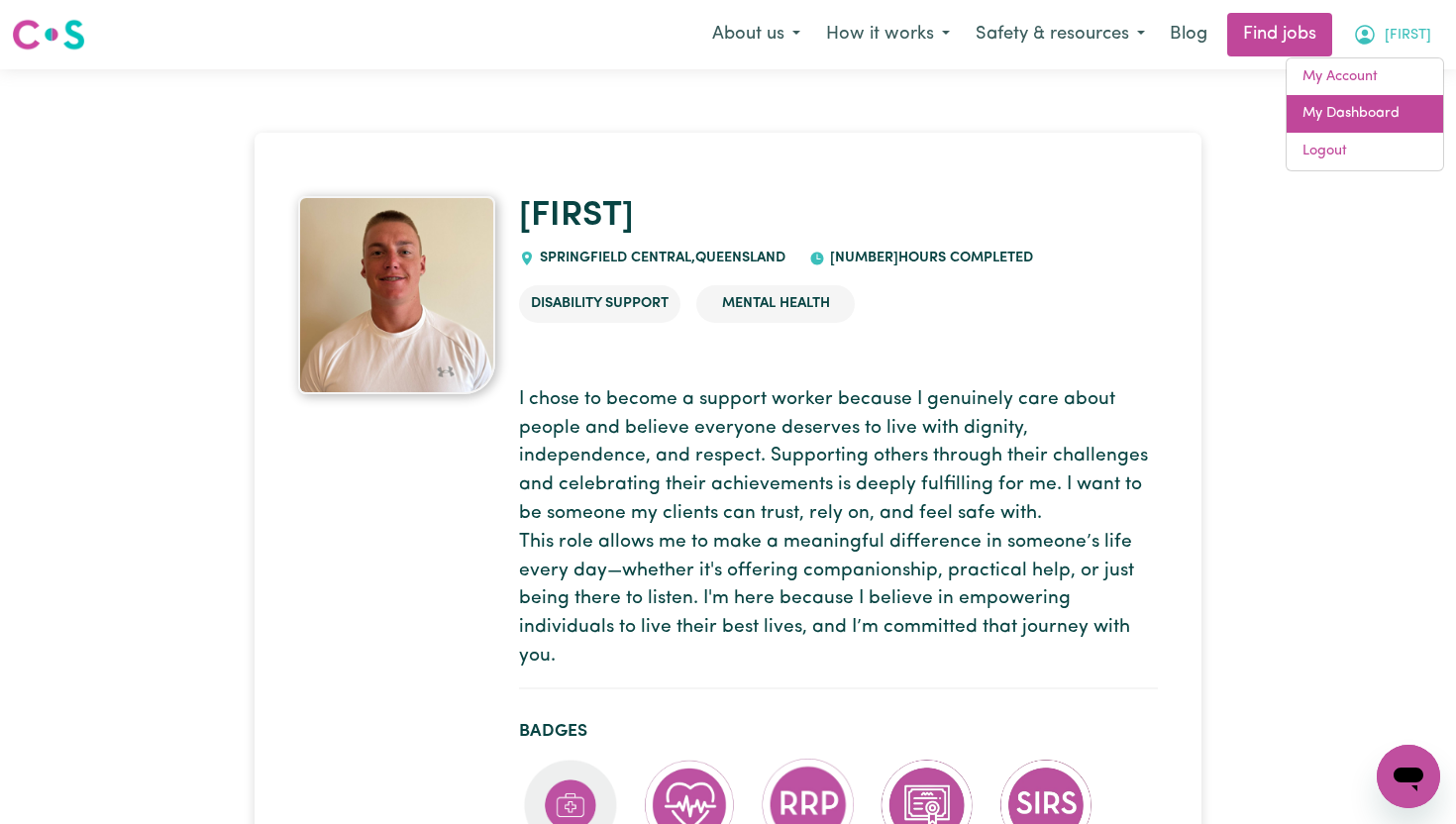 click on "My Dashboard" at bounding box center (1365, 114) 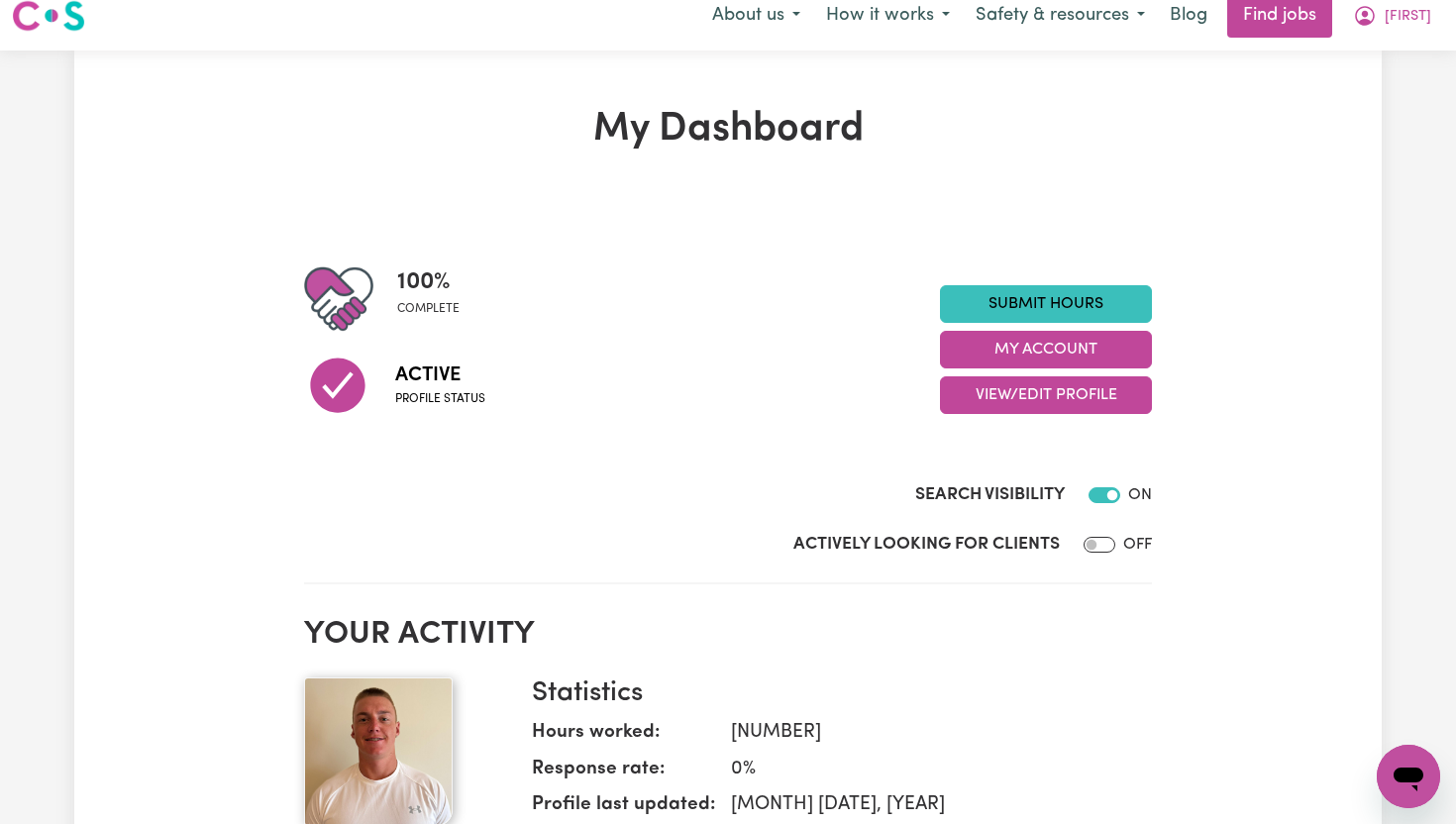 scroll, scrollTop: 0, scrollLeft: 0, axis: both 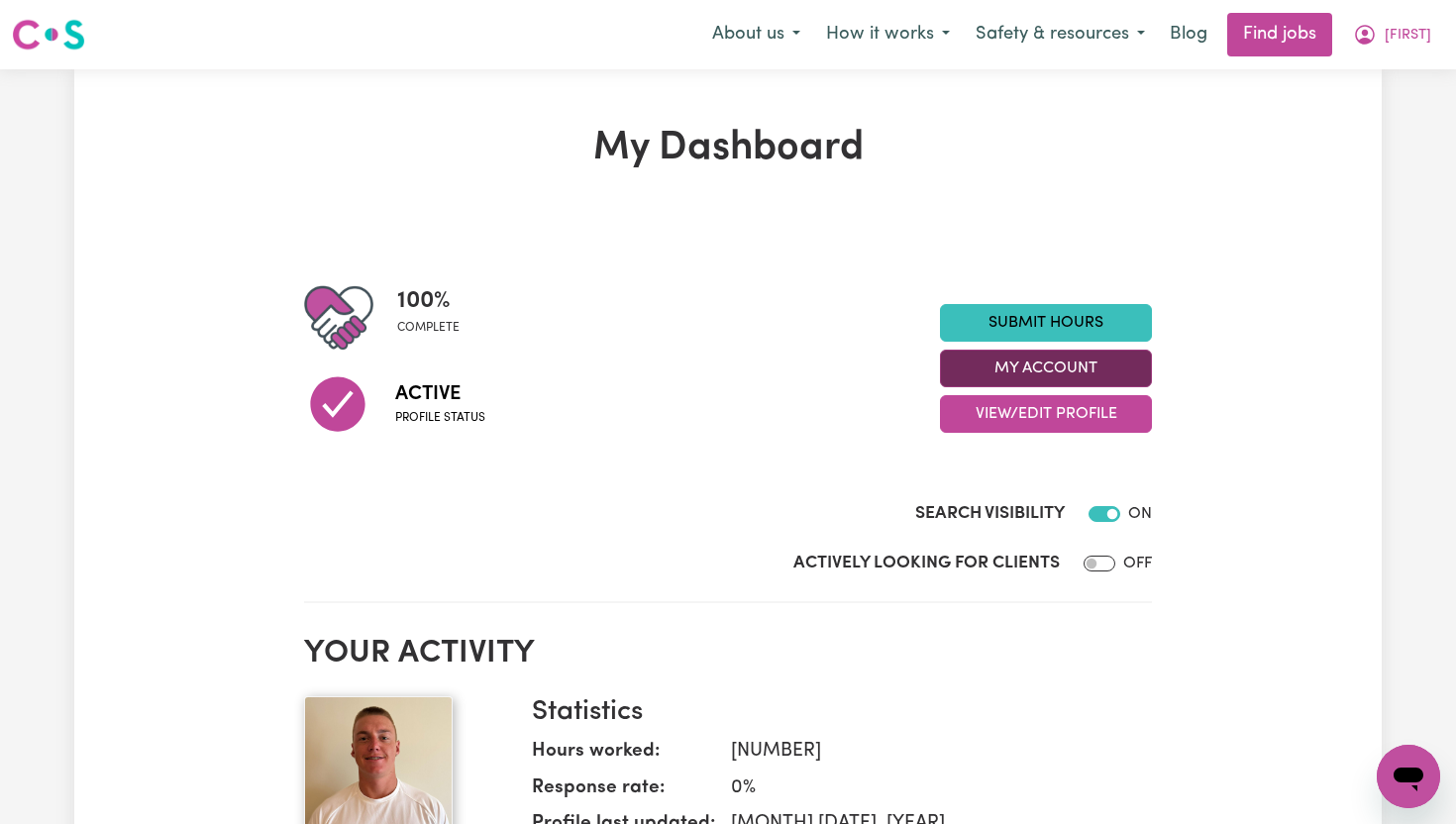 click on "My Account" at bounding box center (1046, 368) 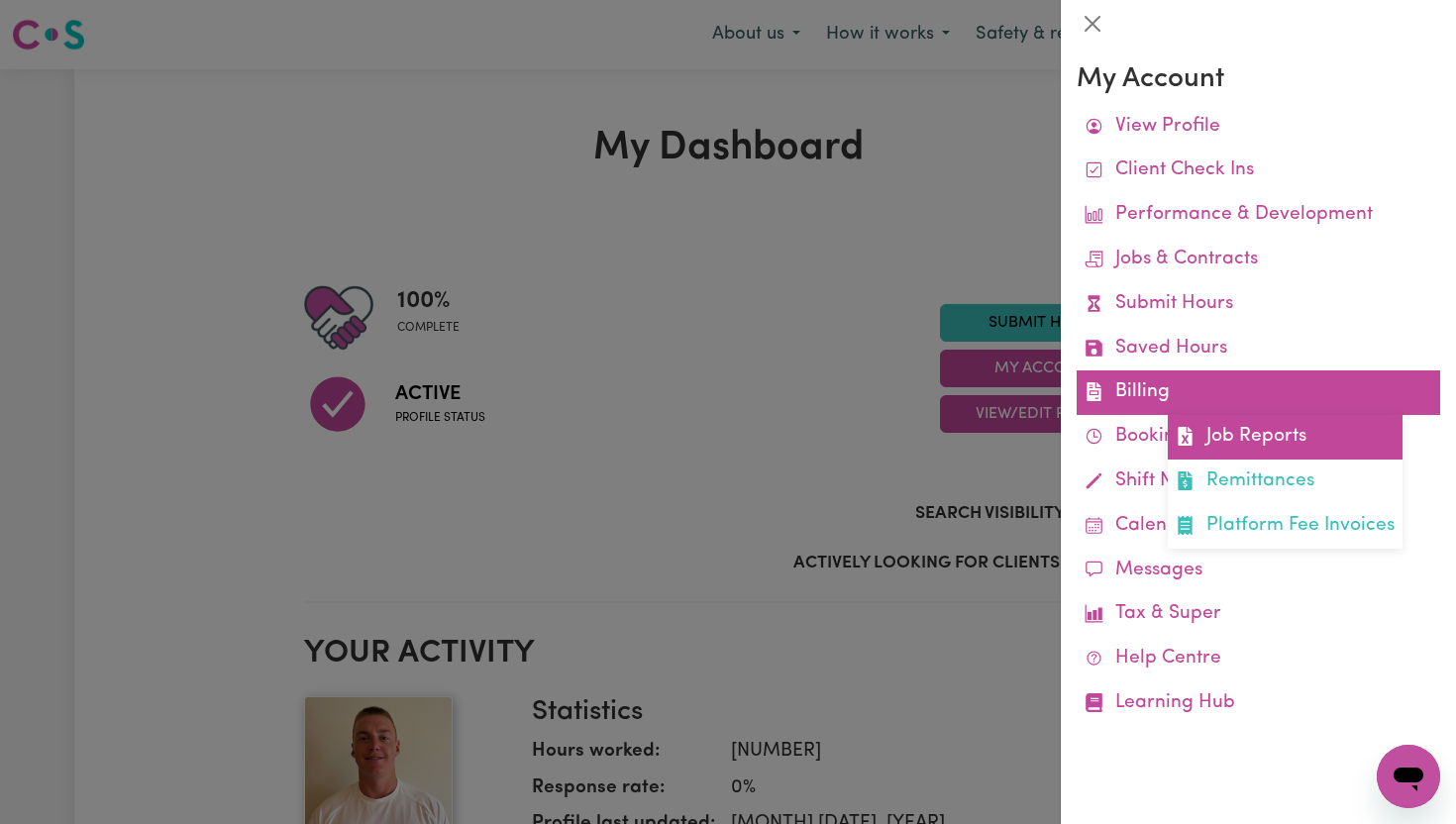 click on "Job Reports" at bounding box center [1285, 437] 